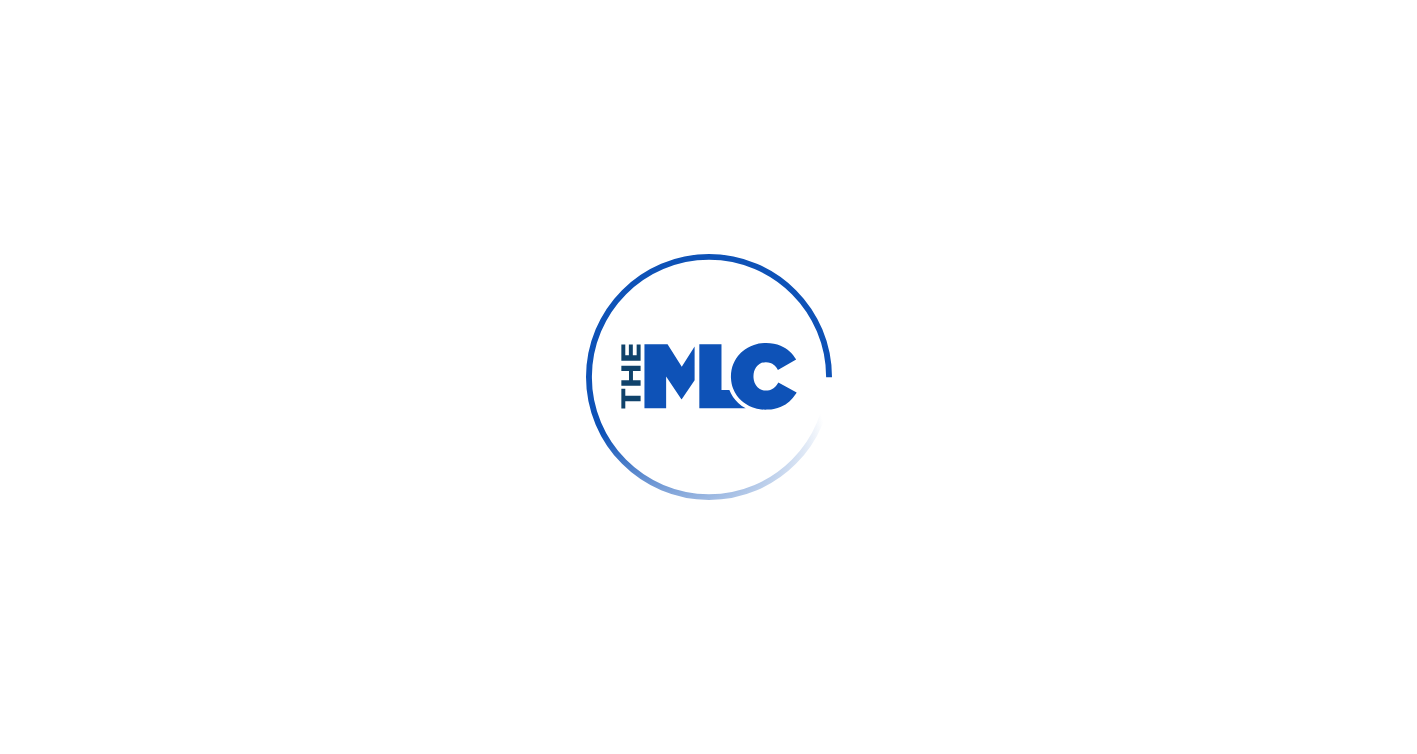 scroll, scrollTop: 0, scrollLeft: 0, axis: both 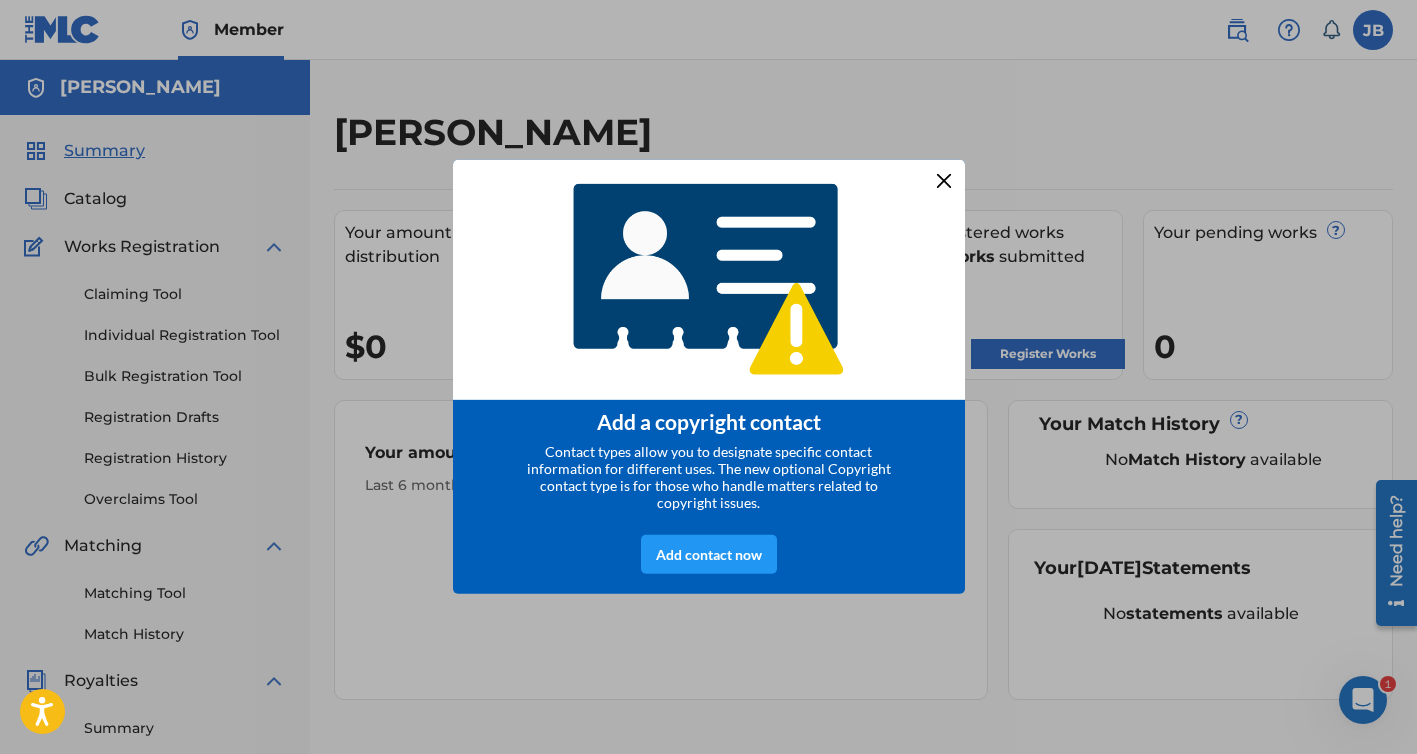 click at bounding box center (943, 181) 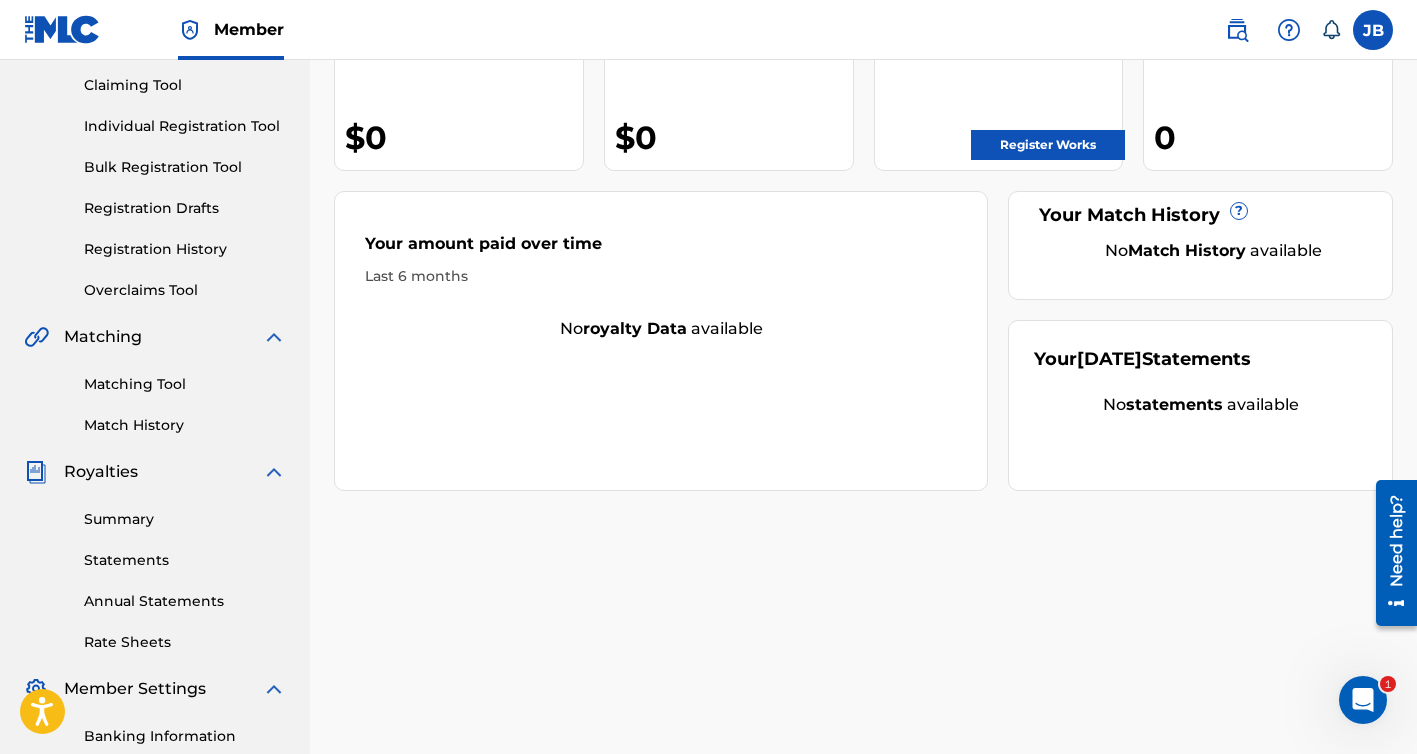 scroll, scrollTop: 198, scrollLeft: 0, axis: vertical 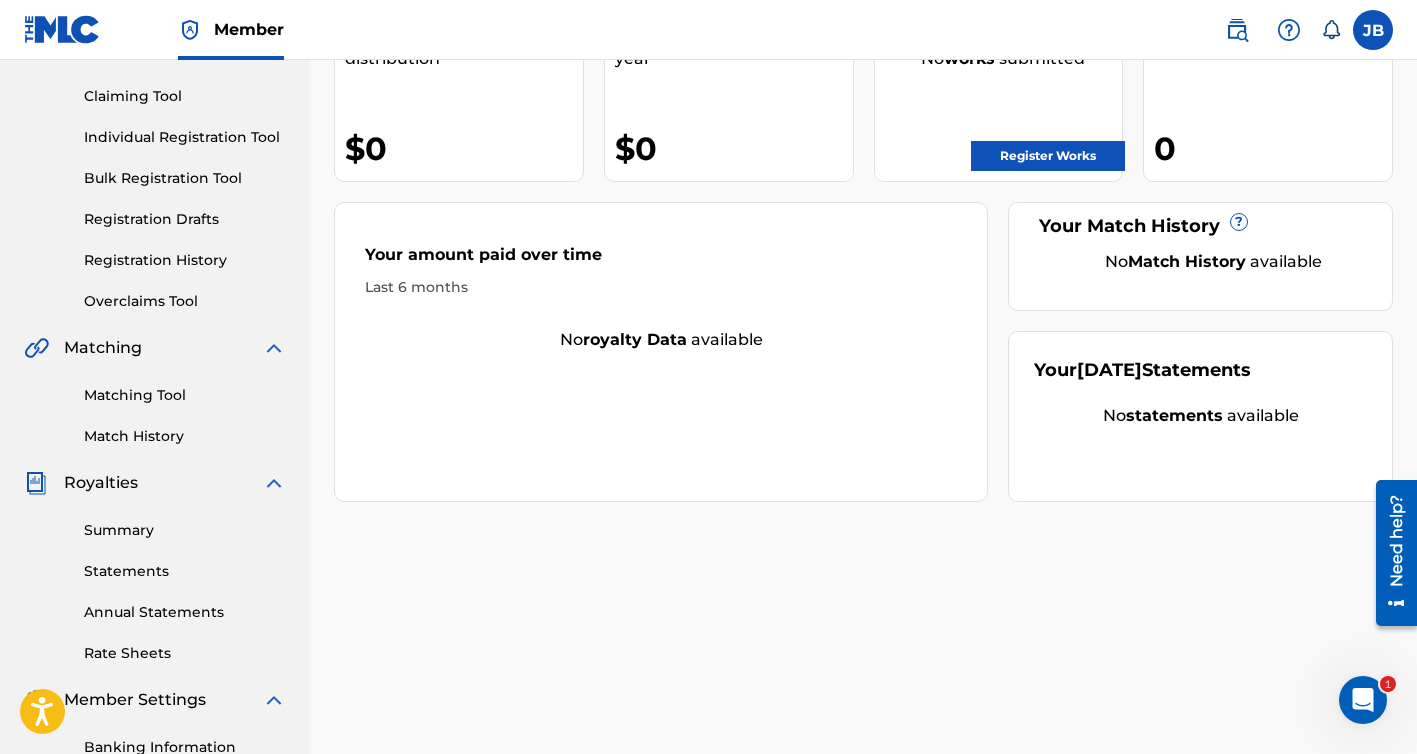 click on "Claiming Tool" at bounding box center (185, 96) 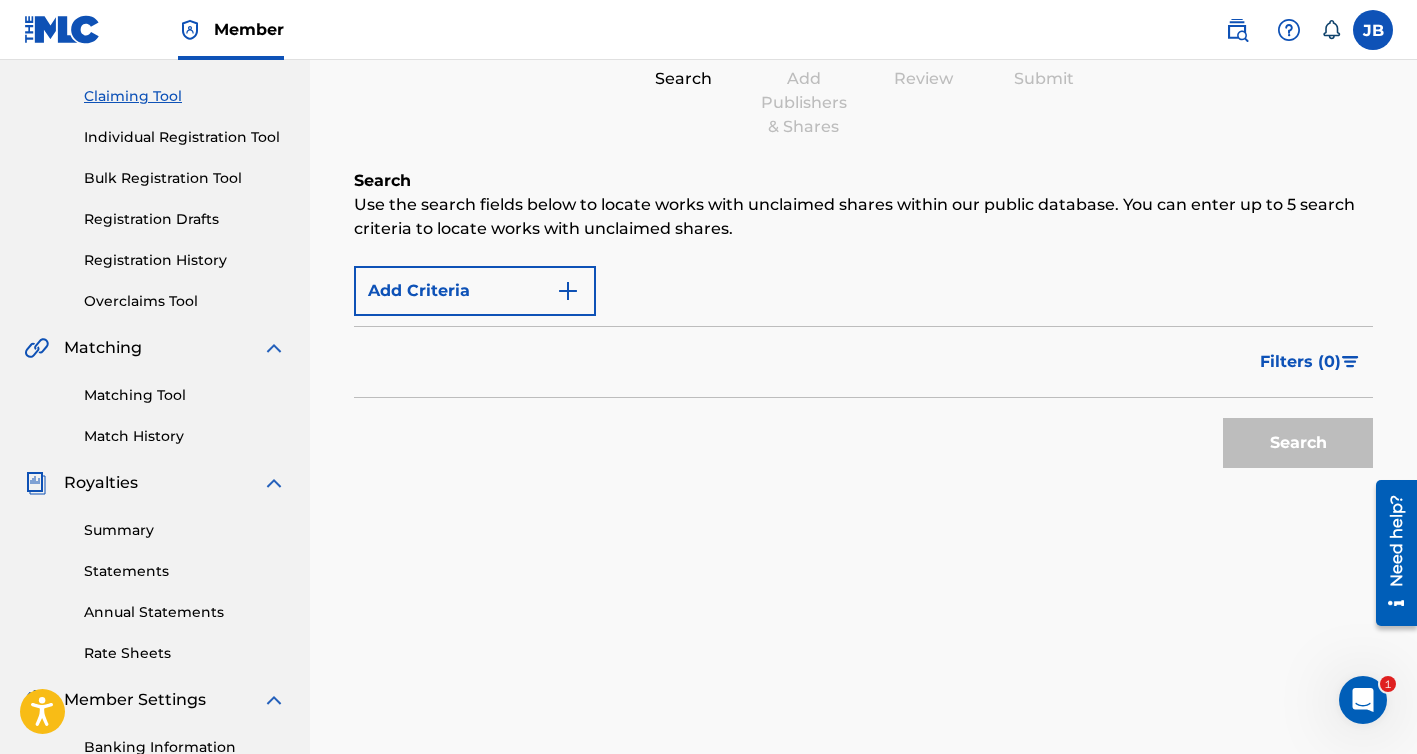 scroll, scrollTop: 0, scrollLeft: 0, axis: both 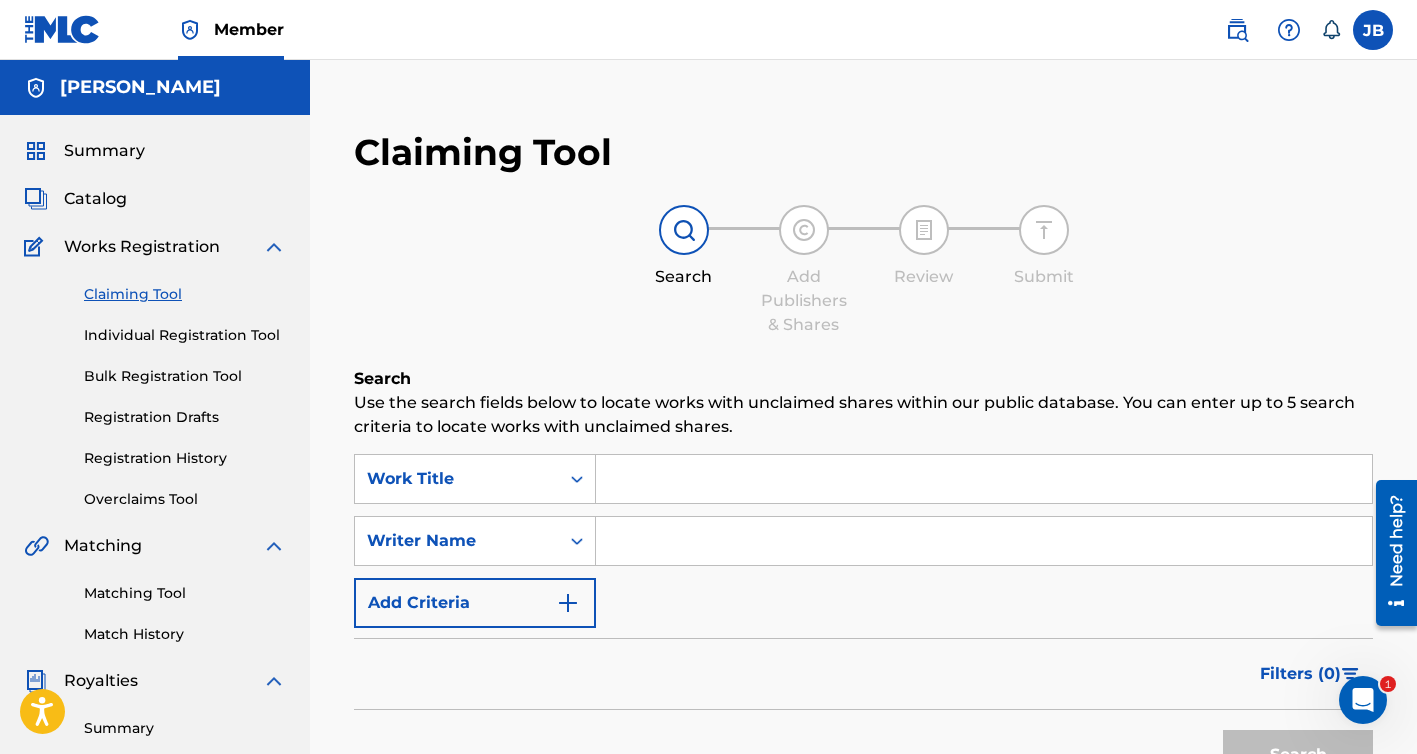 click at bounding box center [984, 479] 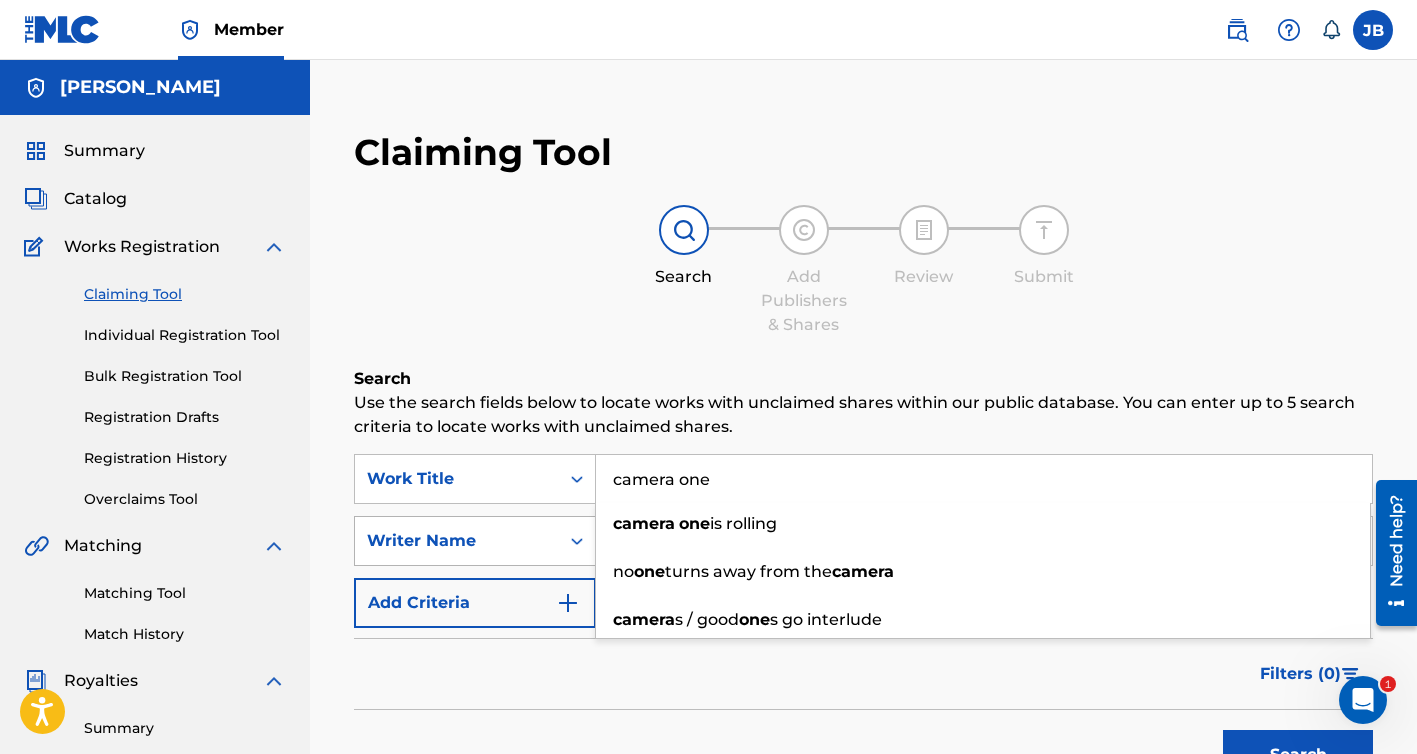 type on "camera one" 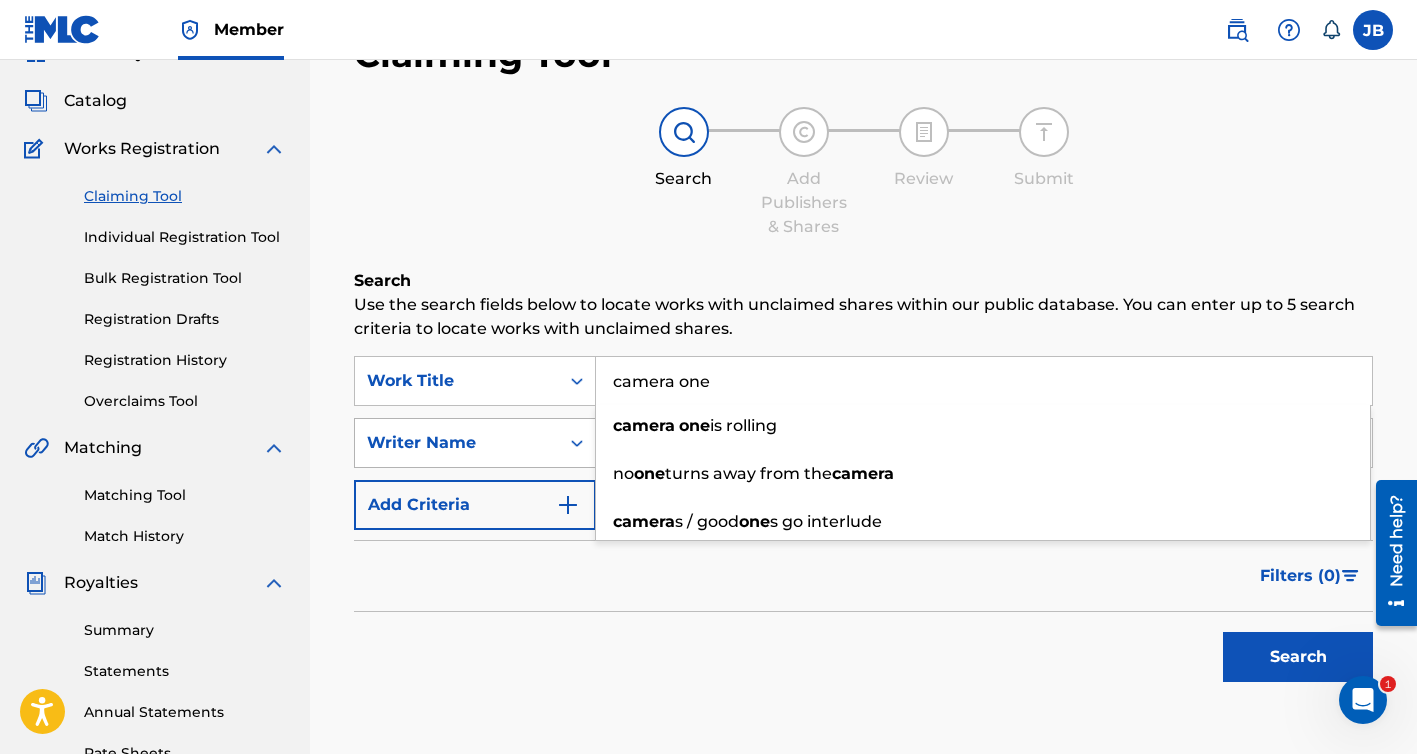 click on "Writer Name" at bounding box center [475, 443] 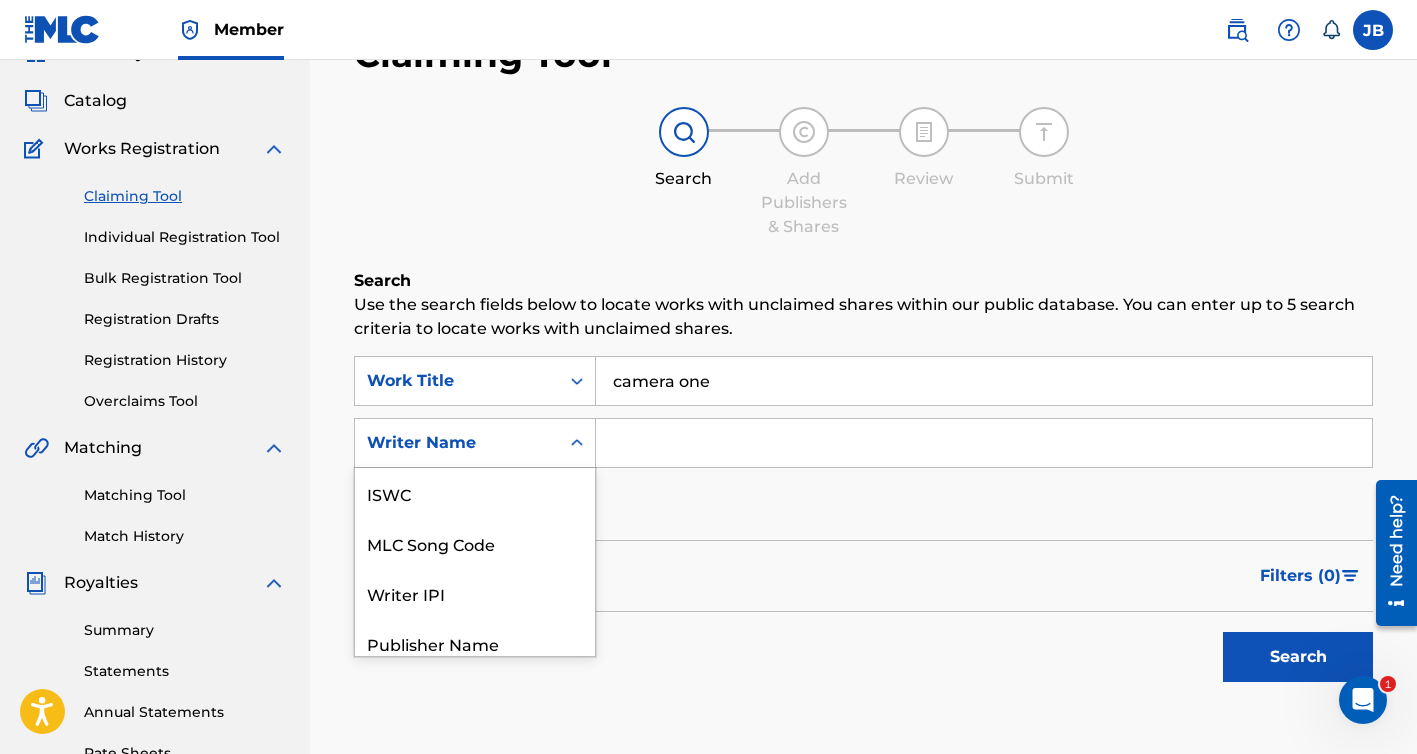 scroll, scrollTop: 111, scrollLeft: 0, axis: vertical 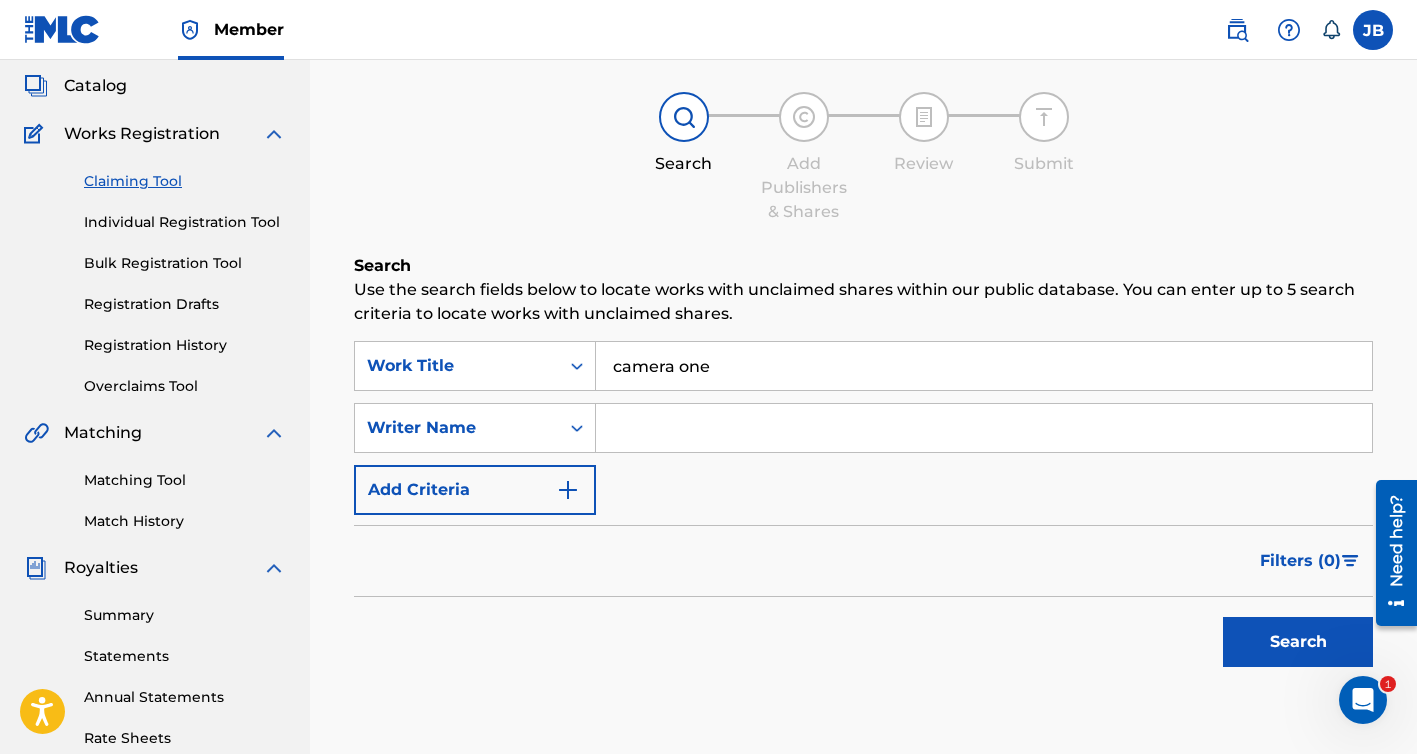 click at bounding box center (984, 428) 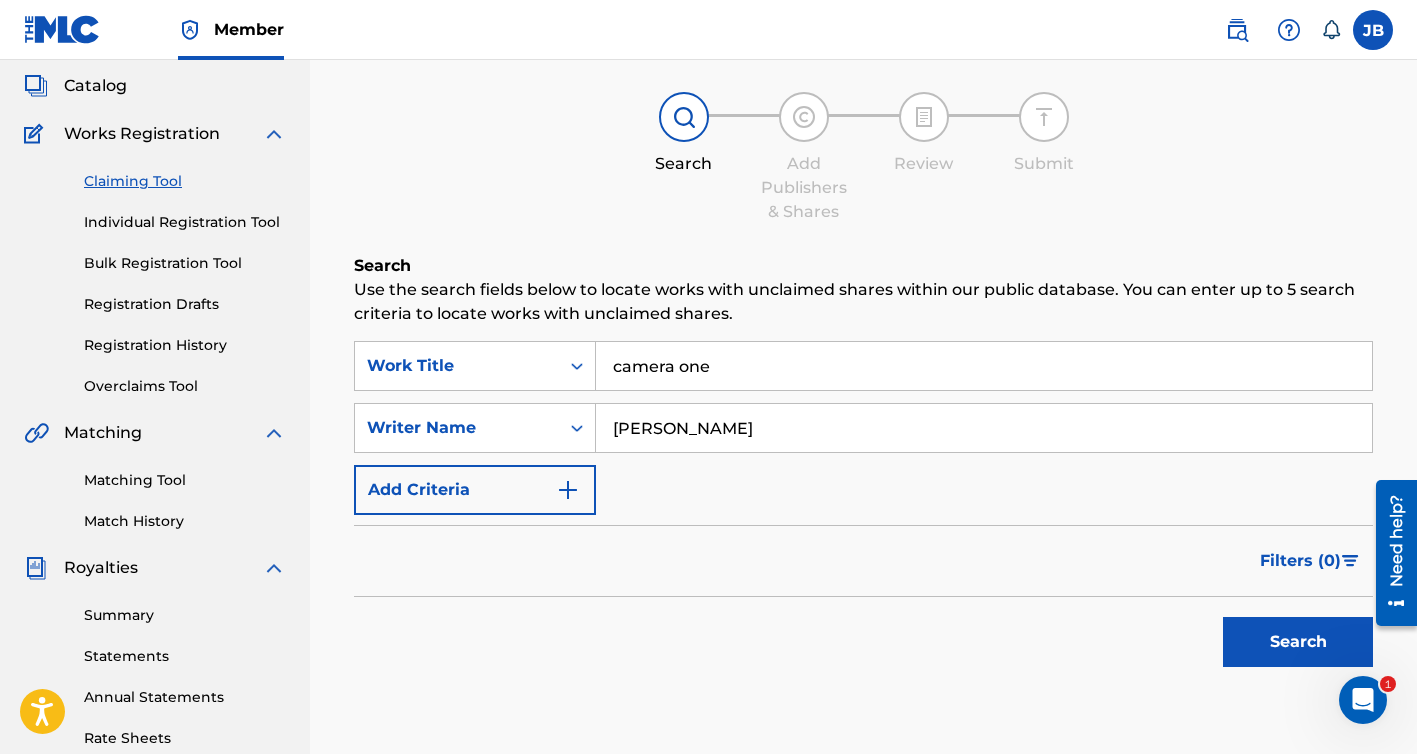 type on "josh joplin" 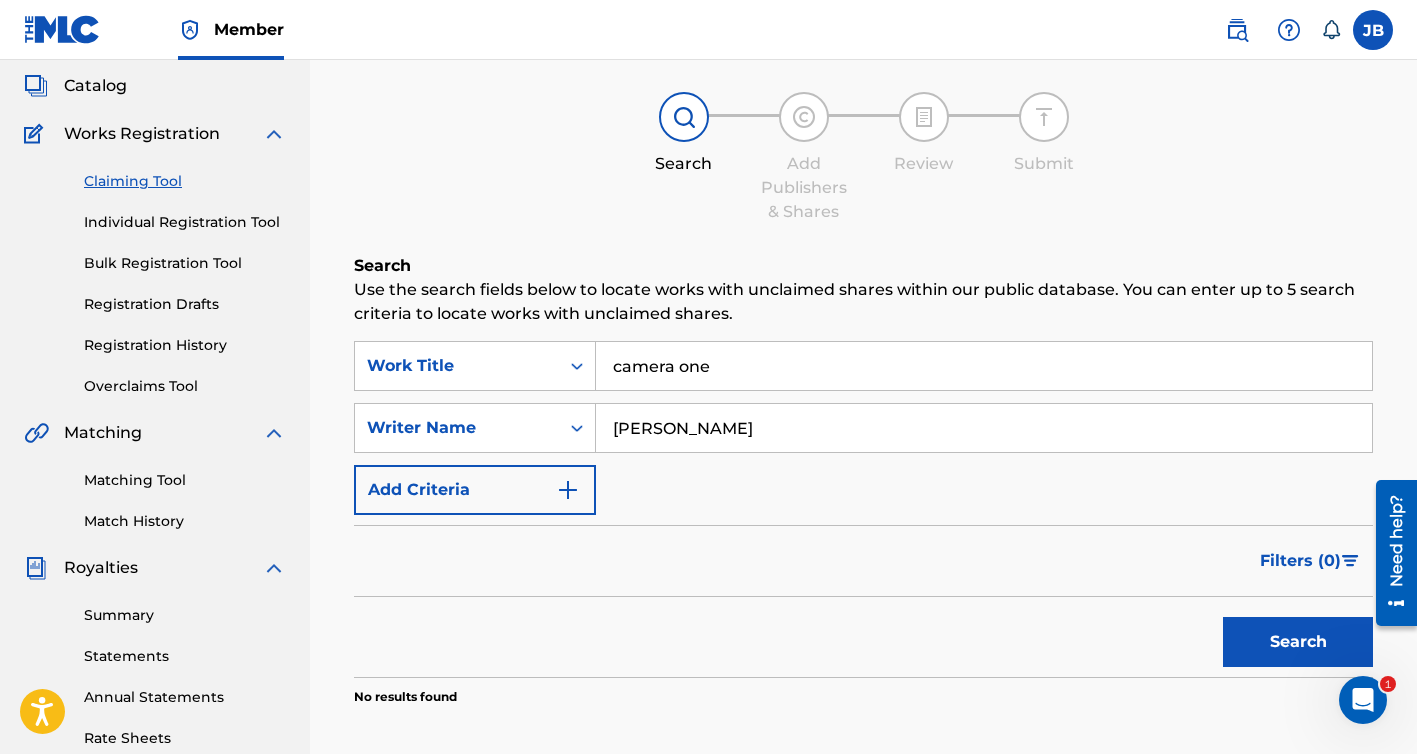click on "Search" at bounding box center [1298, 642] 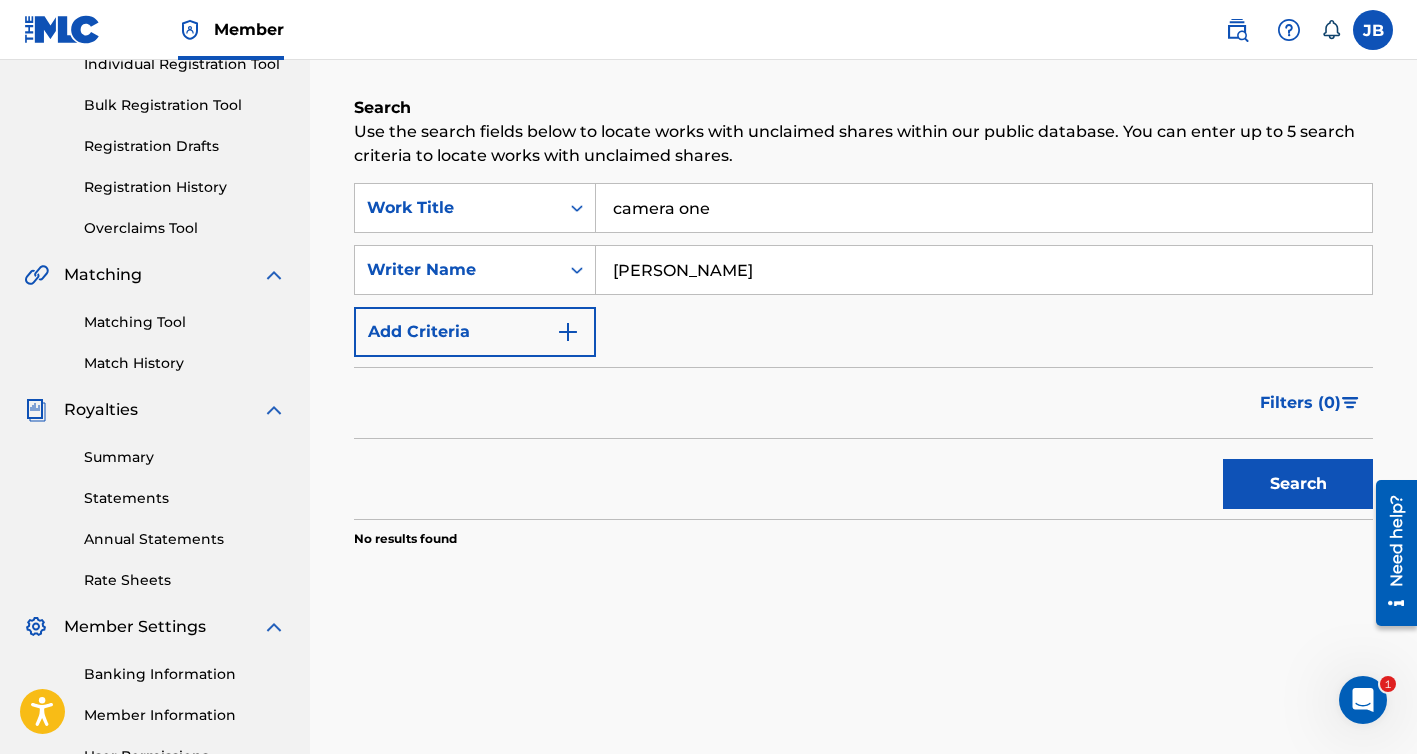 scroll, scrollTop: 273, scrollLeft: 0, axis: vertical 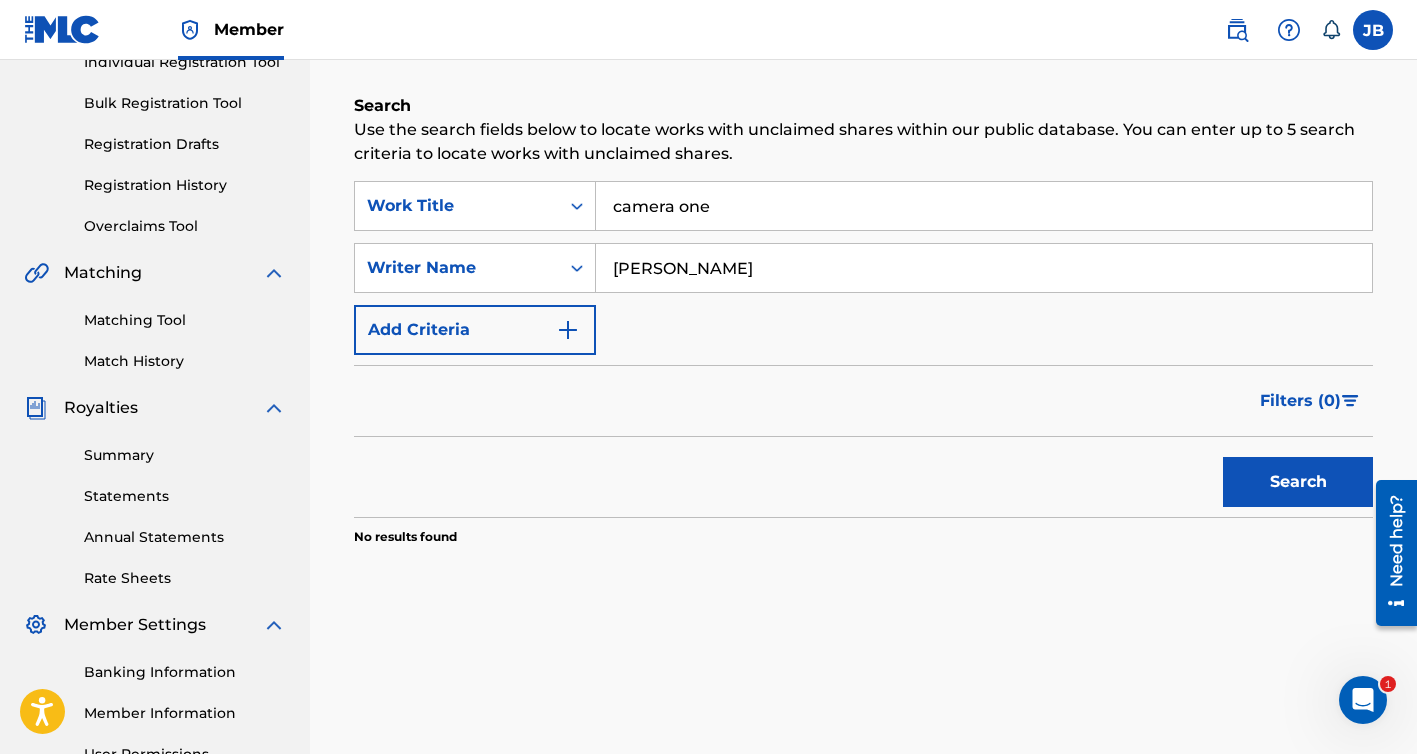 click at bounding box center (568, 330) 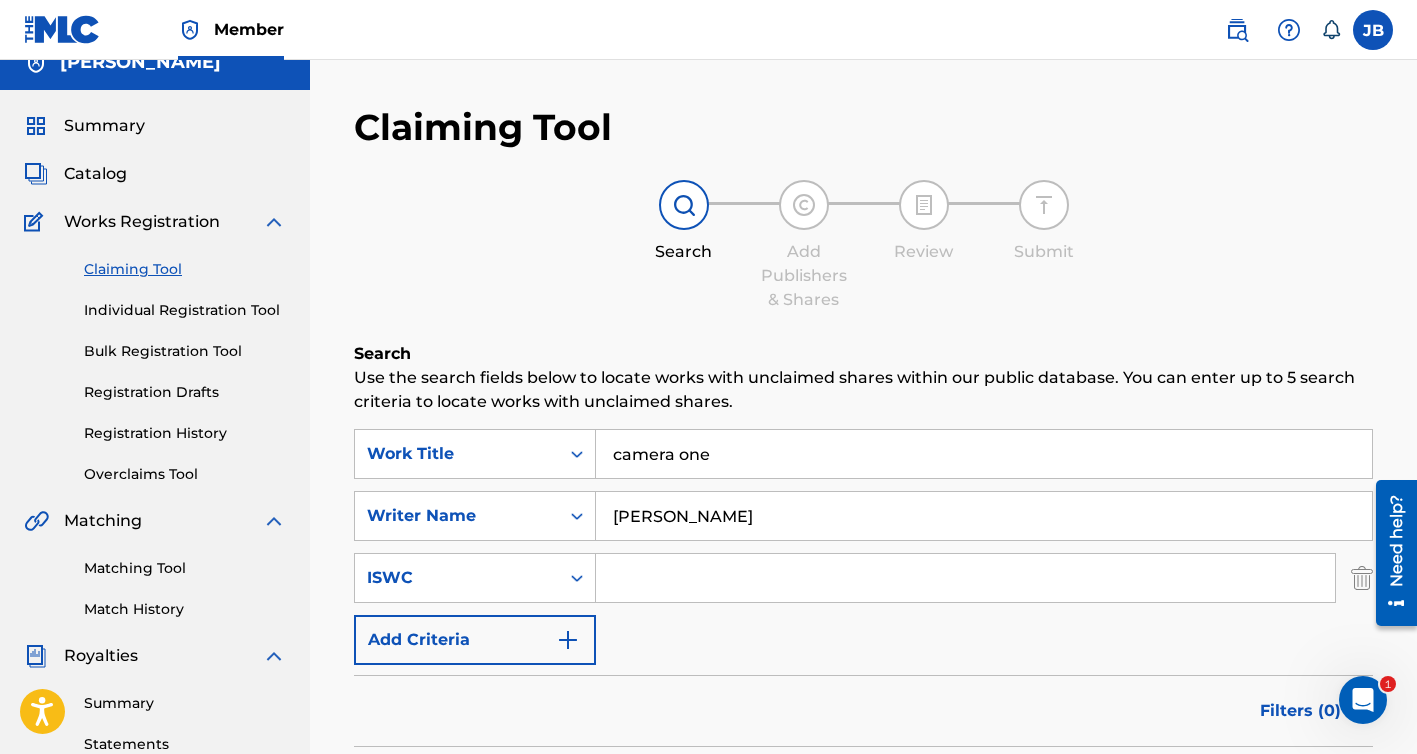scroll, scrollTop: 17, scrollLeft: 0, axis: vertical 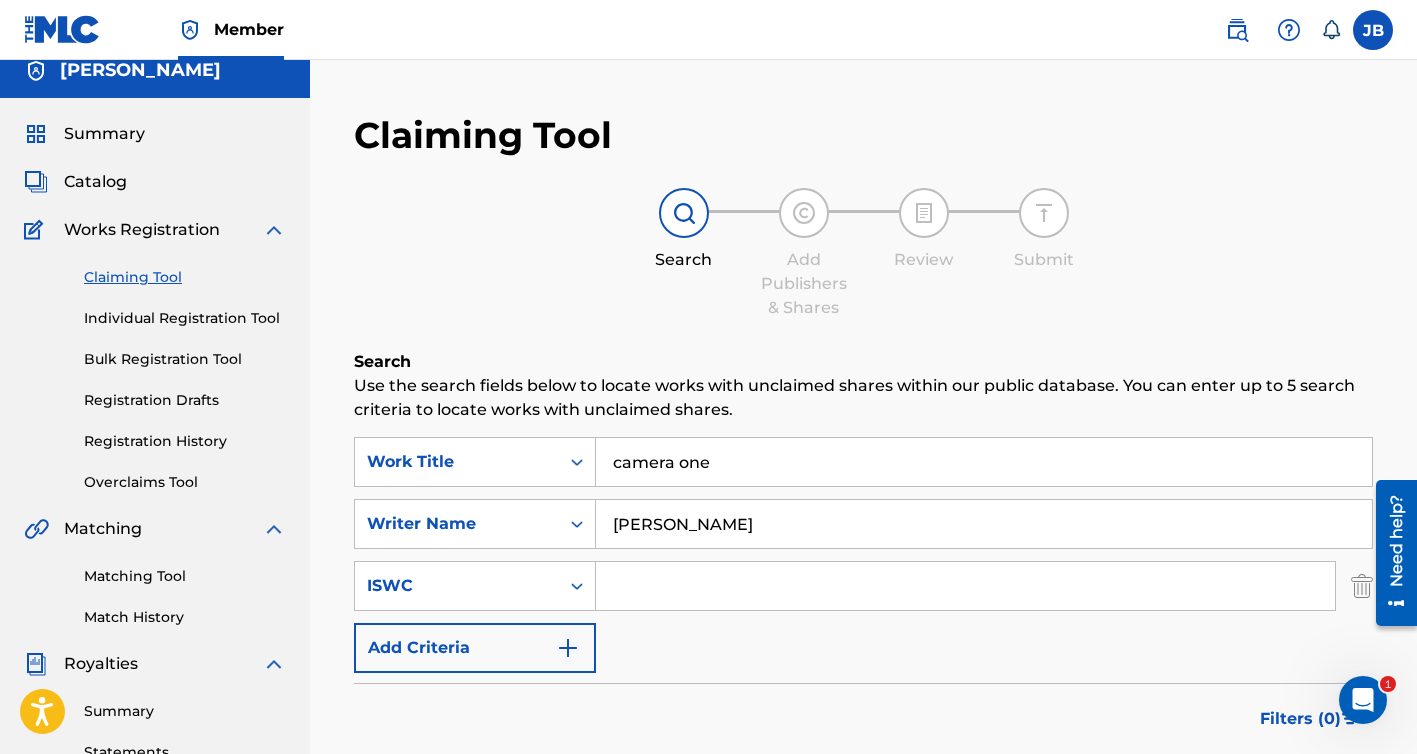 click on "Catalog" at bounding box center [95, 182] 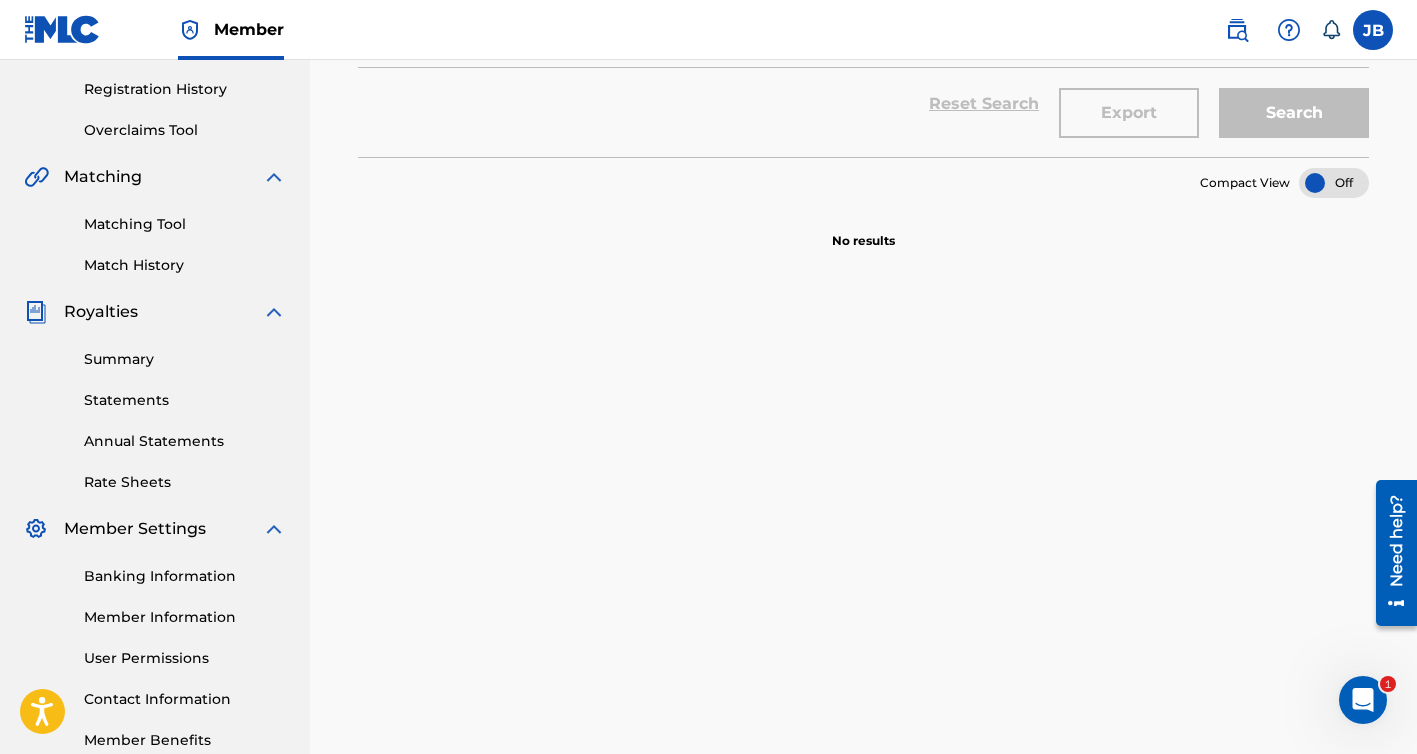 scroll, scrollTop: 370, scrollLeft: 0, axis: vertical 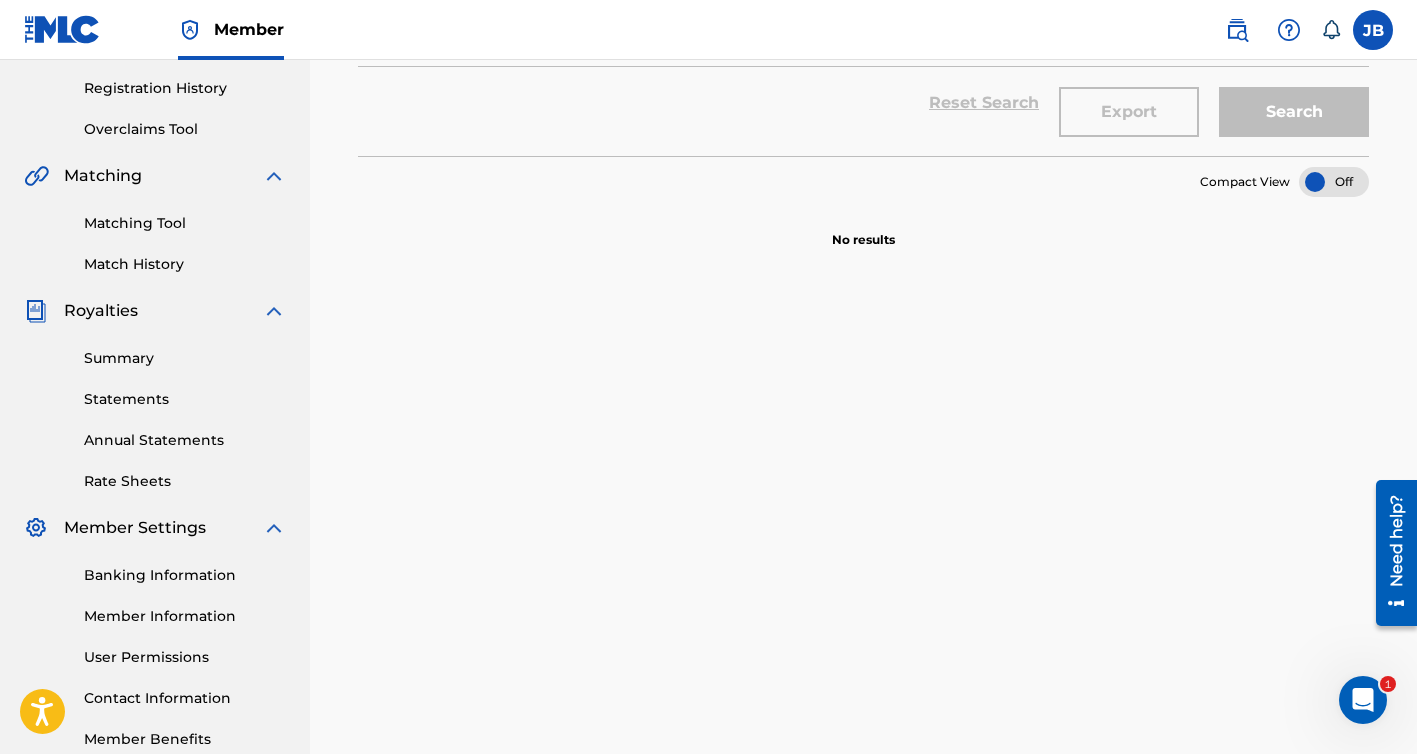 click on "Summary" at bounding box center (185, 358) 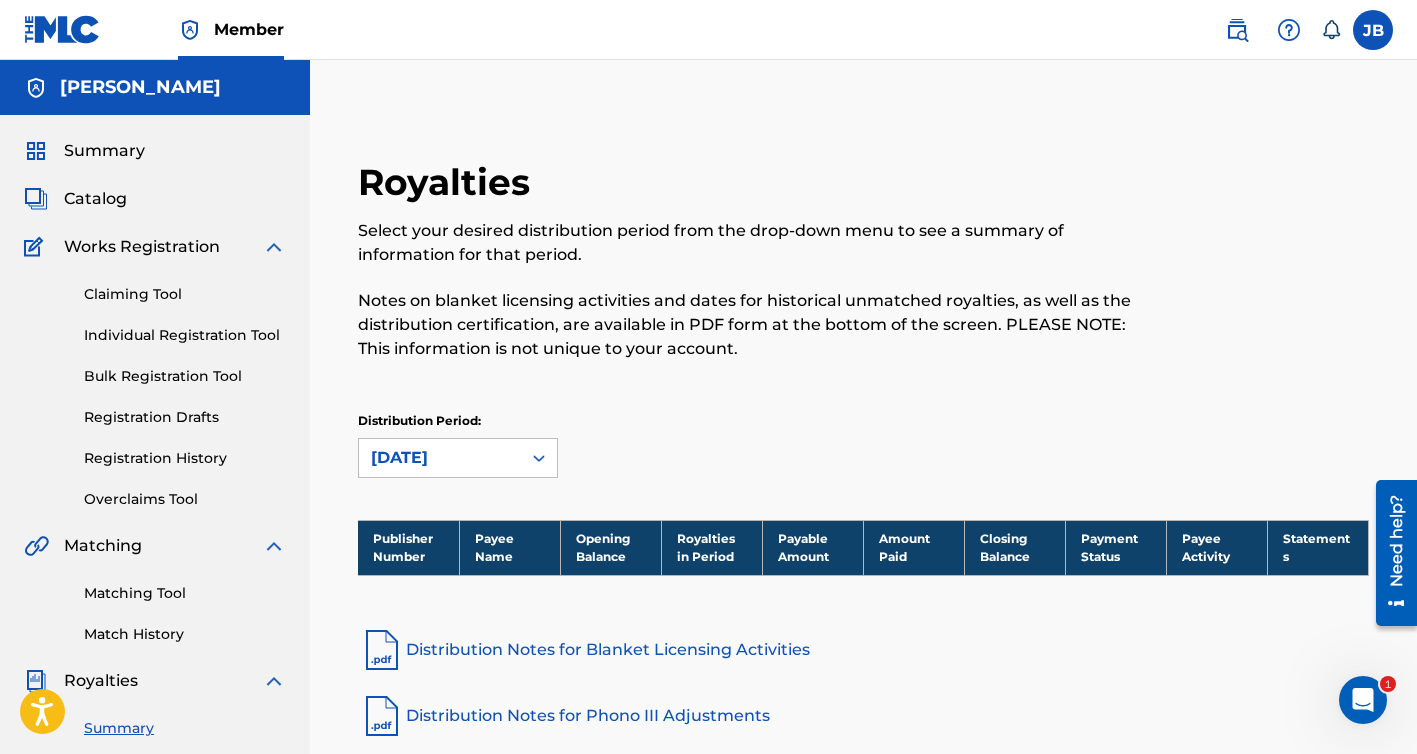 scroll, scrollTop: 0, scrollLeft: 0, axis: both 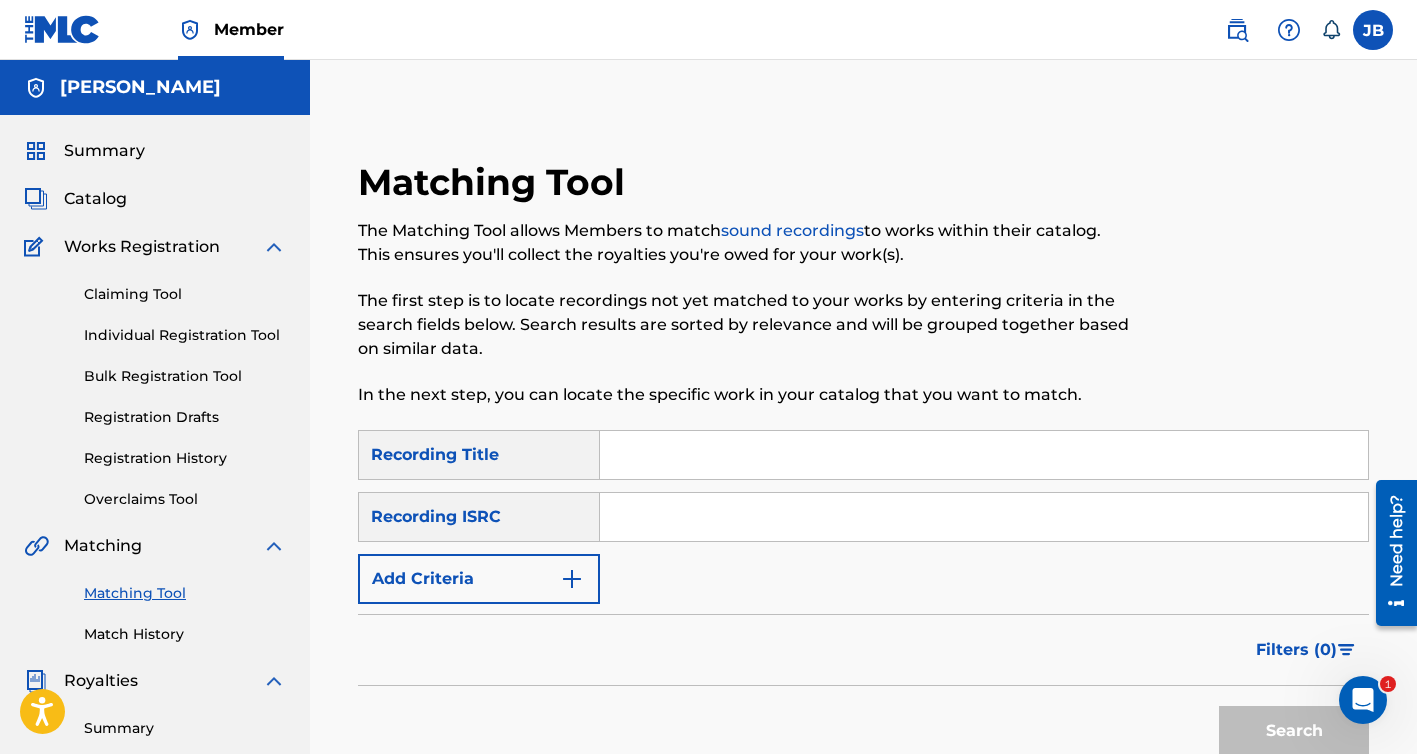 click at bounding box center [984, 455] 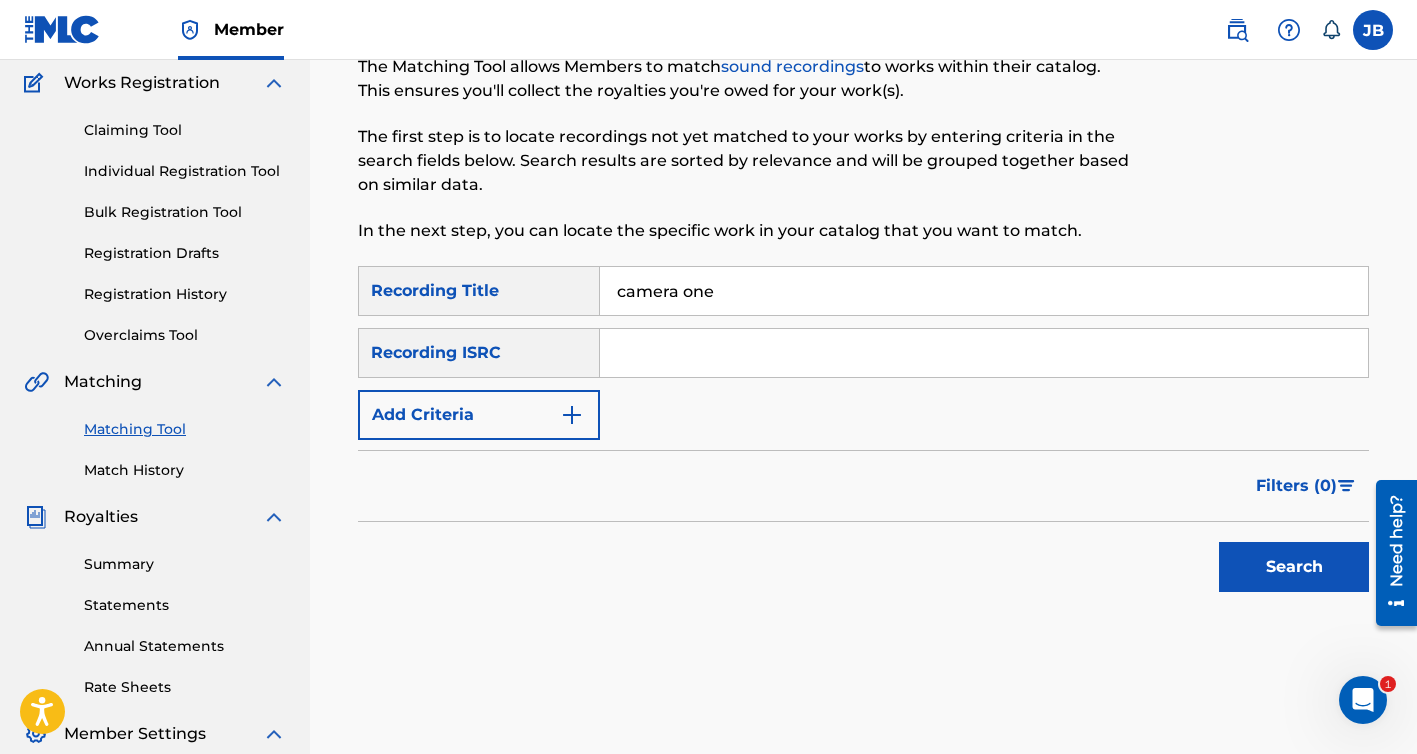 scroll, scrollTop: 205, scrollLeft: 0, axis: vertical 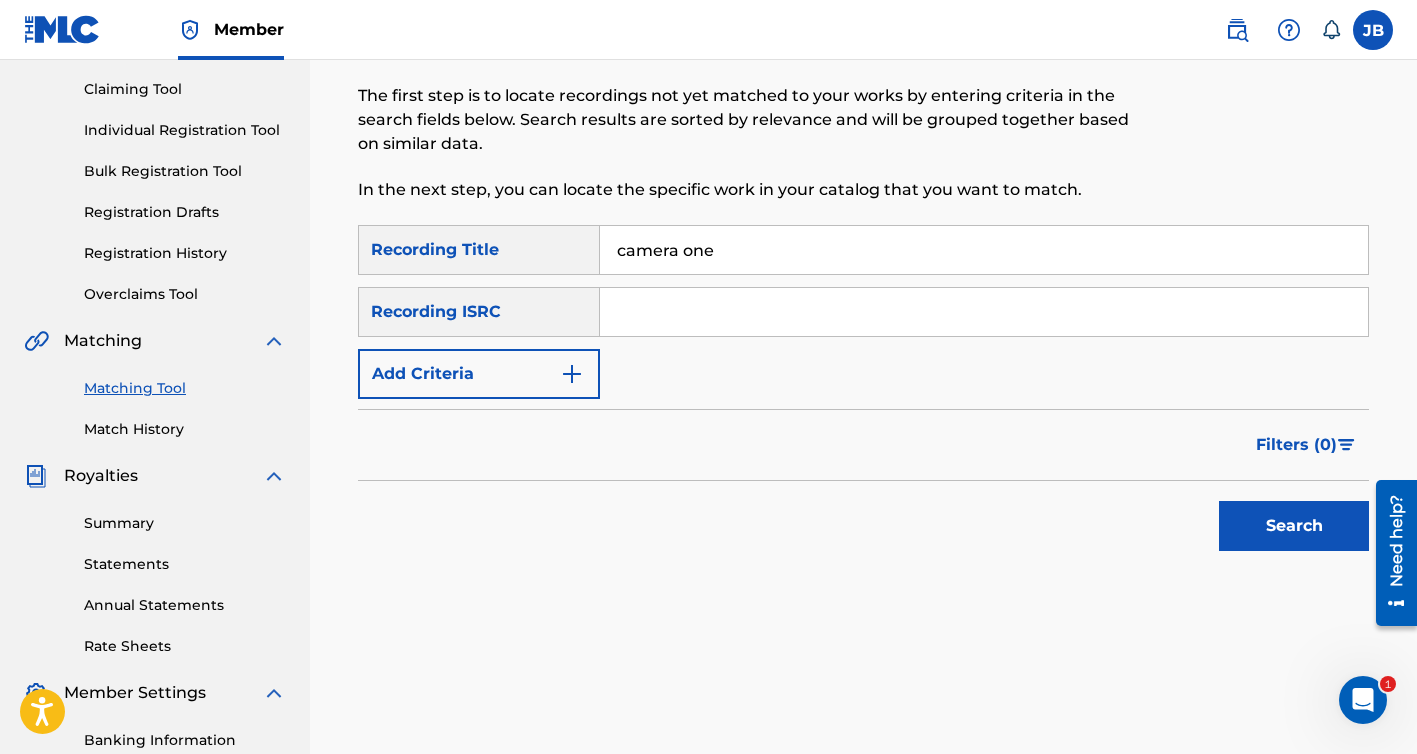 type on "camera one" 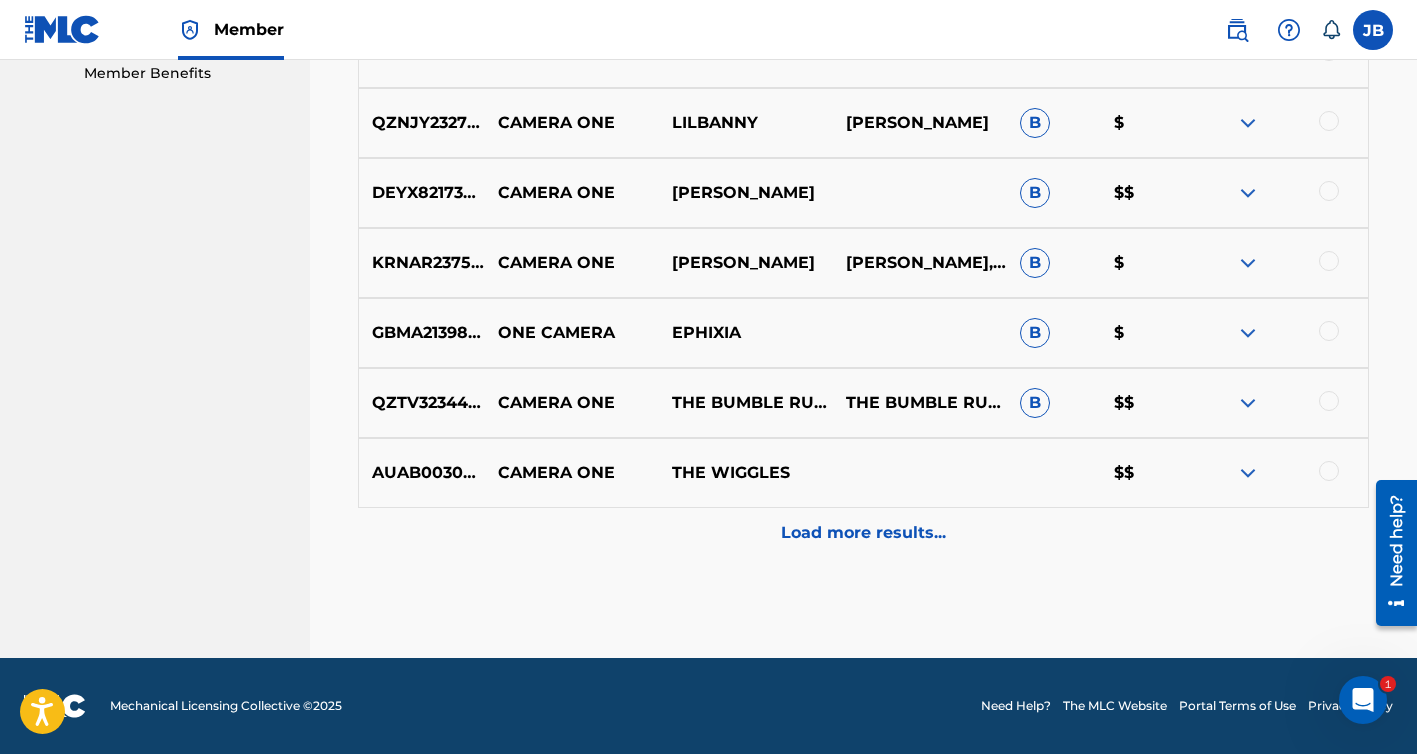 scroll, scrollTop: 1036, scrollLeft: 0, axis: vertical 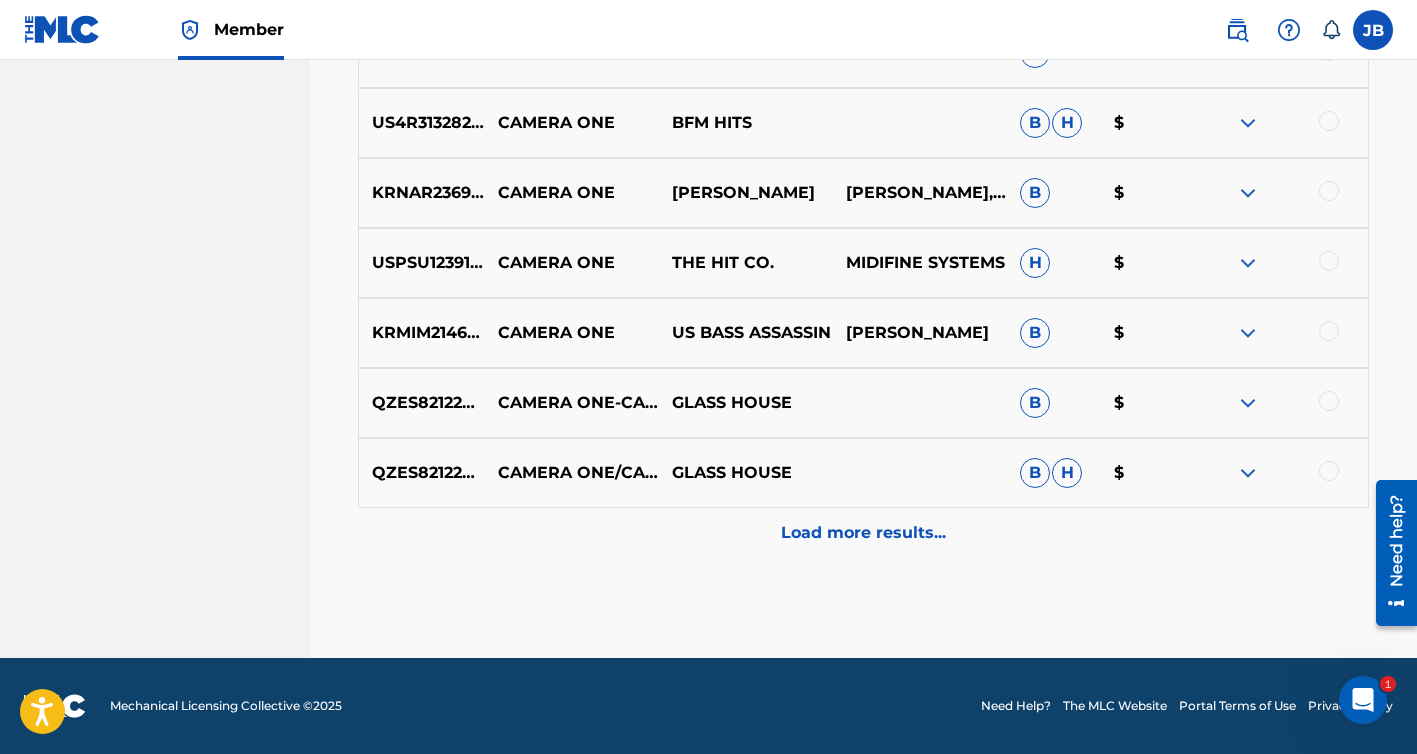 click on "Load more results..." at bounding box center [863, 533] 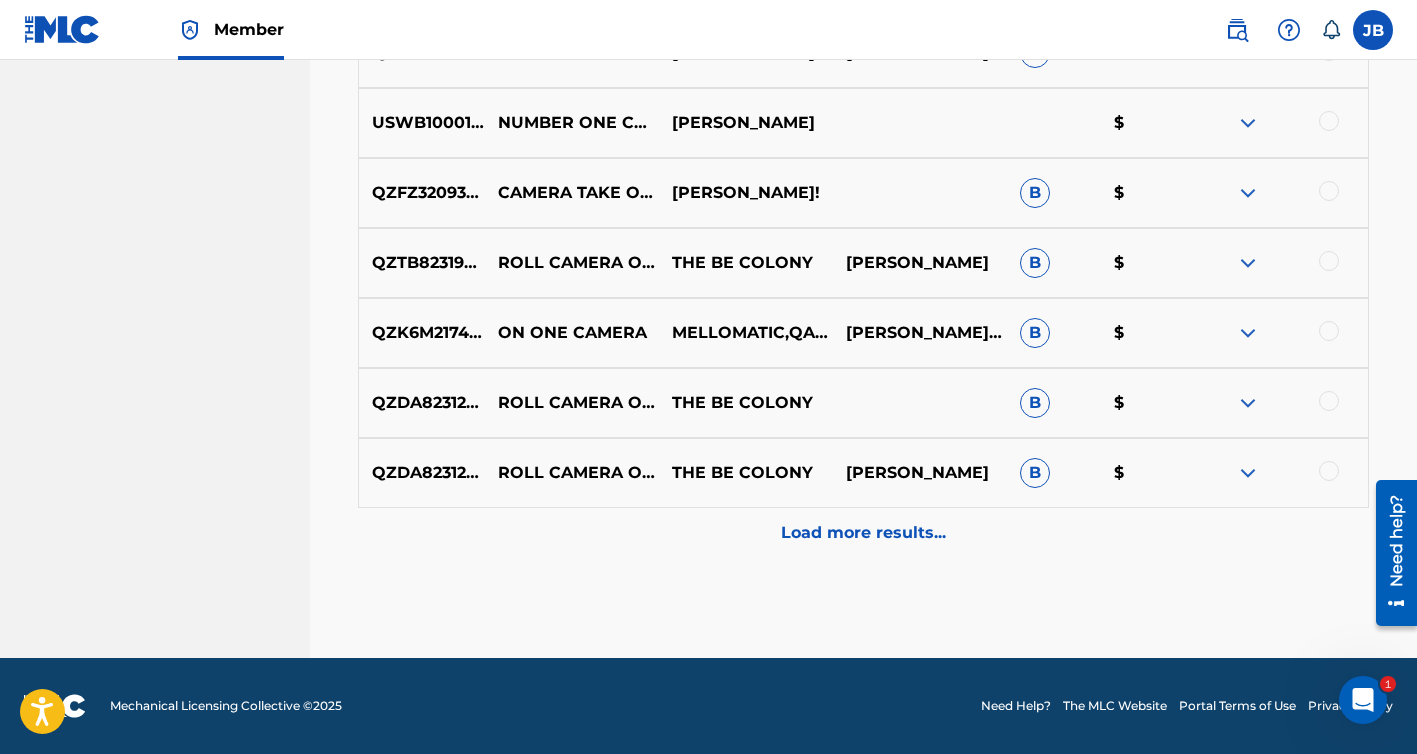 click on "Load more results..." at bounding box center [863, 533] 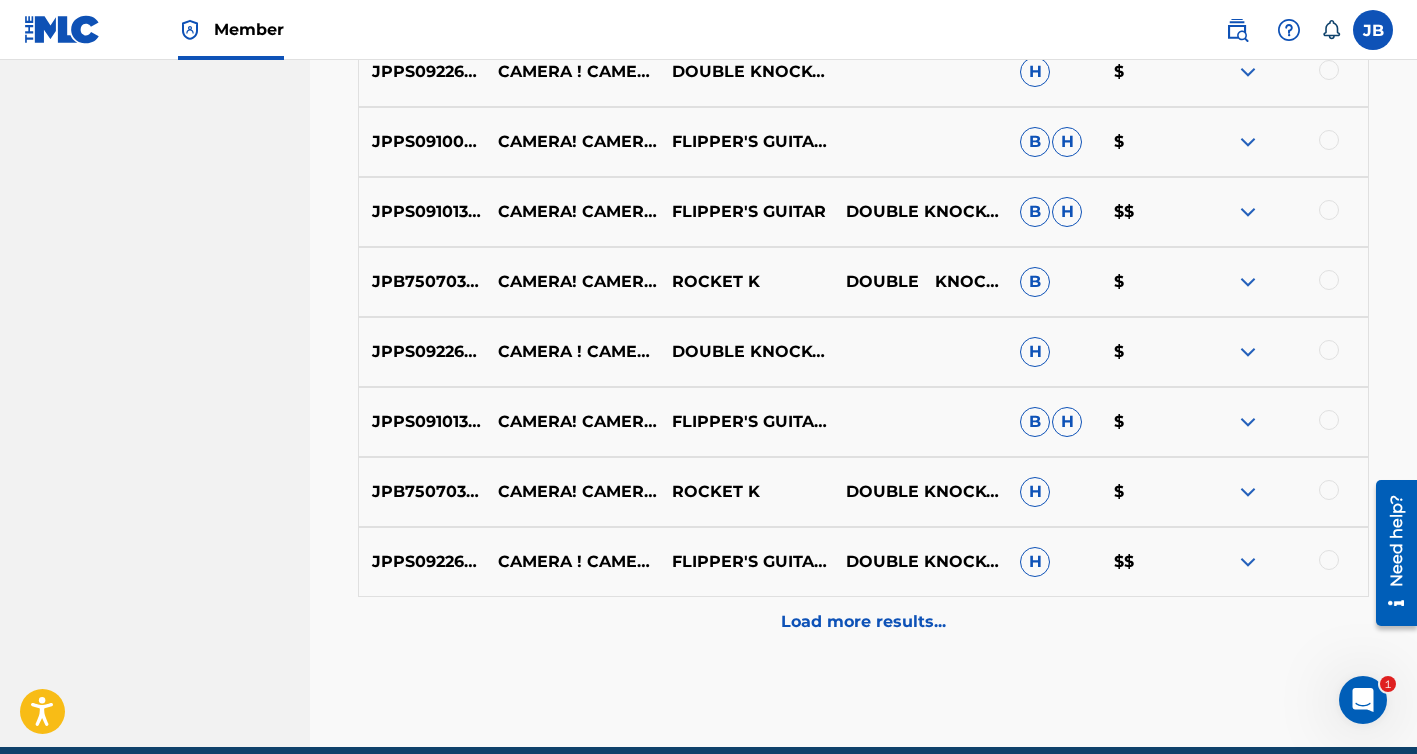 scroll, scrollTop: 3074, scrollLeft: 0, axis: vertical 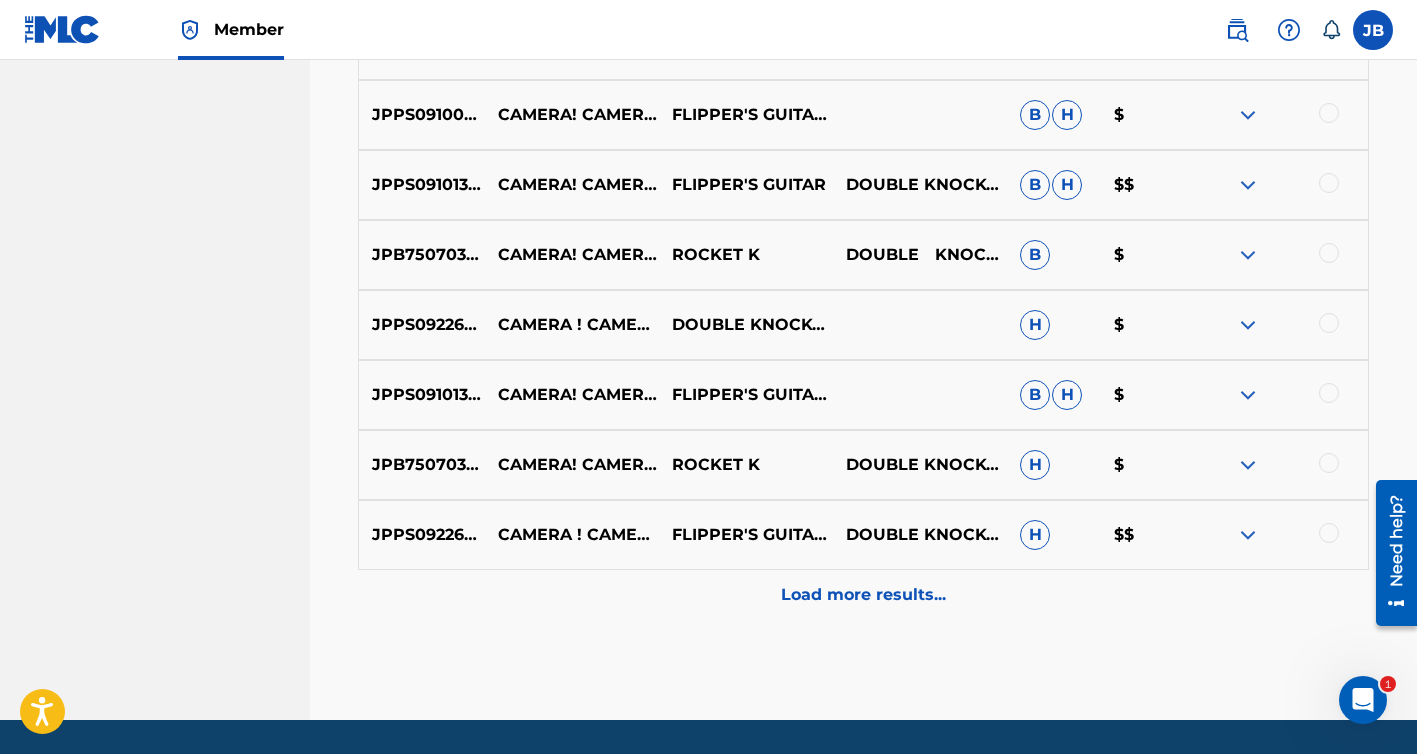 click on "Load more results..." at bounding box center (863, 595) 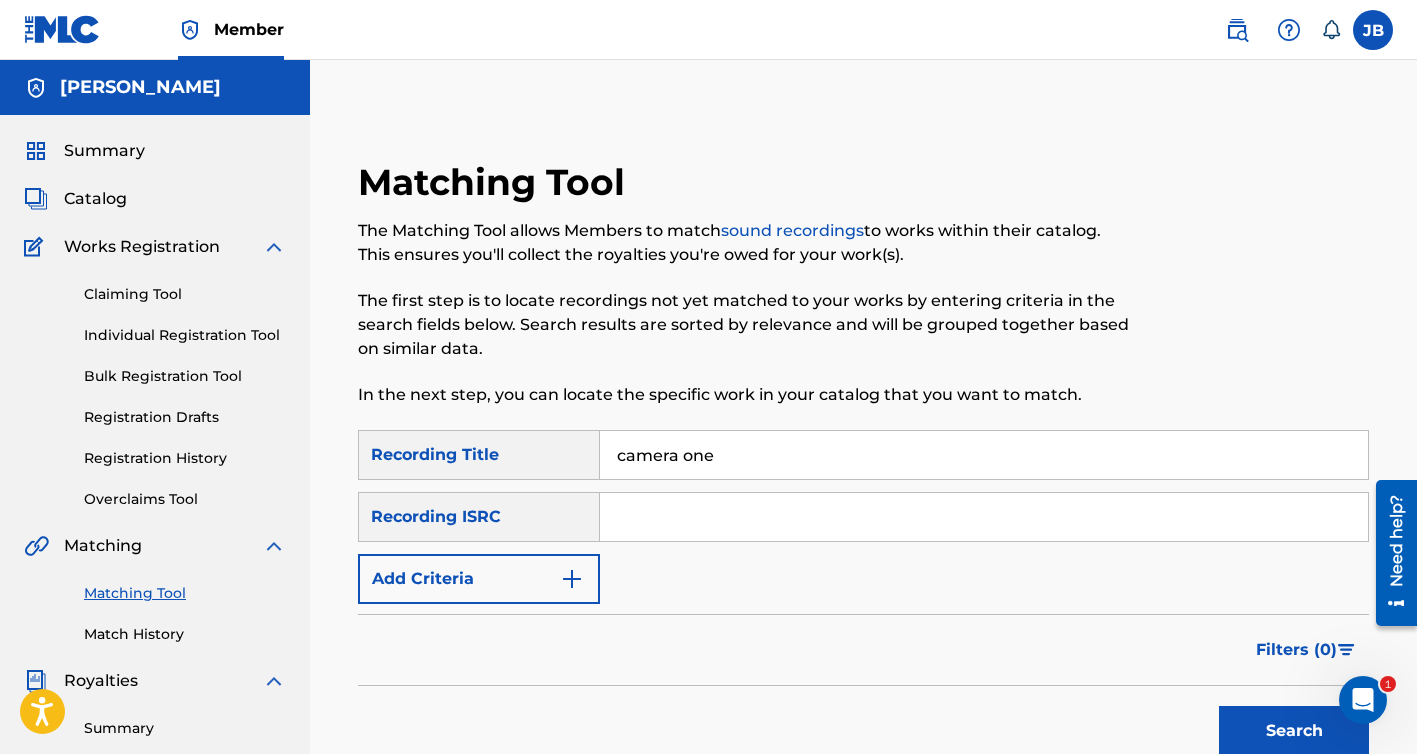 scroll, scrollTop: 0, scrollLeft: 0, axis: both 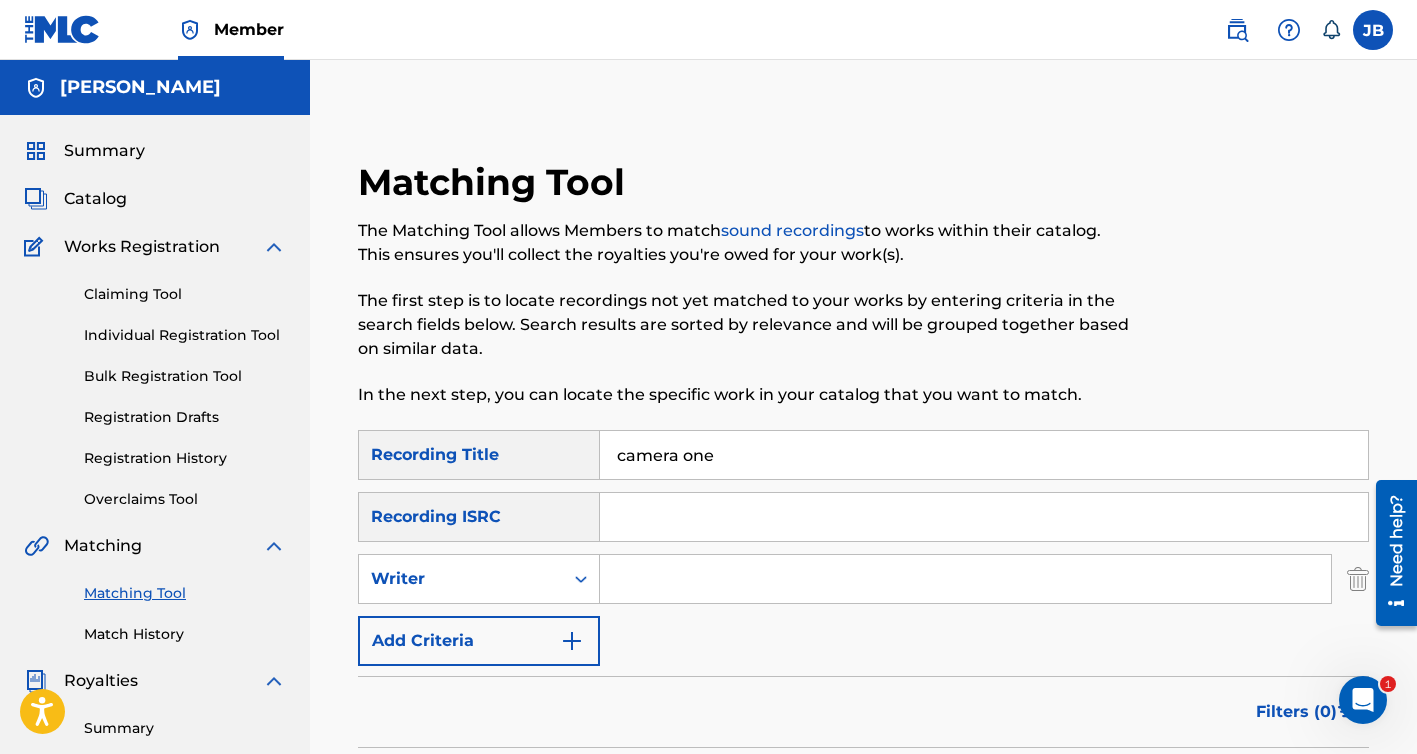 click at bounding box center [965, 579] 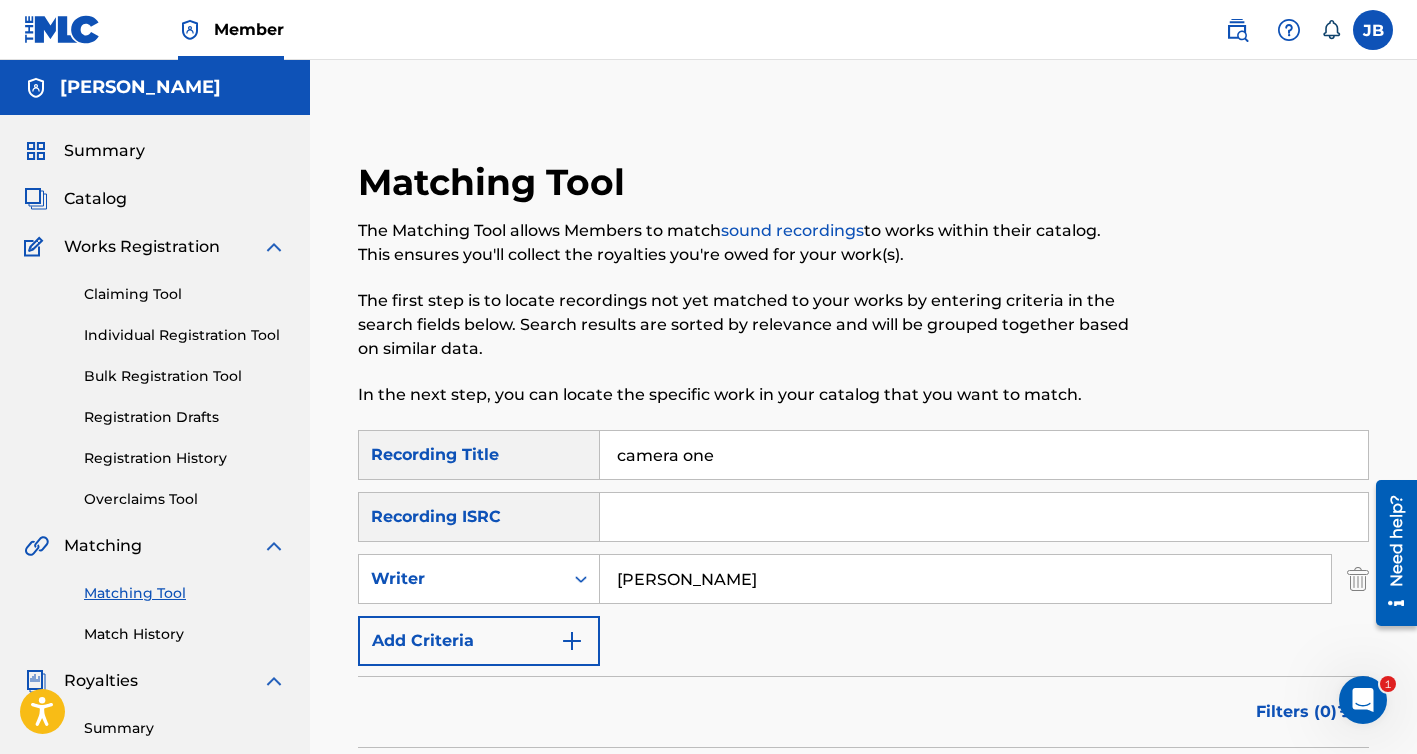 type on "Josh Joplin" 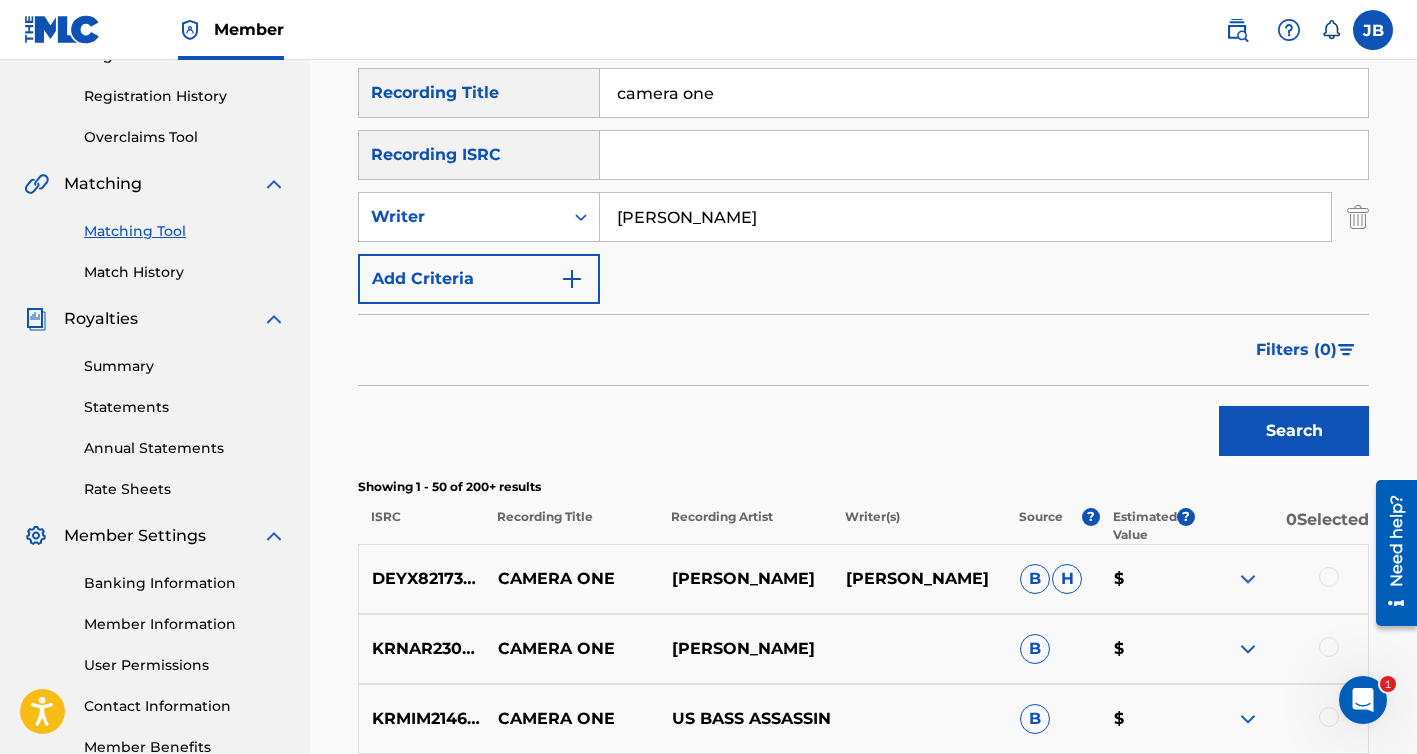 scroll, scrollTop: 409, scrollLeft: 0, axis: vertical 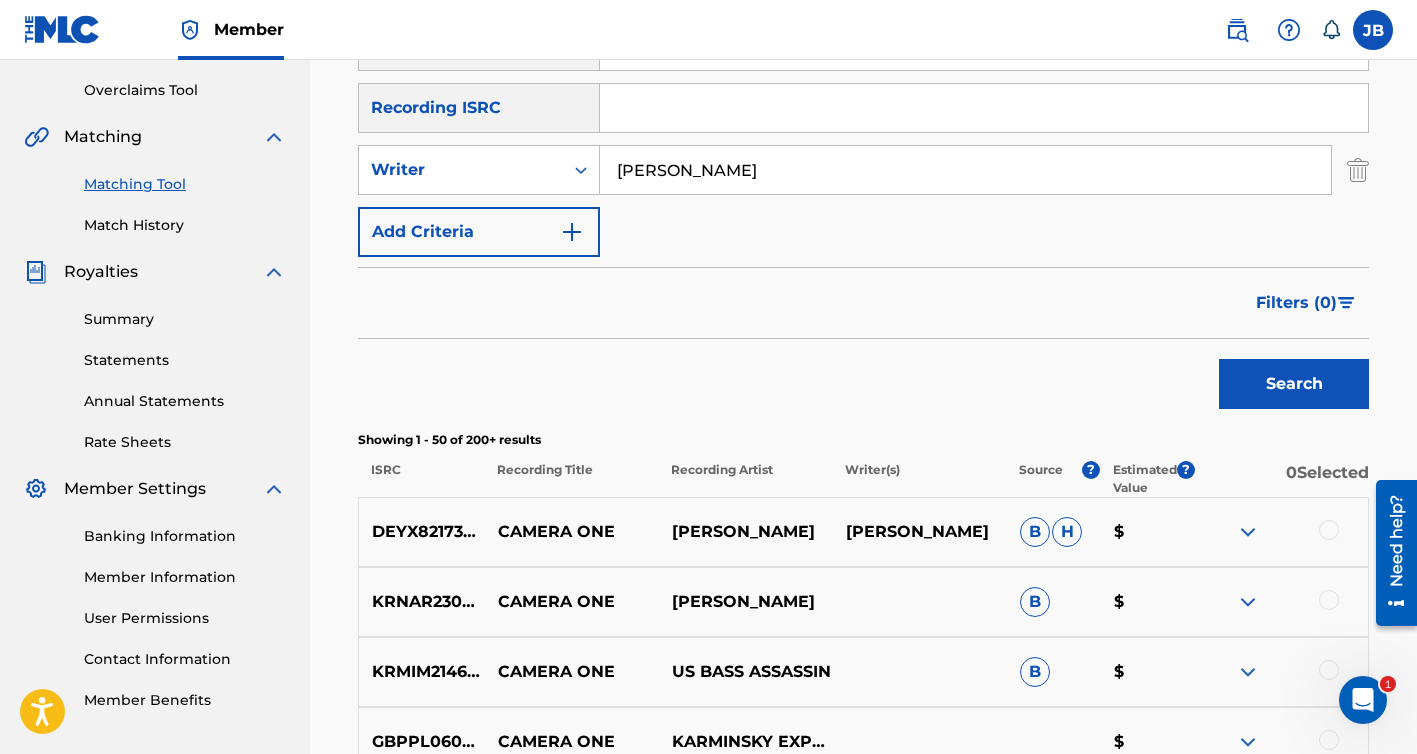 click on "Search" at bounding box center (1294, 384) 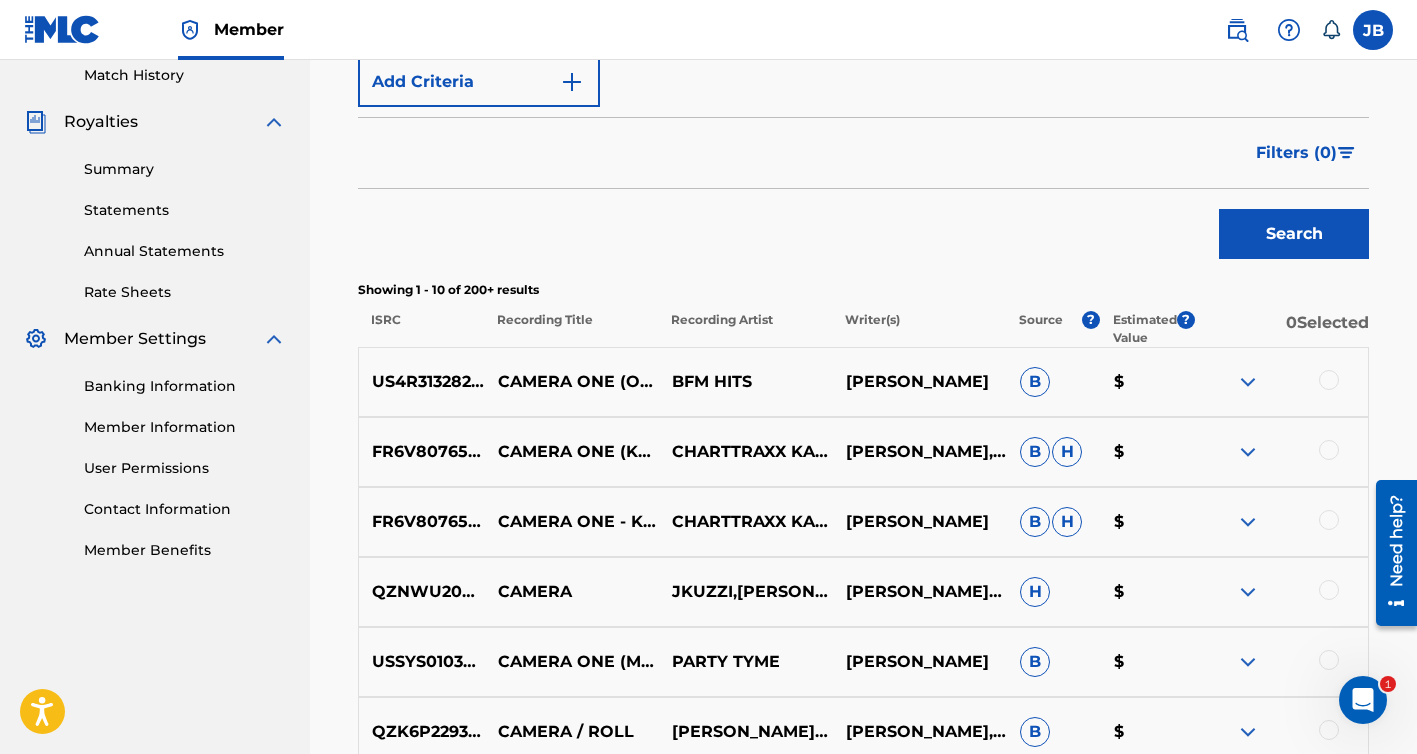 scroll, scrollTop: 593, scrollLeft: 0, axis: vertical 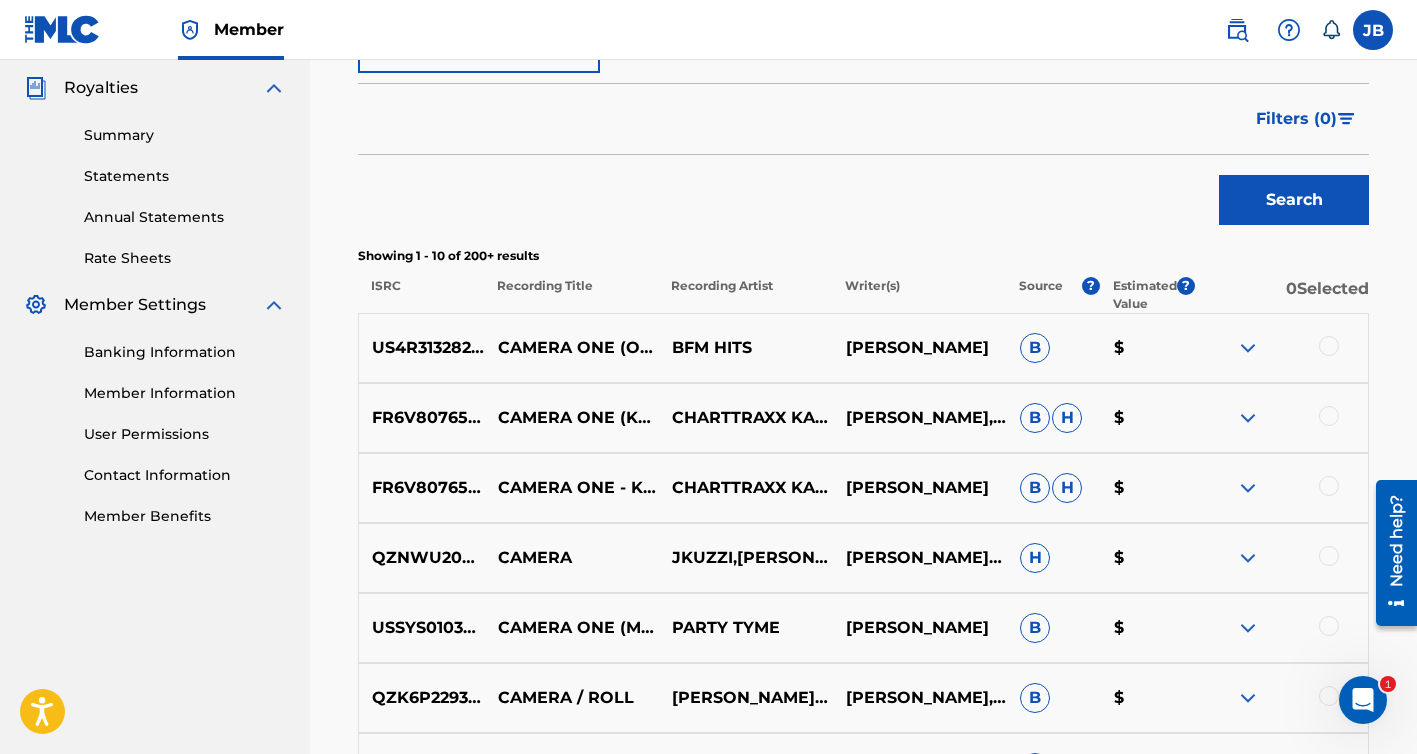click at bounding box center [1248, 418] 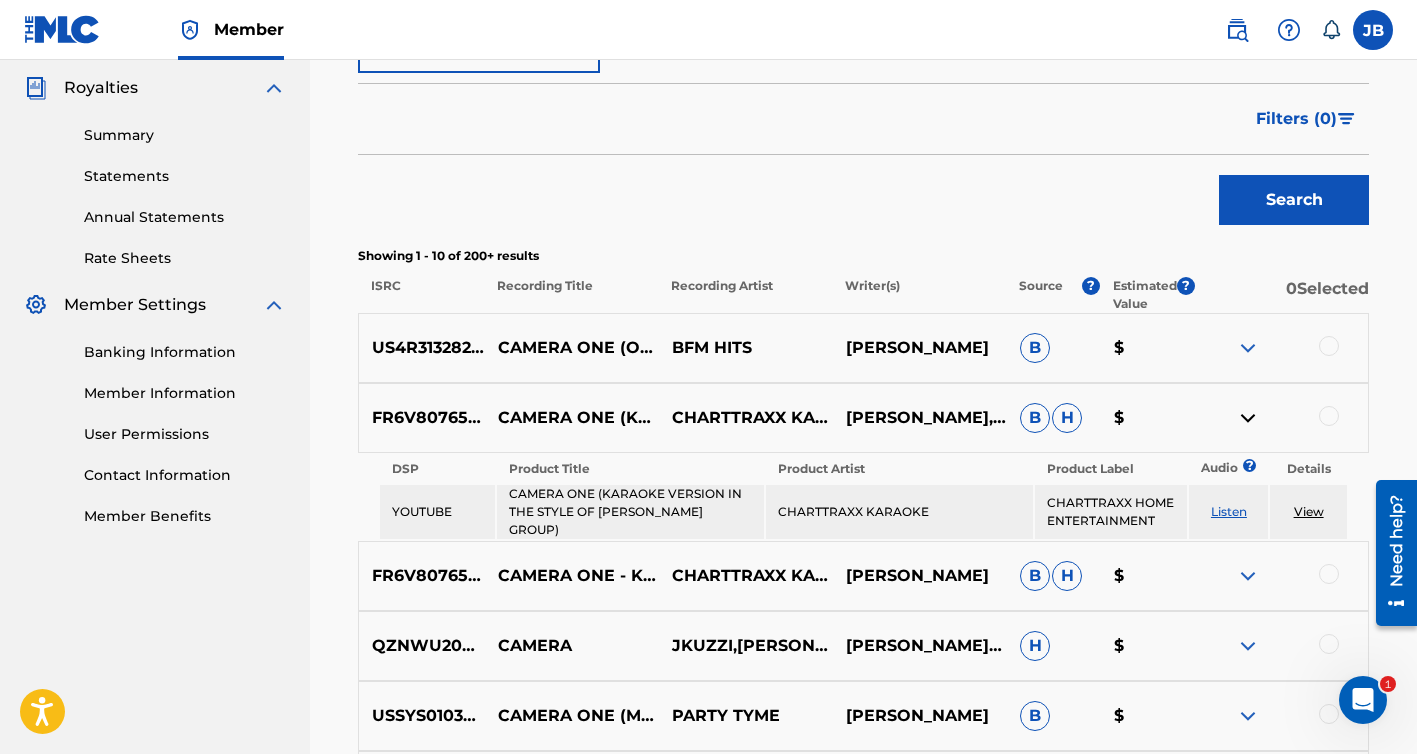 click at bounding box center (1248, 418) 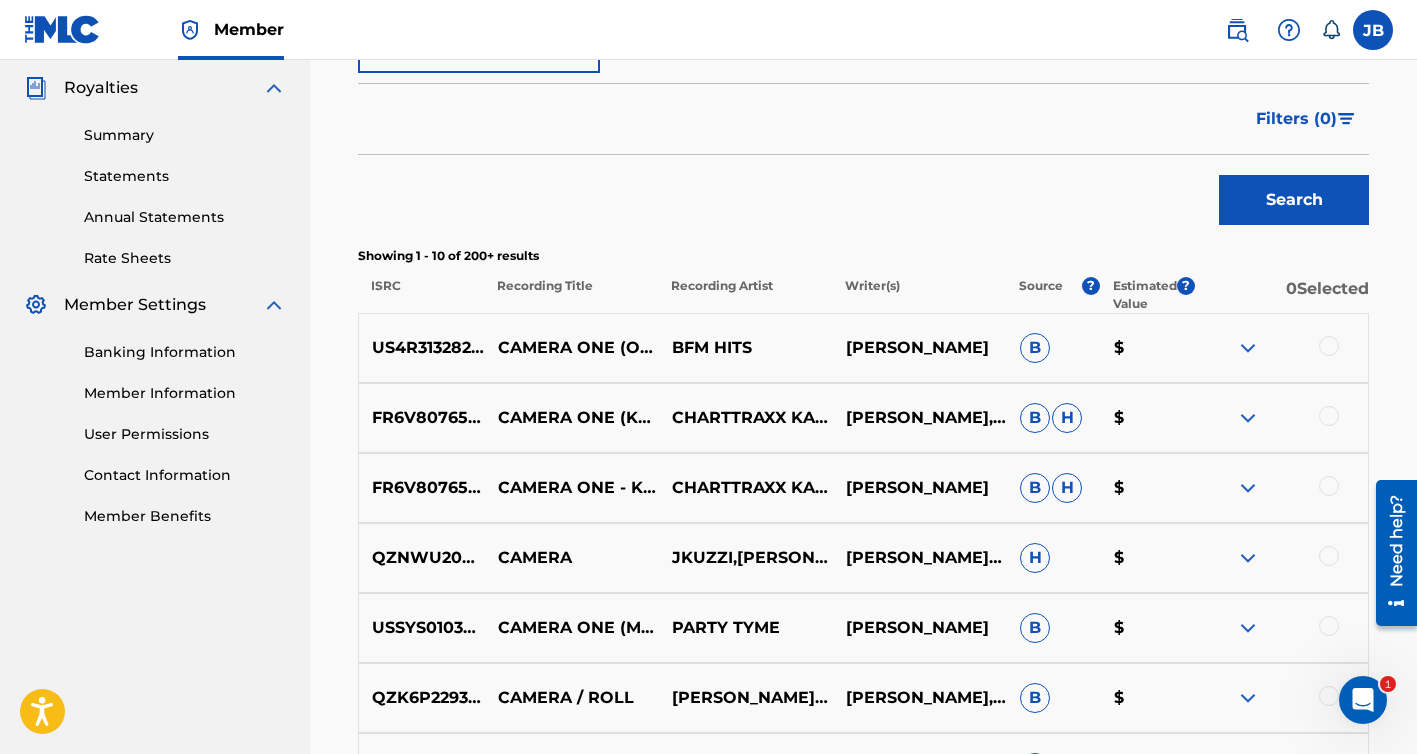 click at bounding box center (1248, 348) 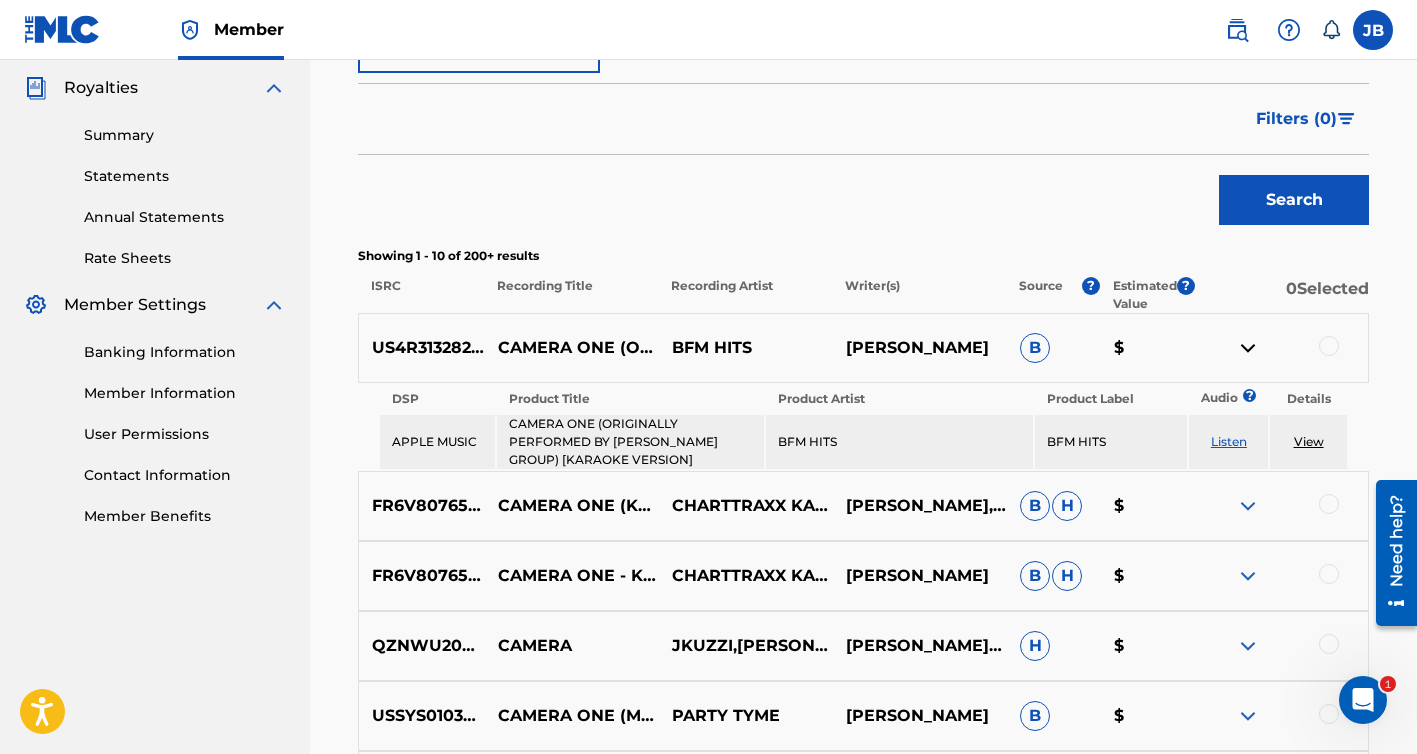 click at bounding box center (1248, 348) 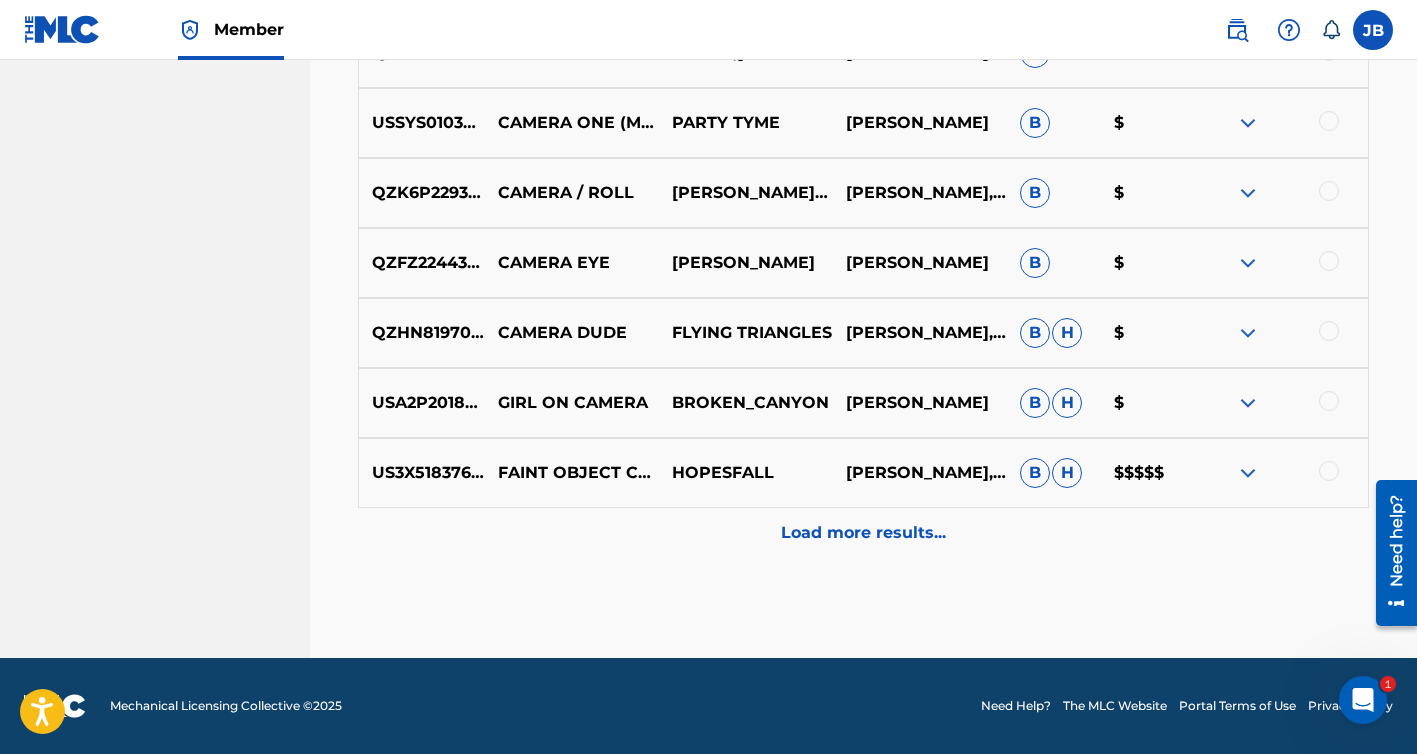 click on "Load more results..." at bounding box center [863, 533] 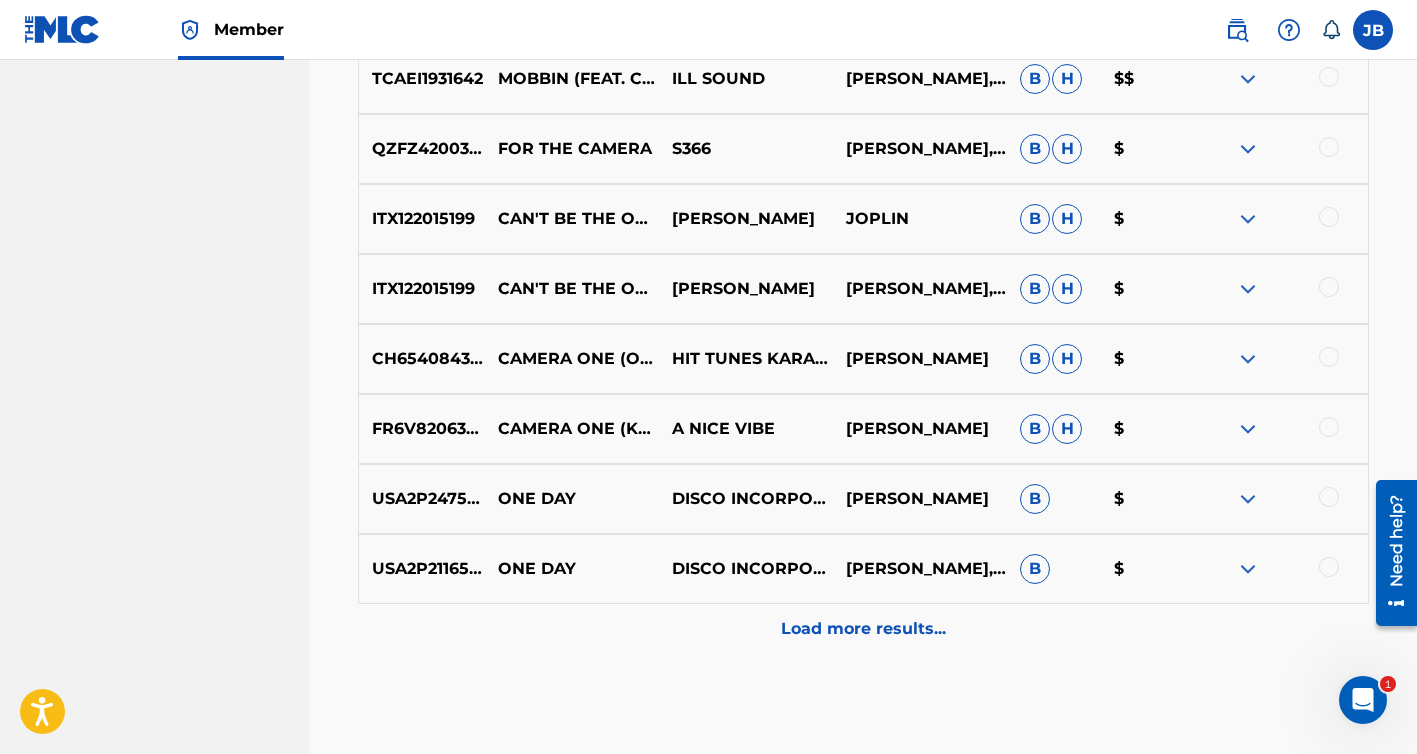 scroll, scrollTop: 1713, scrollLeft: 0, axis: vertical 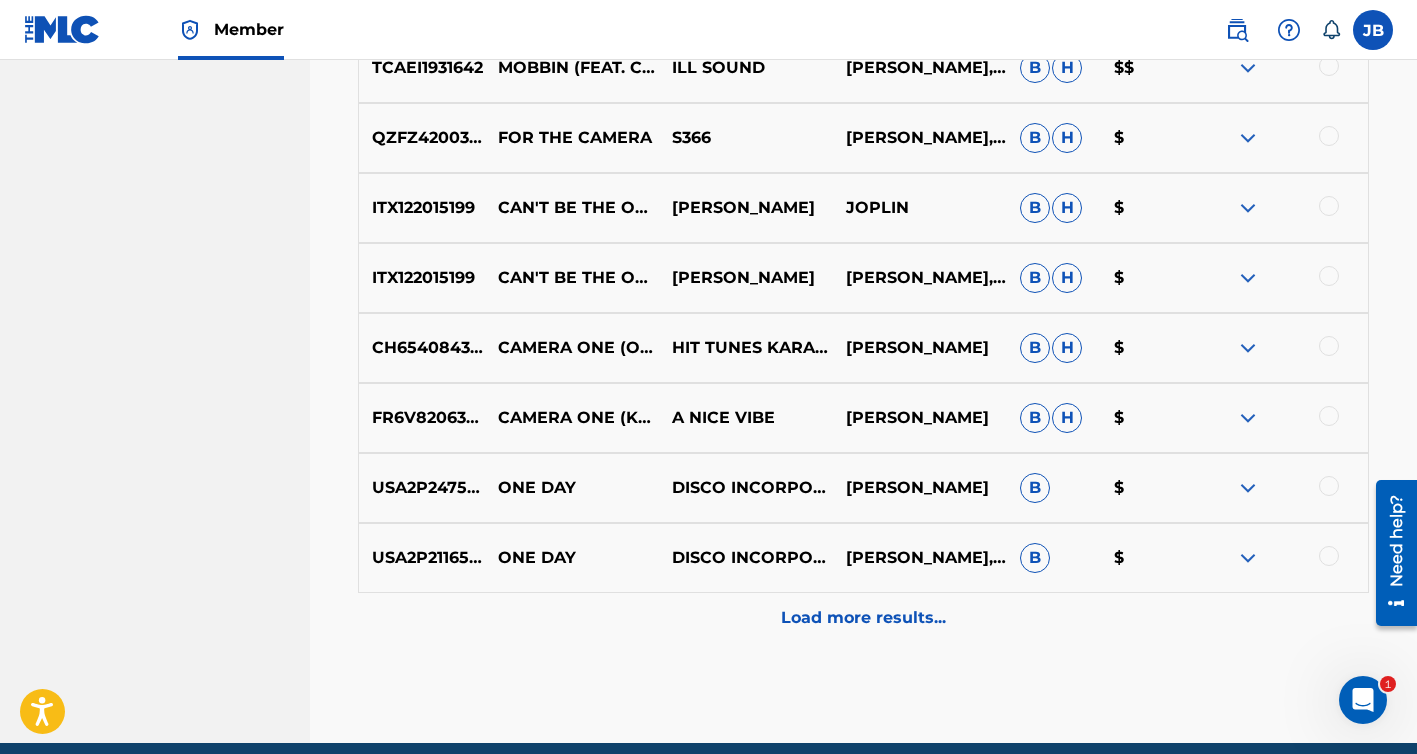 click on "Load more results..." at bounding box center (863, 618) 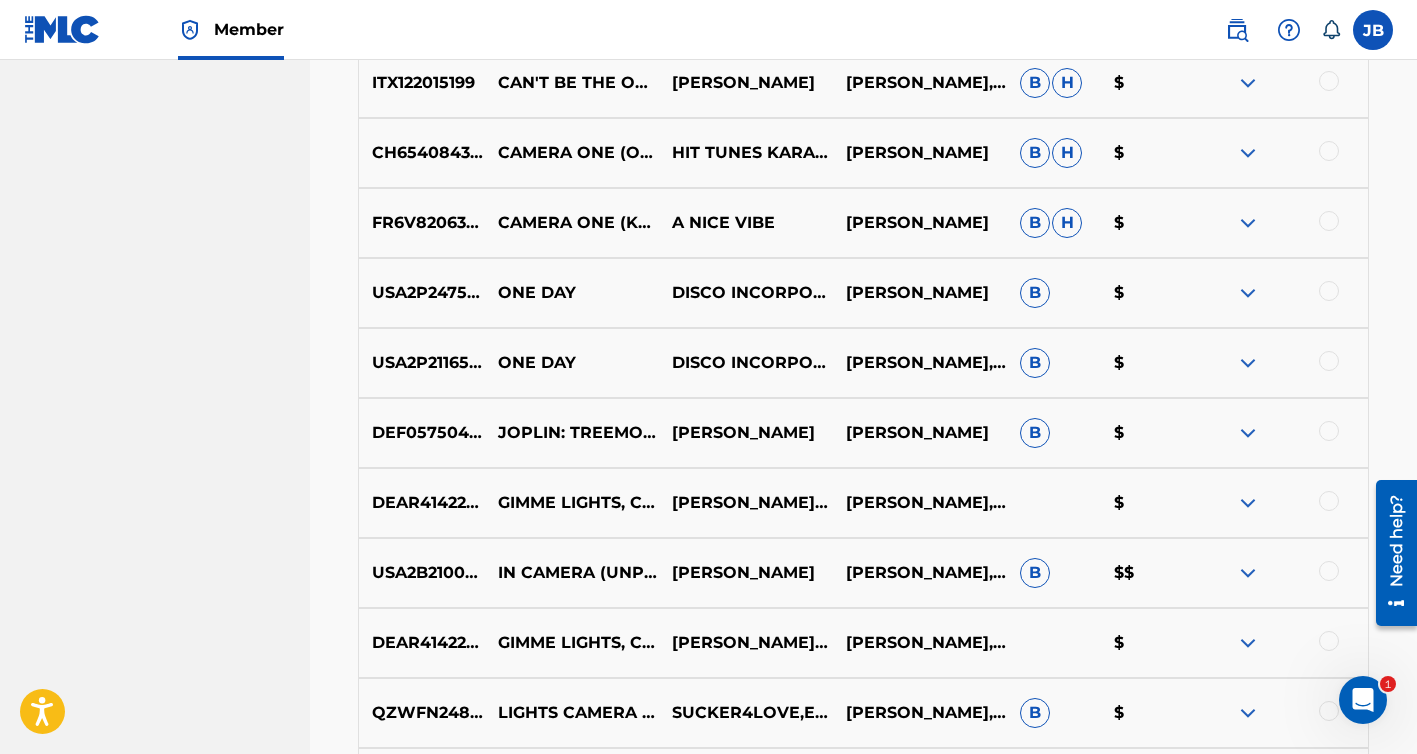 scroll, scrollTop: 1916, scrollLeft: 0, axis: vertical 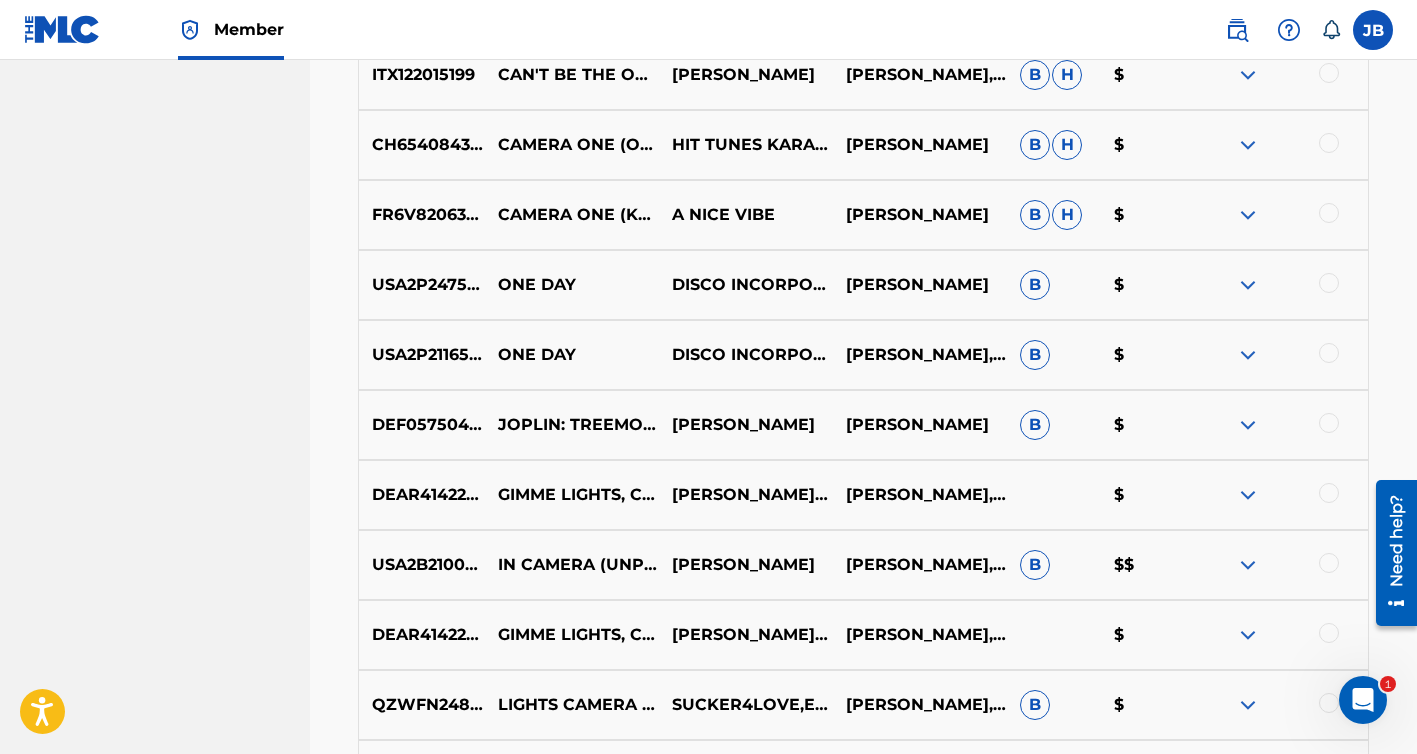 click at bounding box center [1248, 215] 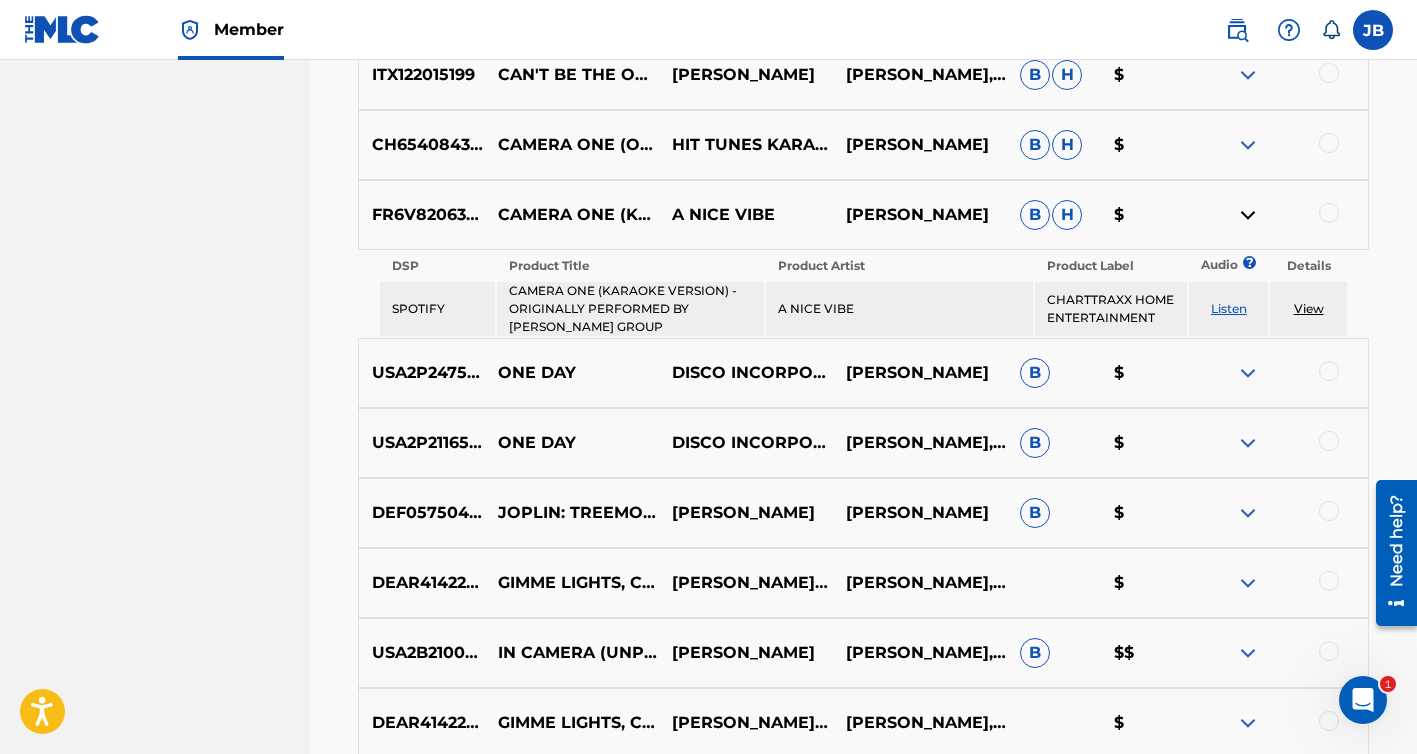 click at bounding box center [1248, 215] 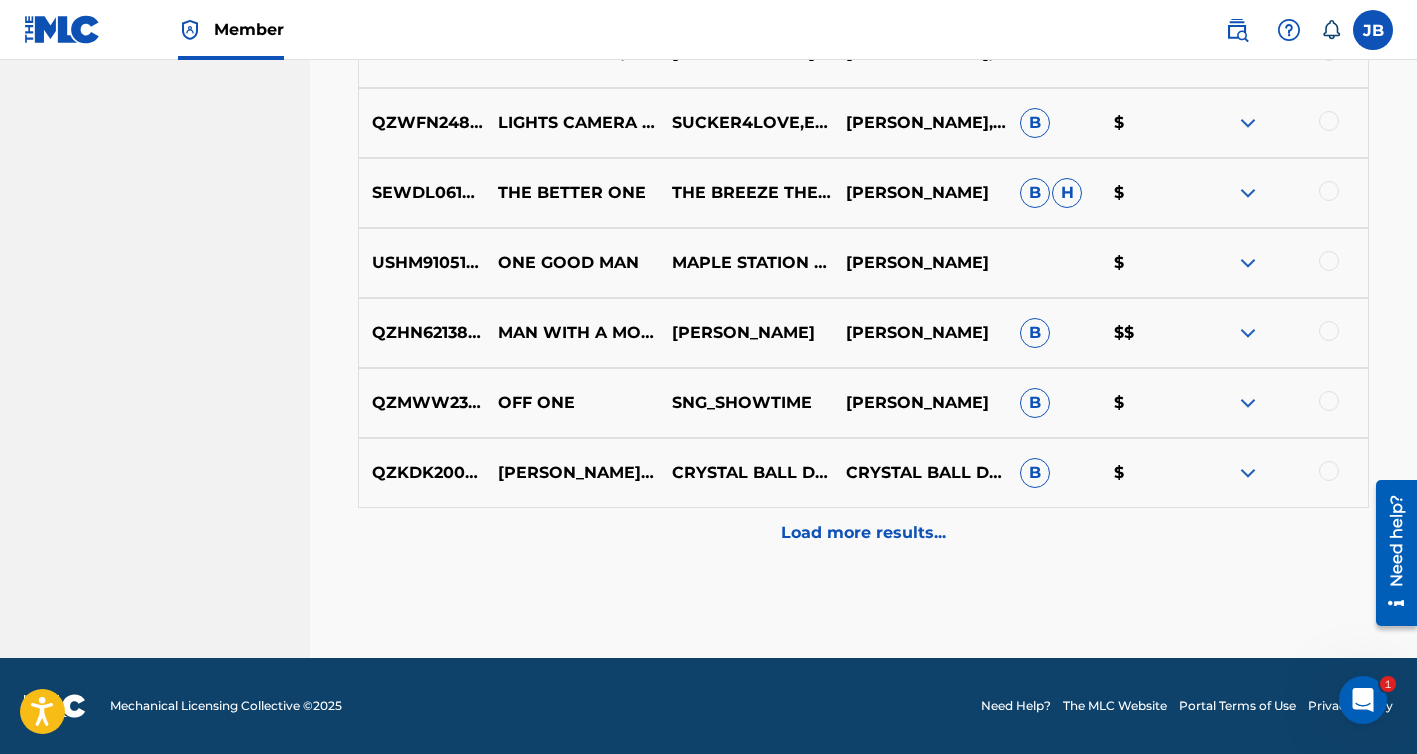 scroll, scrollTop: 2498, scrollLeft: 0, axis: vertical 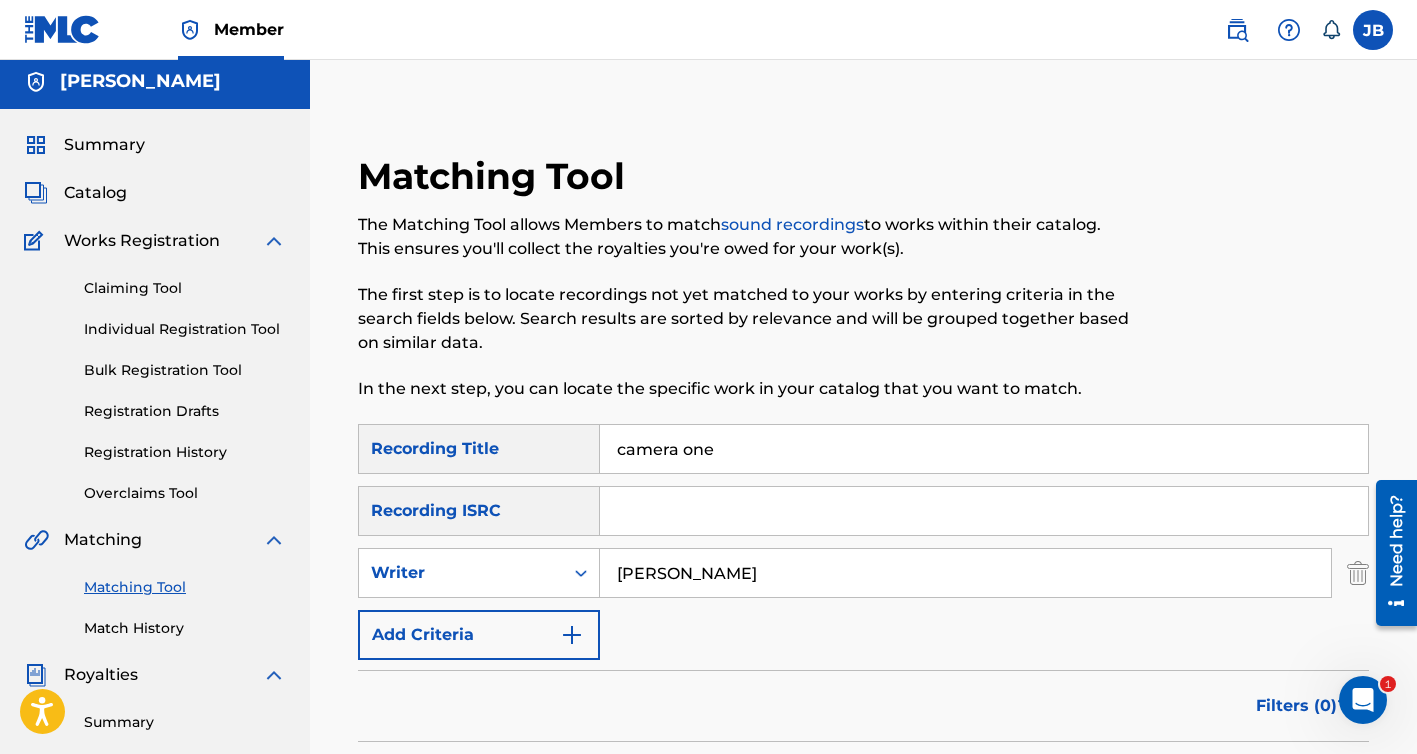 click at bounding box center (572, 635) 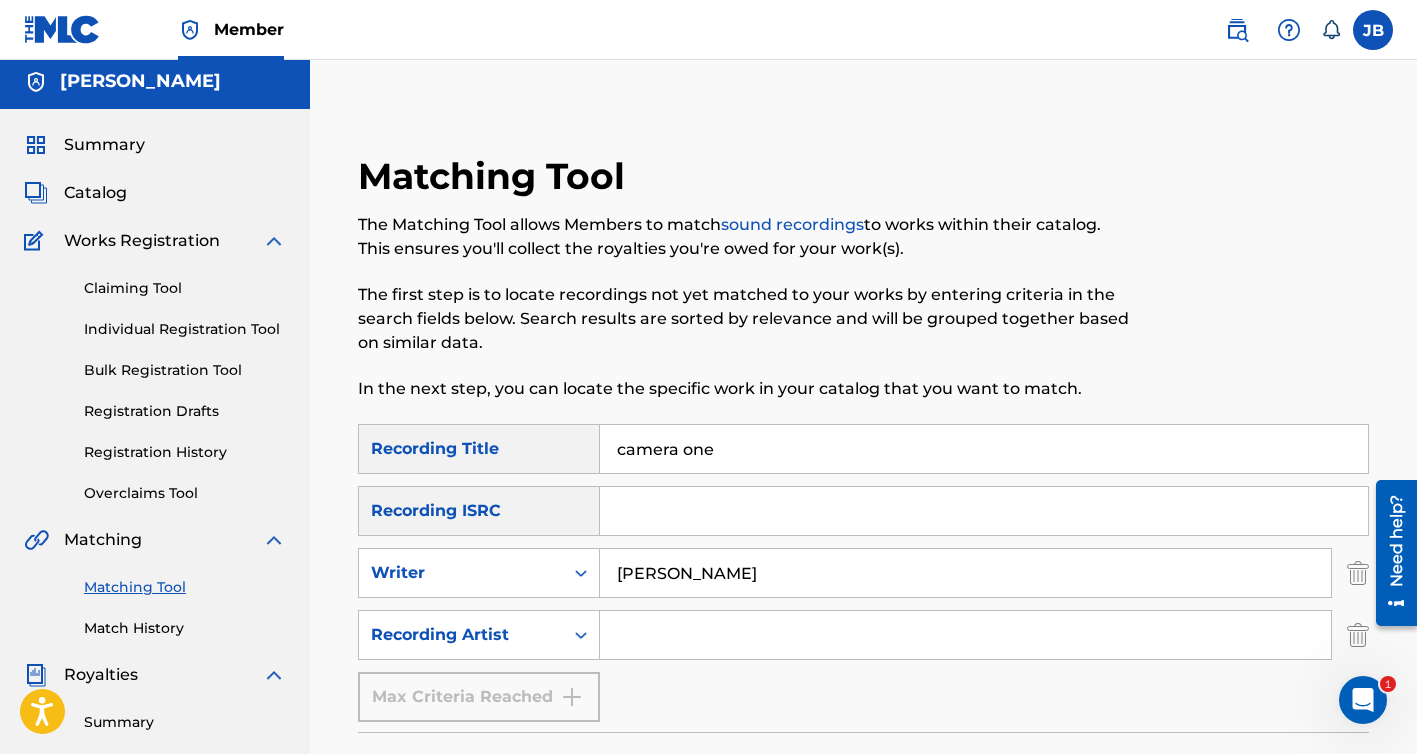 click at bounding box center [965, 635] 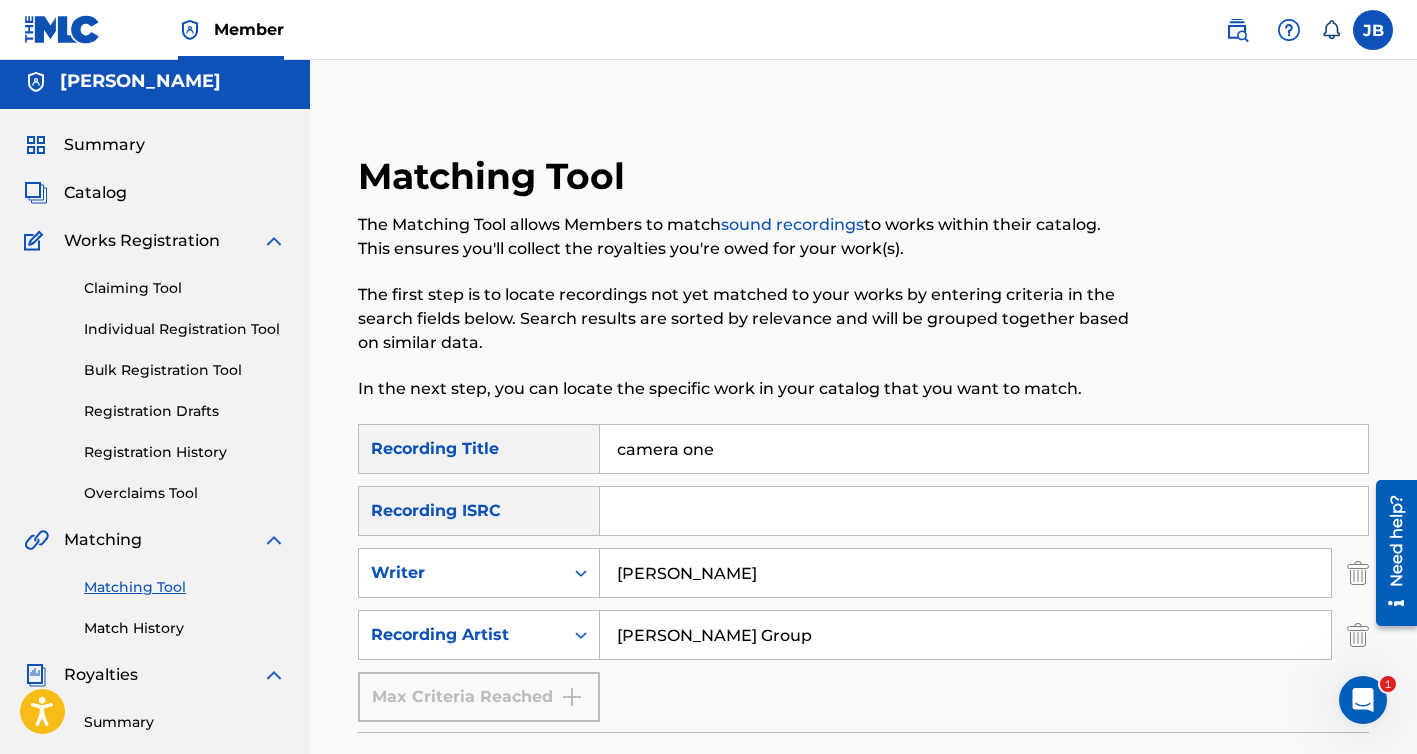 type on "Josh Joplin Group" 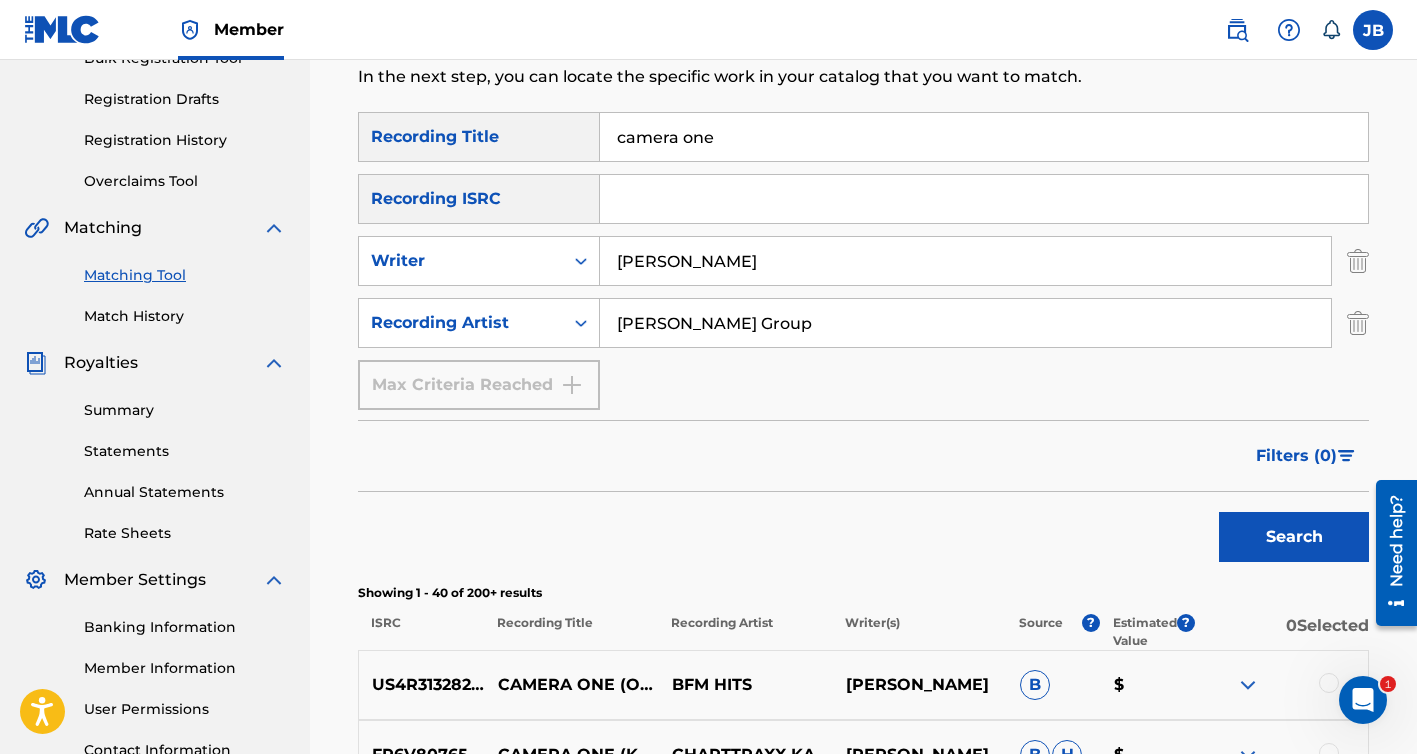 scroll, scrollTop: 341, scrollLeft: 0, axis: vertical 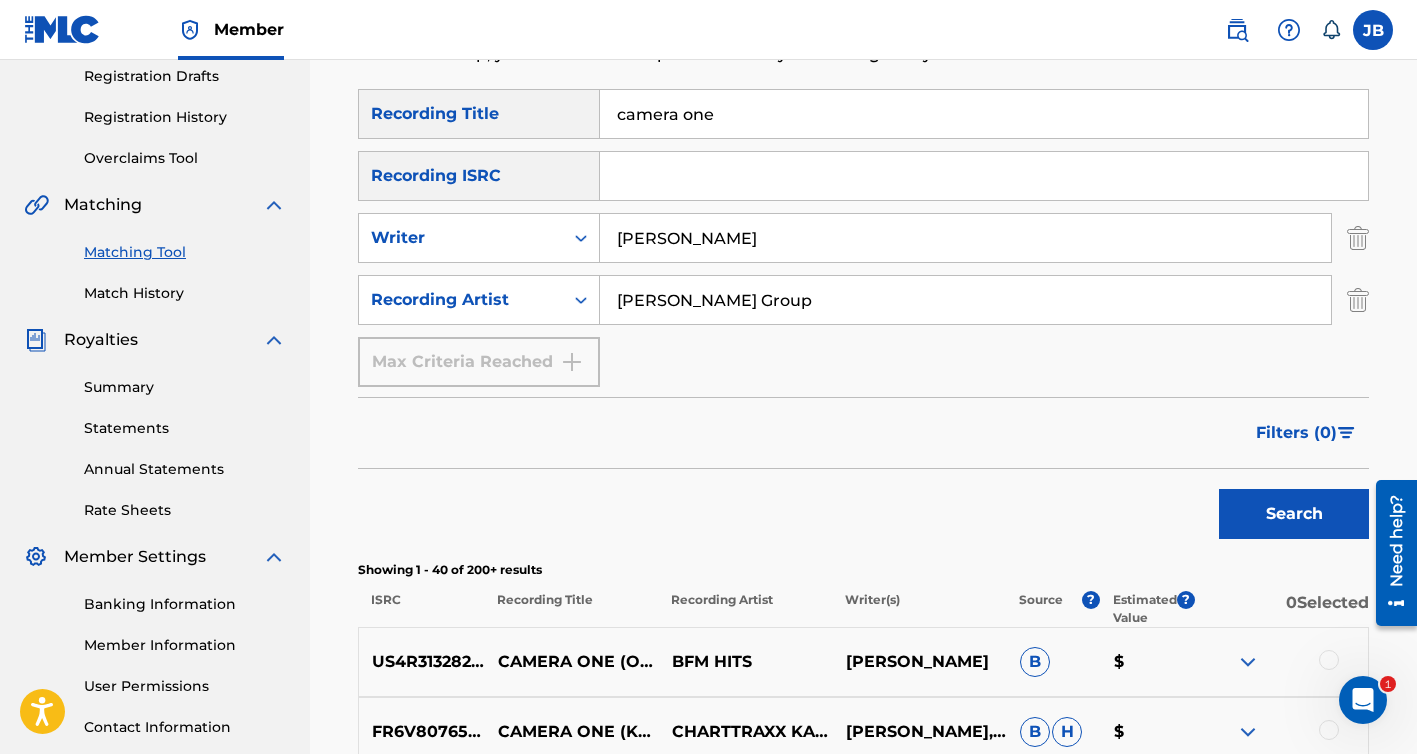 click on "Search" at bounding box center [1294, 514] 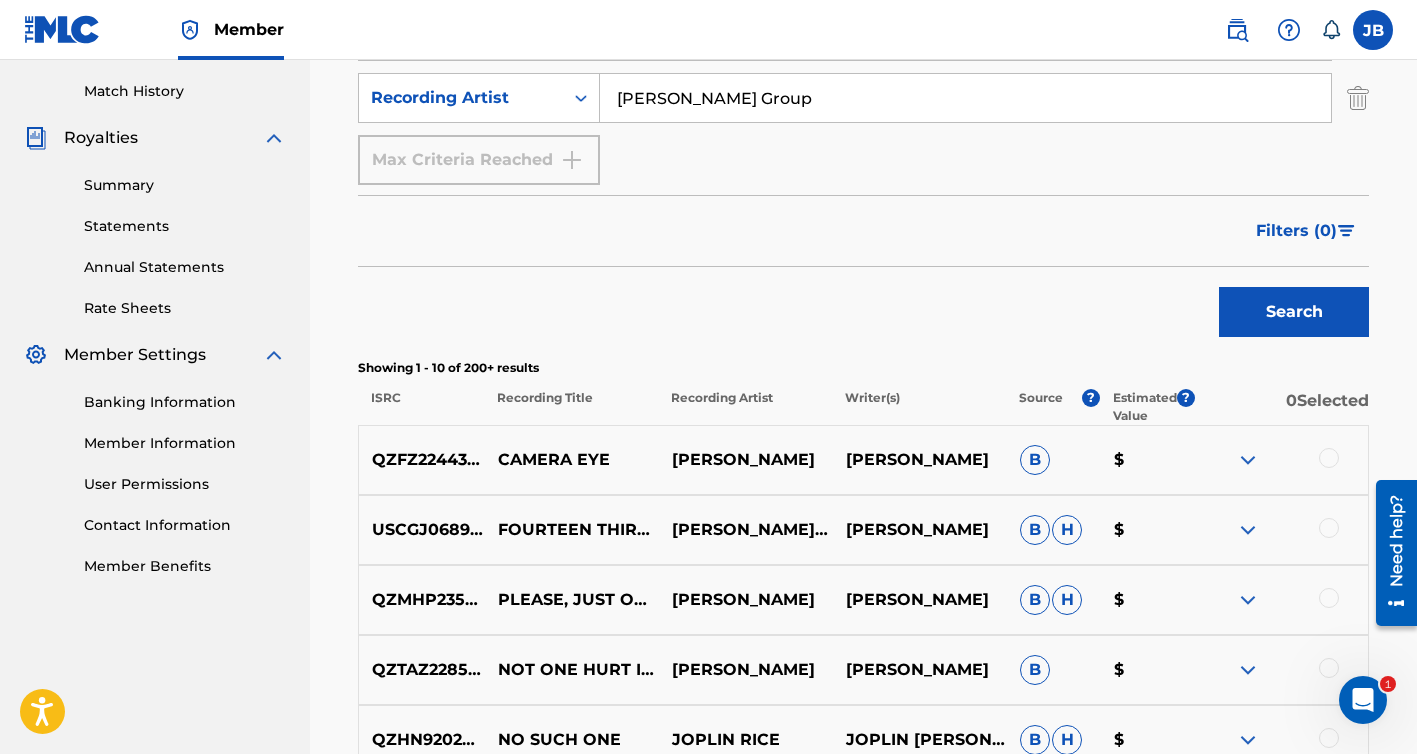 scroll, scrollTop: 551, scrollLeft: 0, axis: vertical 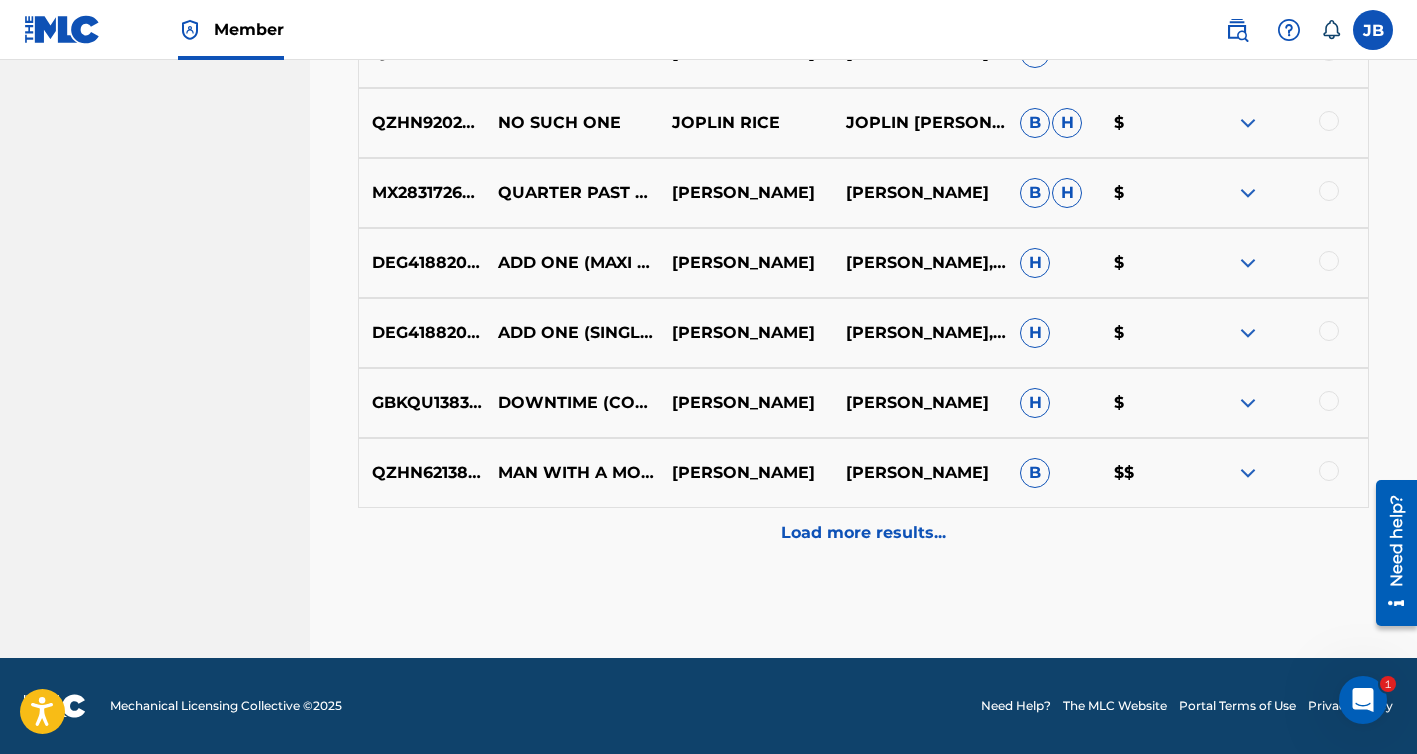 click on "Load more results..." at bounding box center [863, 533] 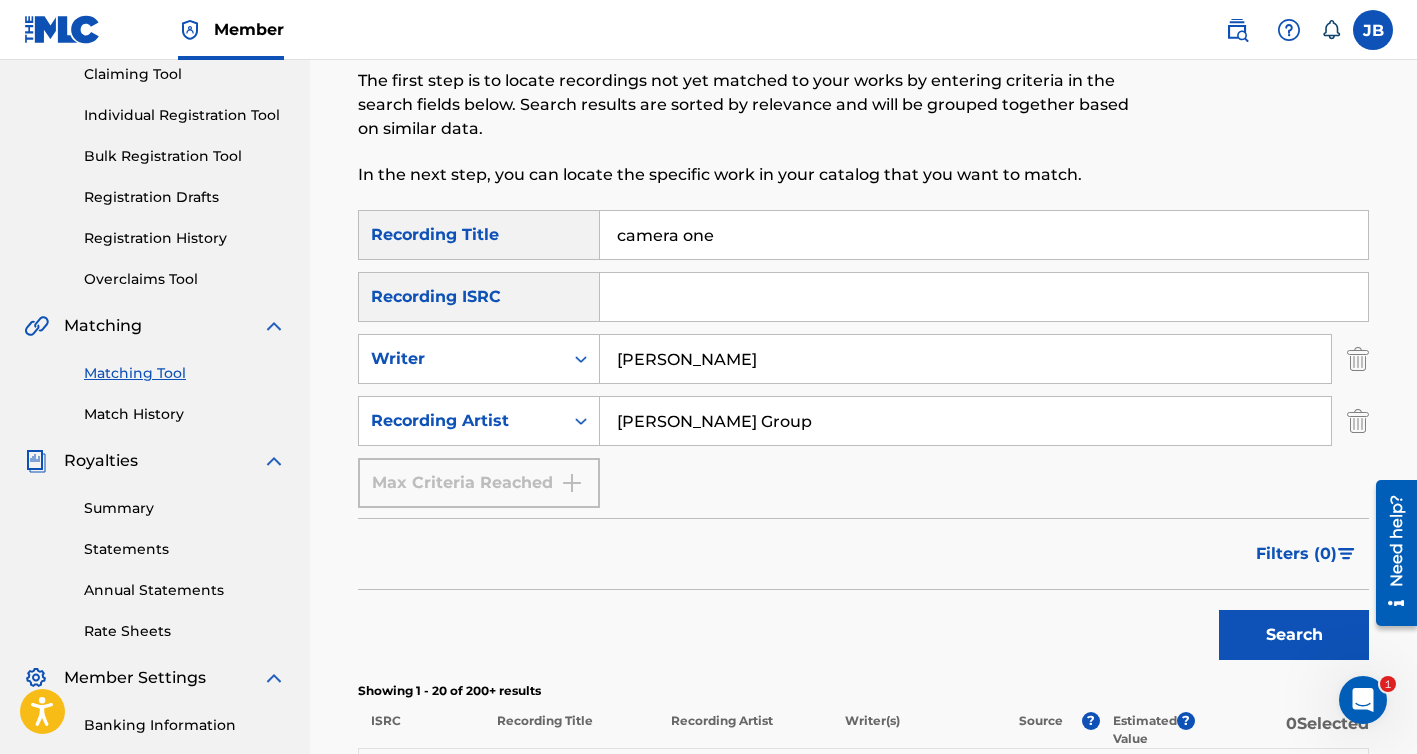 scroll, scrollTop: 239, scrollLeft: 0, axis: vertical 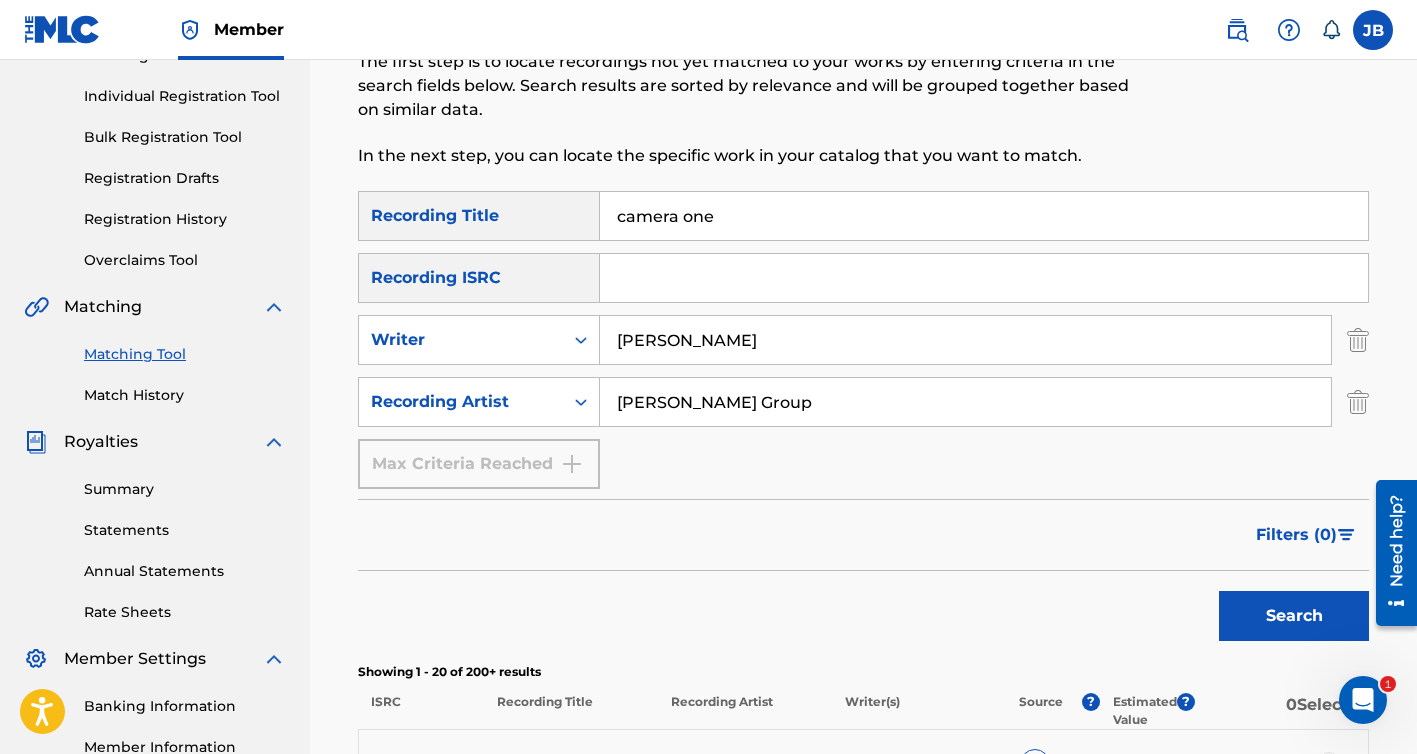 click at bounding box center (984, 278) 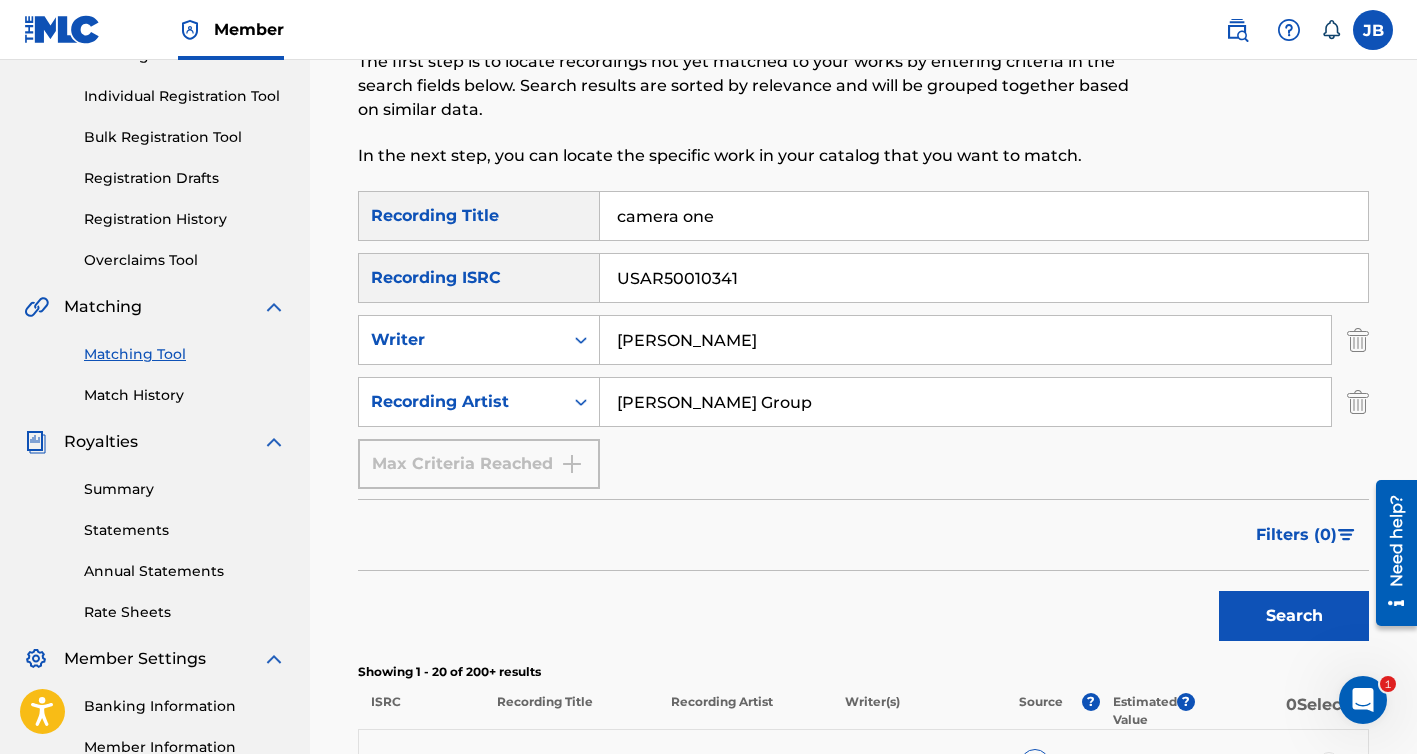 type on "USAR50010341" 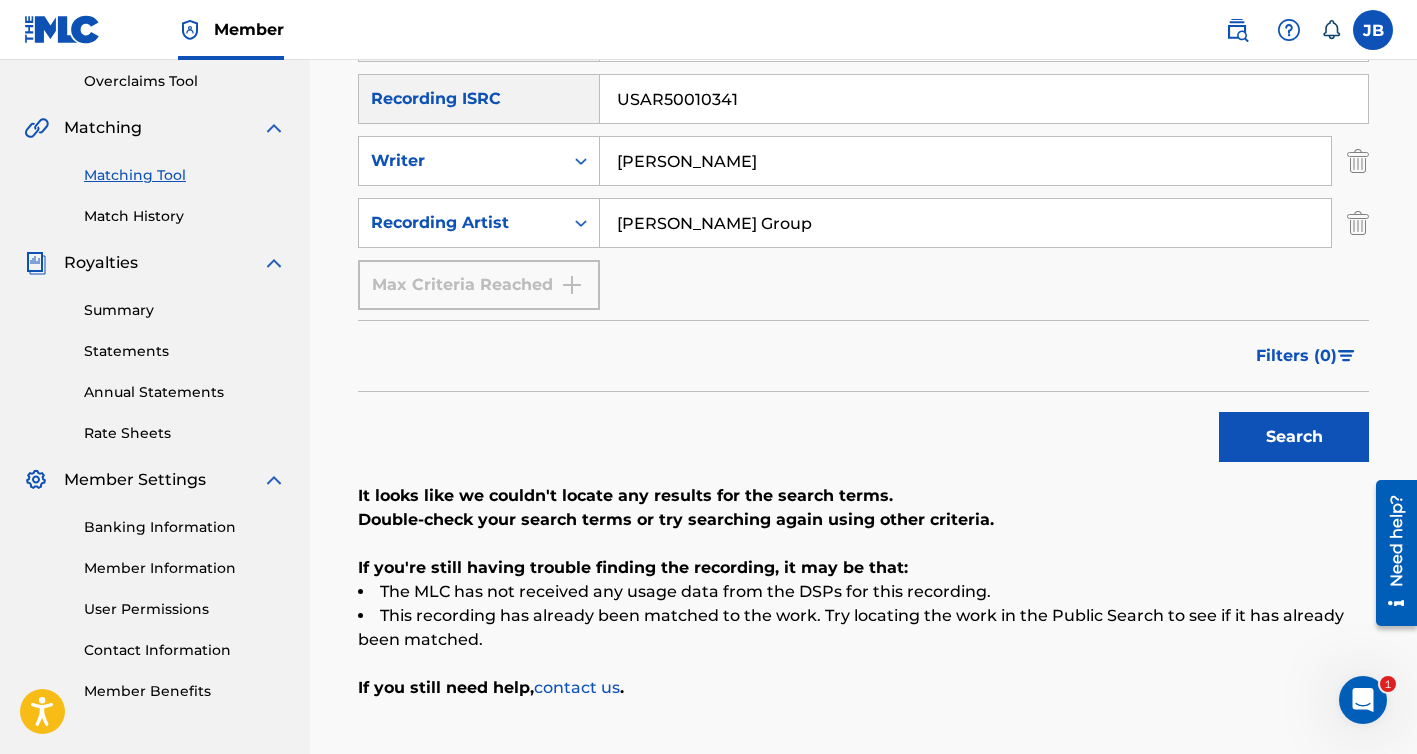 scroll, scrollTop: 405, scrollLeft: 0, axis: vertical 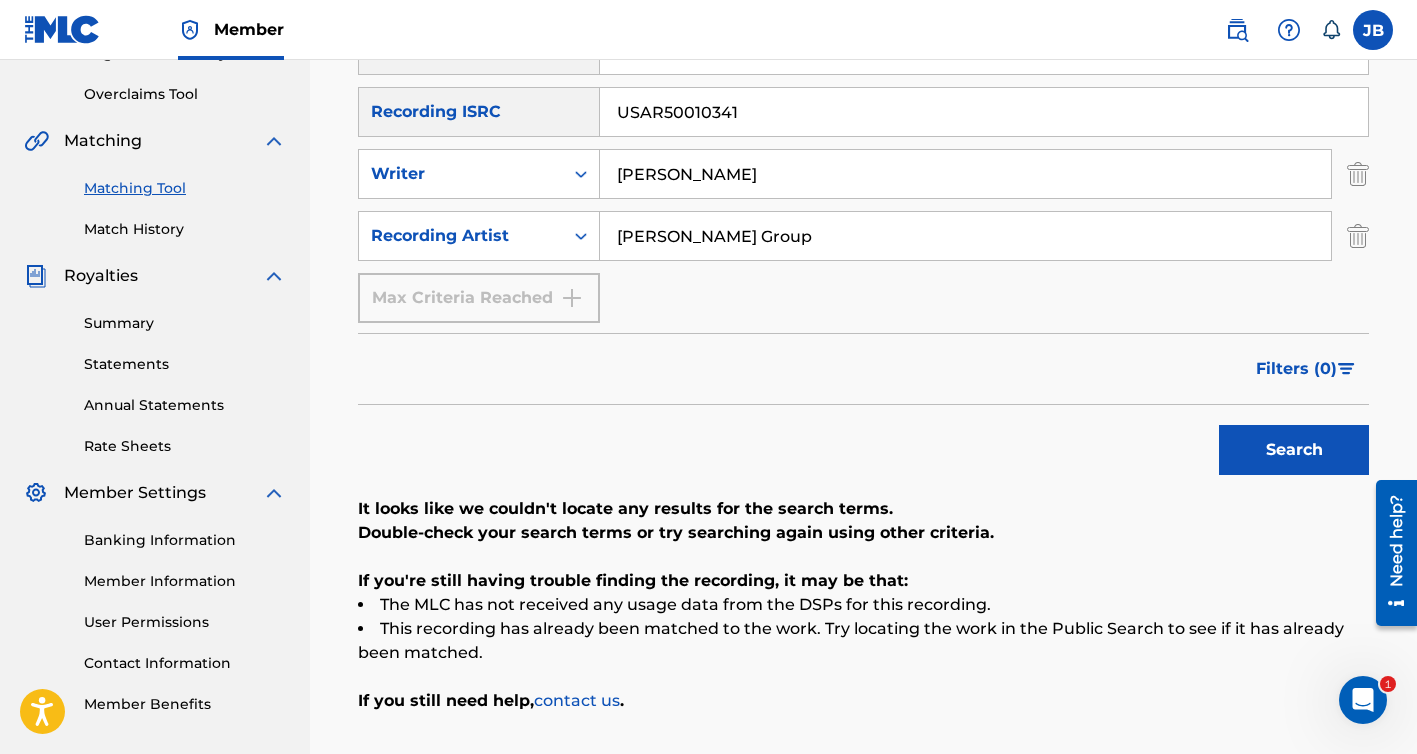 click on "Banking Information" at bounding box center [185, 540] 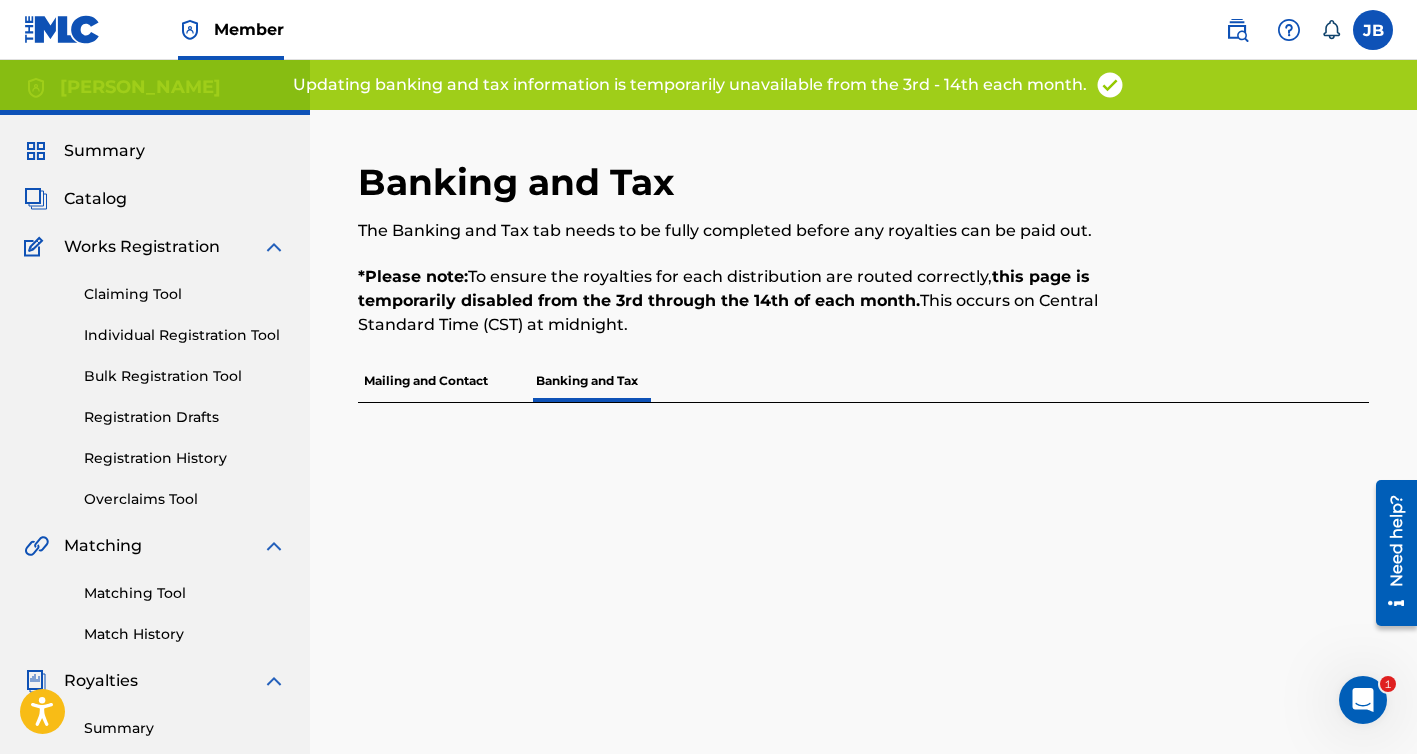 click on "Claiming Tool" at bounding box center (185, 294) 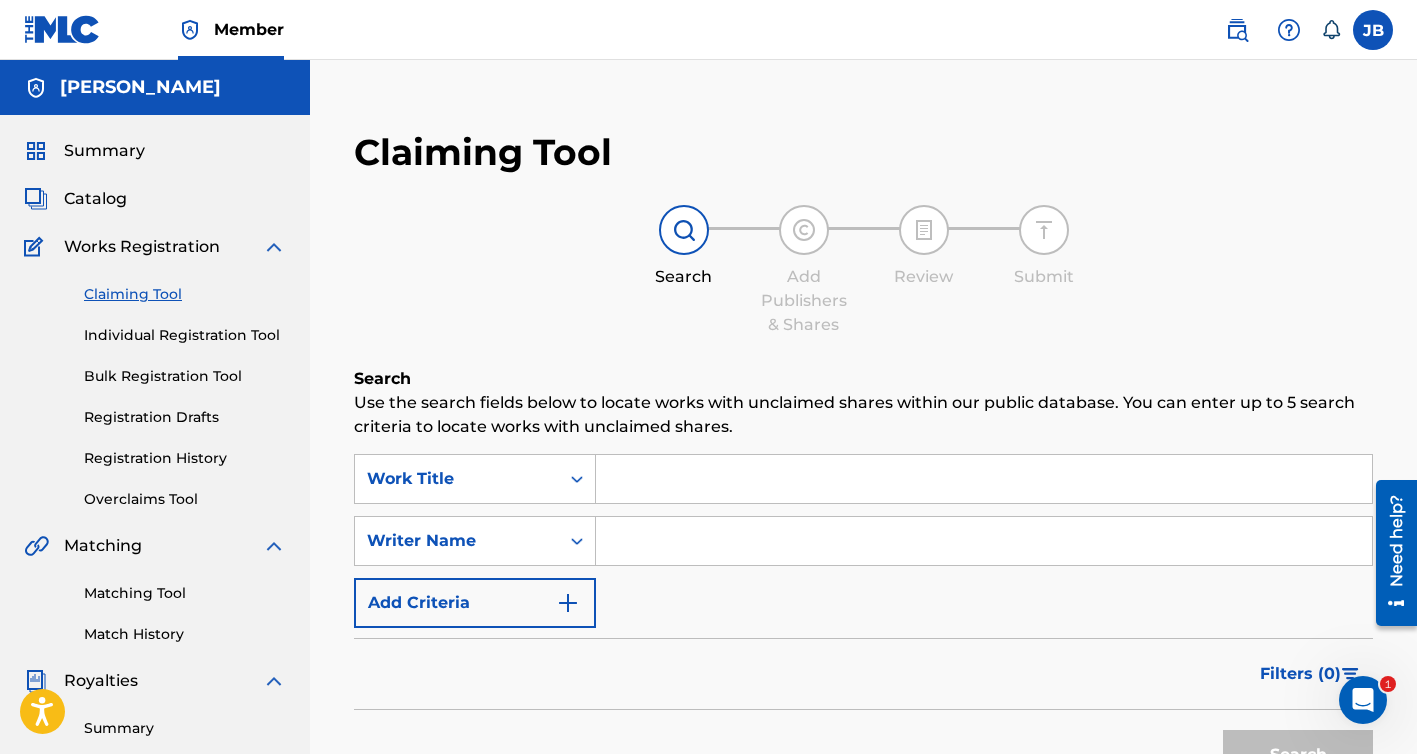 click at bounding box center [984, 479] 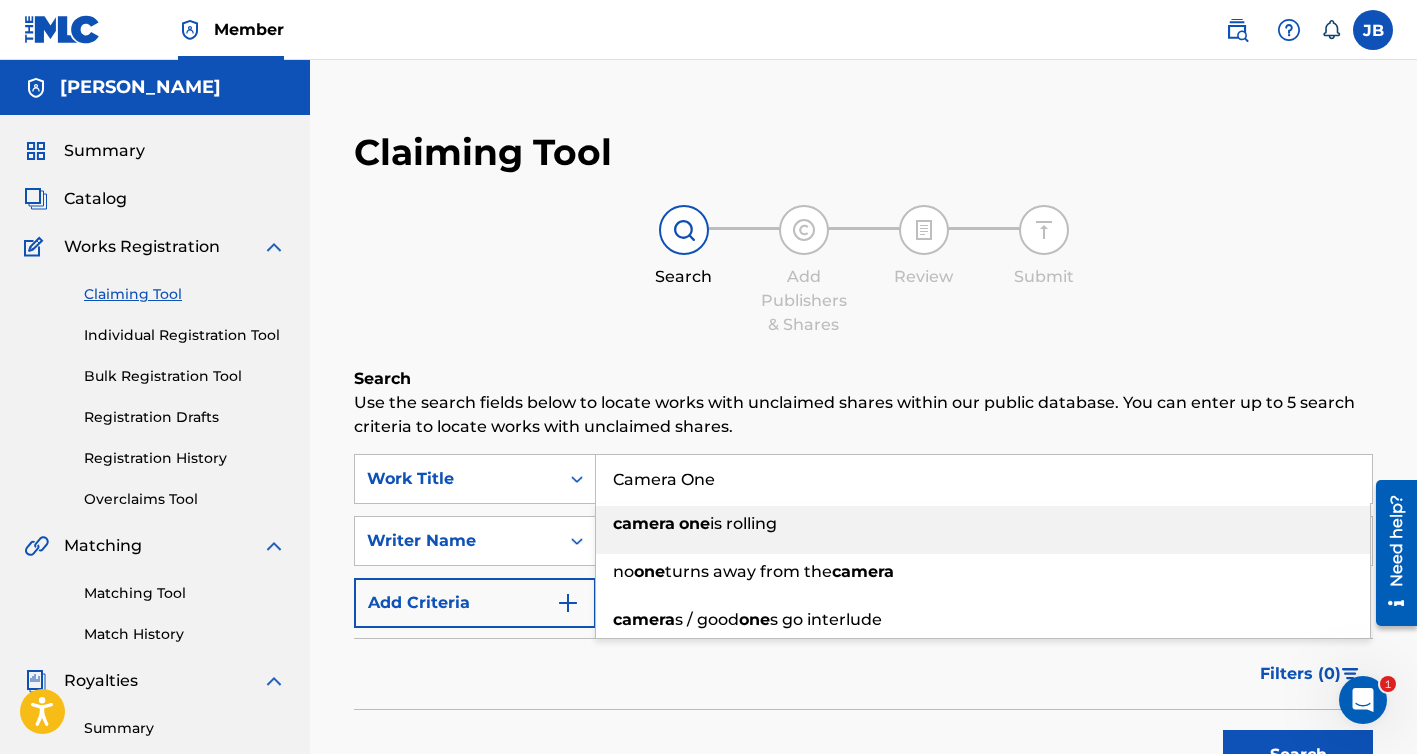 type on "Camera One" 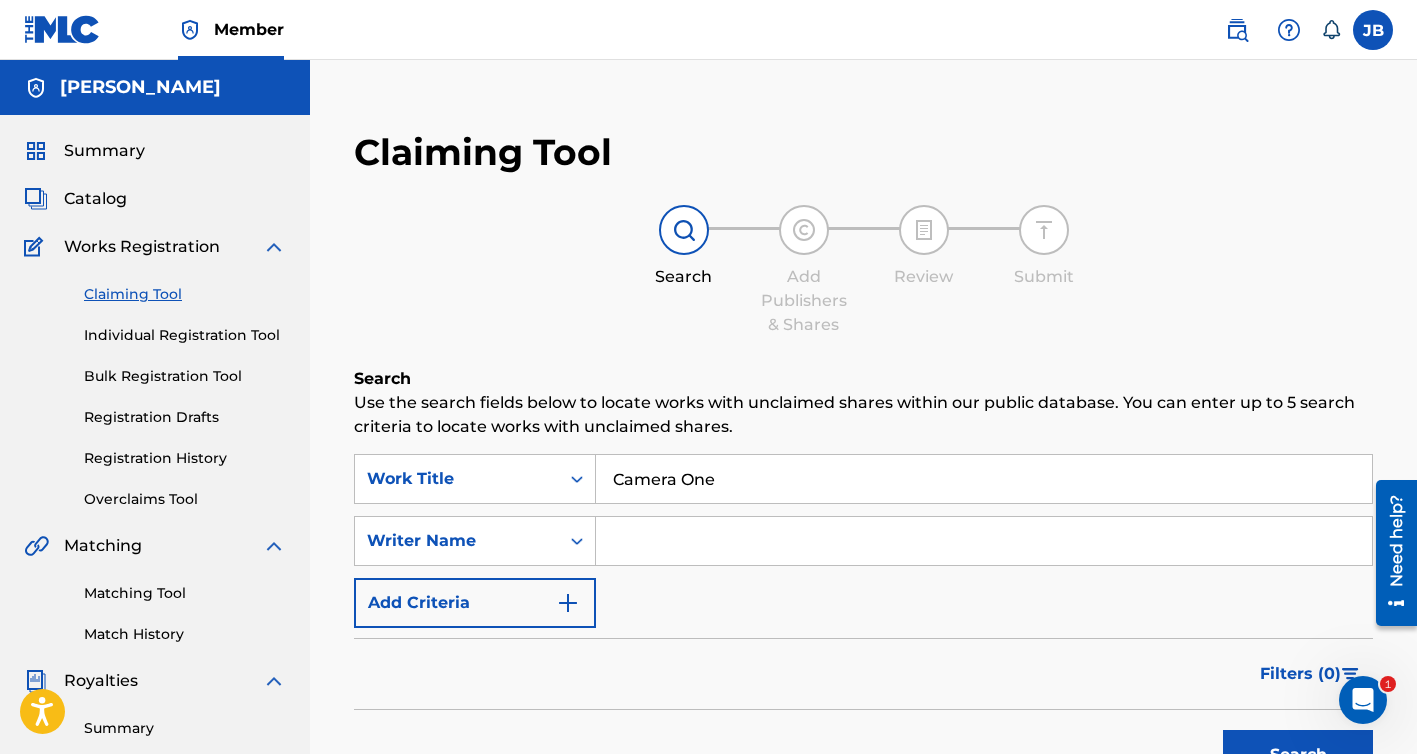 click at bounding box center [984, 541] 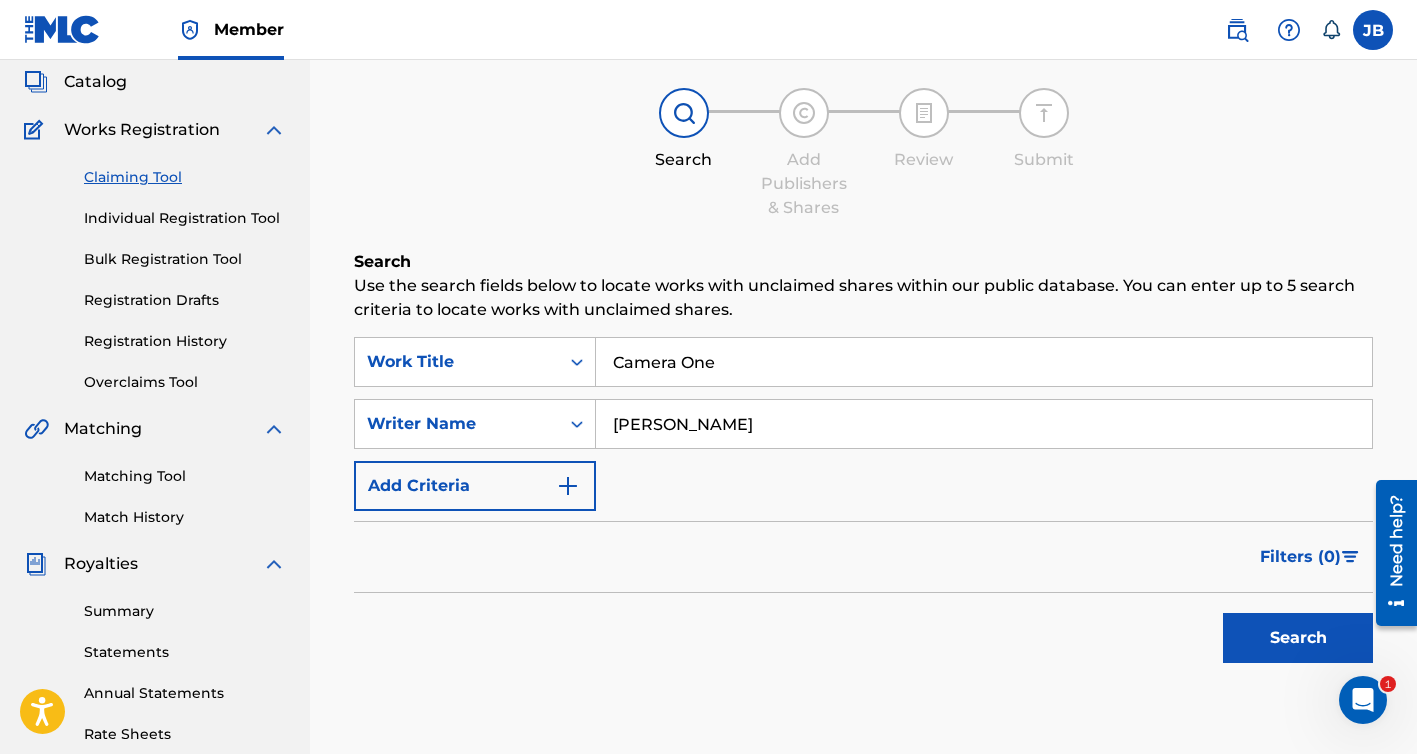 scroll, scrollTop: 134, scrollLeft: 0, axis: vertical 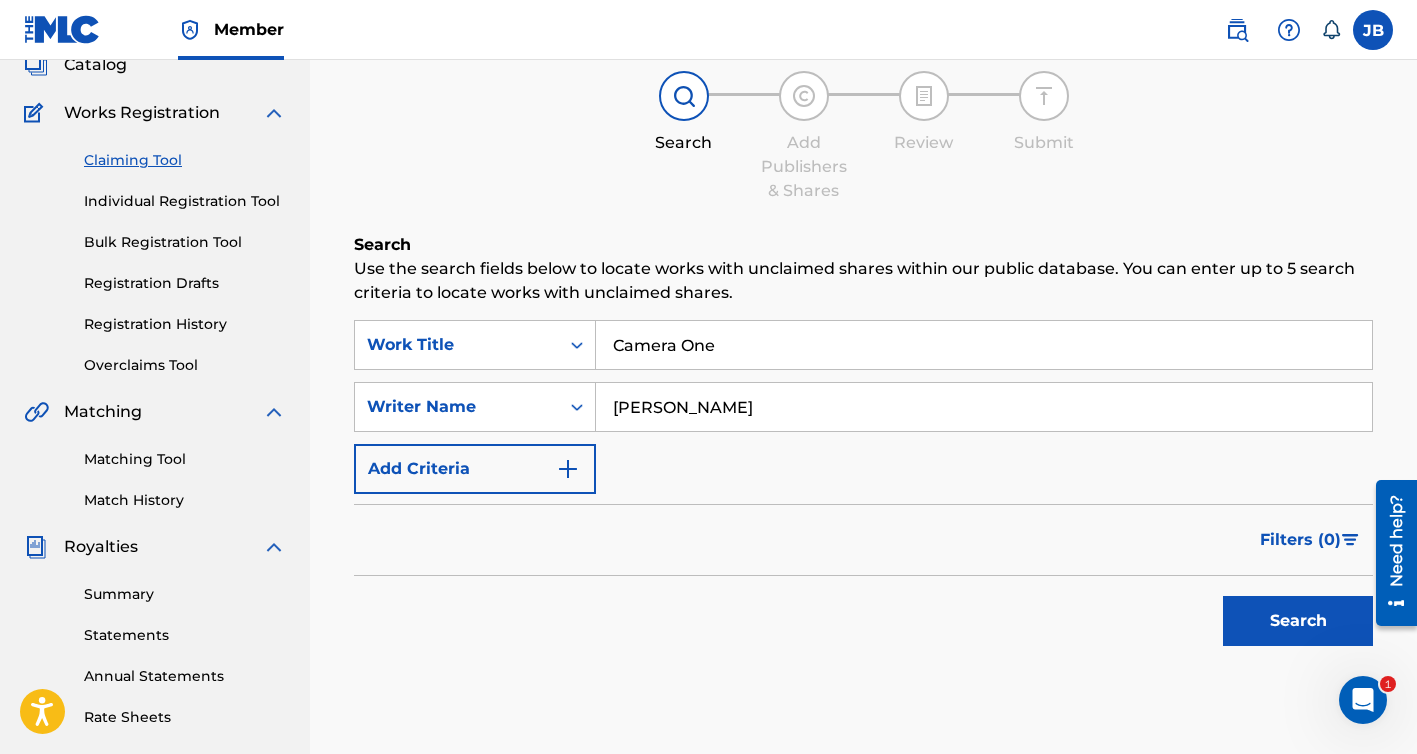 type on "Josh Joplin" 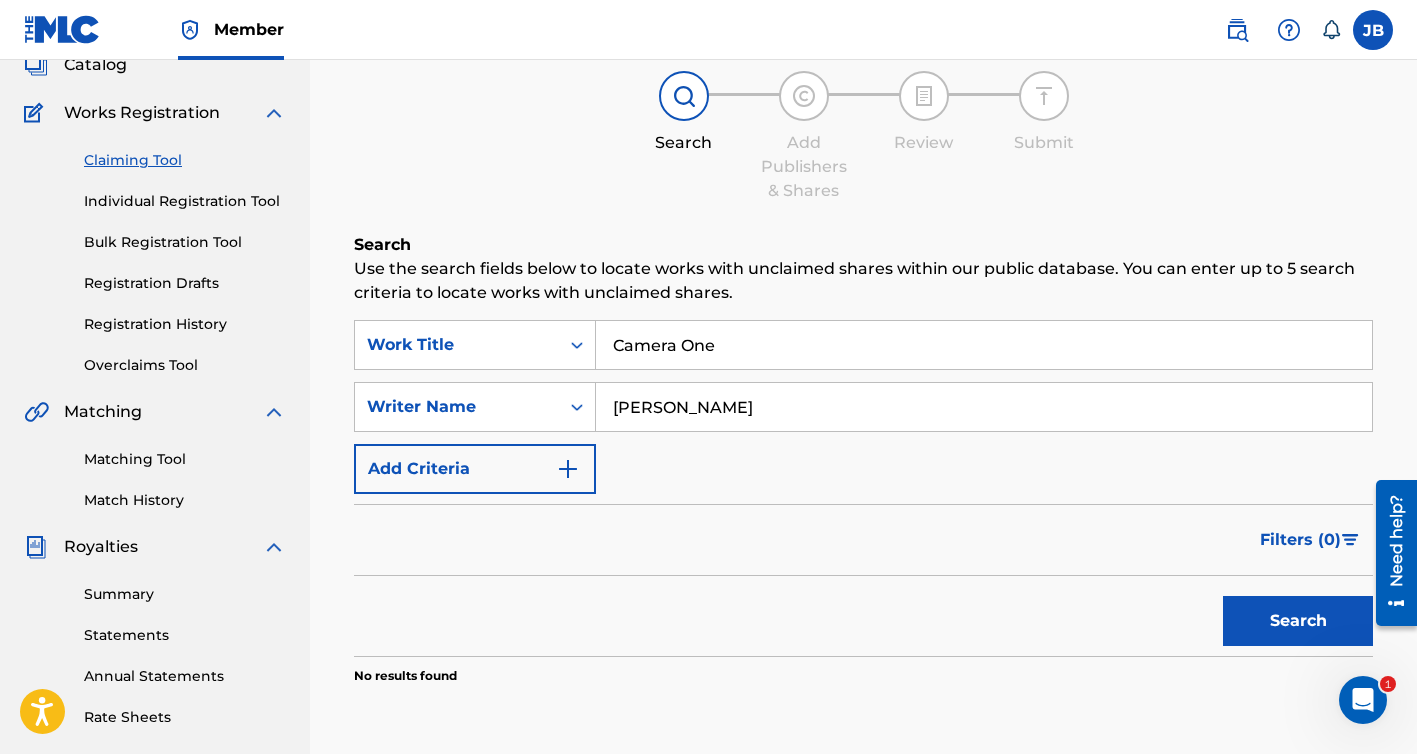 click on "Search" at bounding box center [1298, 621] 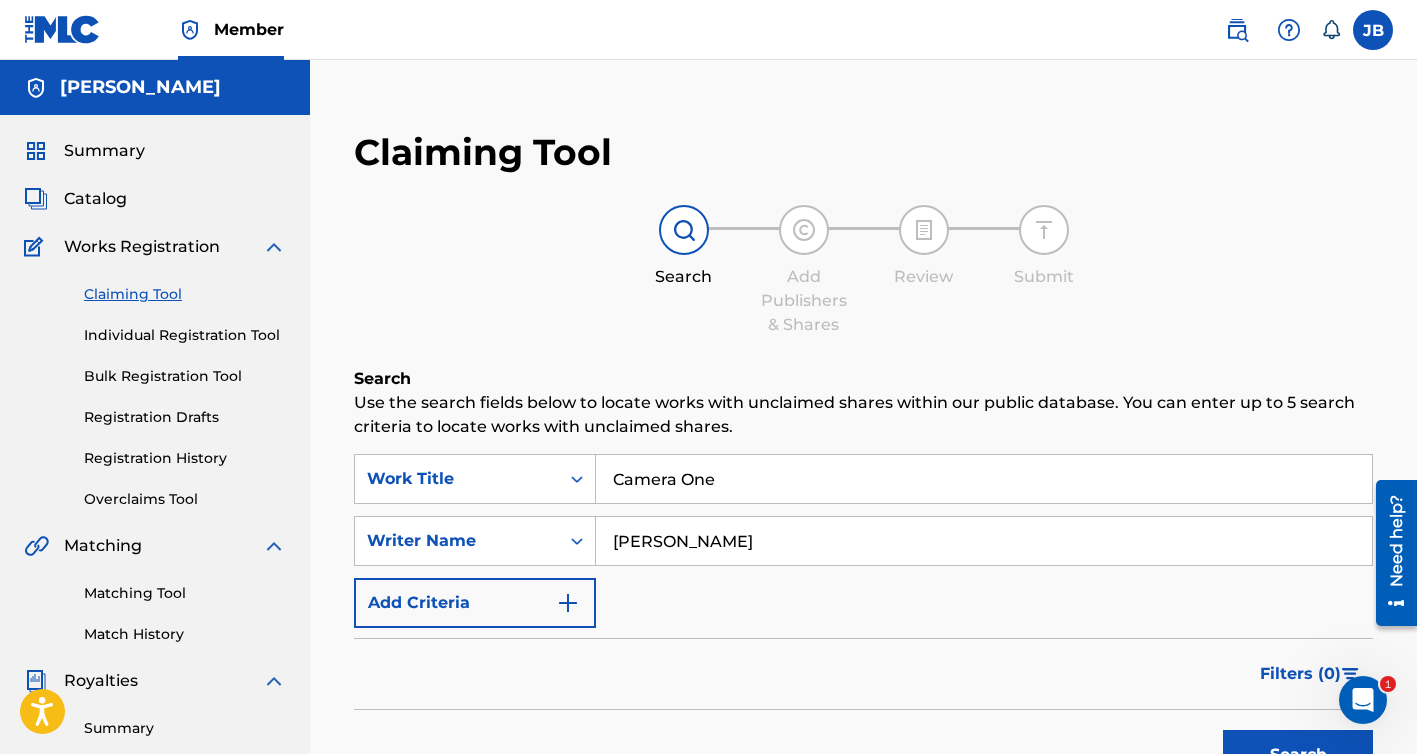 scroll, scrollTop: 0, scrollLeft: 0, axis: both 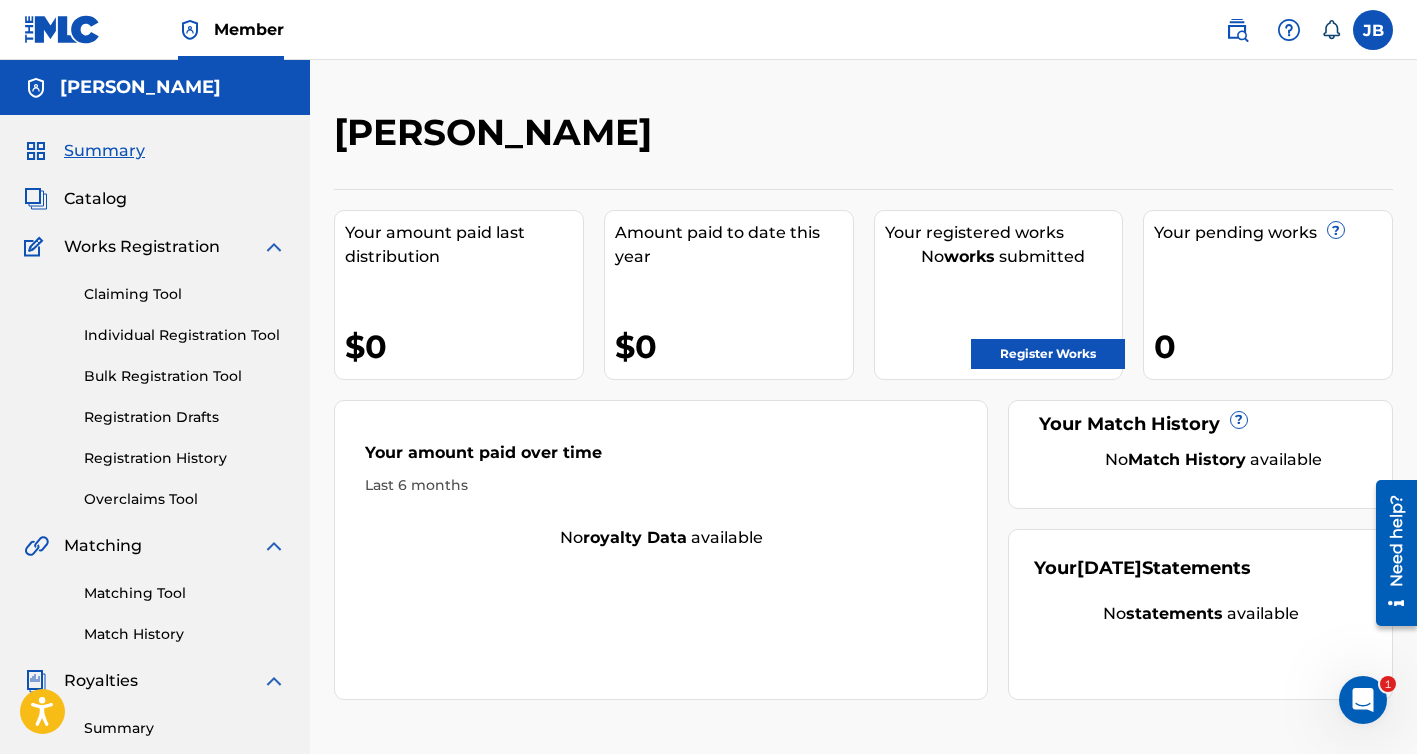 click on "Summary" at bounding box center (104, 151) 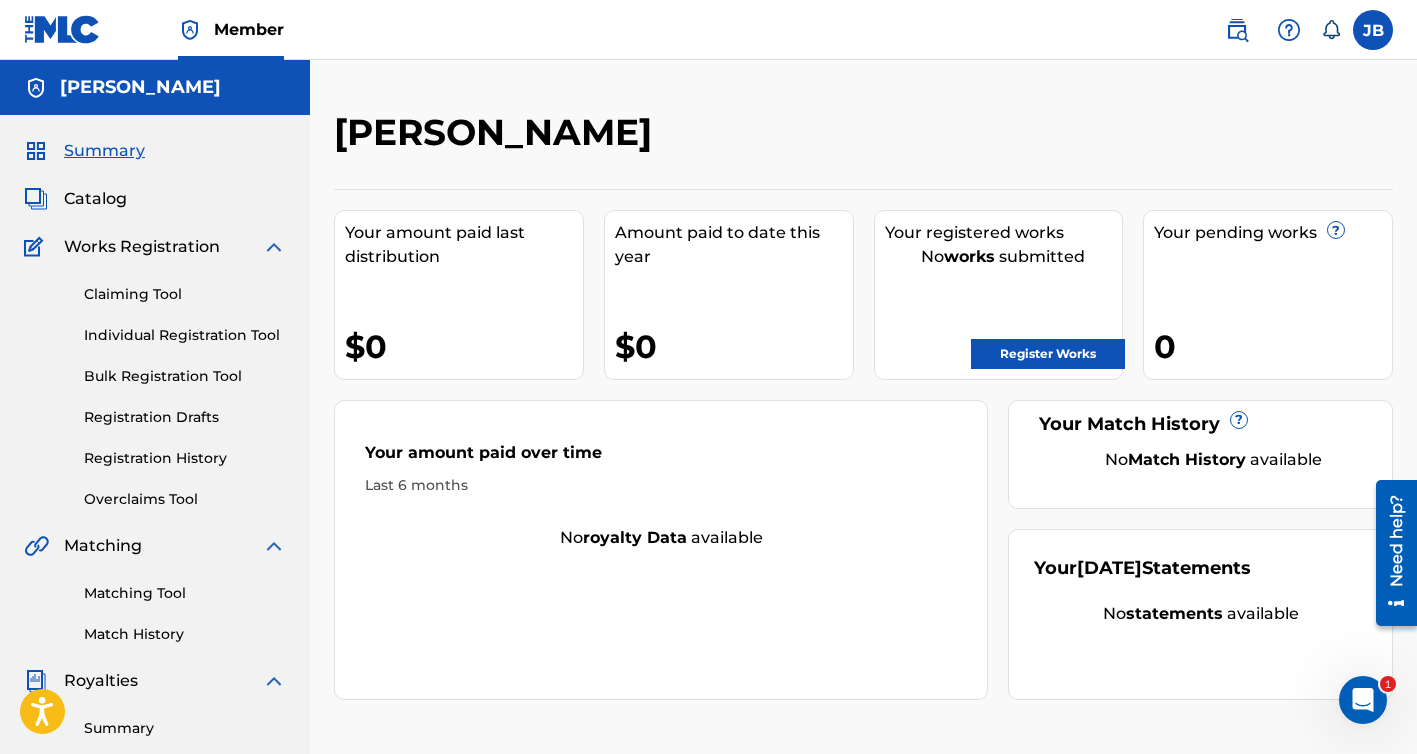 click on "Catalog" at bounding box center [95, 199] 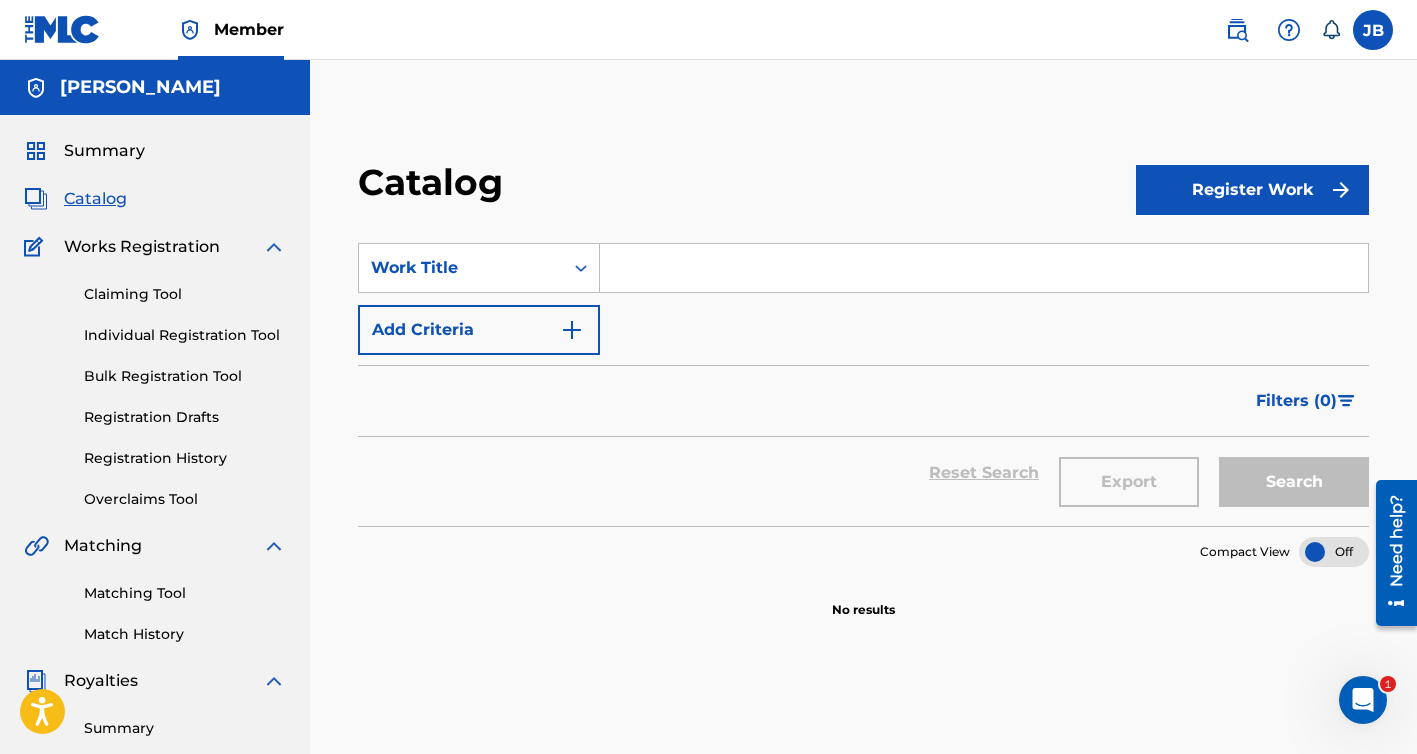 click on "Works Registration" at bounding box center (142, 247) 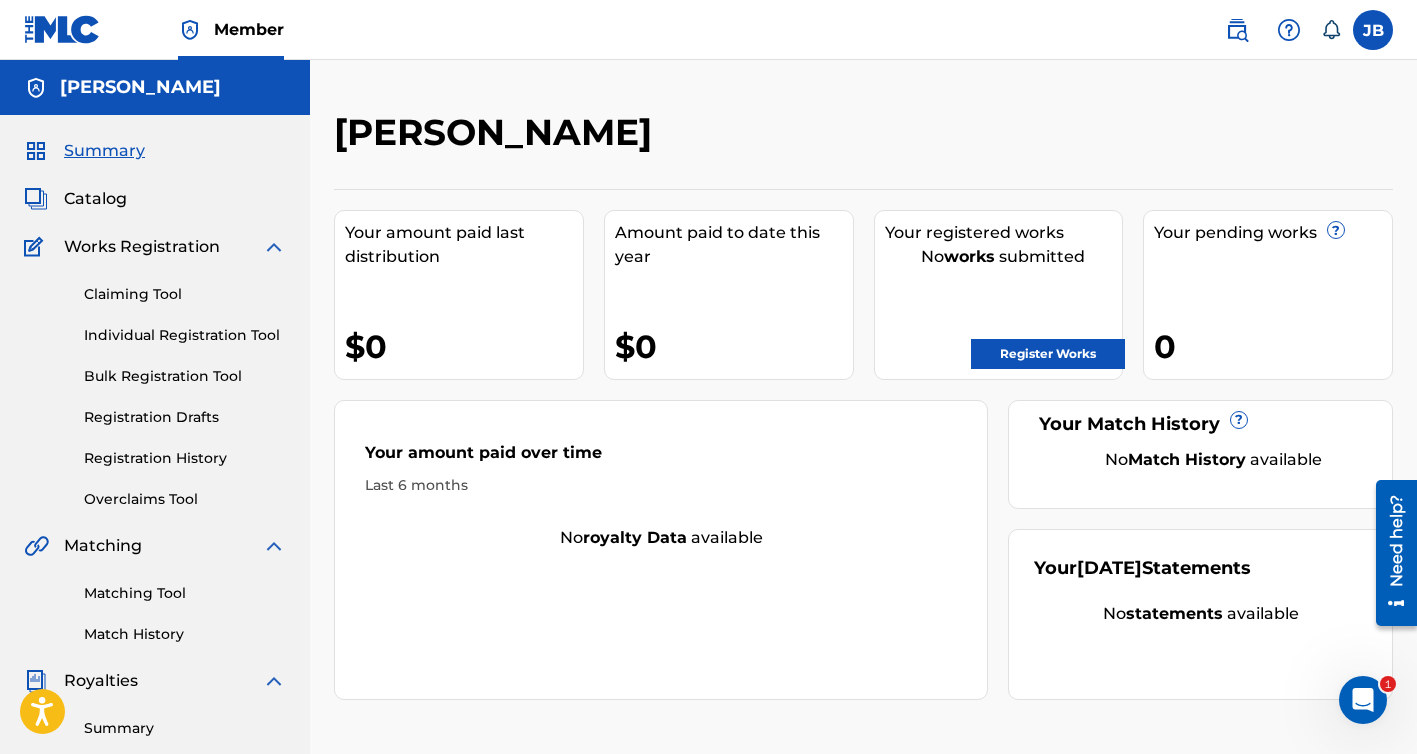 scroll, scrollTop: 0, scrollLeft: 0, axis: both 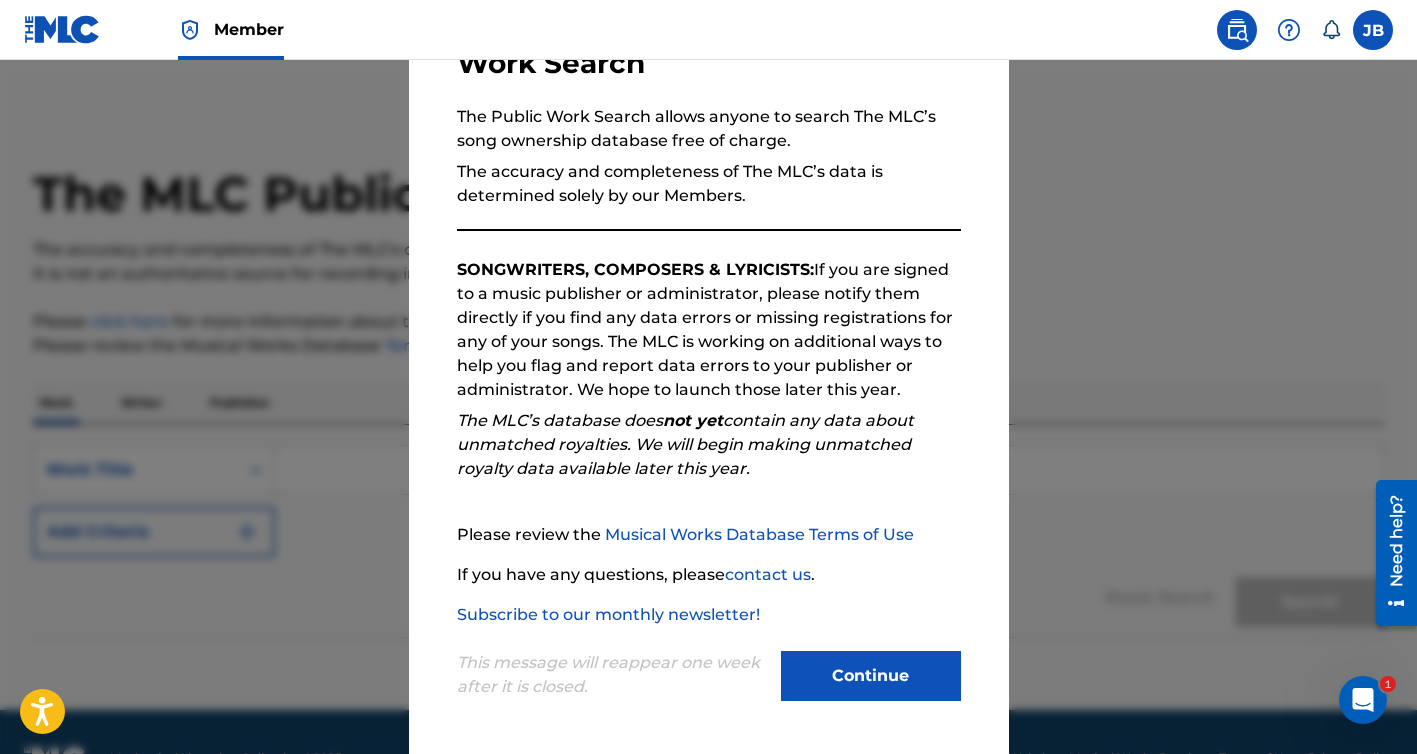 click on "Continue" at bounding box center [871, 676] 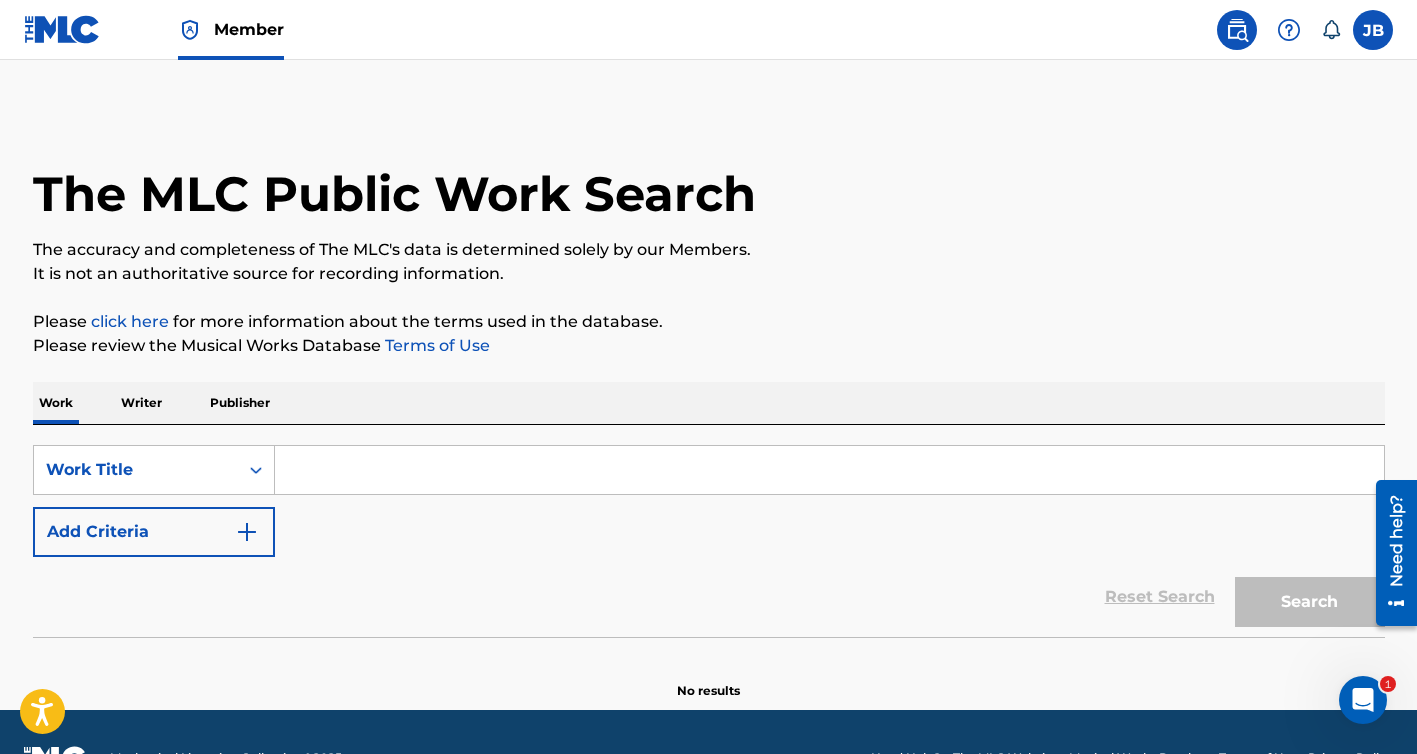 click at bounding box center [829, 470] 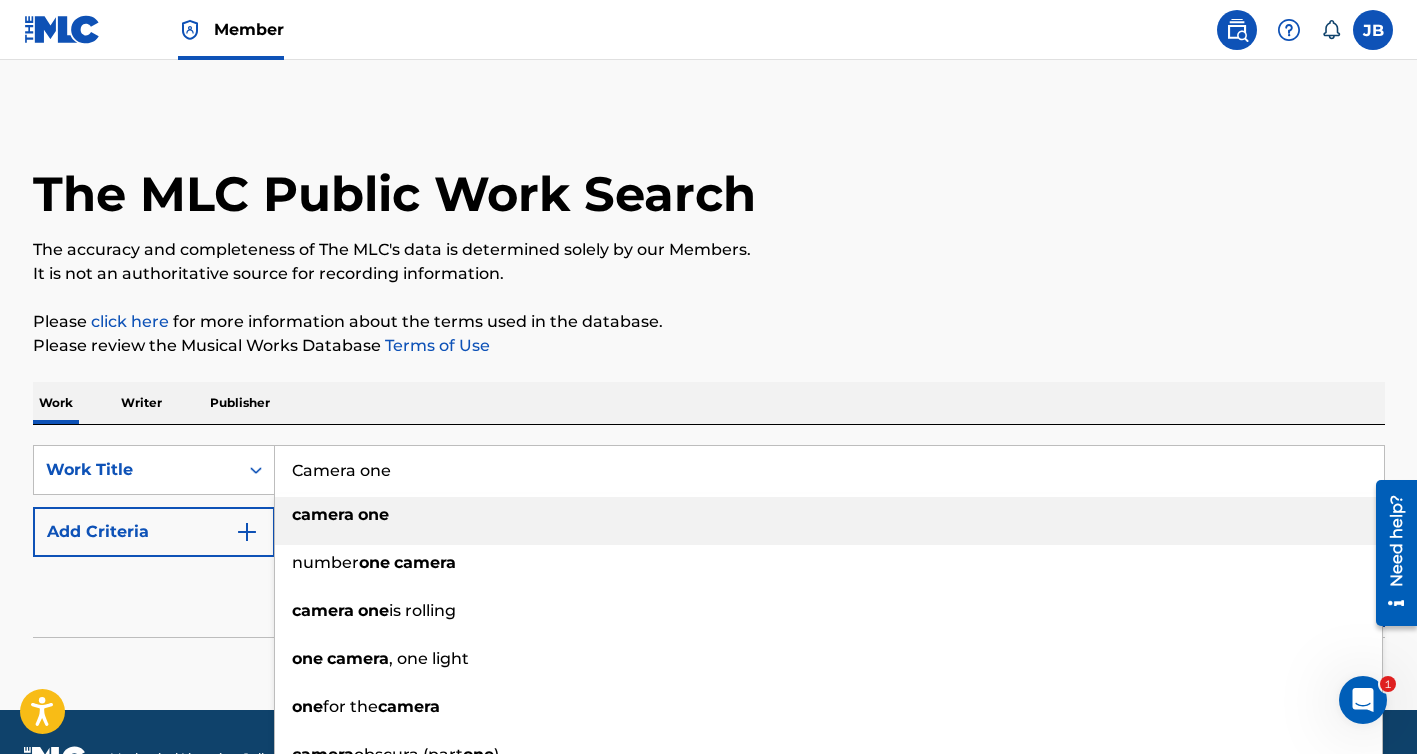 click on "one" at bounding box center [373, 514] 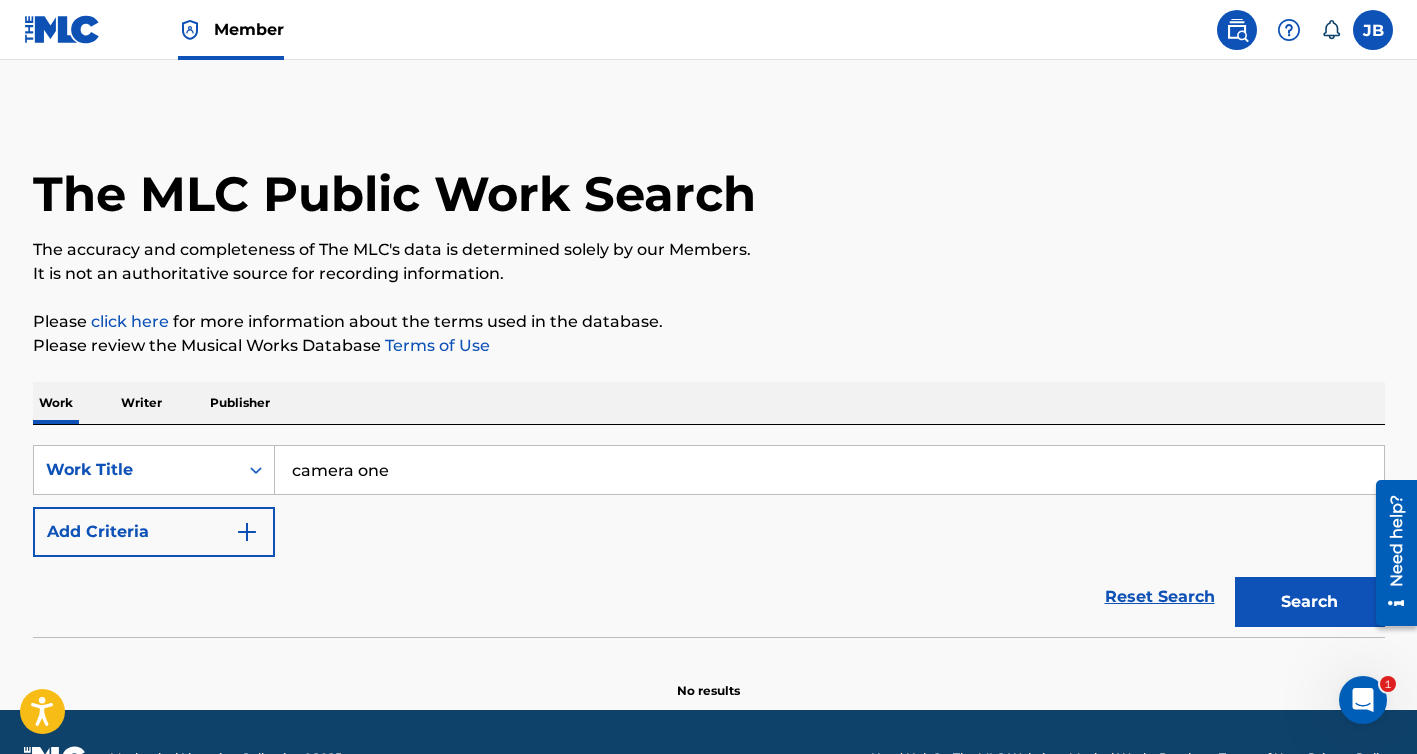 click at bounding box center [247, 532] 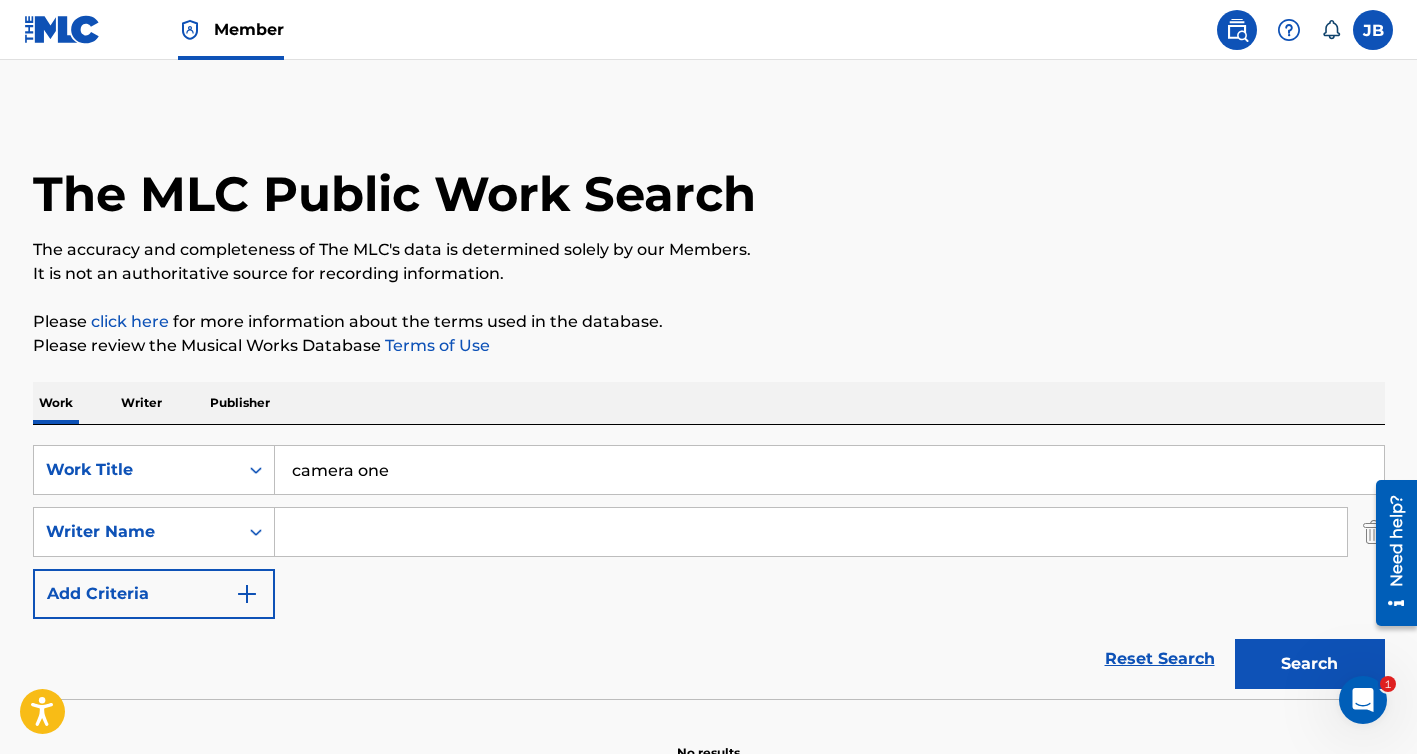 click at bounding box center (811, 532) 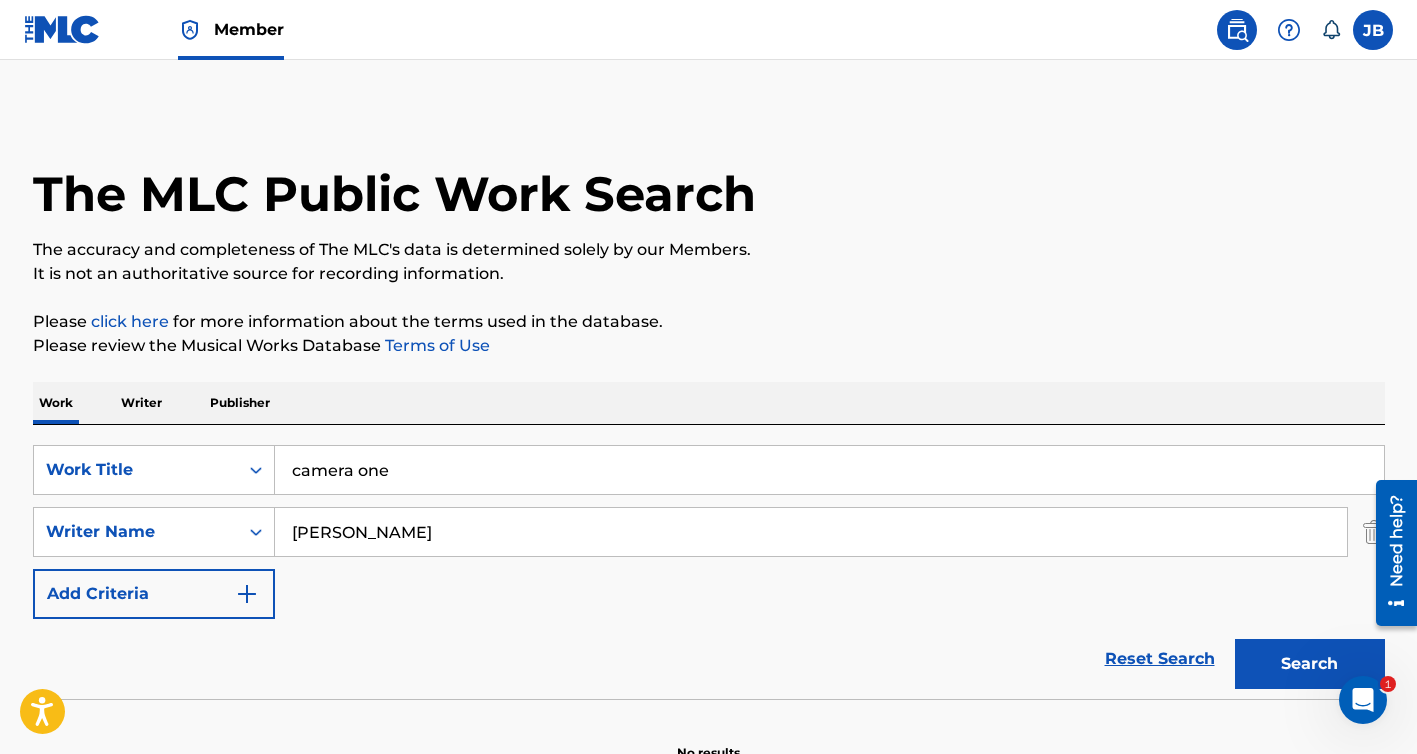 type on "josh joplin" 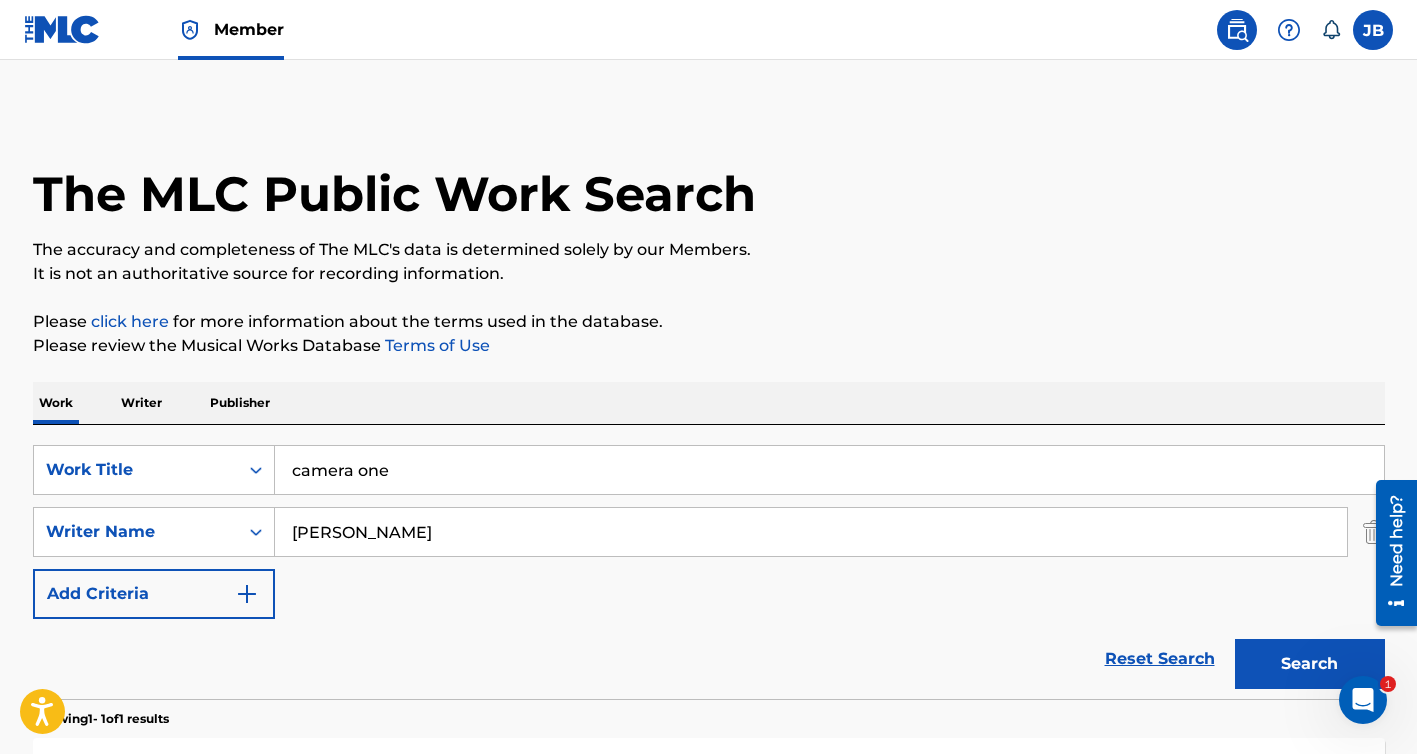 click at bounding box center [247, 594] 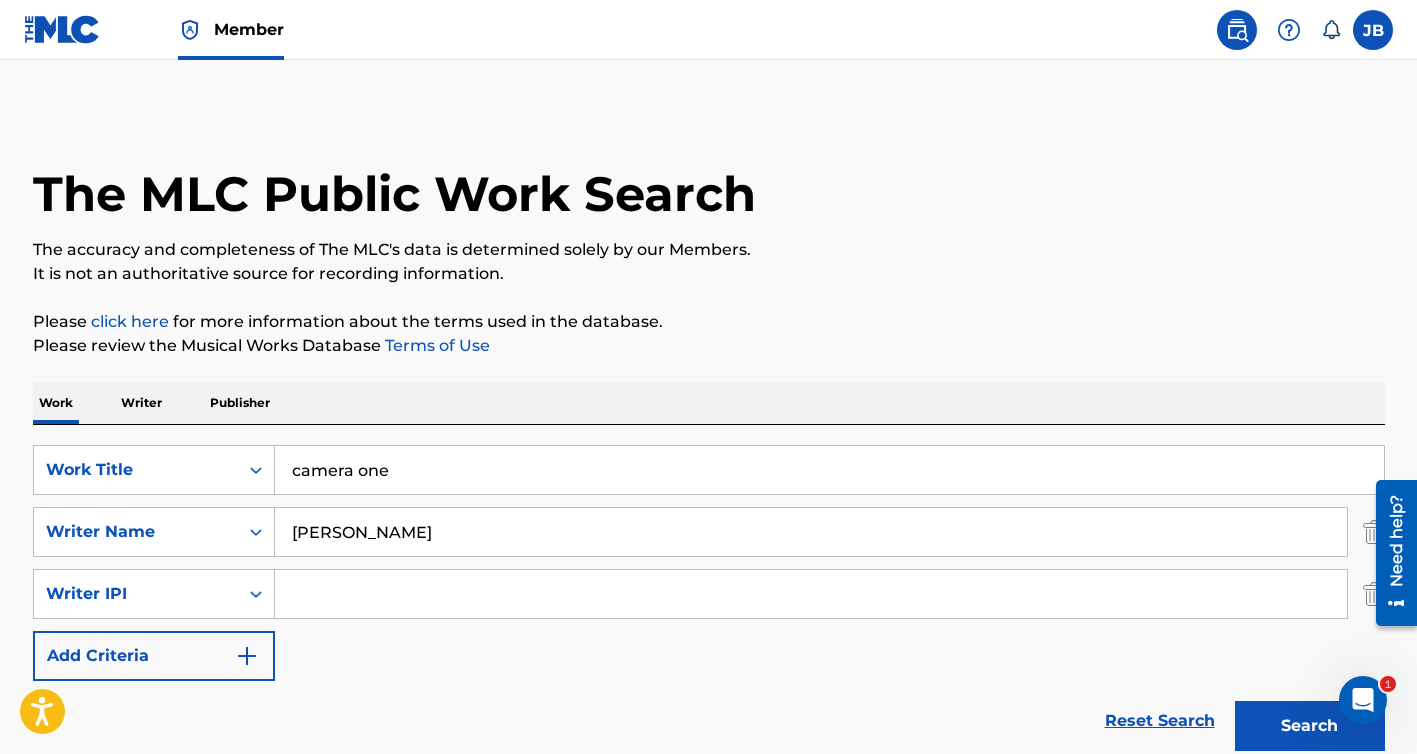 click at bounding box center (247, 656) 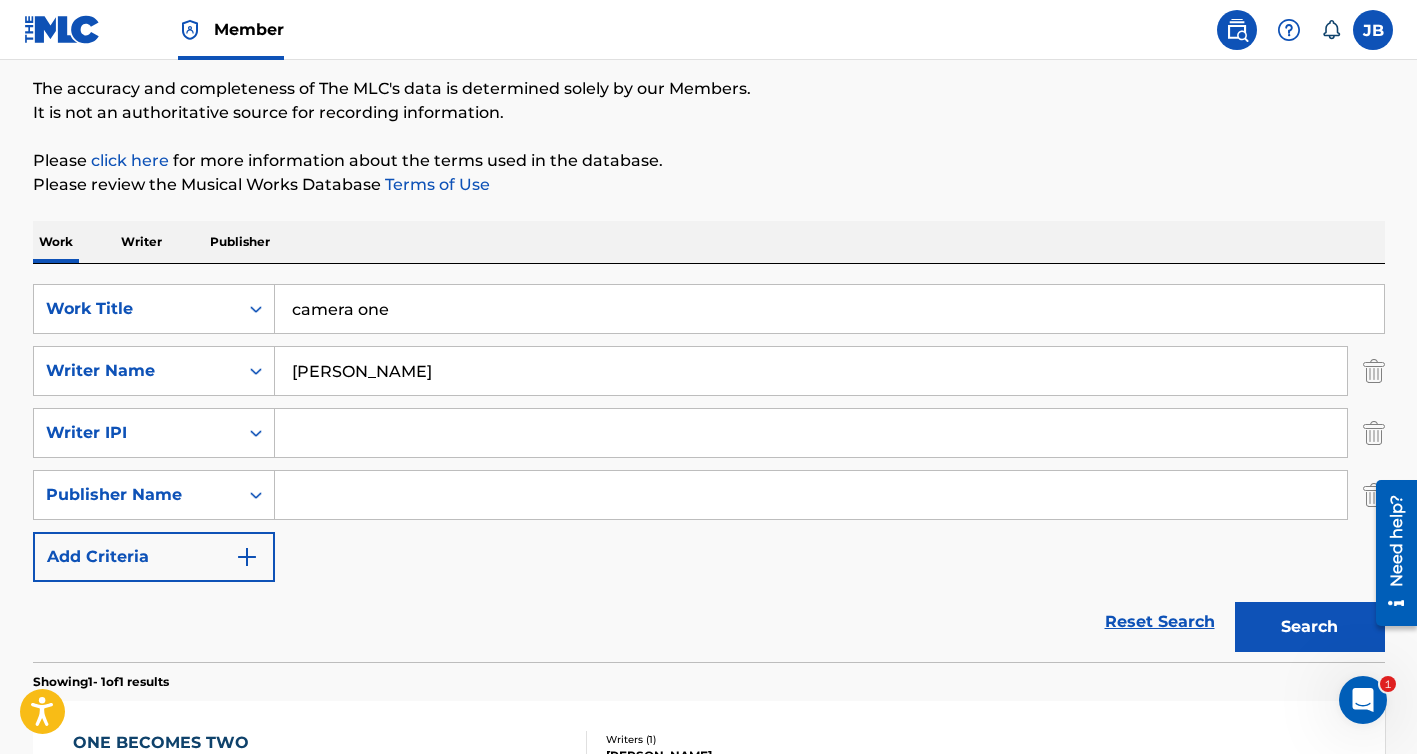 scroll, scrollTop: 242, scrollLeft: 0, axis: vertical 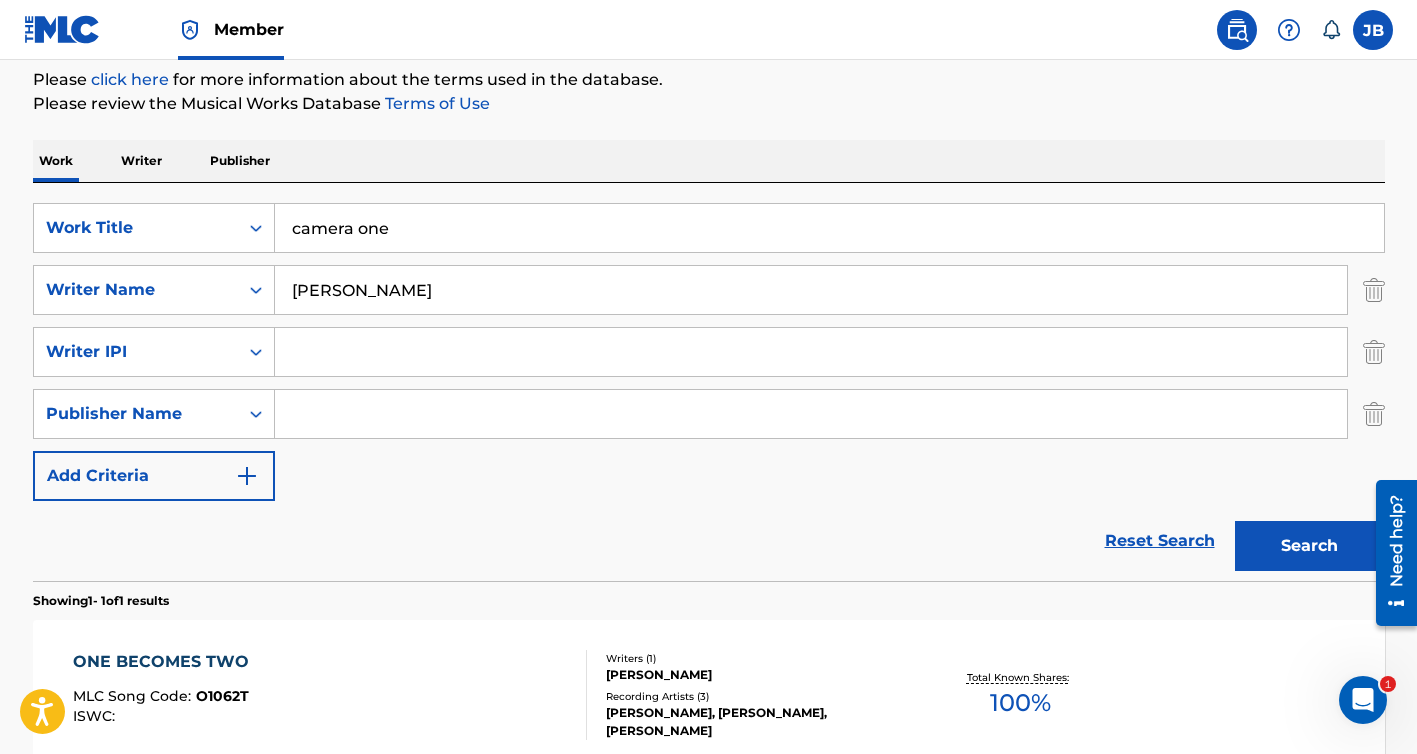 click at bounding box center [247, 476] 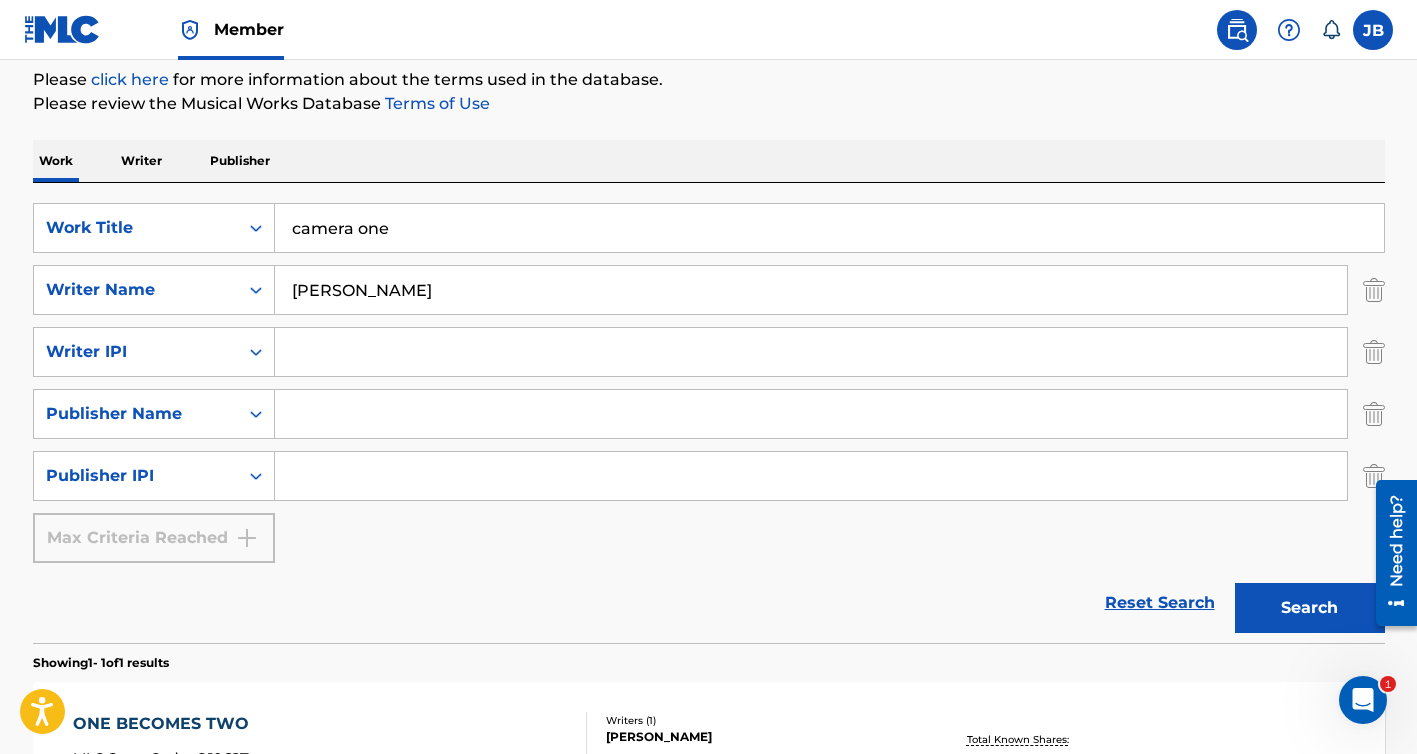 click on "Max Criteria Reached" at bounding box center (154, 538) 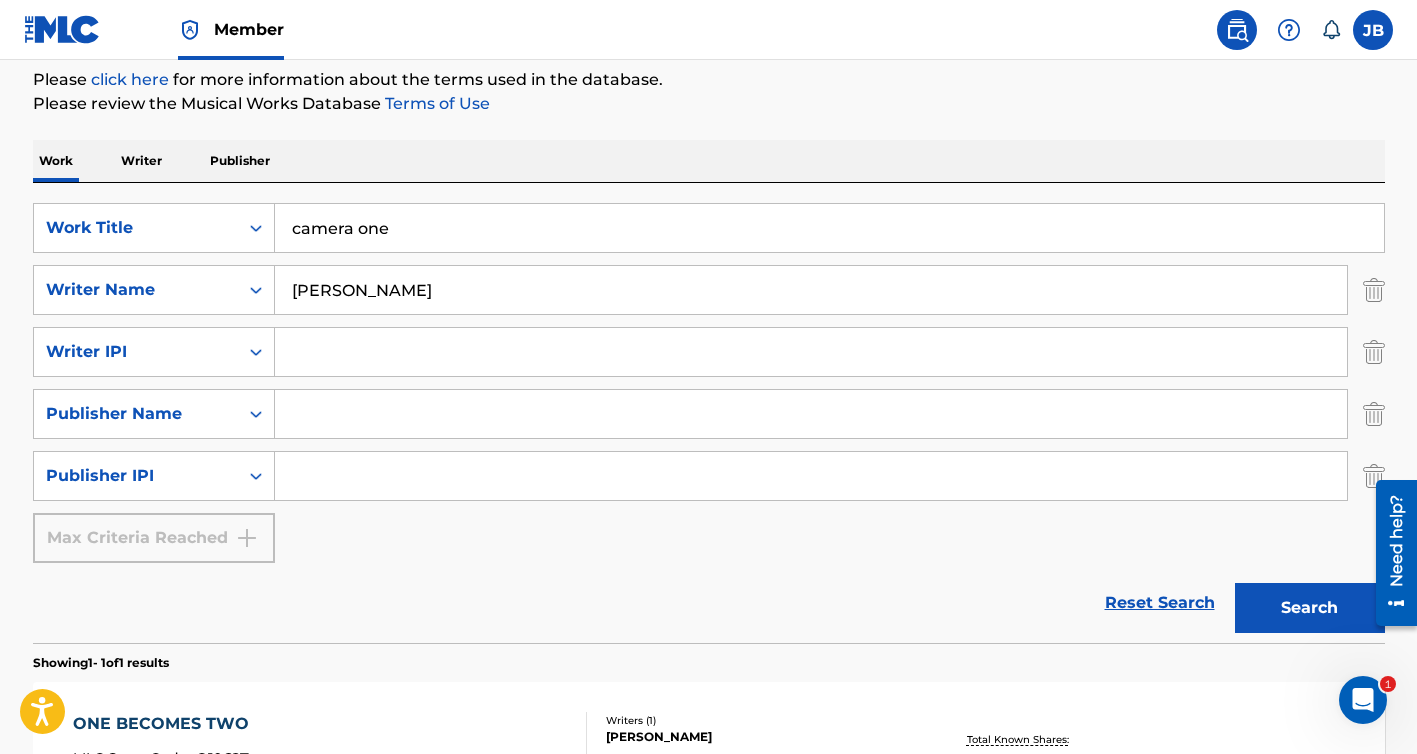 paste on "193886611" 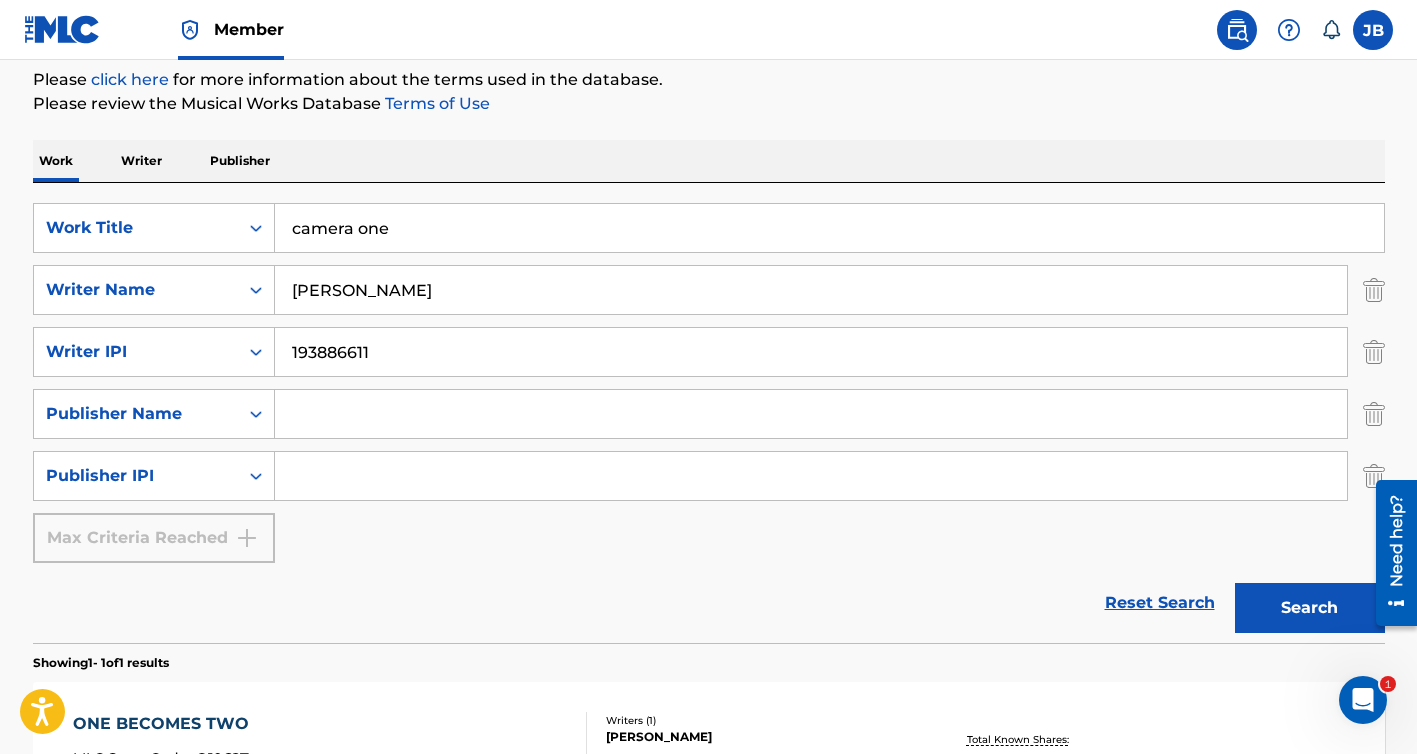 type on "193886611" 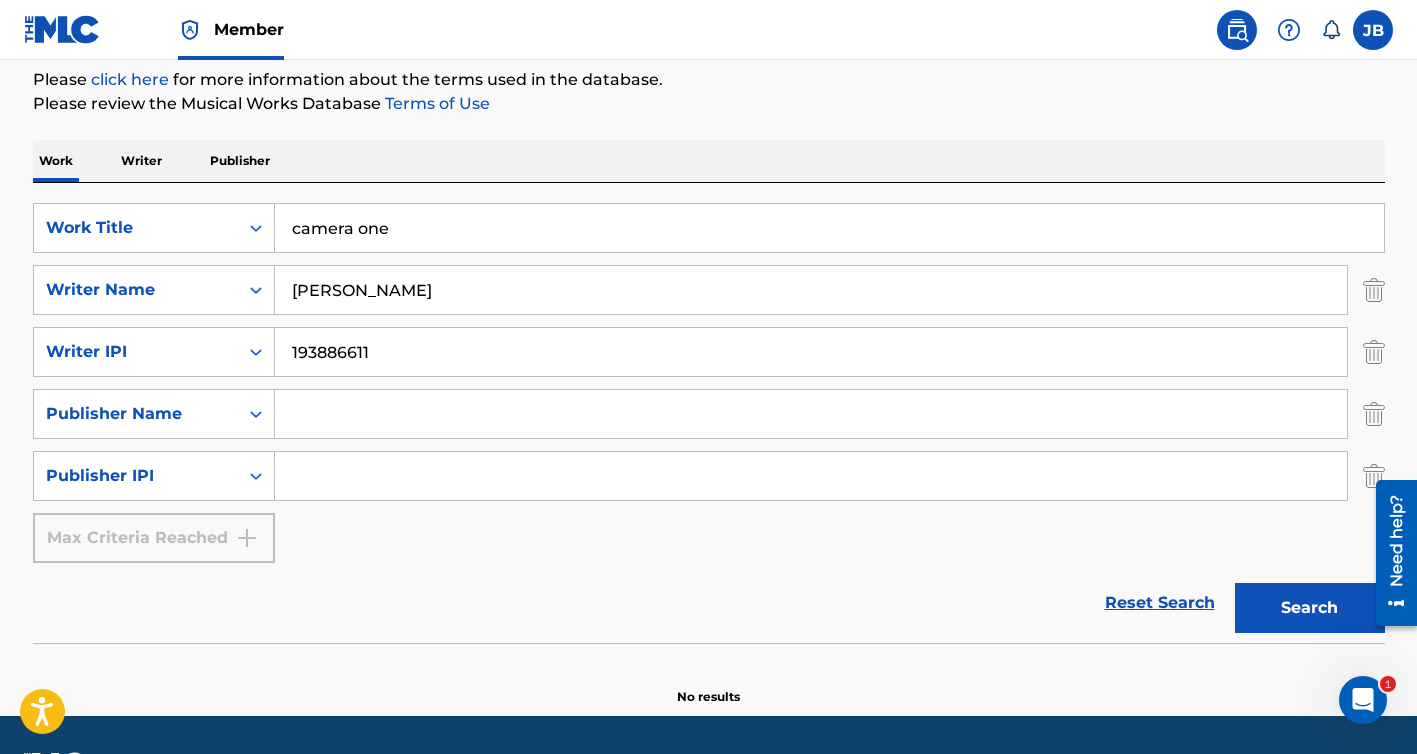 click on "Search" at bounding box center (1310, 608) 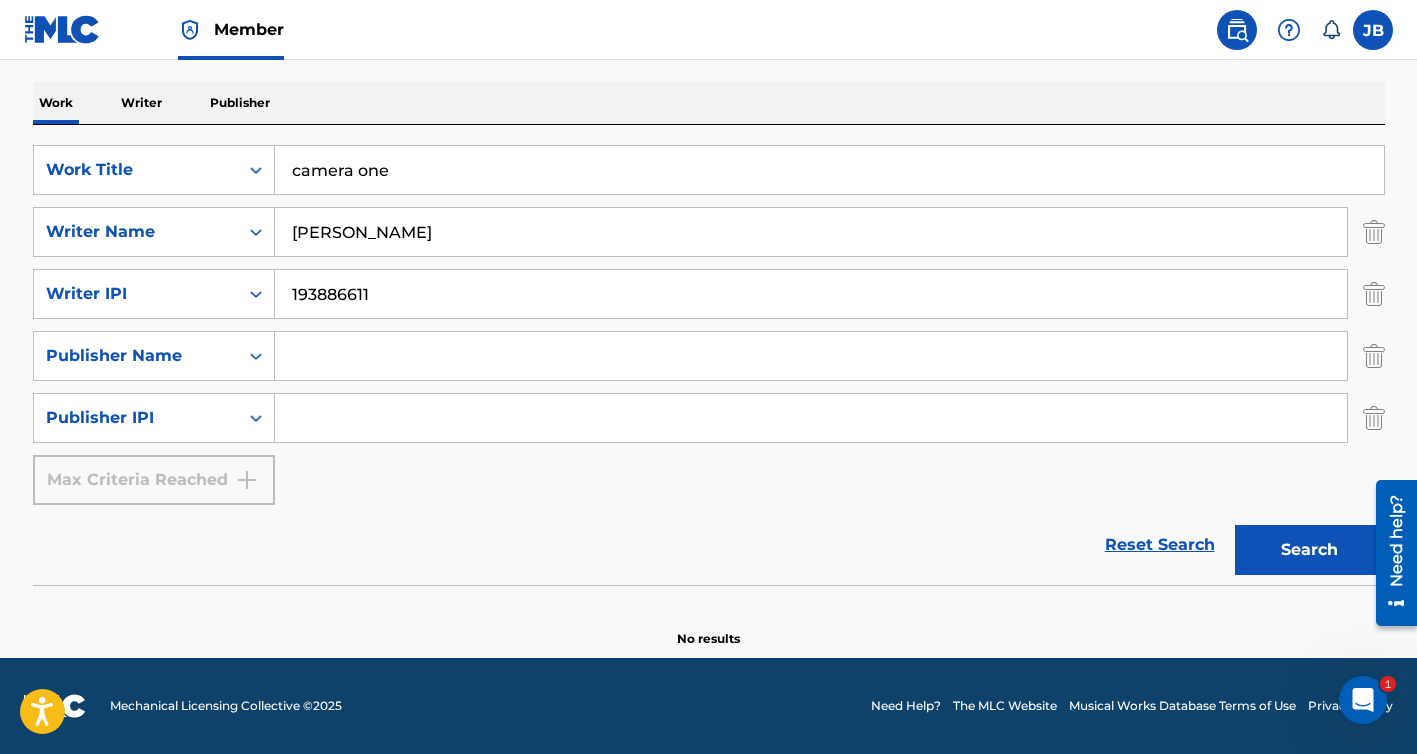 scroll, scrollTop: 300, scrollLeft: 0, axis: vertical 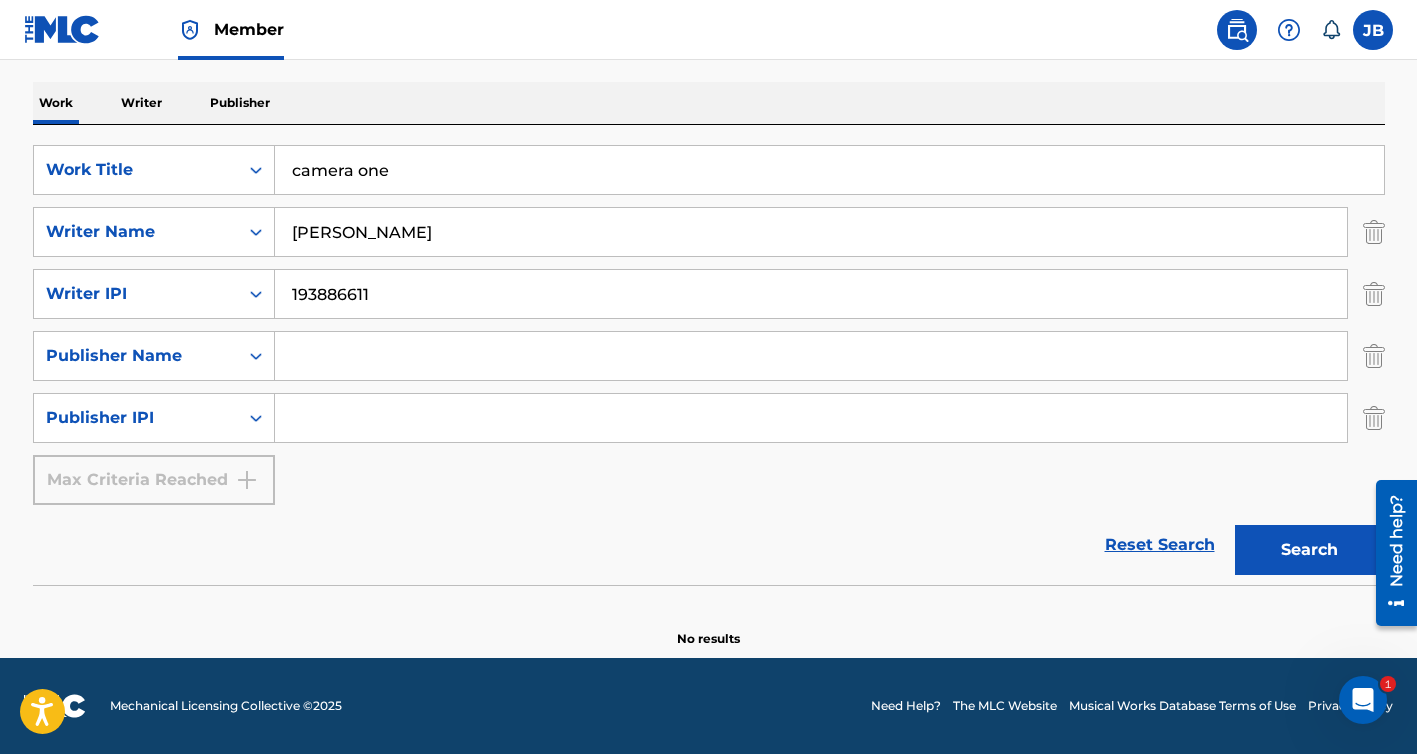 click on "Writer" at bounding box center (141, 103) 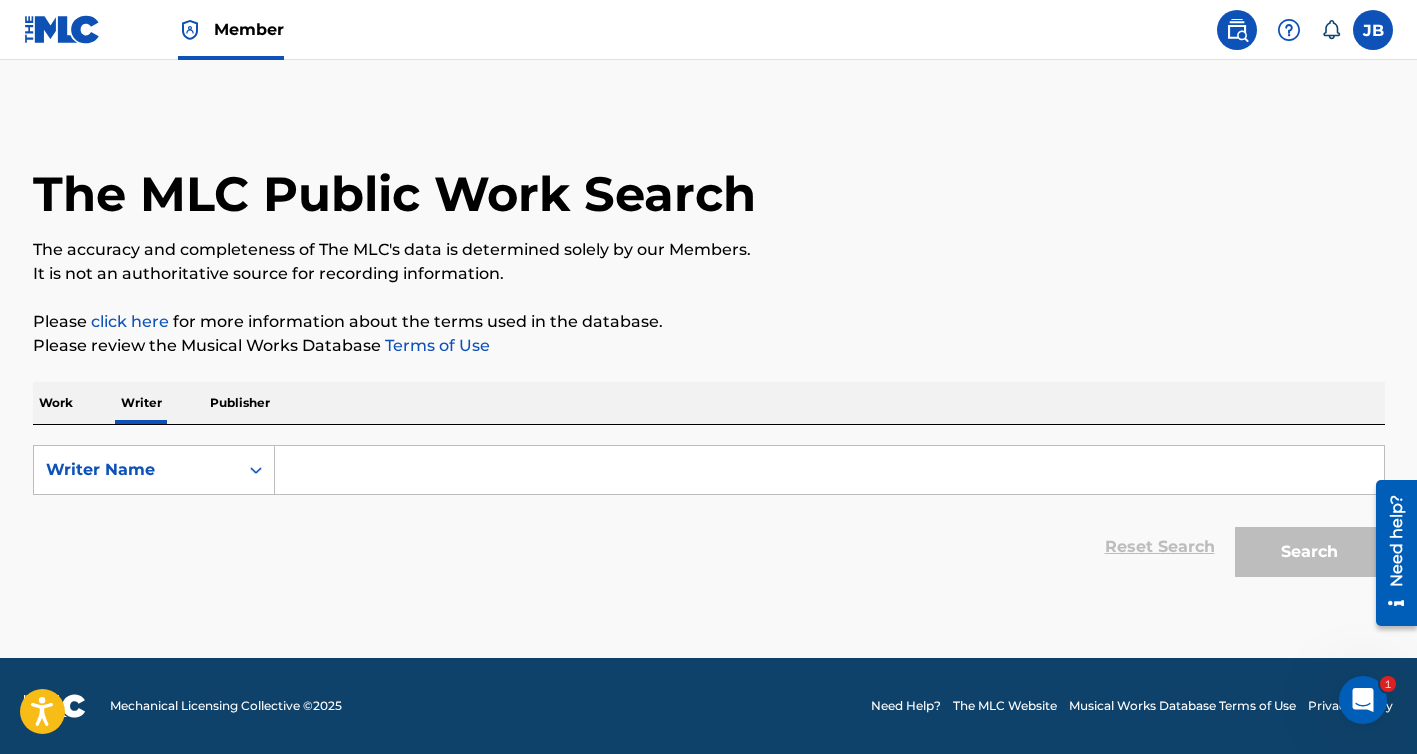 scroll, scrollTop: 0, scrollLeft: 0, axis: both 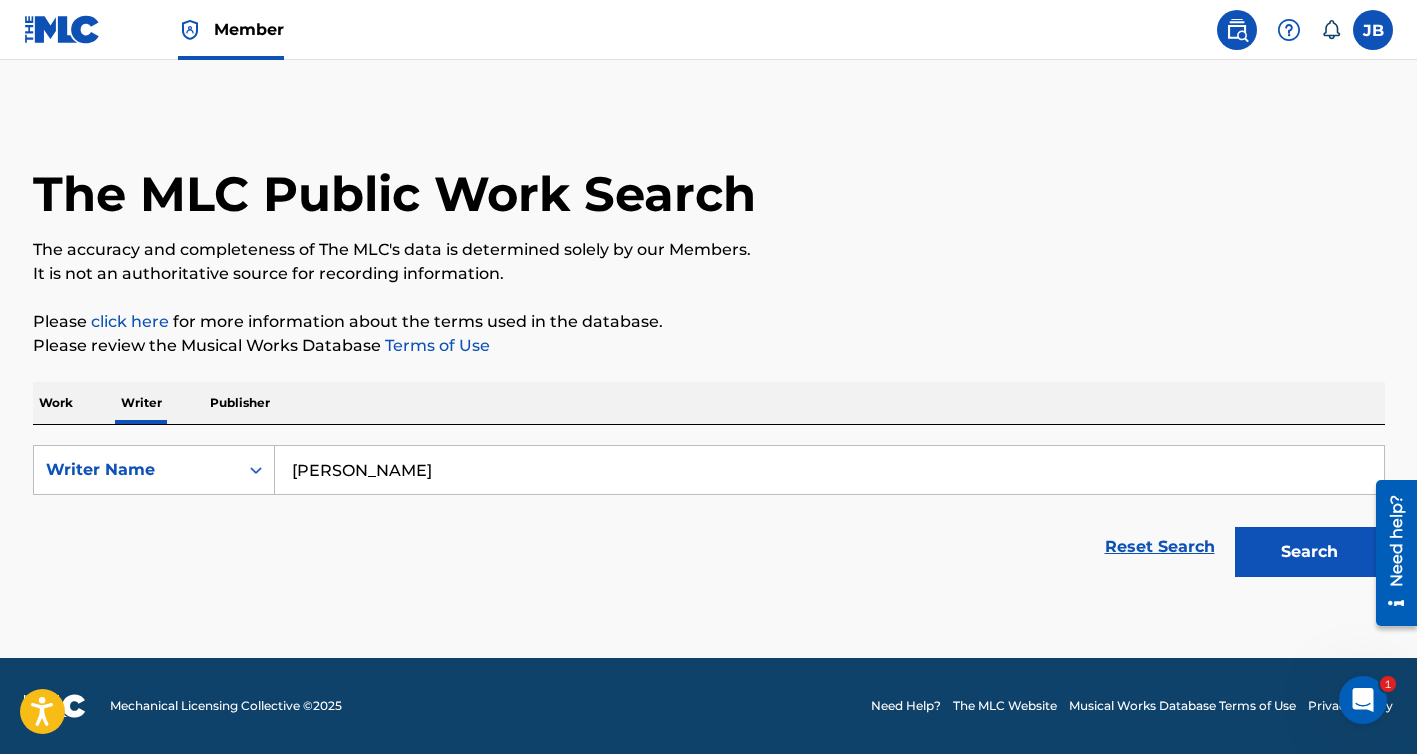 type on "josh joplin" 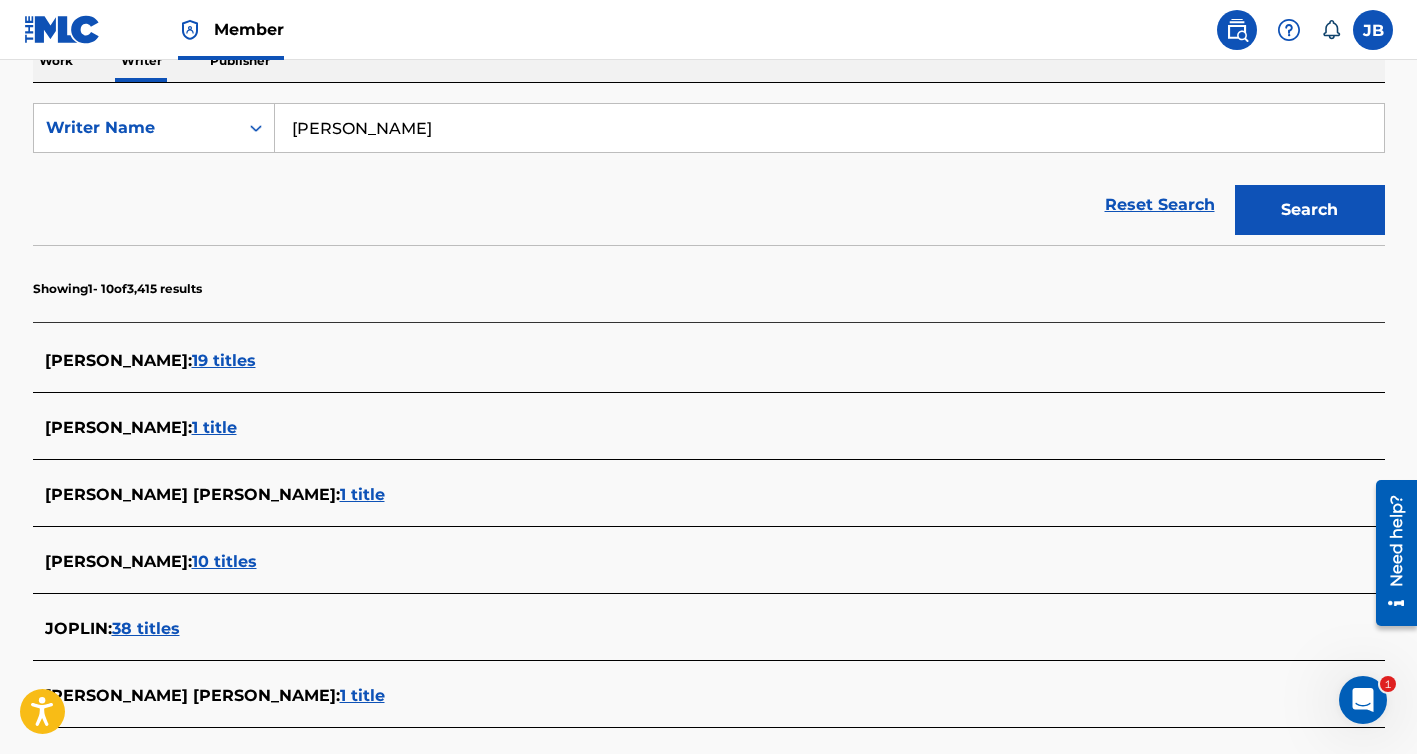 scroll, scrollTop: 368, scrollLeft: 0, axis: vertical 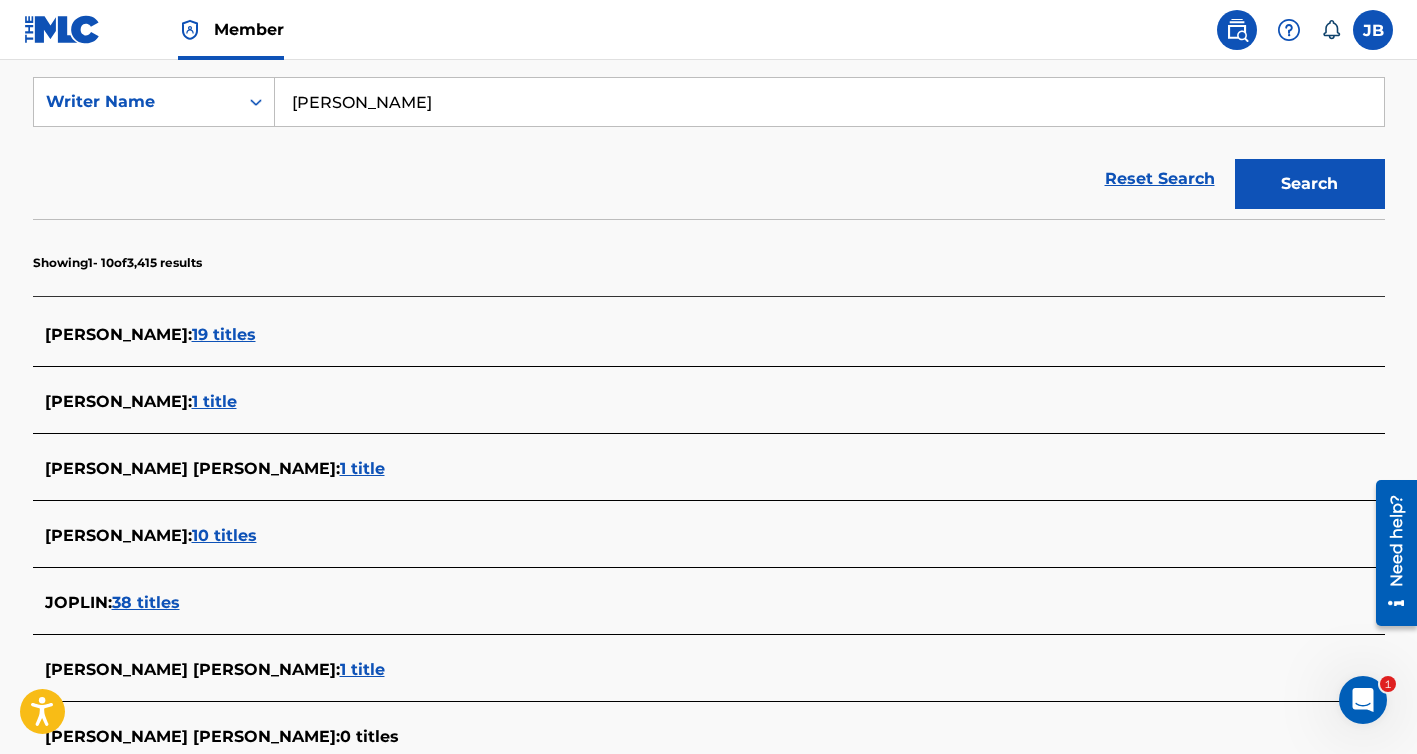 click on "19 titles" at bounding box center (224, 334) 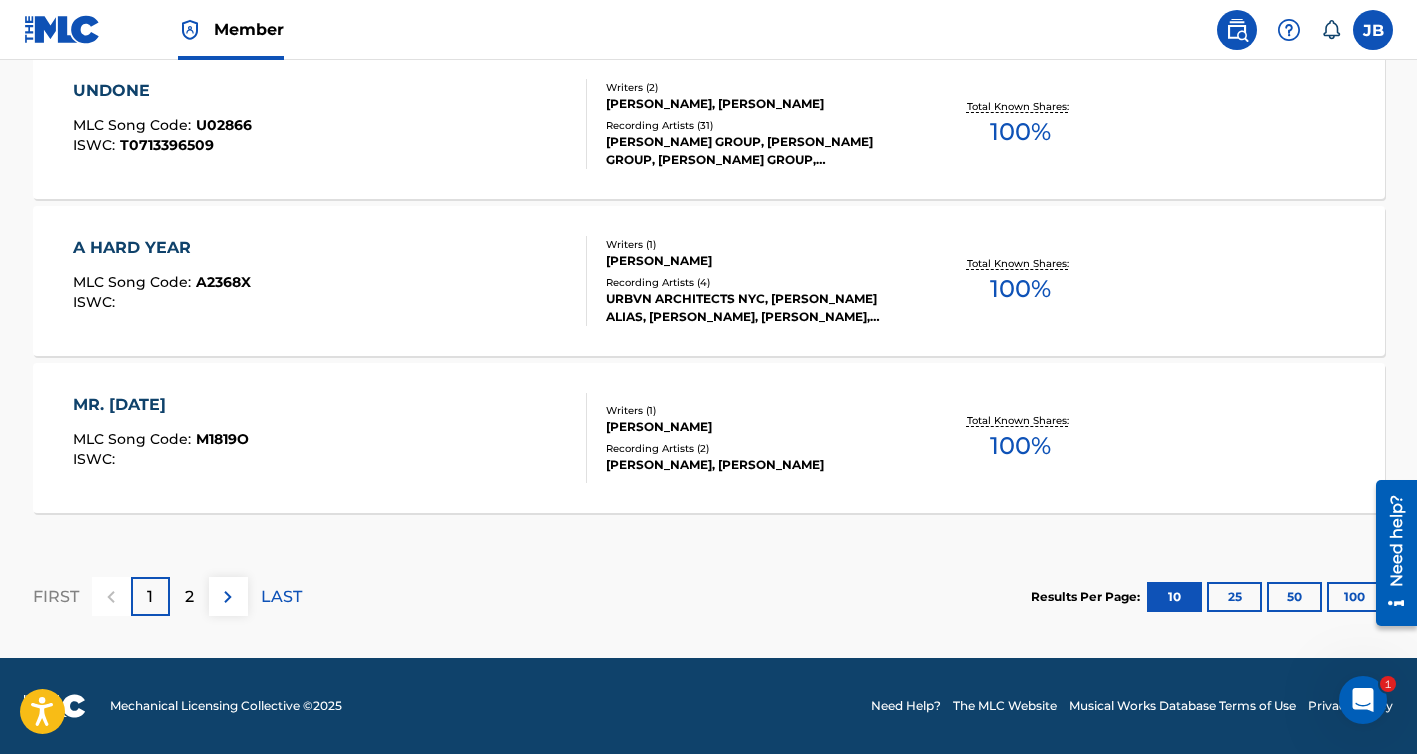 scroll, scrollTop: 1775, scrollLeft: 0, axis: vertical 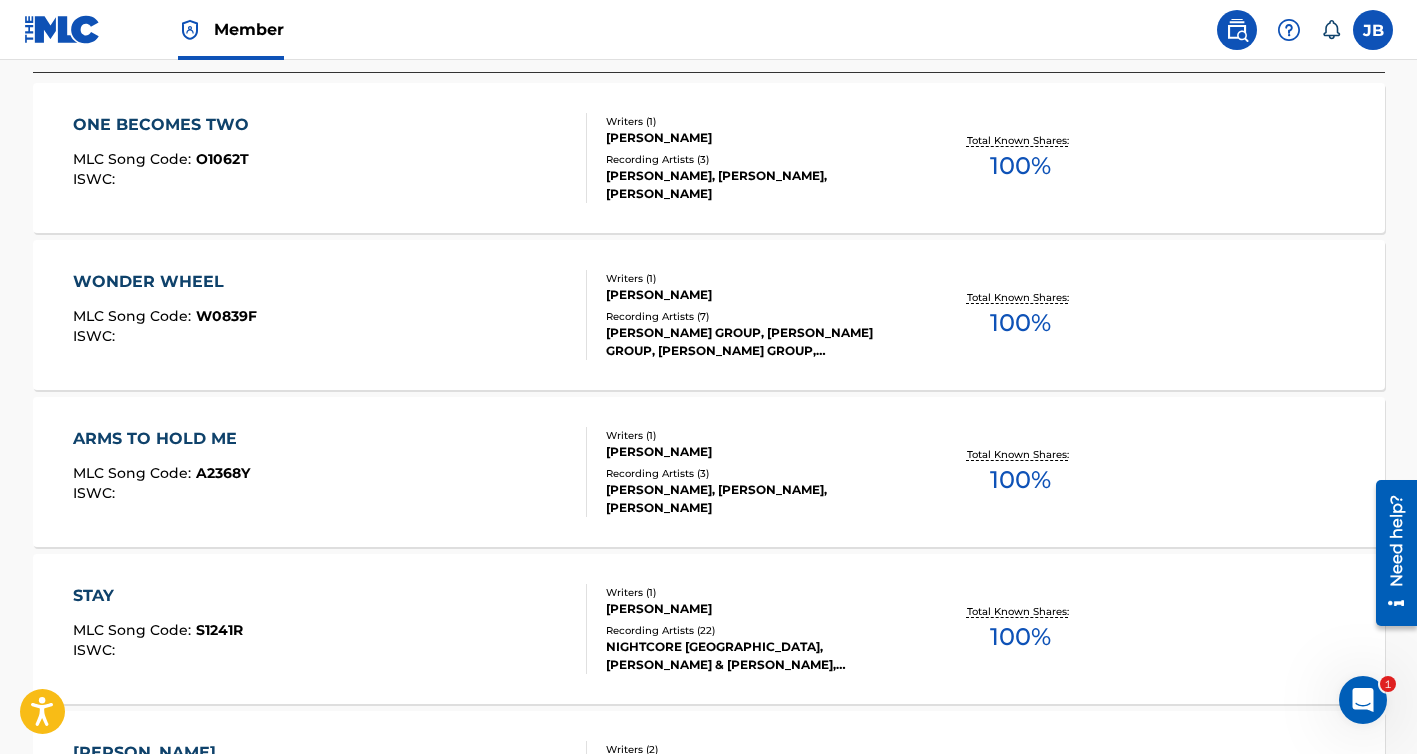 click on "Writers ( 1 )" at bounding box center (757, 121) 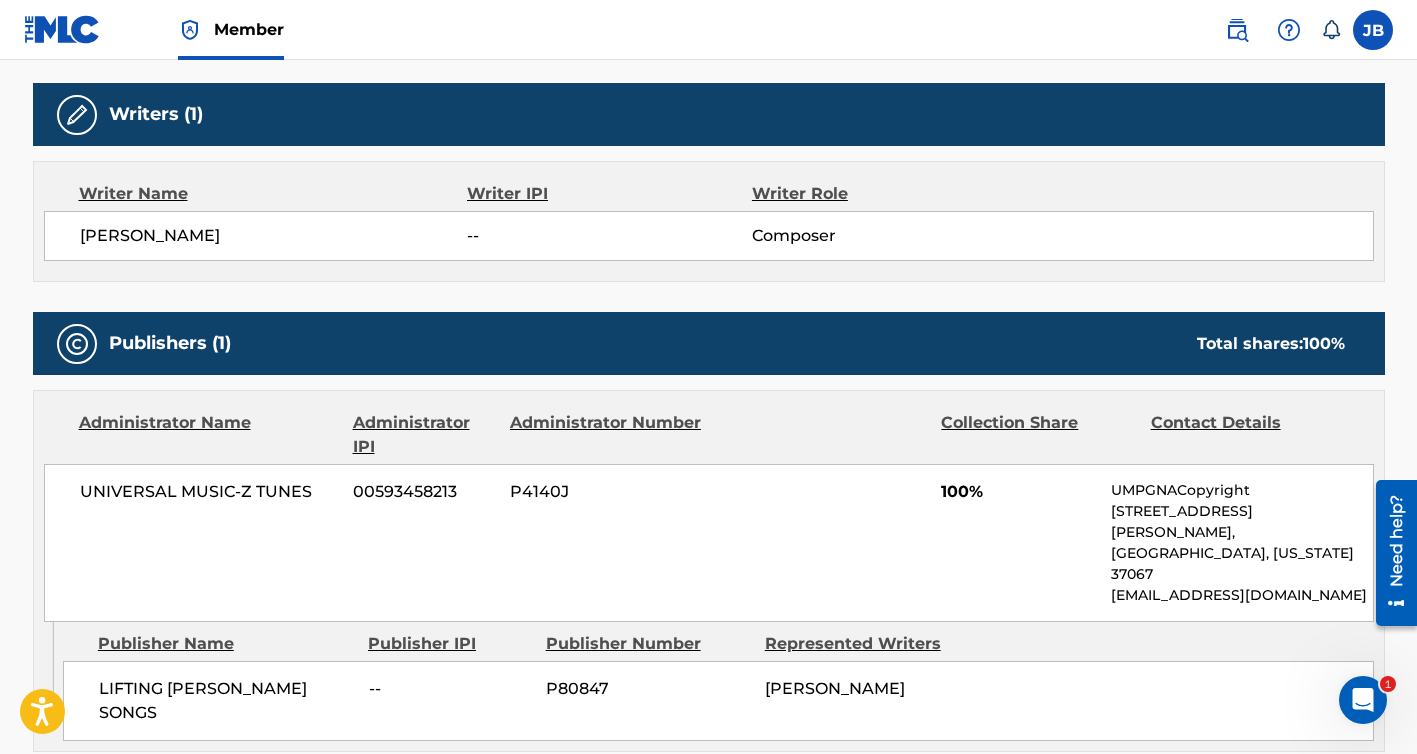 scroll, scrollTop: 622, scrollLeft: 0, axis: vertical 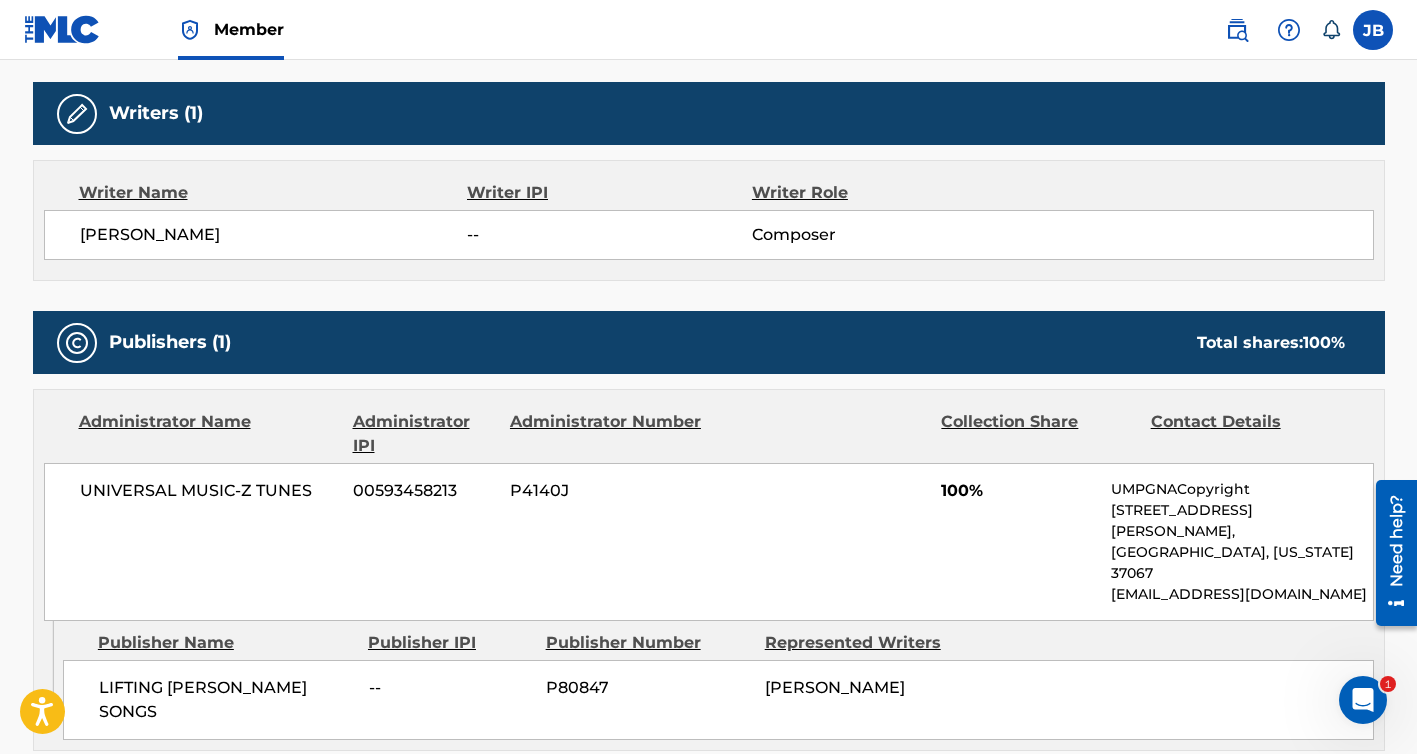 click on "Collection Share" at bounding box center [1038, 434] 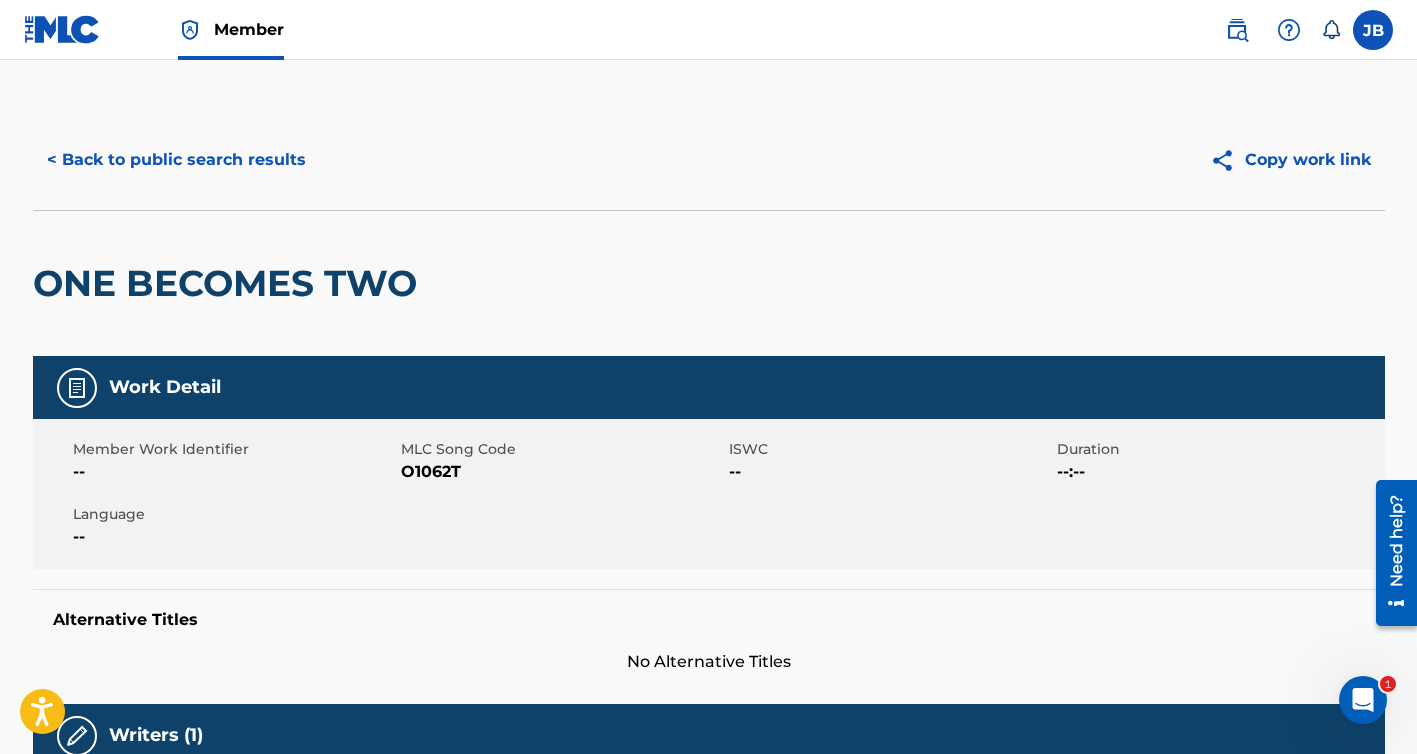 scroll, scrollTop: 0, scrollLeft: 0, axis: both 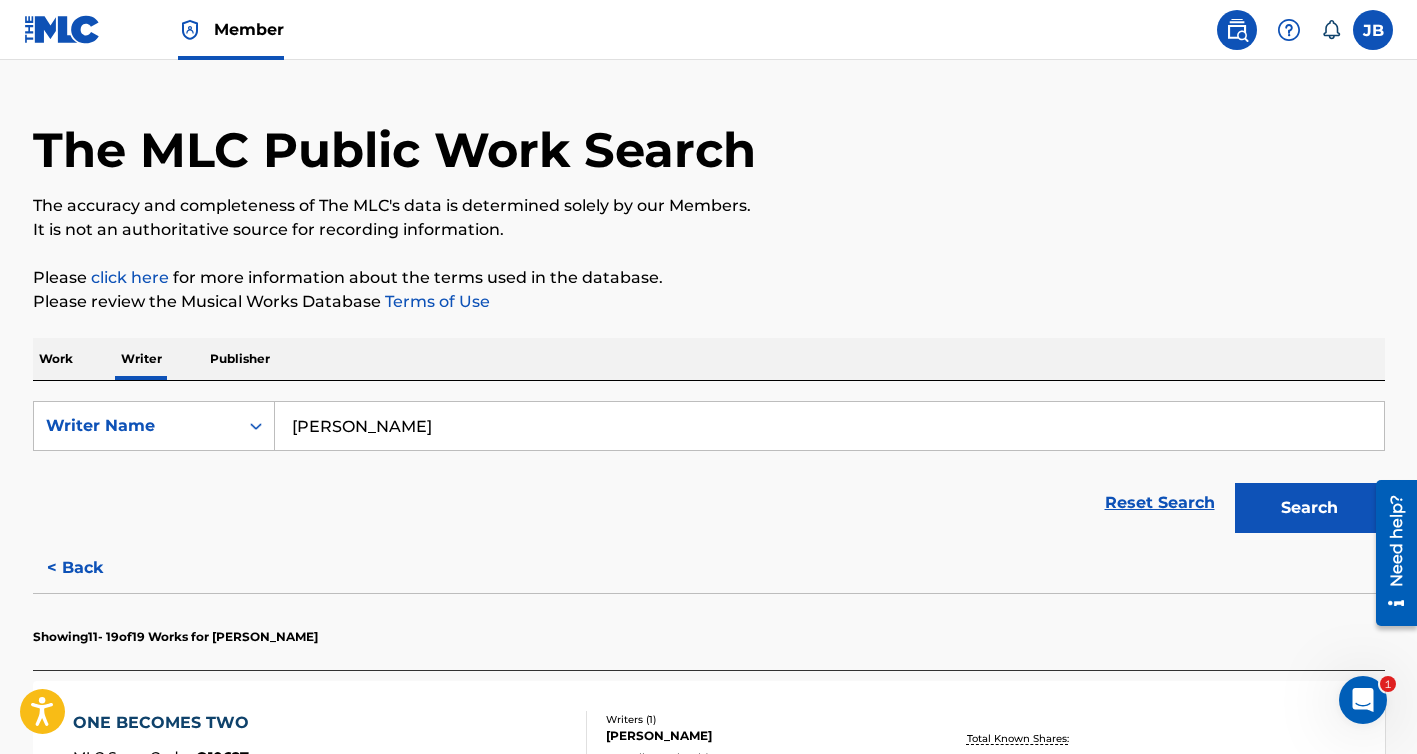 click on "< Back" at bounding box center (93, 568) 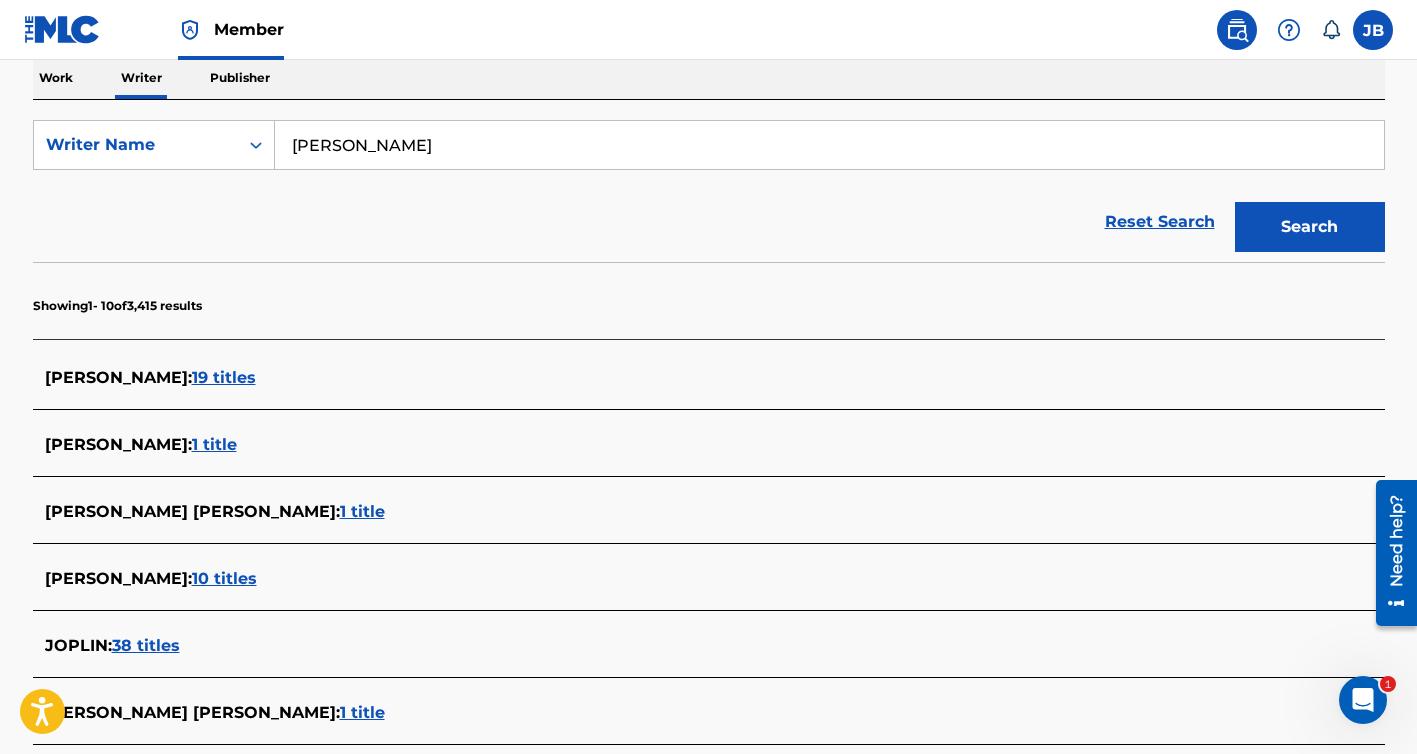 scroll, scrollTop: 335, scrollLeft: 0, axis: vertical 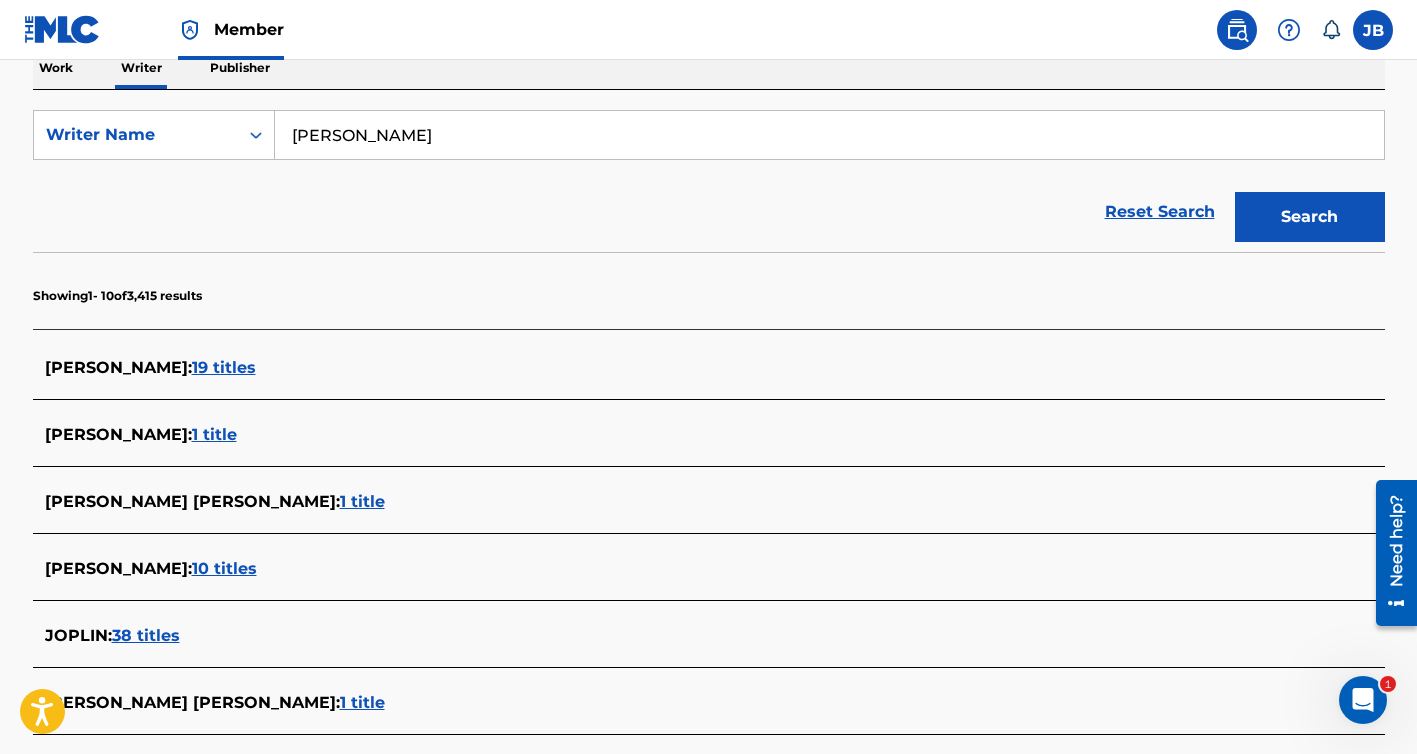 click on "19 titles" at bounding box center (224, 367) 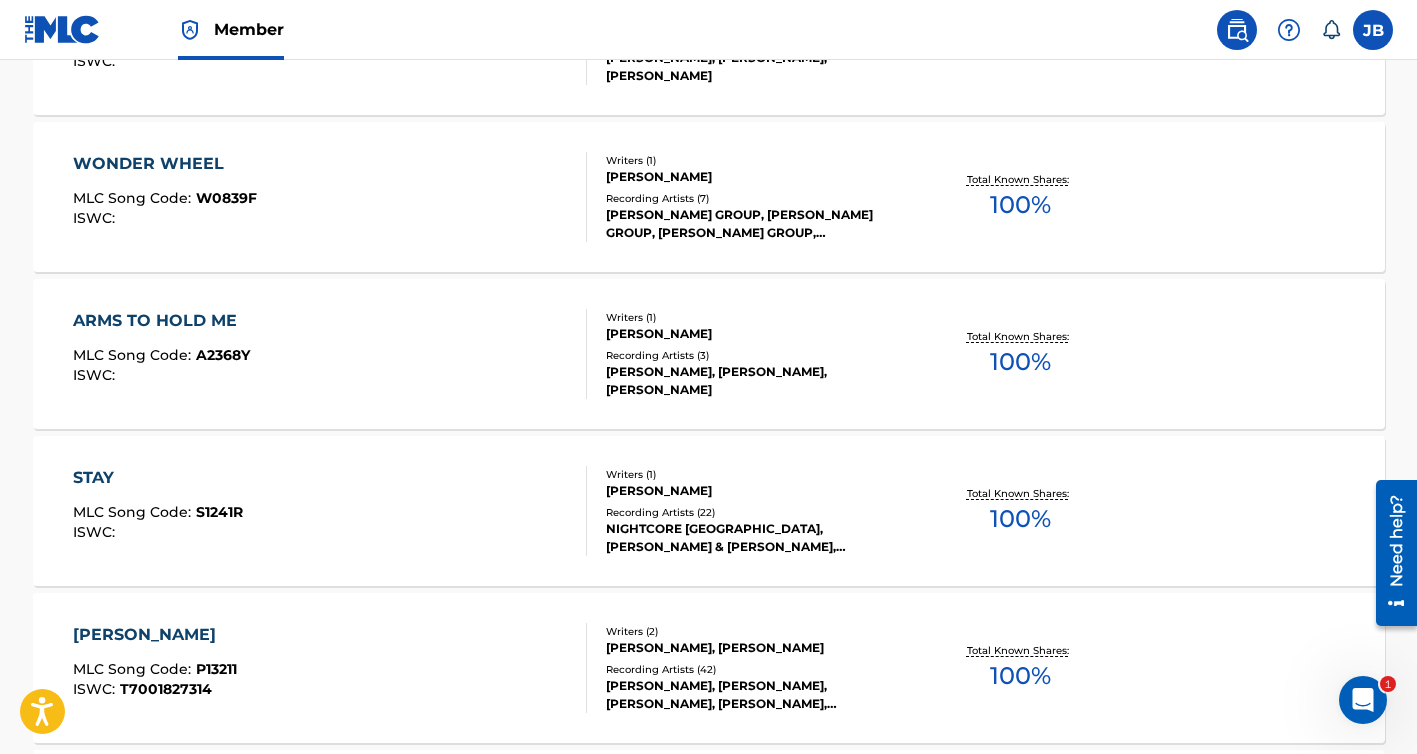 scroll, scrollTop: 768, scrollLeft: 0, axis: vertical 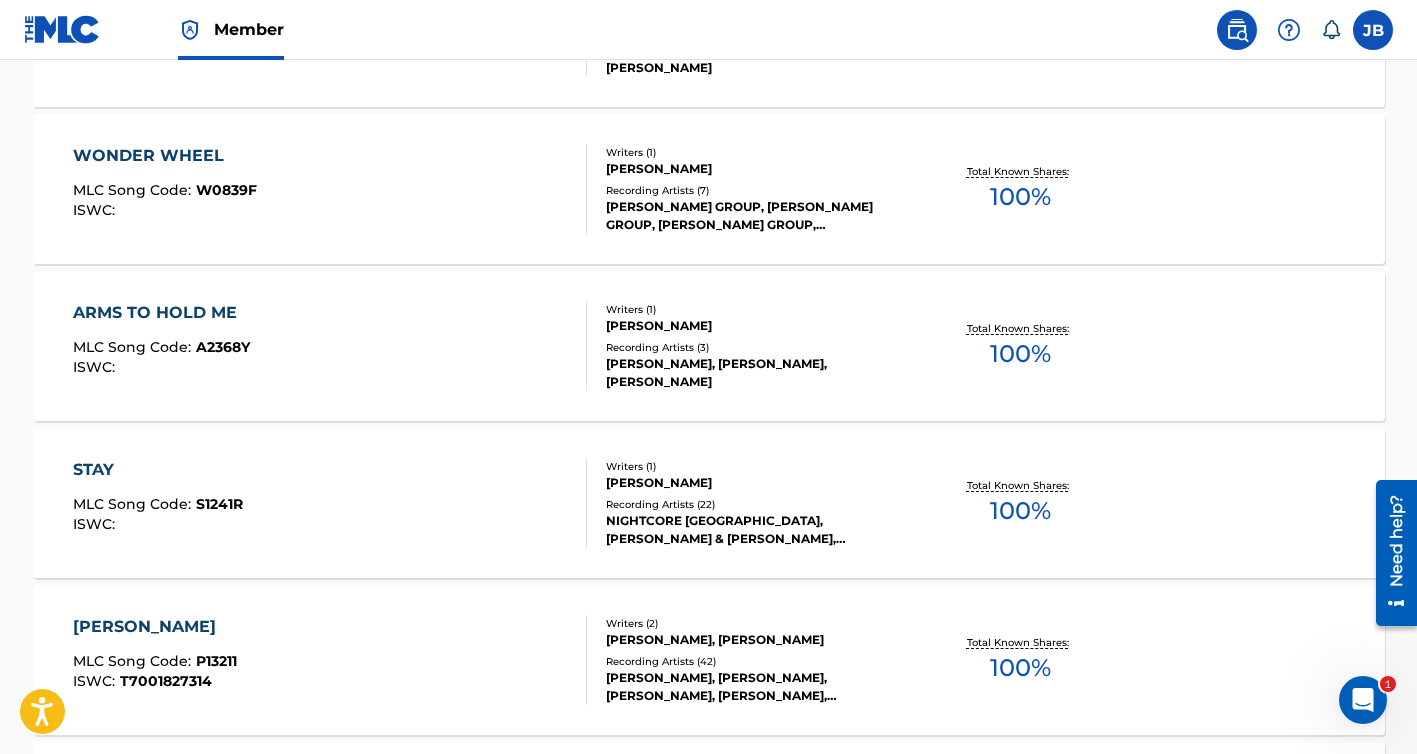 click on "ARMS TO HOLD ME" at bounding box center [161, 313] 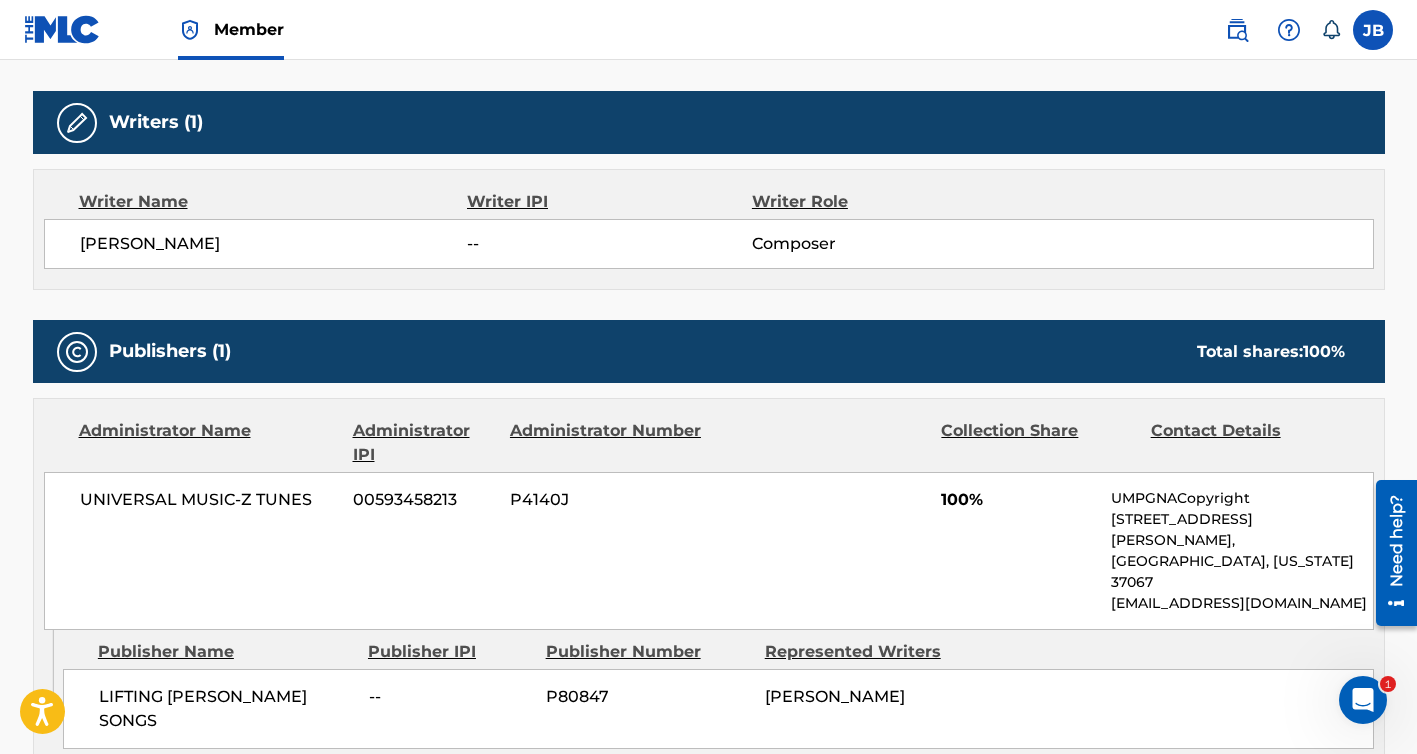 scroll, scrollTop: 627, scrollLeft: 0, axis: vertical 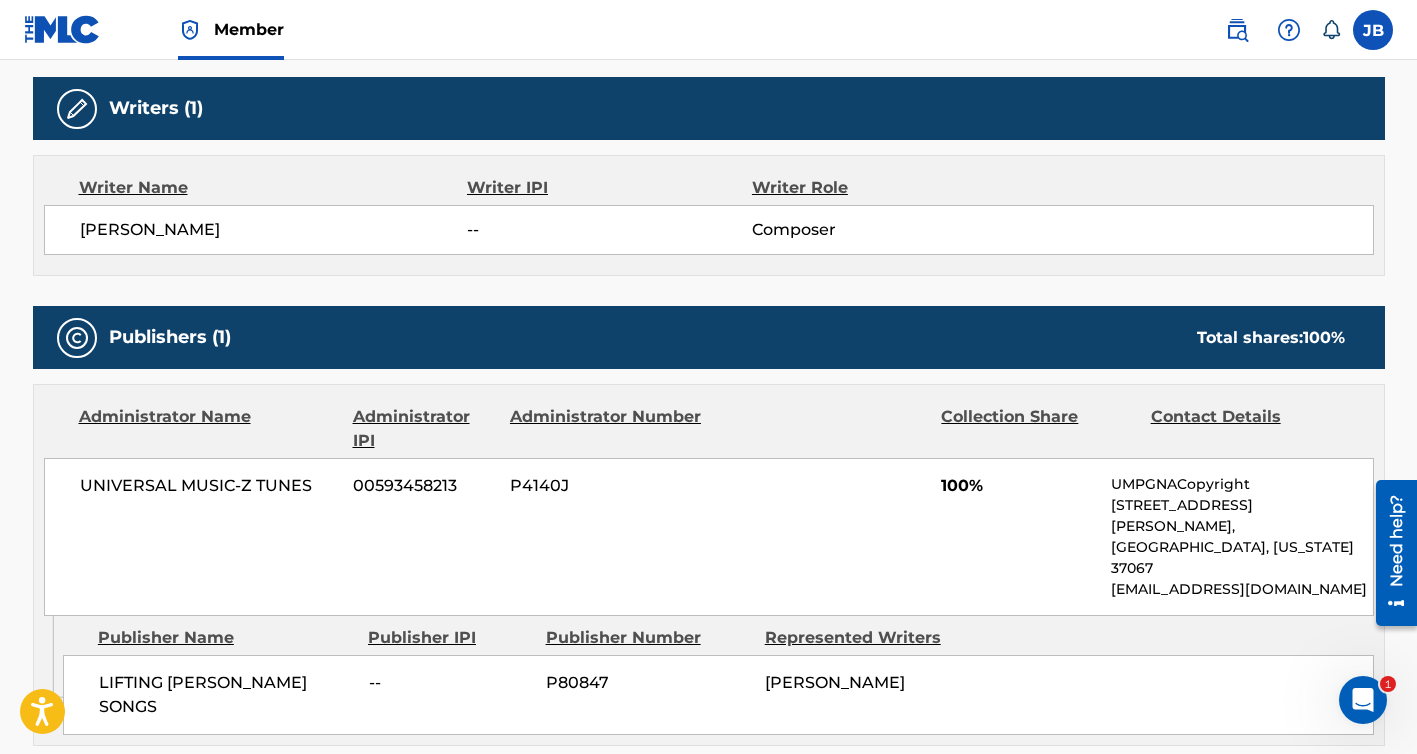 click on "Publishers   (1)" at bounding box center (170, 337) 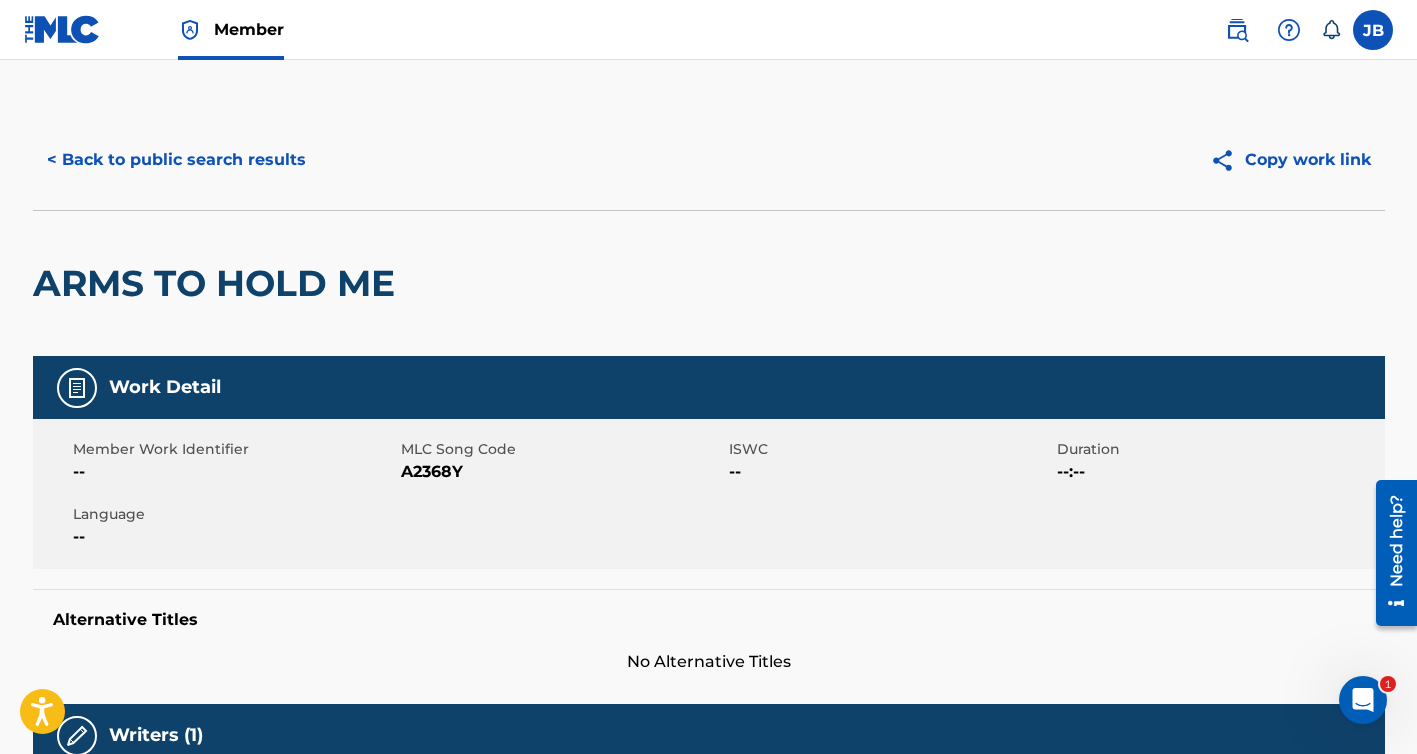 scroll, scrollTop: 0, scrollLeft: 0, axis: both 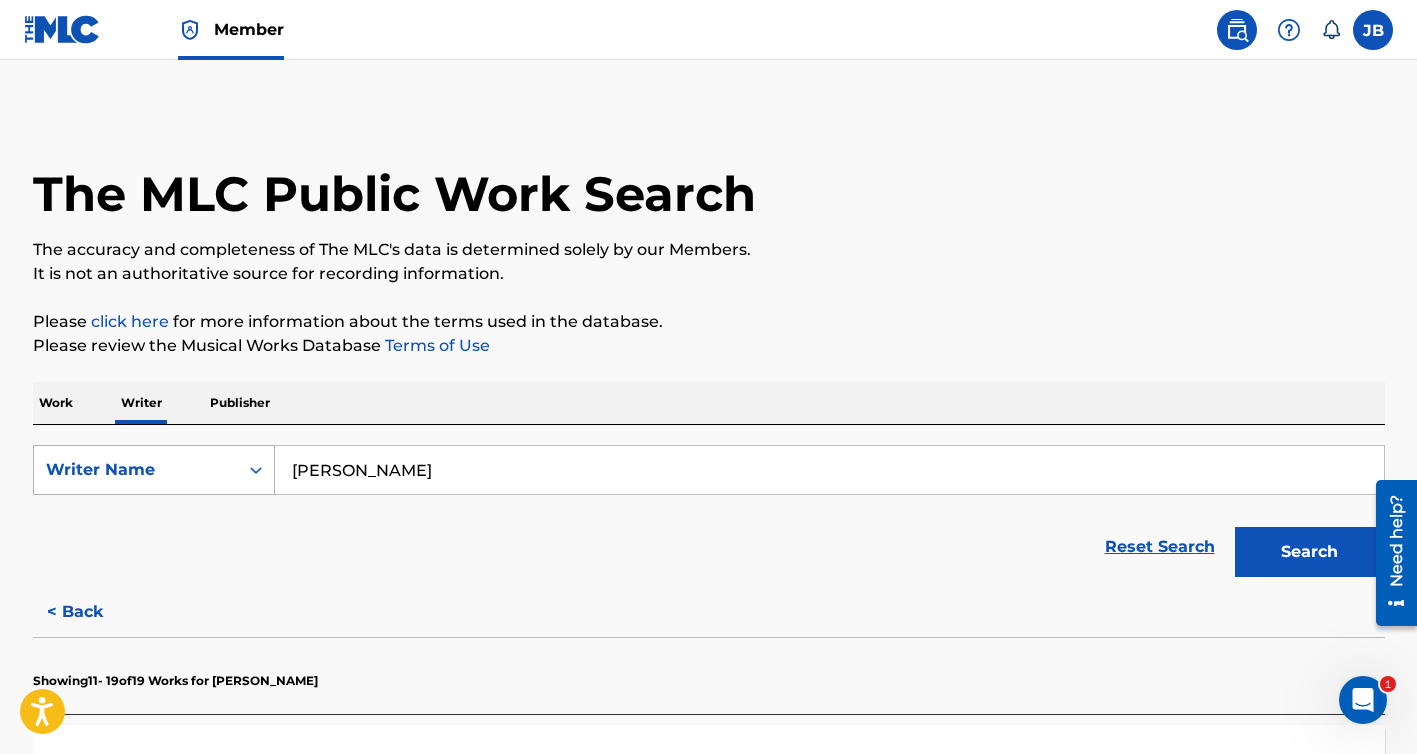 drag, startPoint x: 390, startPoint y: 470, endPoint x: 190, endPoint y: 446, distance: 201.43486 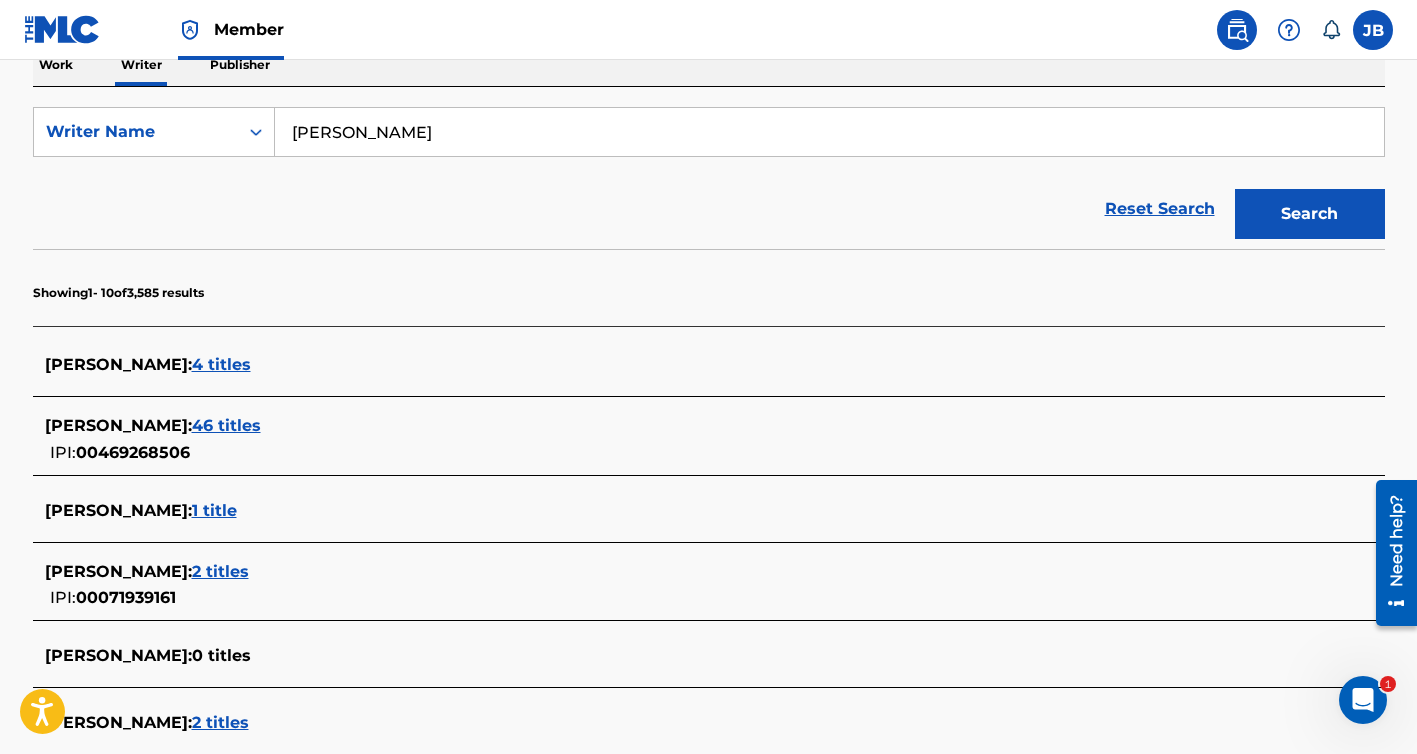 scroll, scrollTop: 363, scrollLeft: 0, axis: vertical 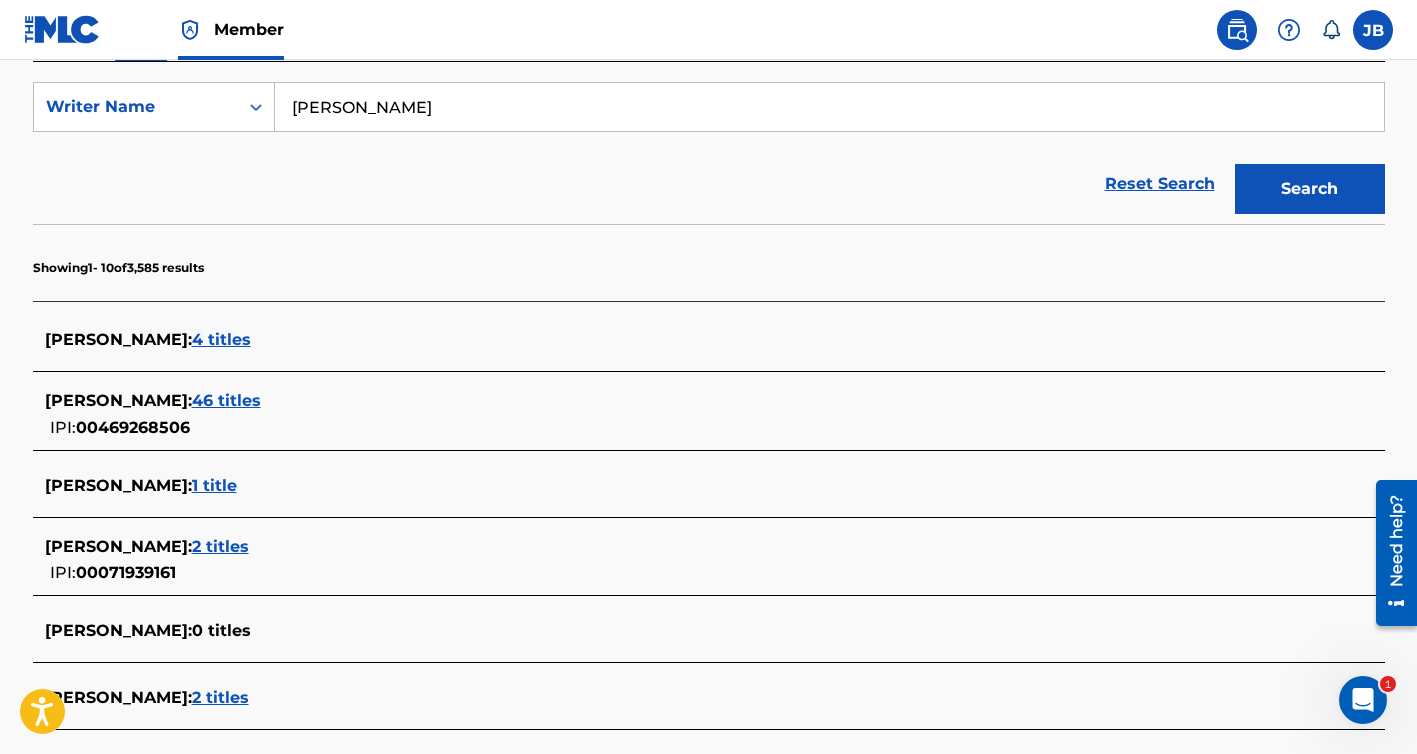 click on "4 titles" at bounding box center (221, 339) 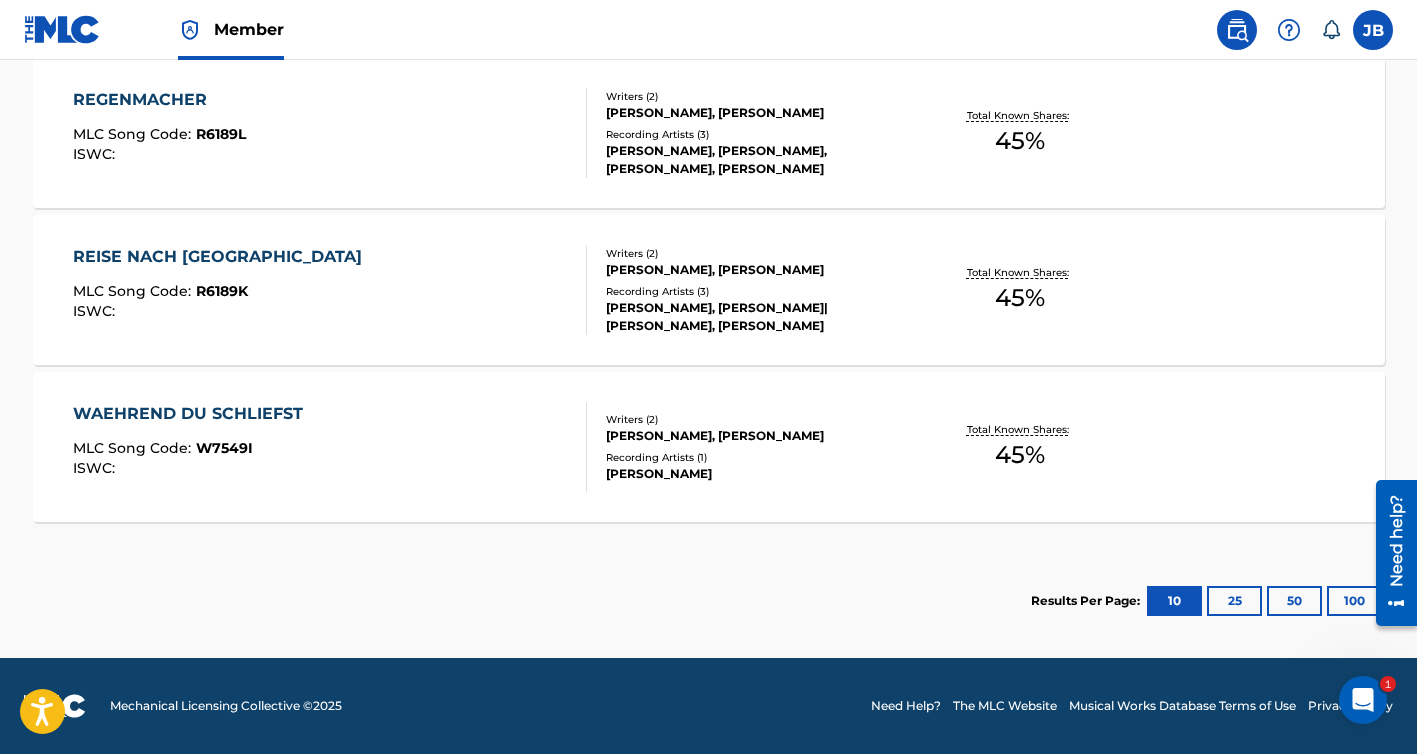 scroll, scrollTop: 824, scrollLeft: 0, axis: vertical 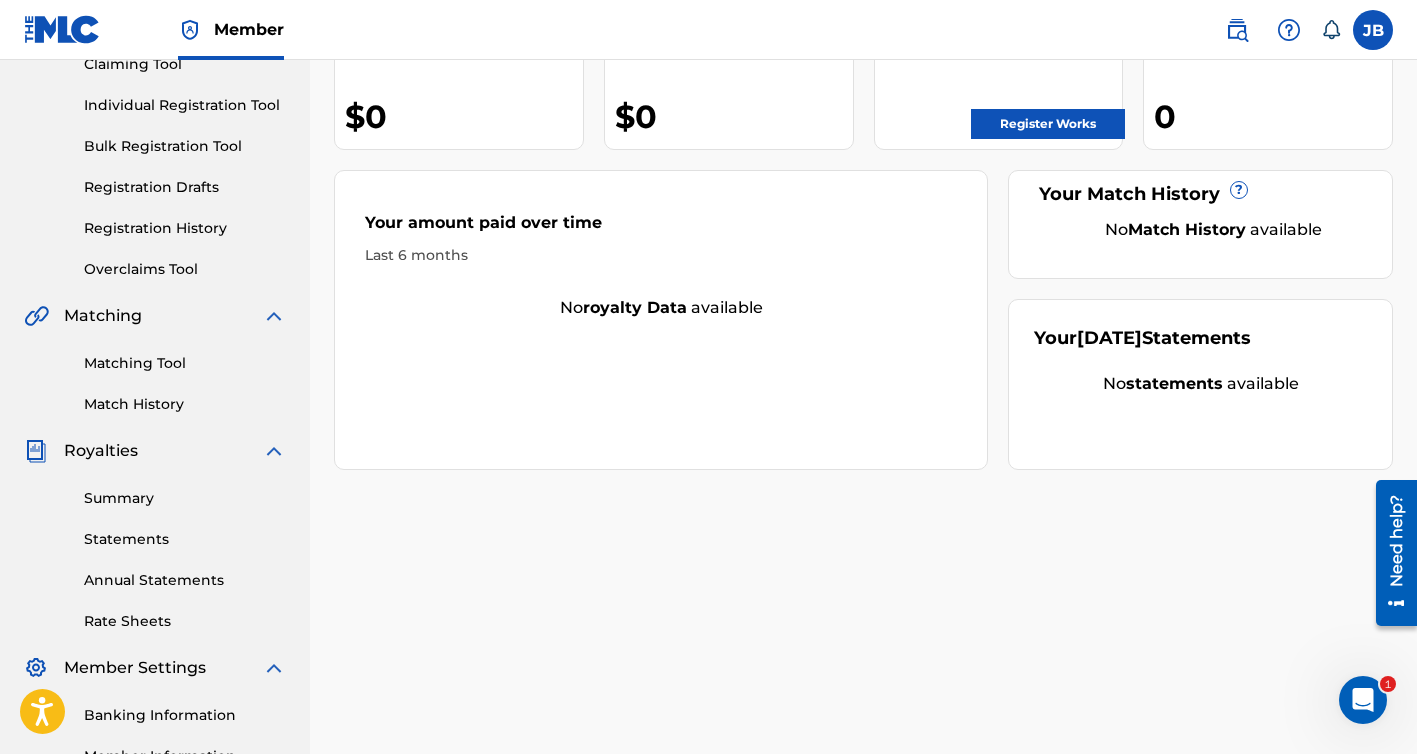 click at bounding box center [1289, 30] 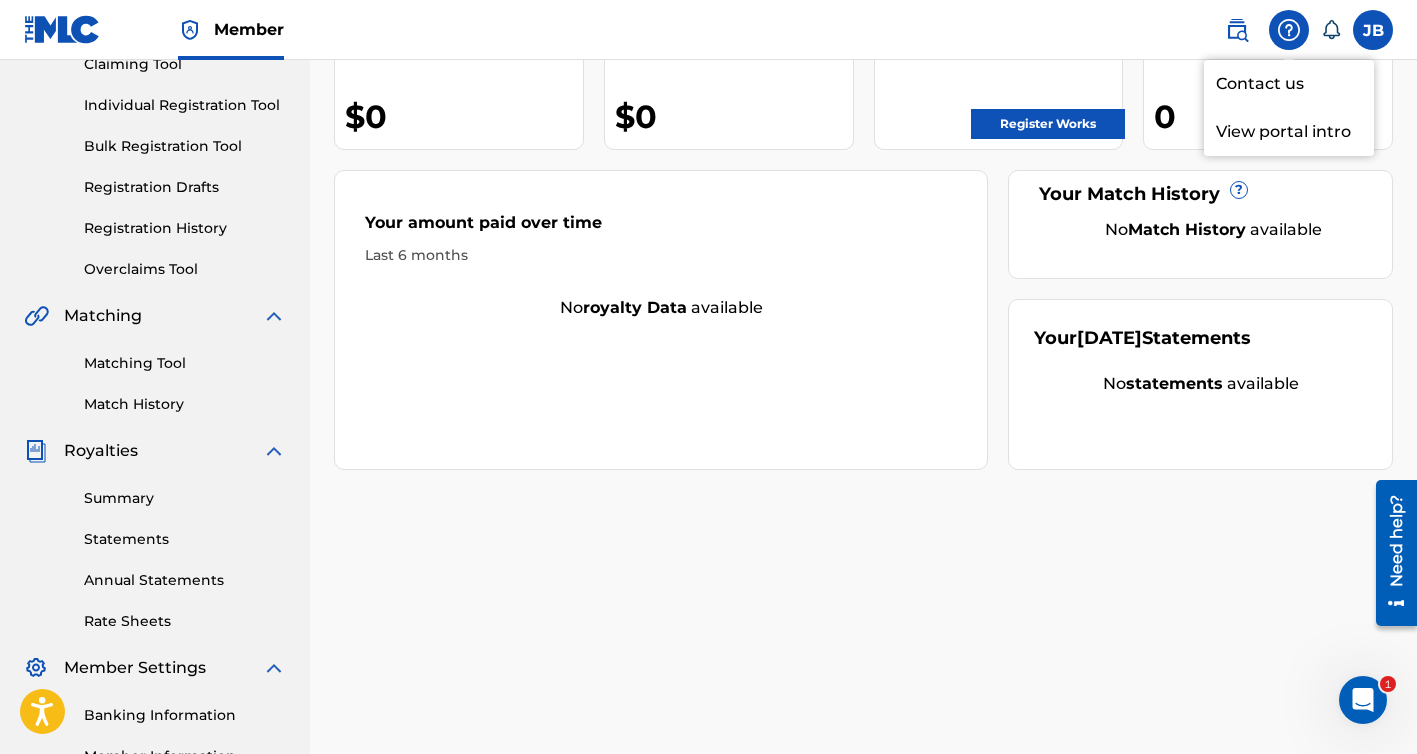 click on "JOSHUA BLUM Your amount paid last distribution   $0 Amount paid to date this year   $0 Your registered works   No  works   submitted Register Works Your pending works   ? 0 Your Match History ? No  Match History   available Your amount paid over time Last 6 months No  royalty data   available Your  June 2025  Statements No  statements   available" at bounding box center (863, 397) 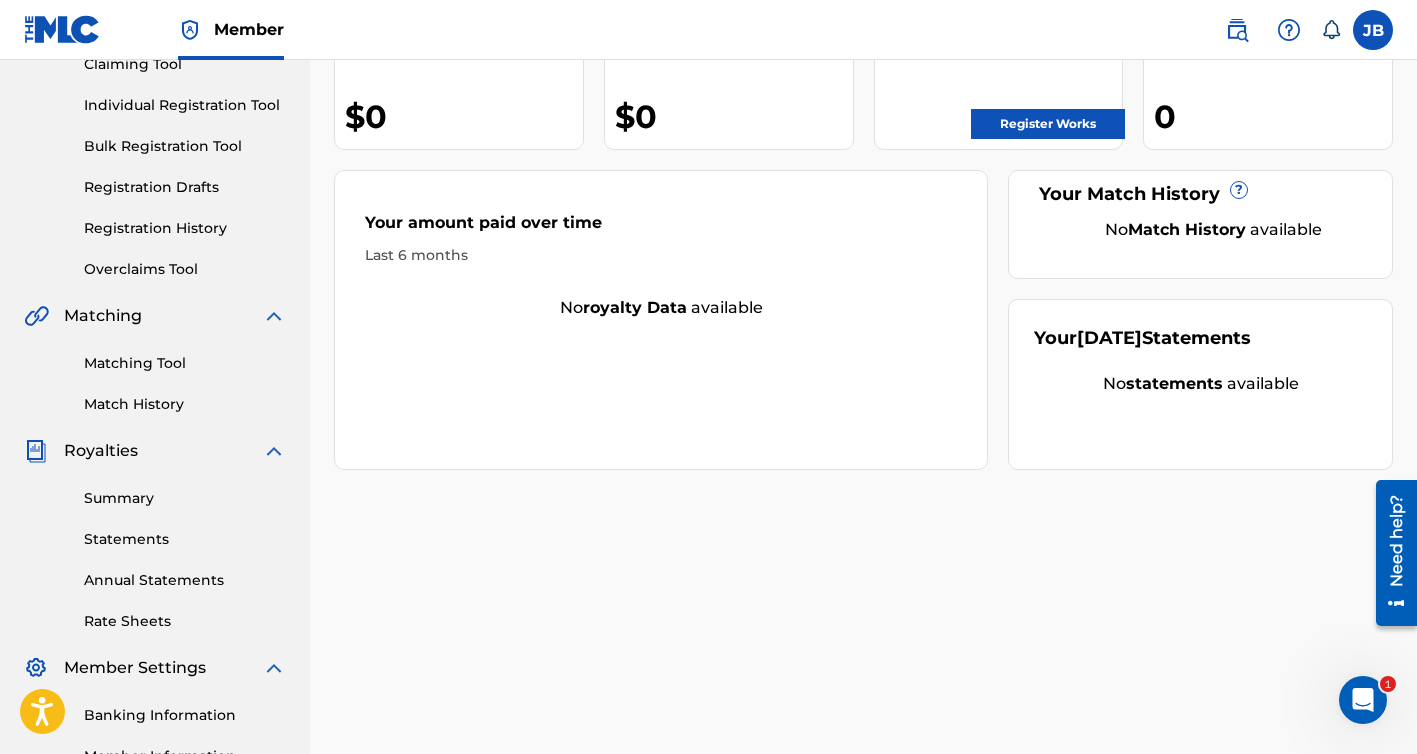 click on "Matching Tool" at bounding box center (185, 363) 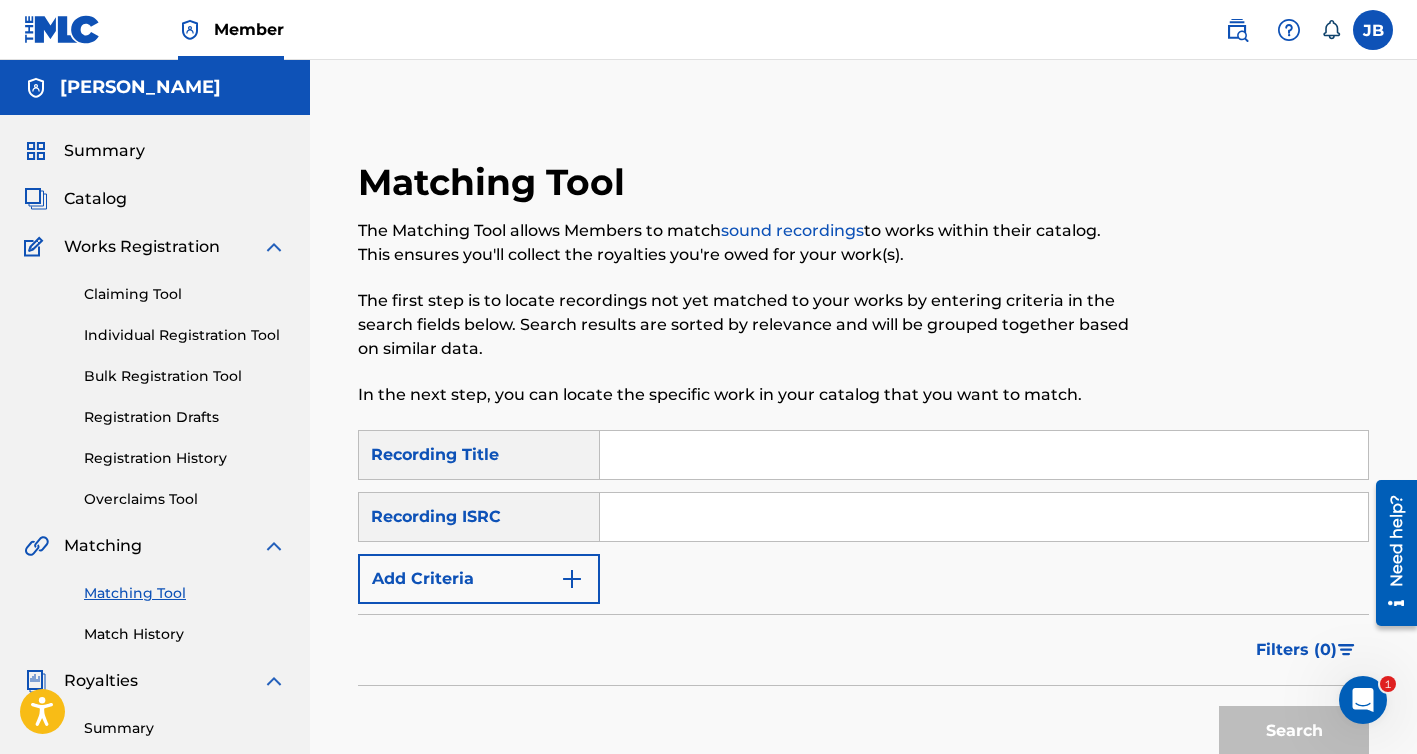 click at bounding box center (984, 455) 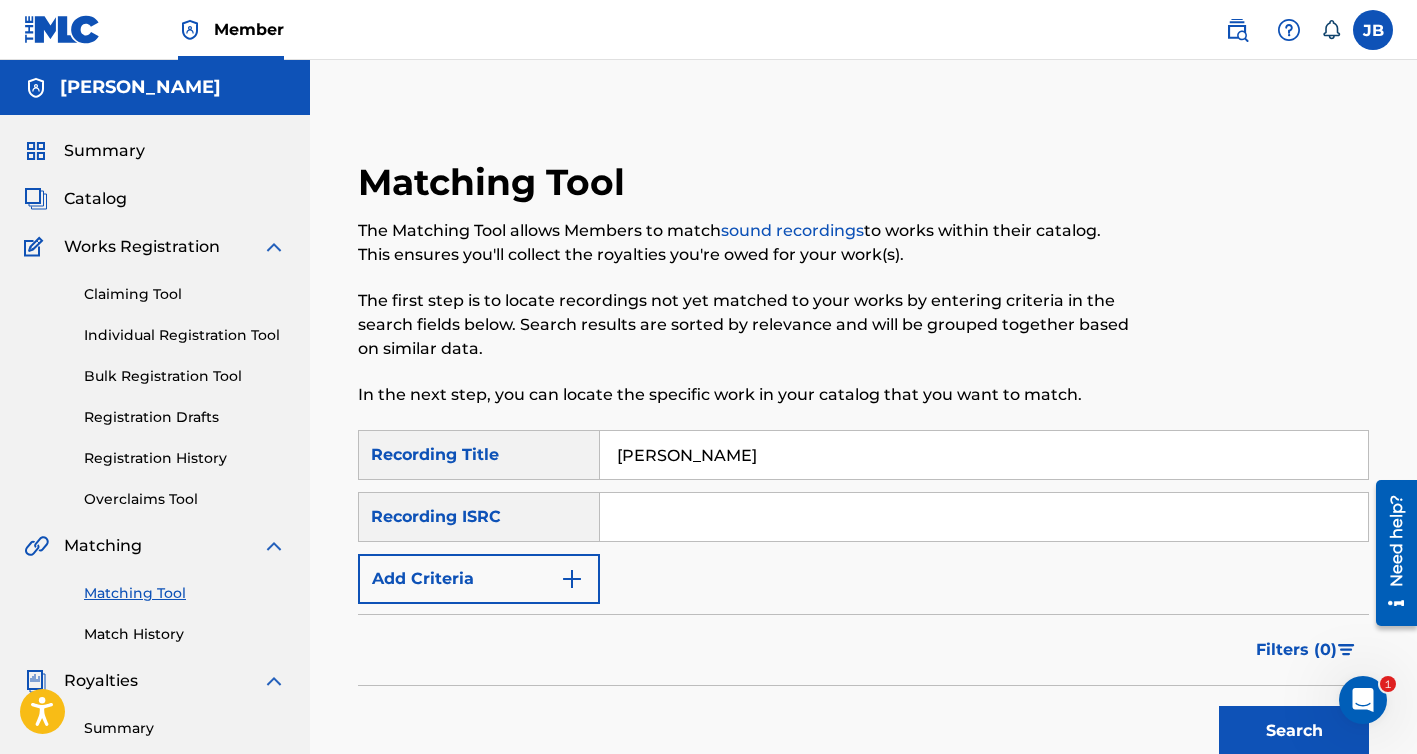 type on "Hiram Hubbard" 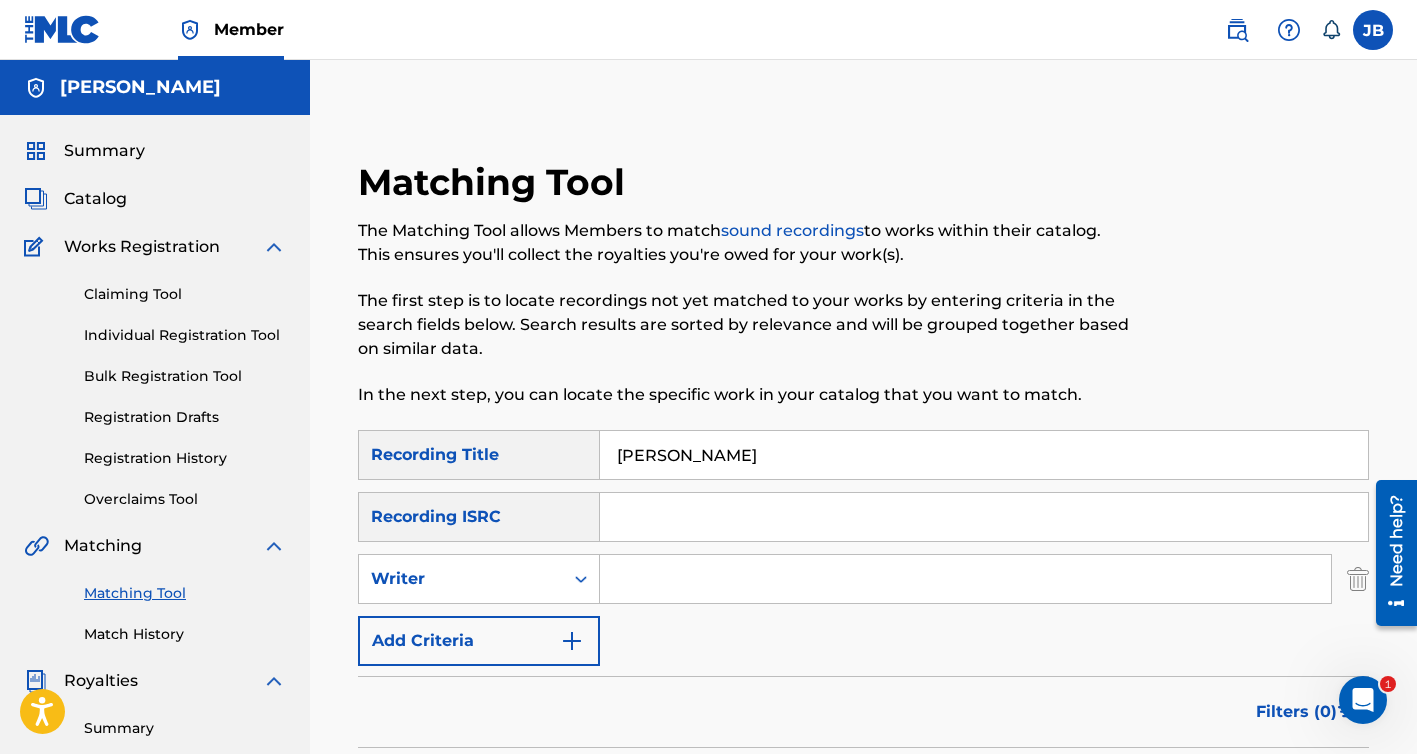 click at bounding box center [965, 579] 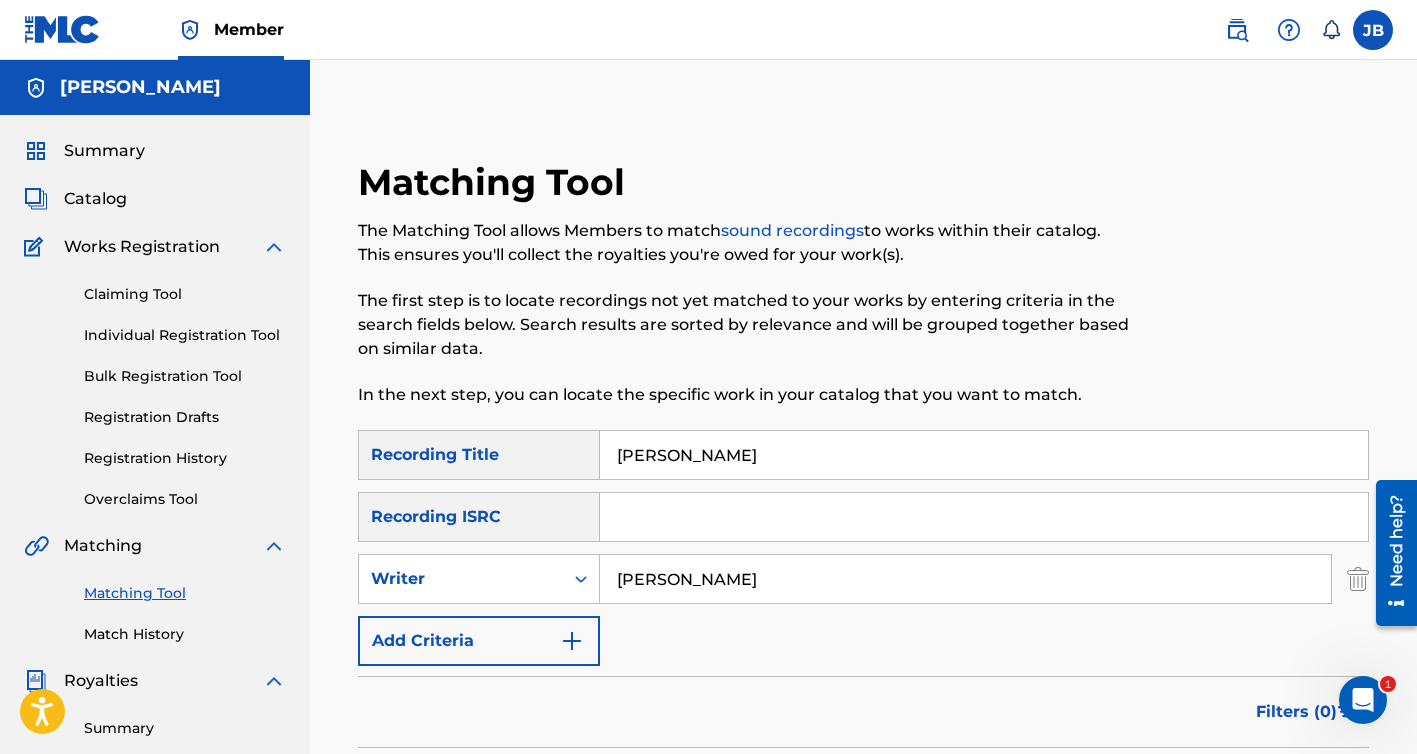 type on "josh joplin" 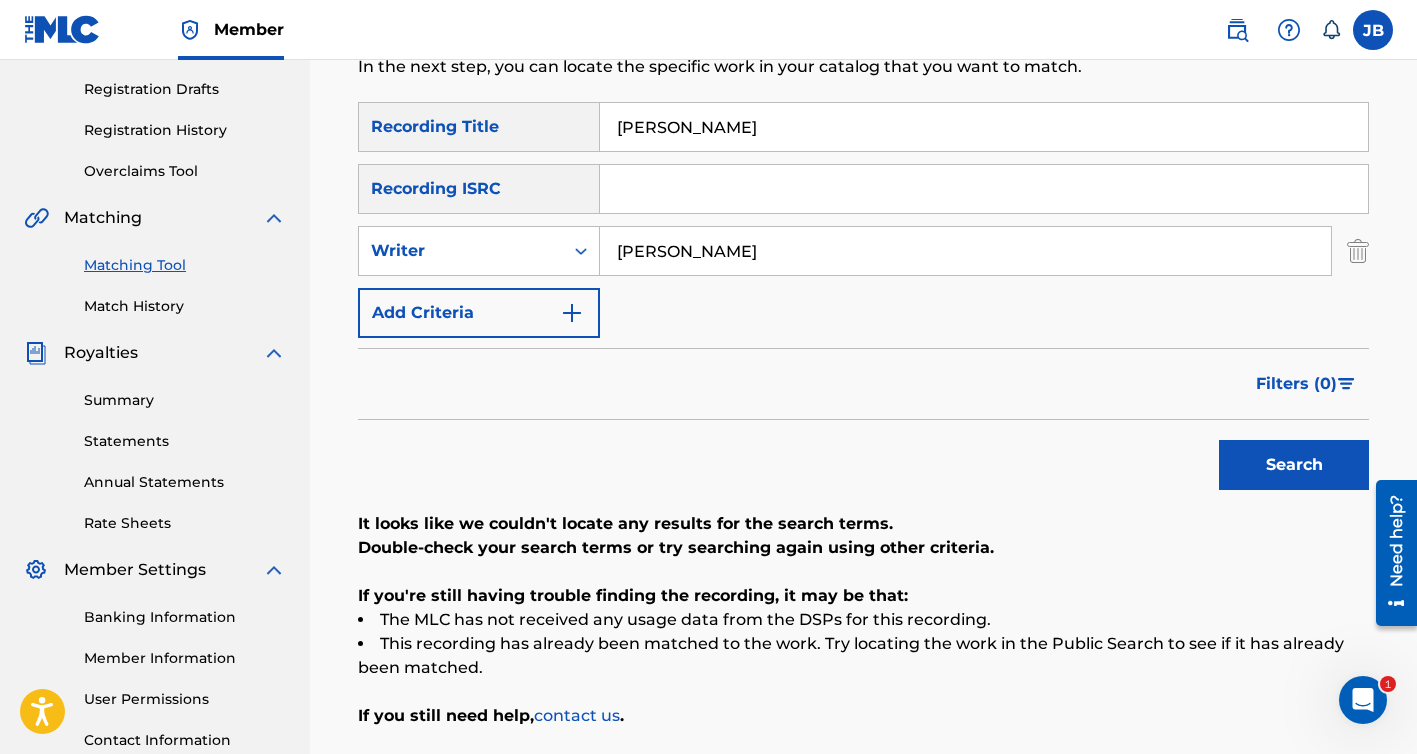 scroll, scrollTop: 393, scrollLeft: 0, axis: vertical 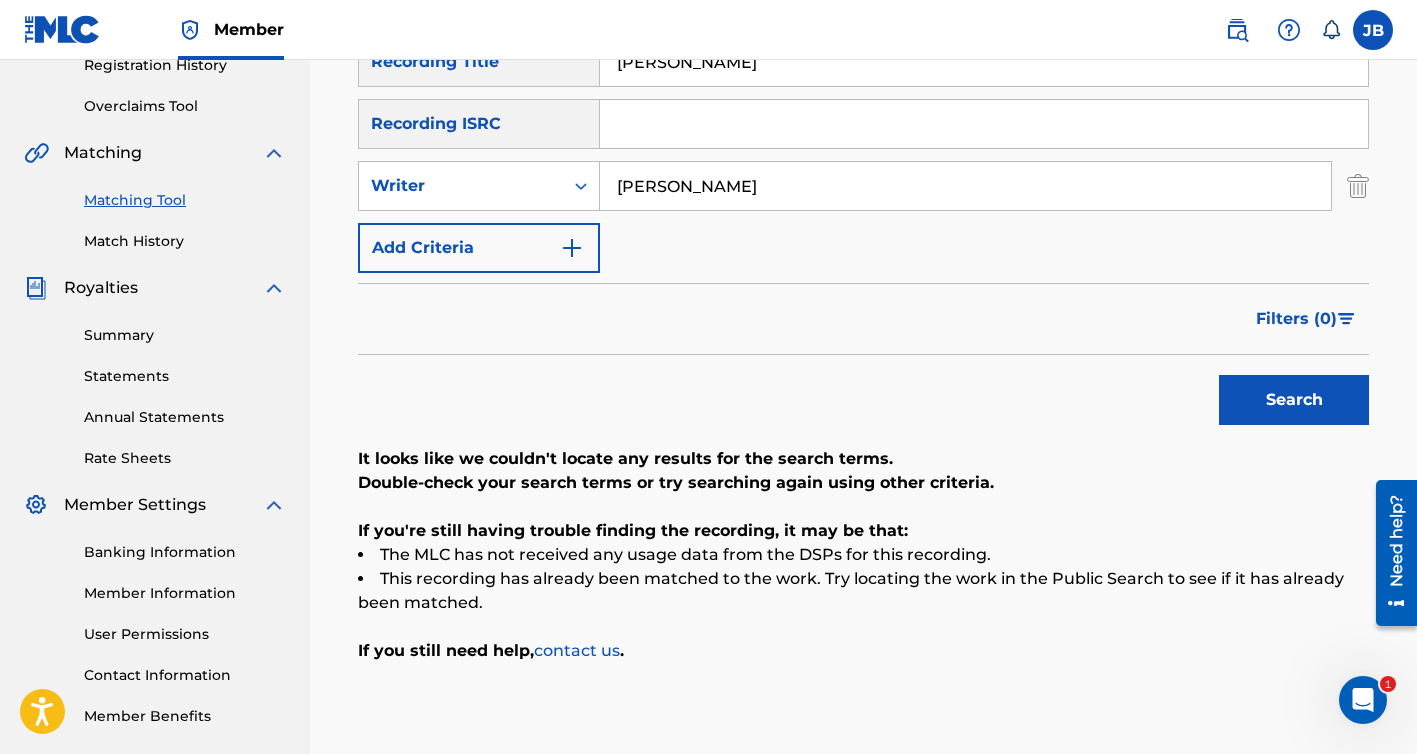 click on "Search" at bounding box center [1294, 400] 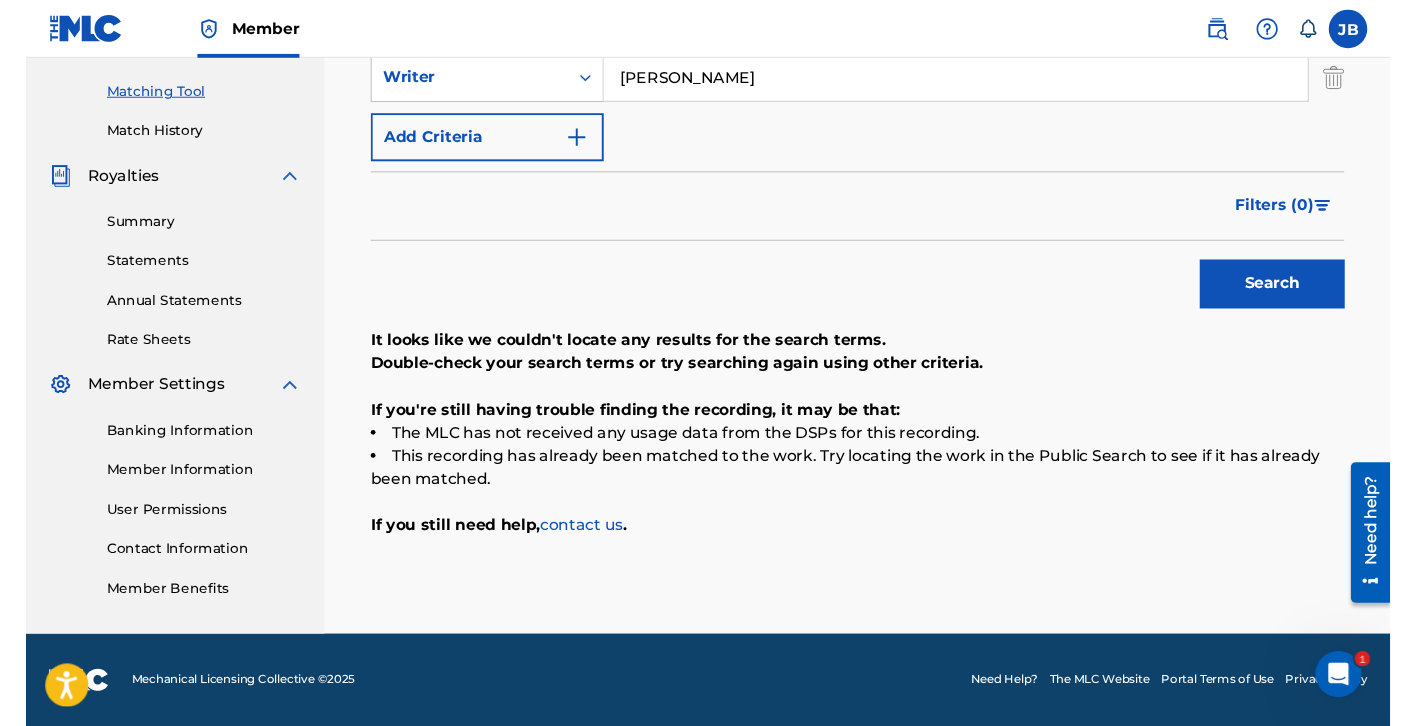 scroll, scrollTop: 498, scrollLeft: 0, axis: vertical 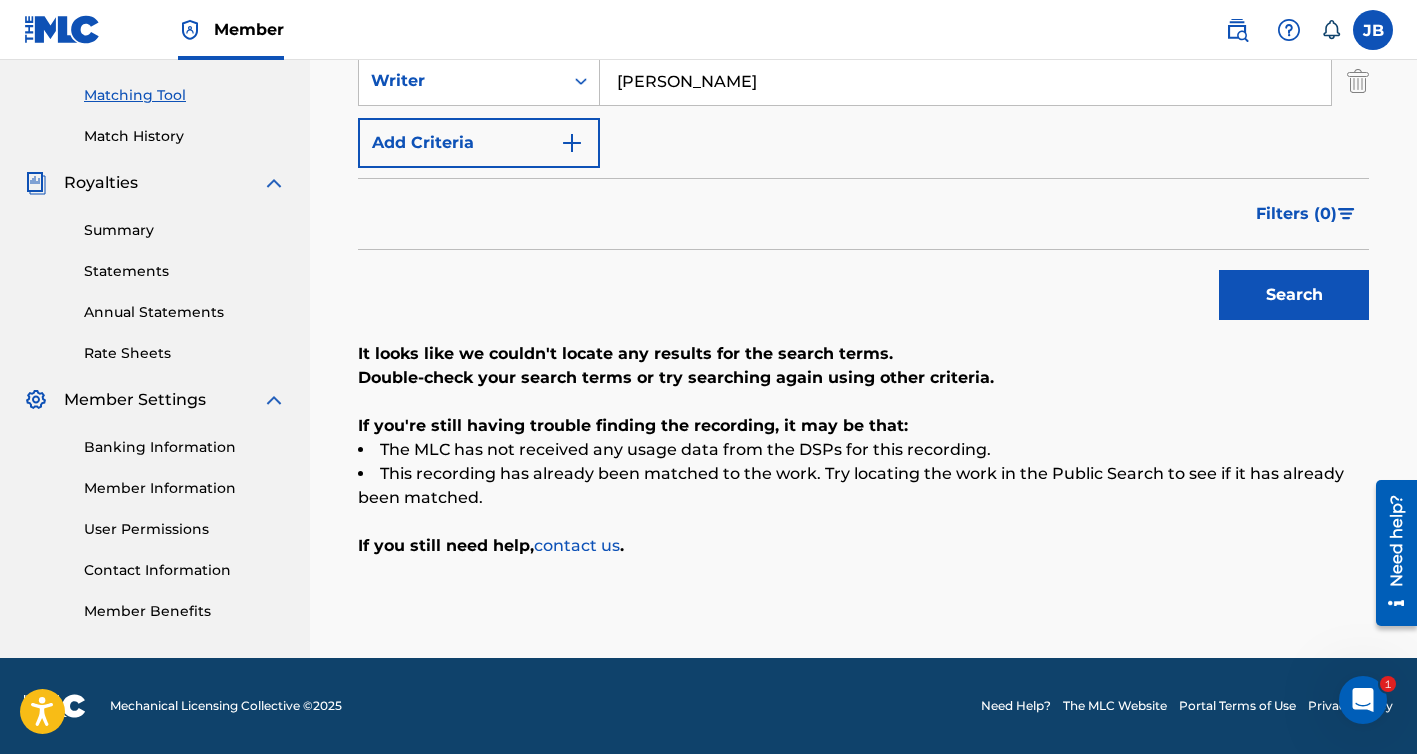 click on "Member Benefits" at bounding box center [185, 611] 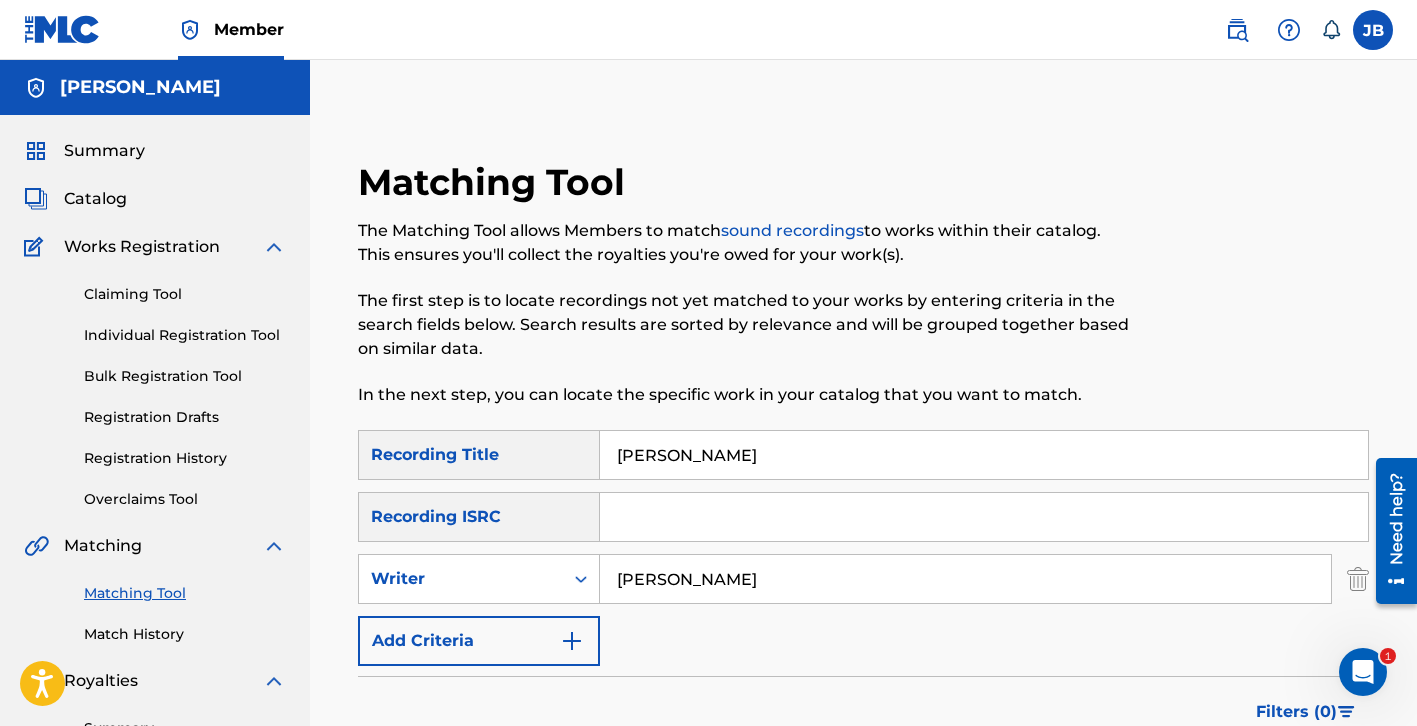 scroll, scrollTop: 0, scrollLeft: 0, axis: both 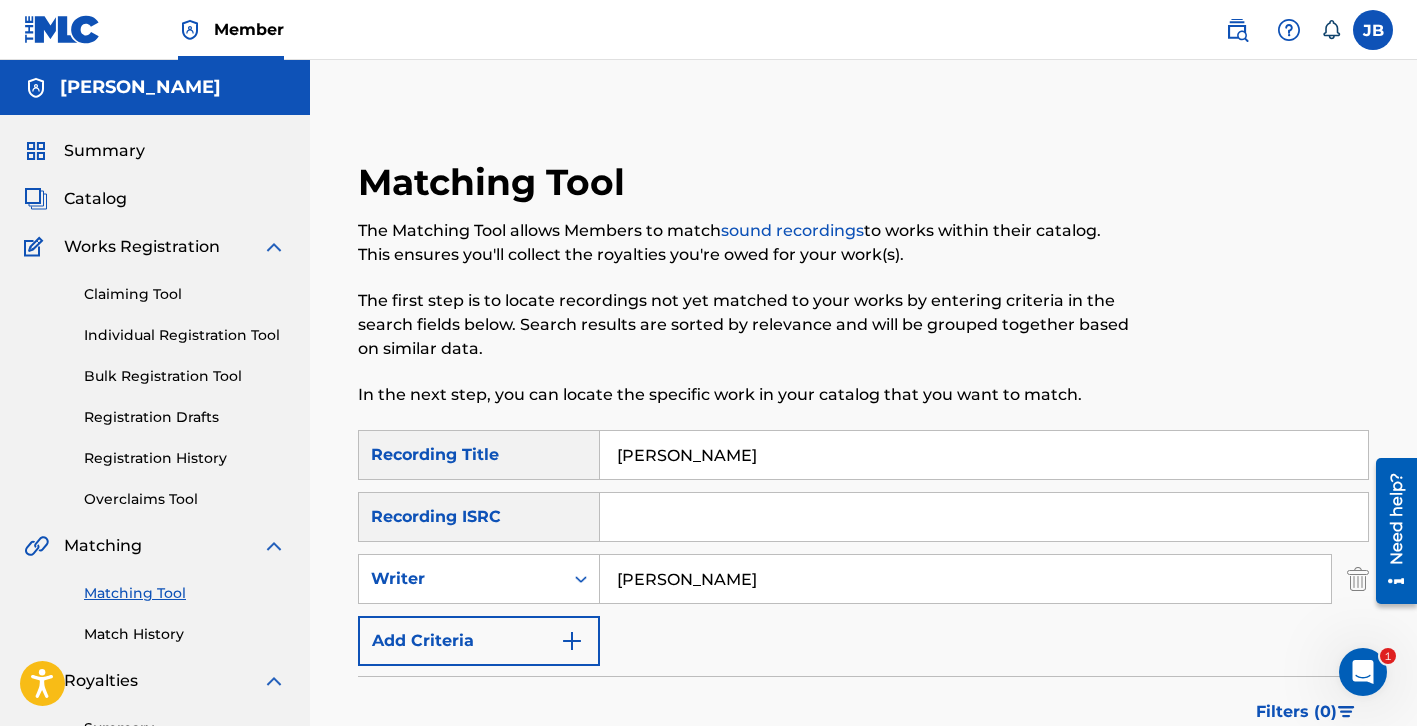 click at bounding box center [1237, 30] 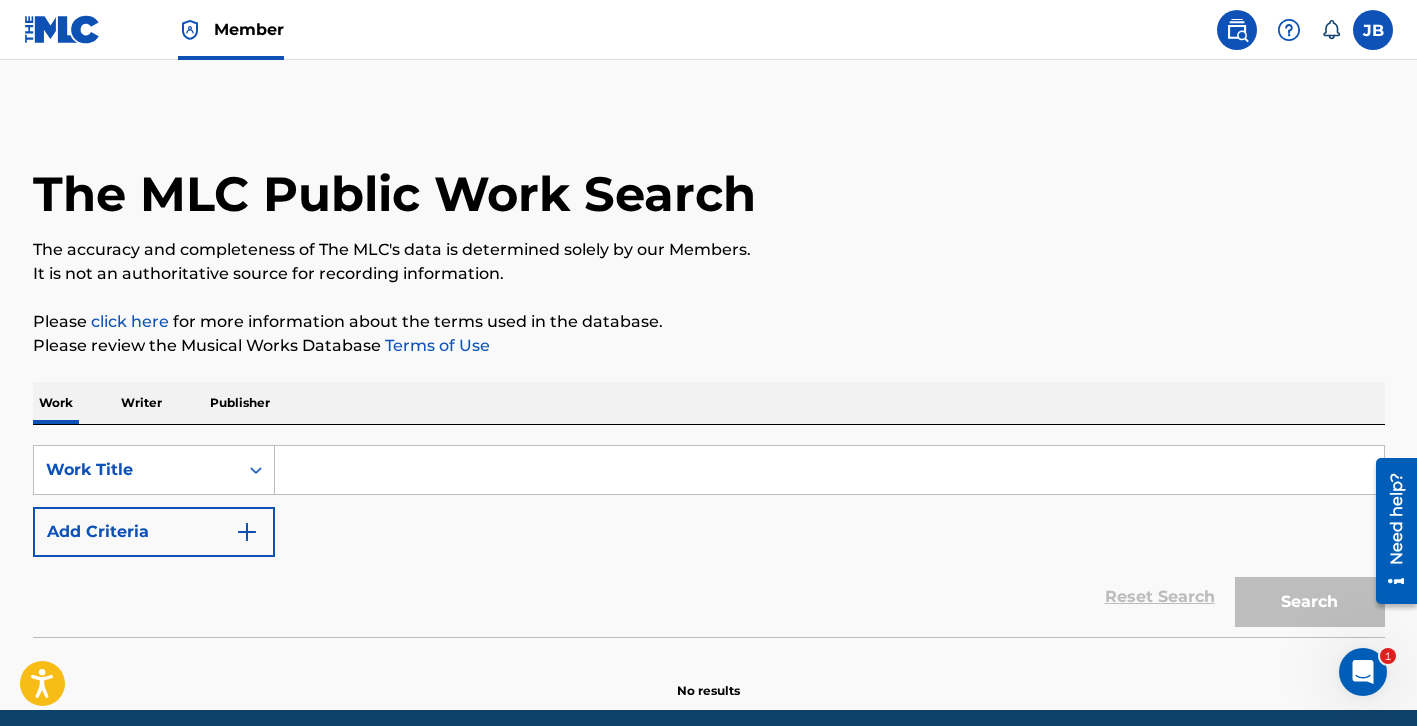 click at bounding box center (829, 470) 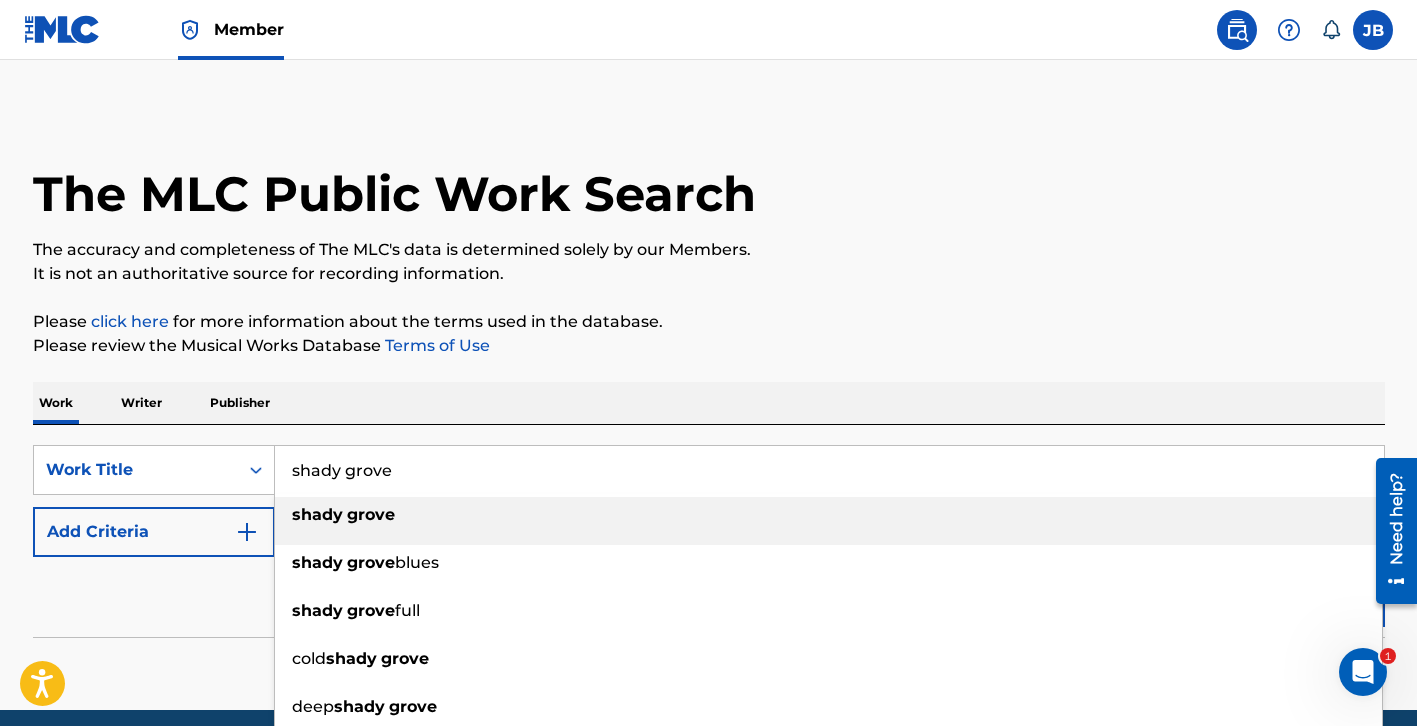 click on "shady" at bounding box center [317, 514] 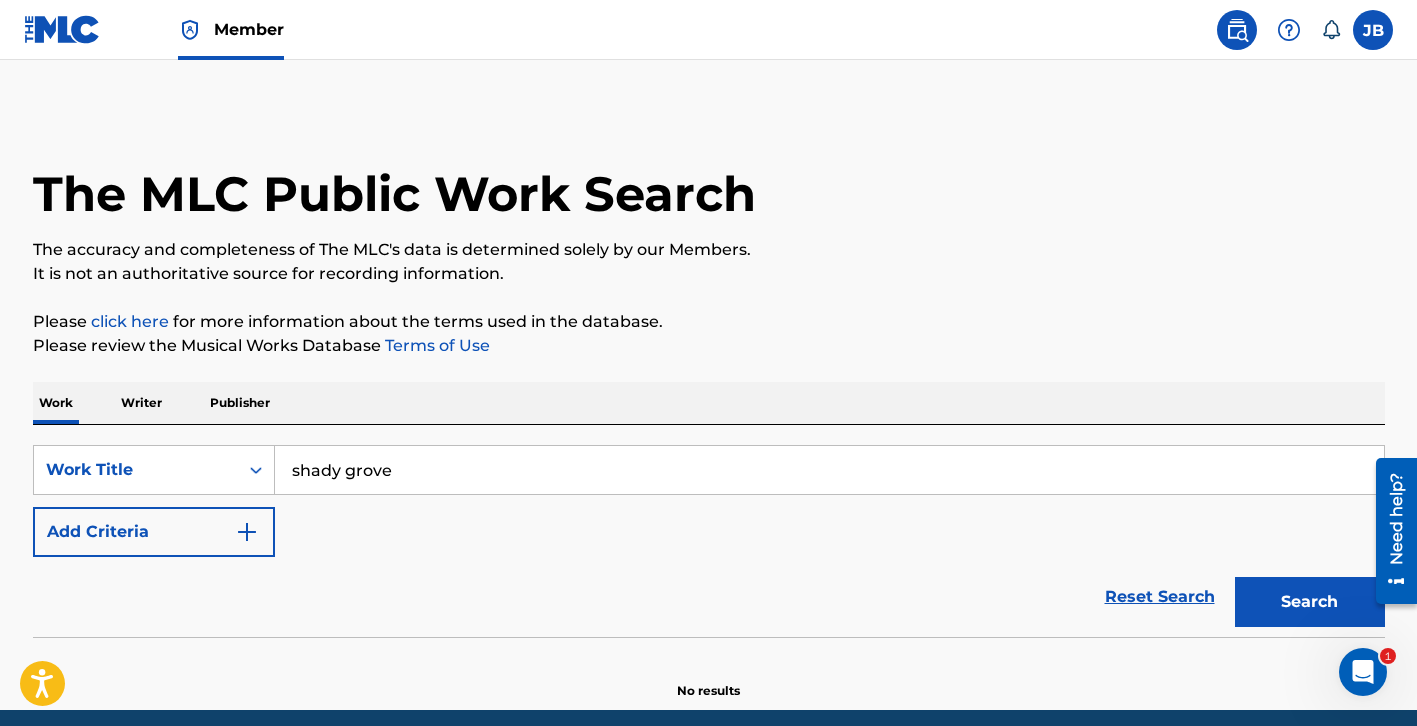 click on "Search" at bounding box center [1310, 602] 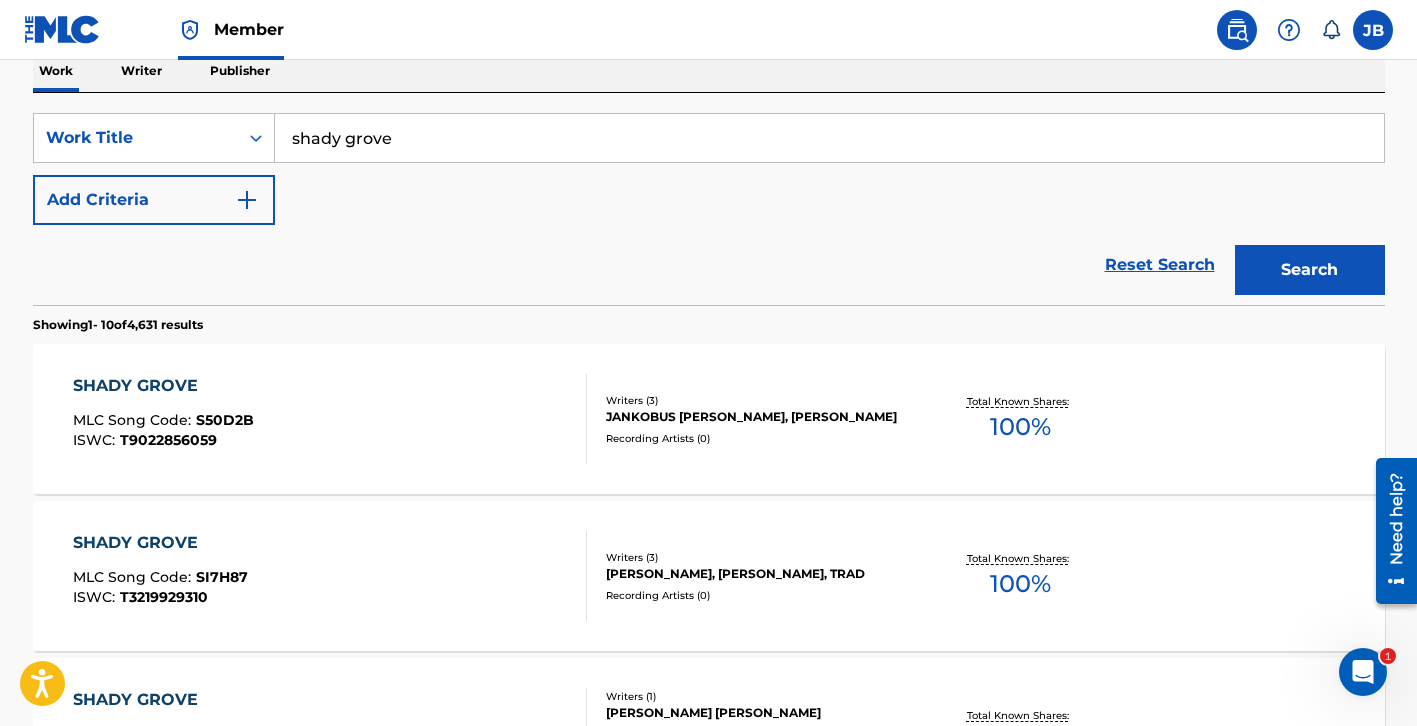 scroll, scrollTop: 194, scrollLeft: 0, axis: vertical 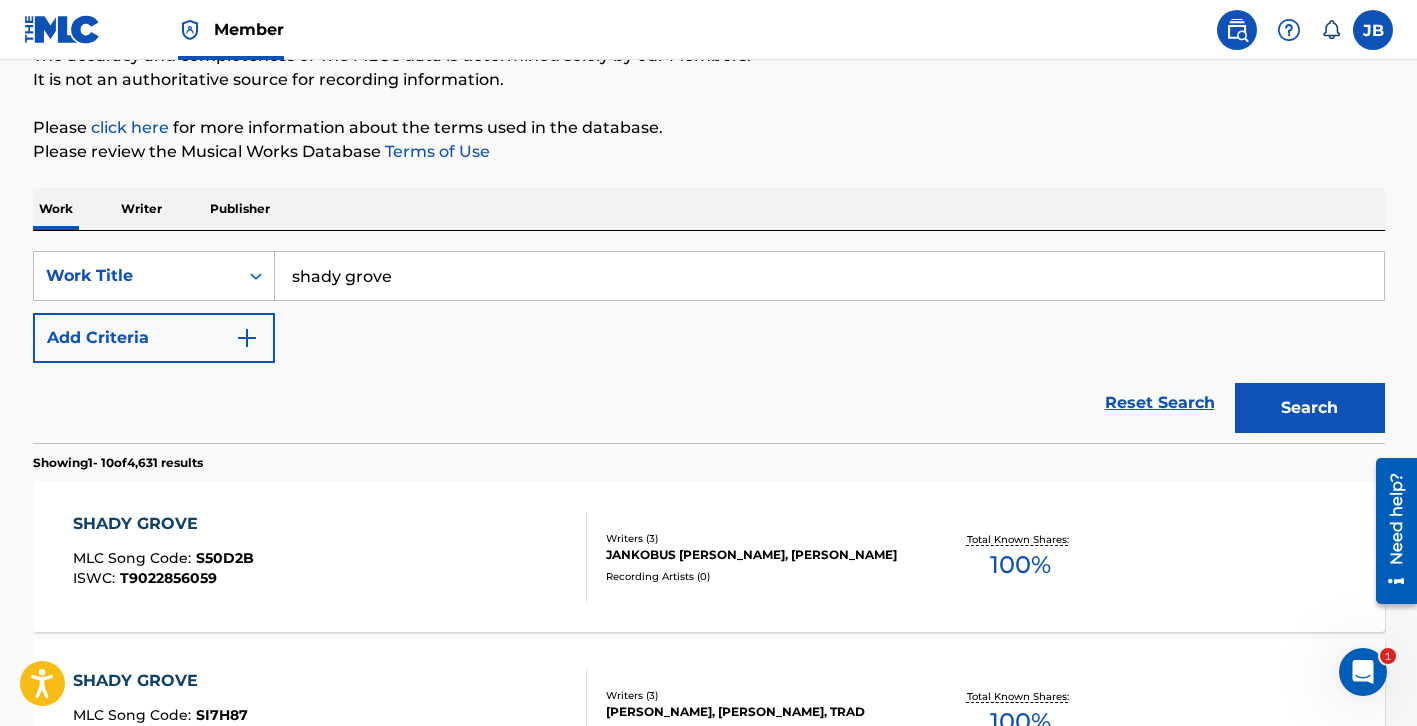 click at bounding box center (247, 338) 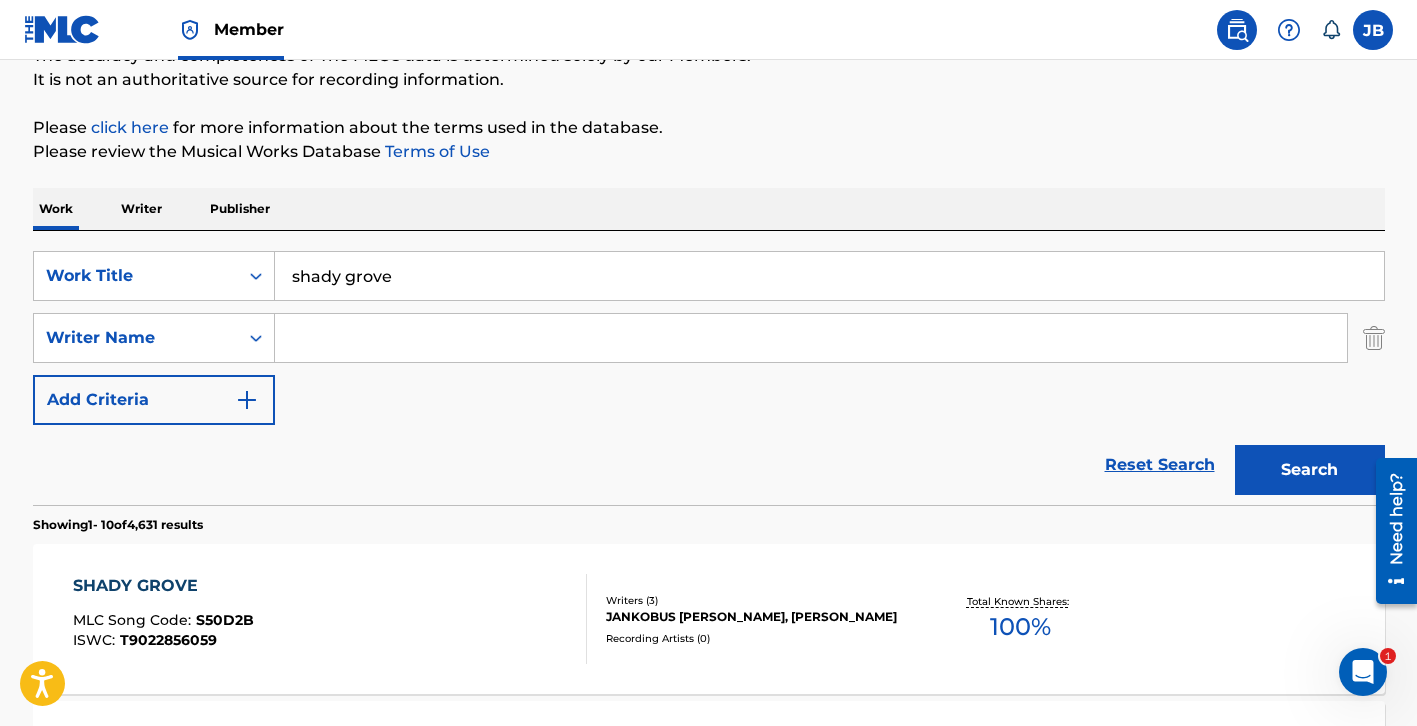 click at bounding box center [247, 400] 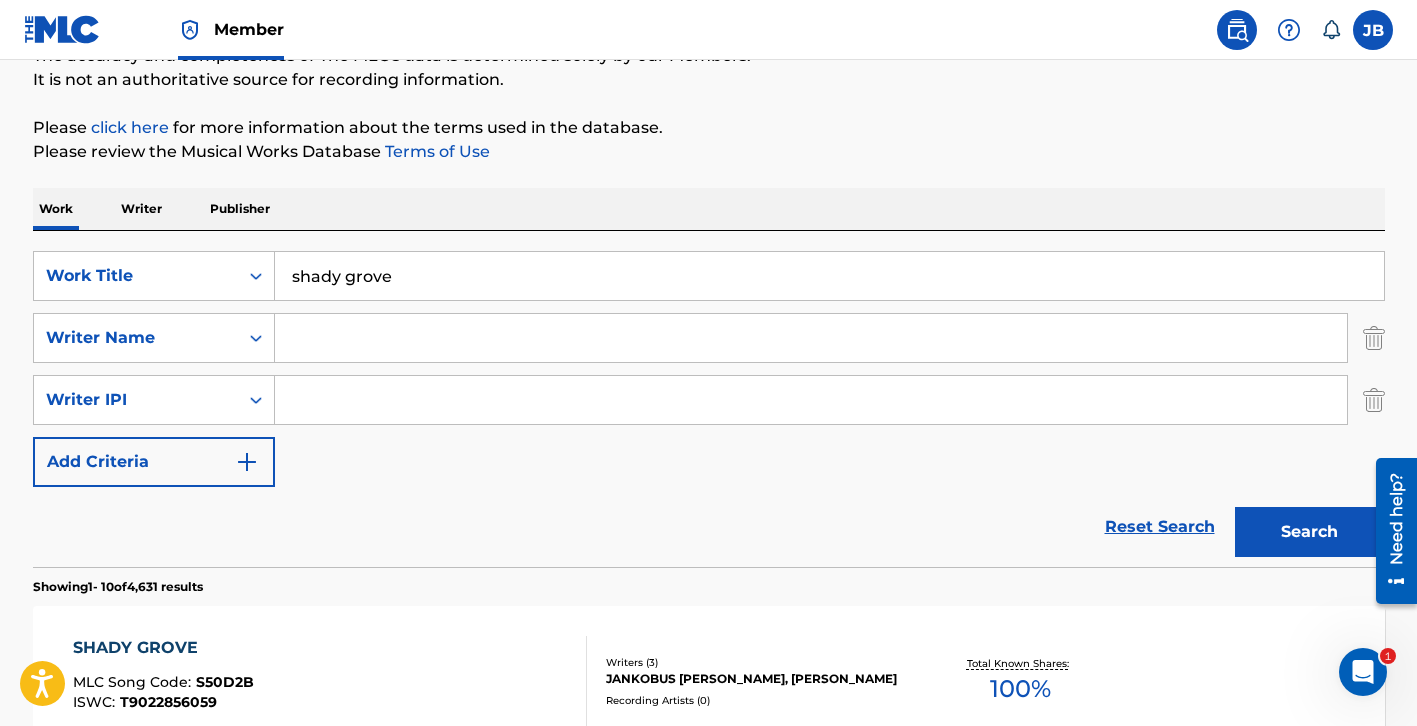 click at bounding box center (247, 462) 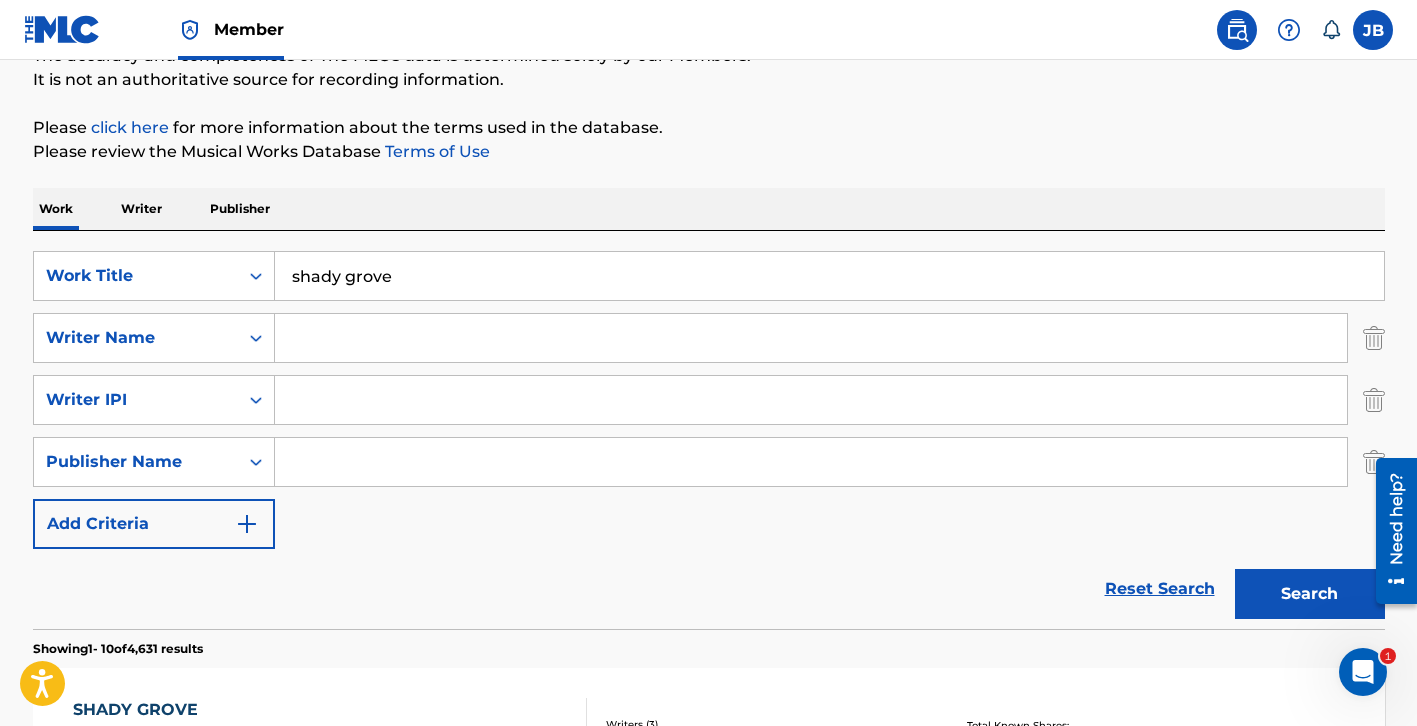 click at bounding box center (247, 524) 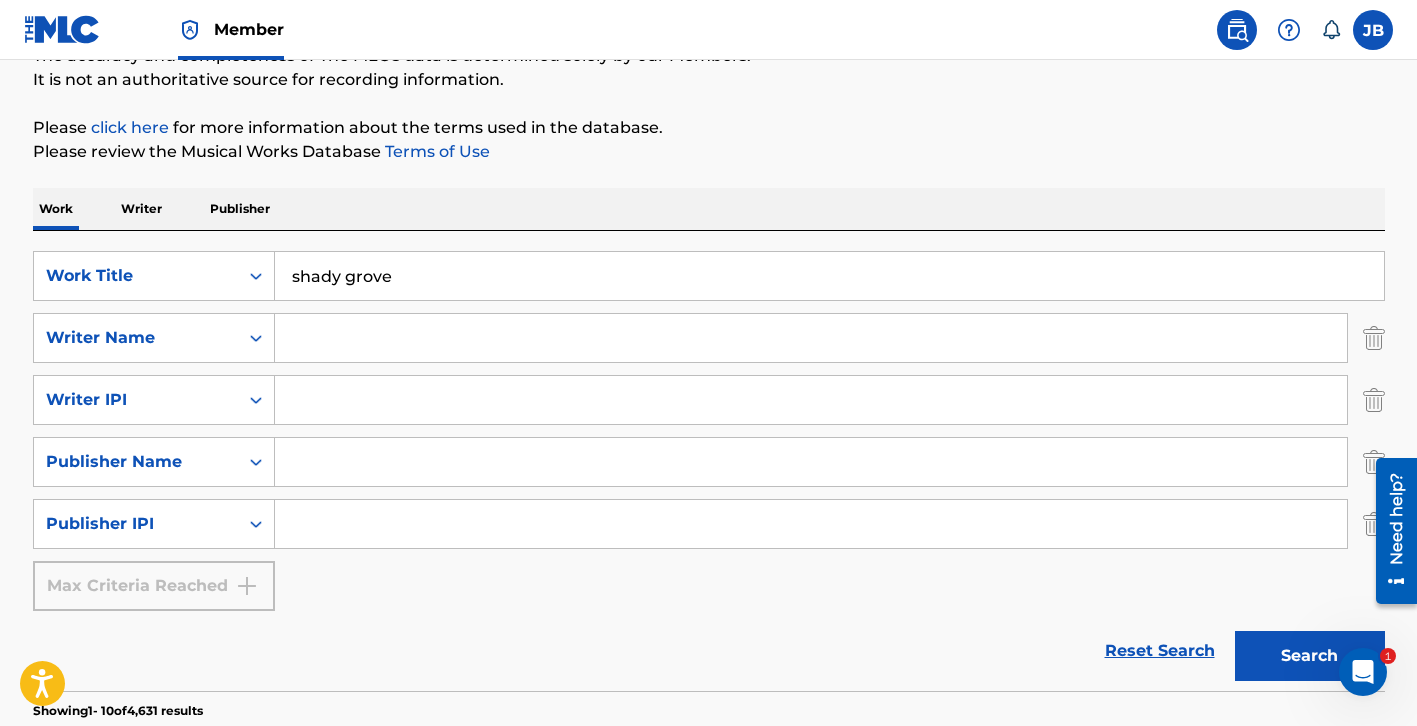 click at bounding box center [811, 338] 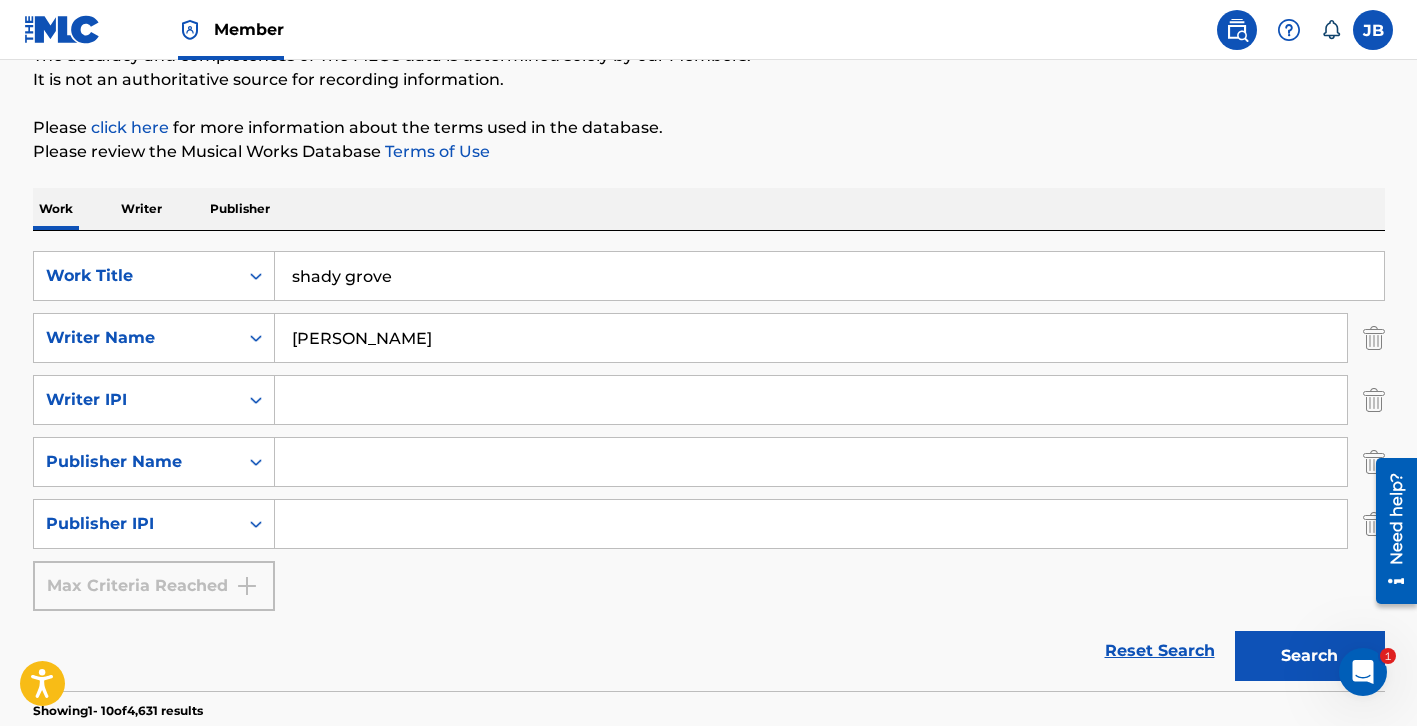 type on "josh joplin" 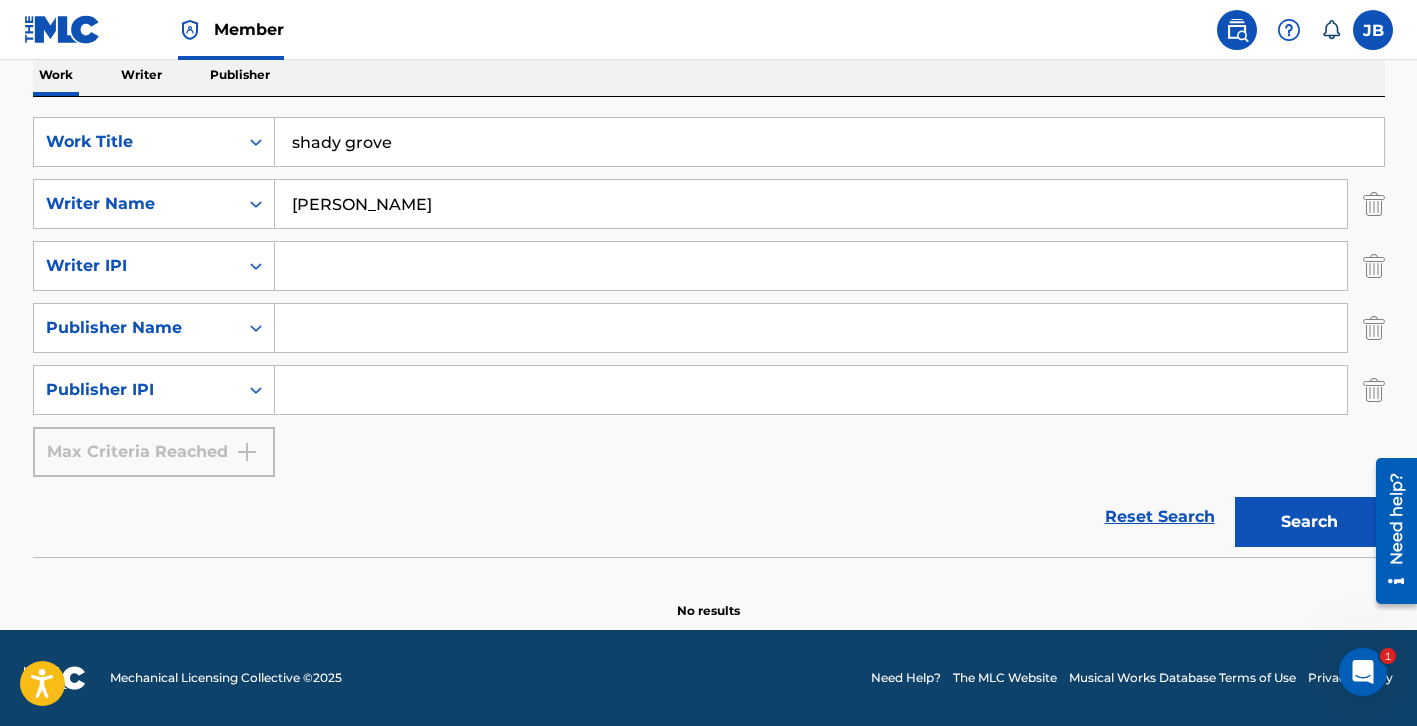 scroll, scrollTop: 328, scrollLeft: 0, axis: vertical 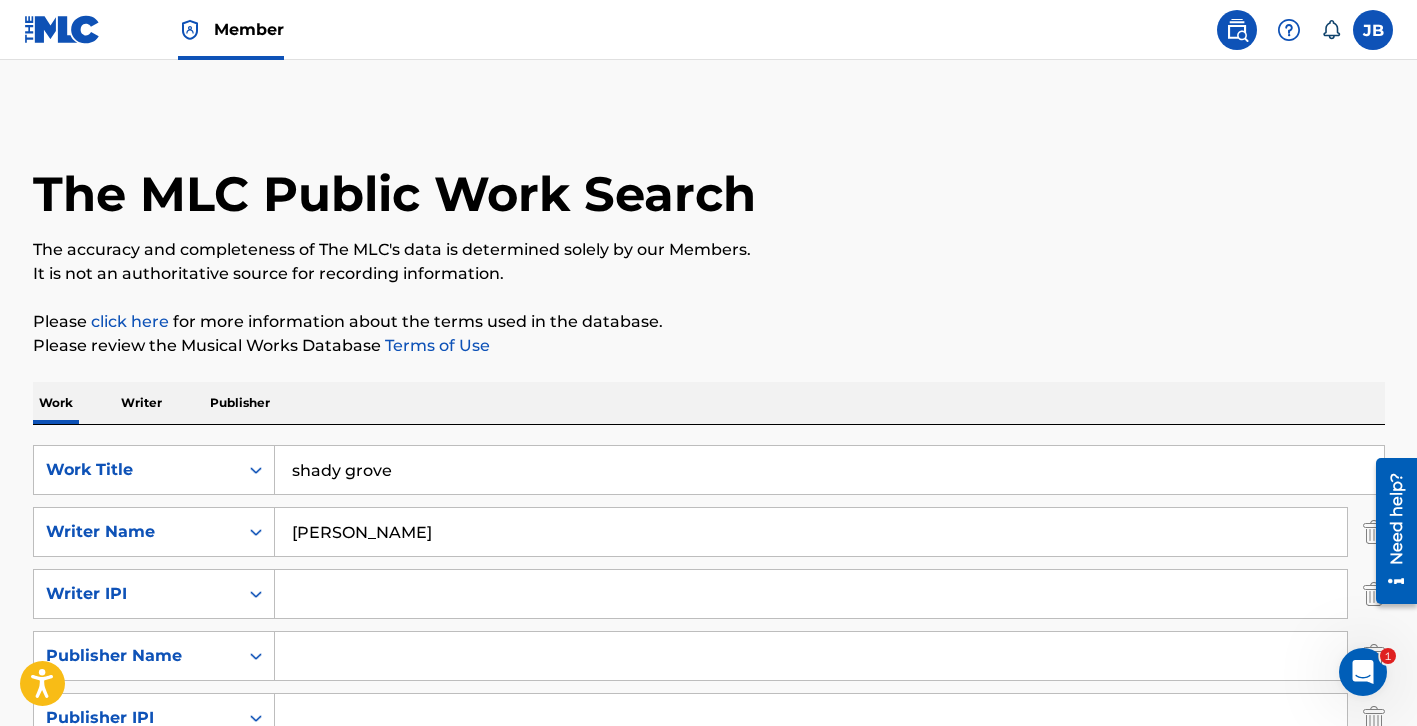 click at bounding box center [811, 594] 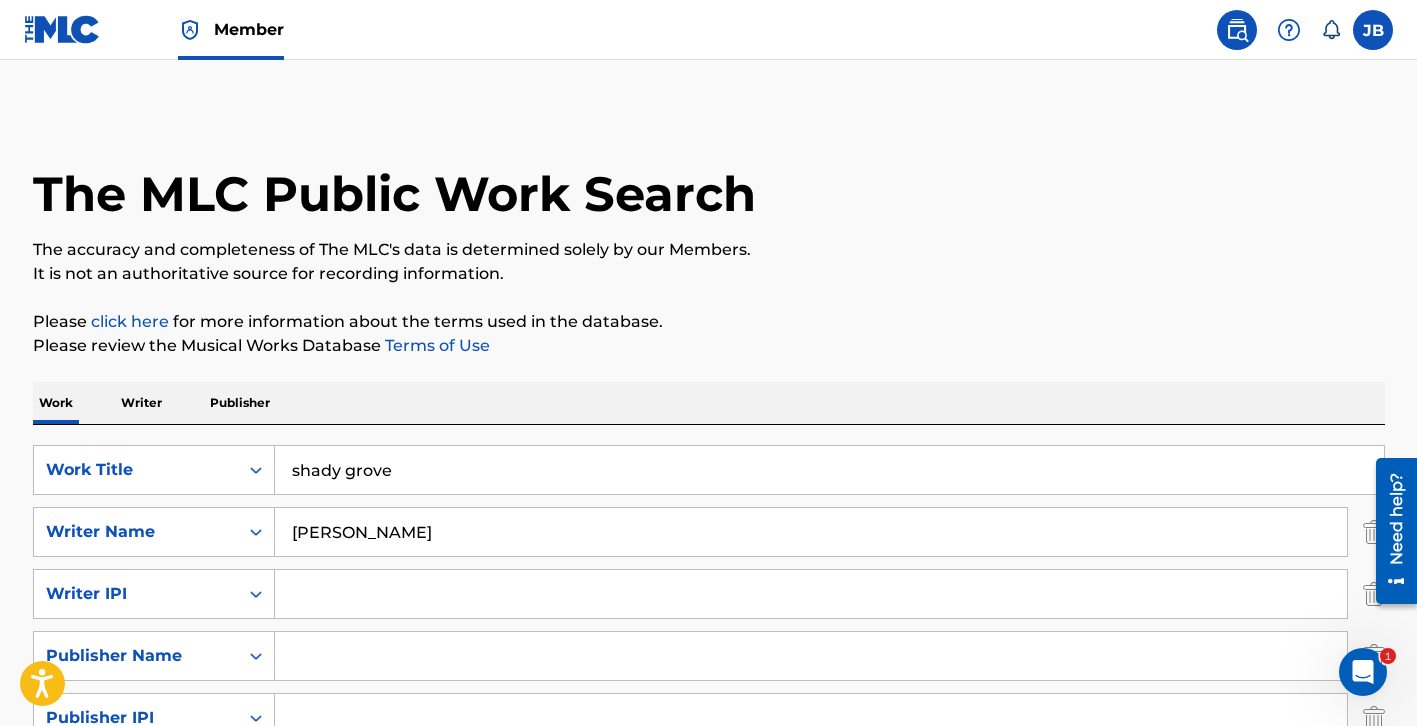 paste on "193886611" 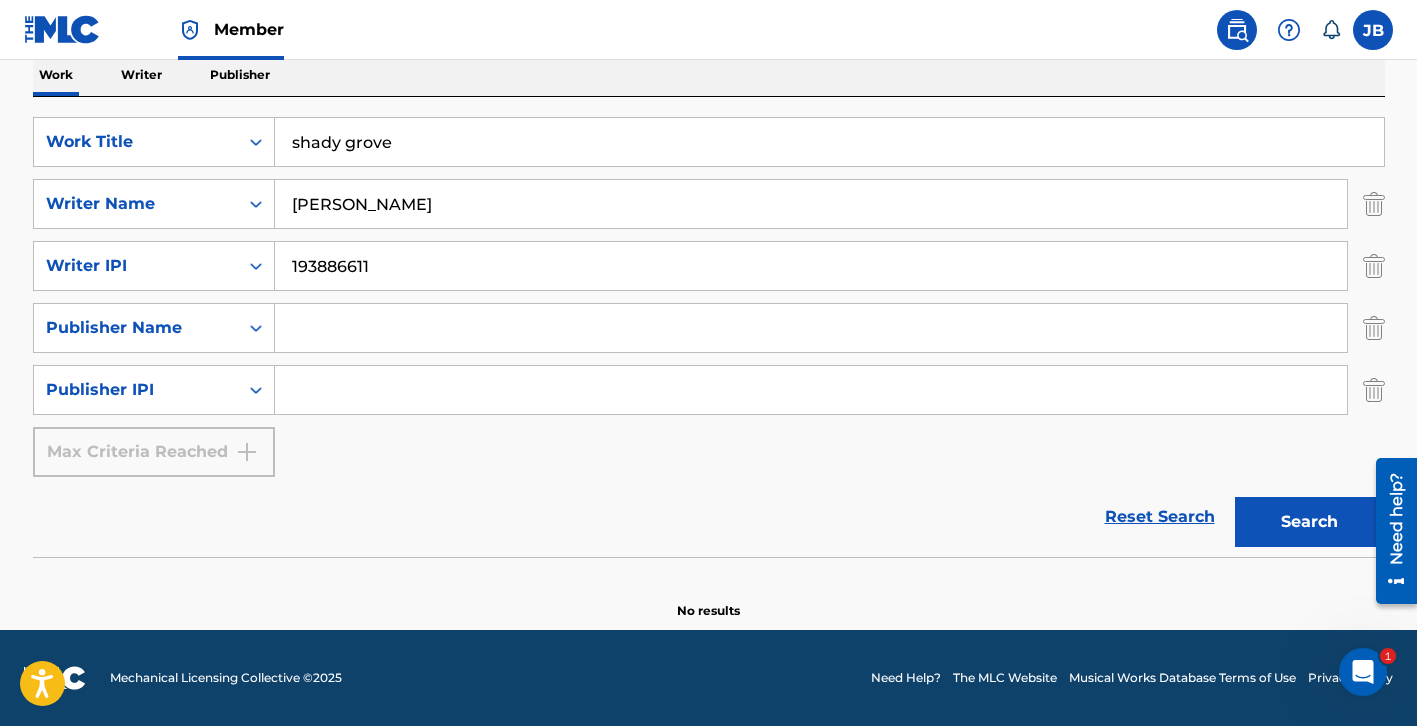 scroll, scrollTop: 328, scrollLeft: 0, axis: vertical 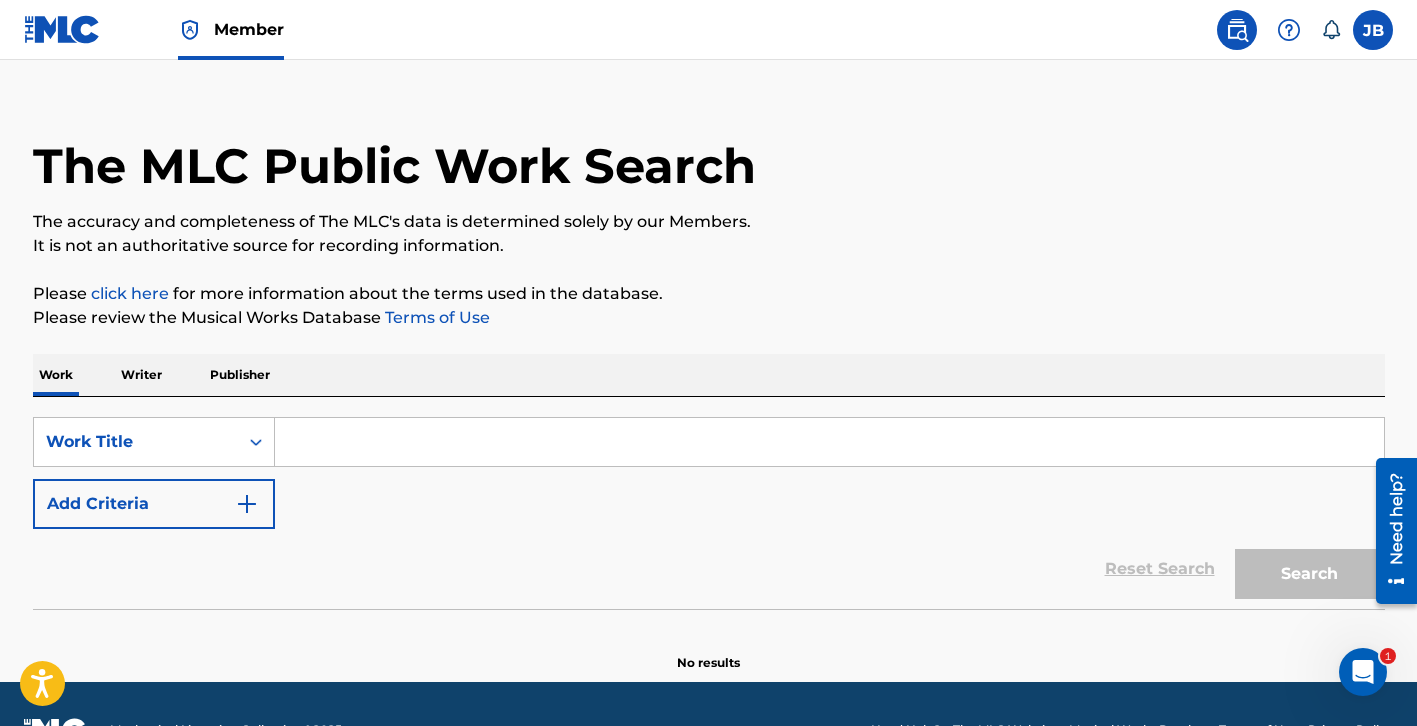 click at bounding box center (829, 442) 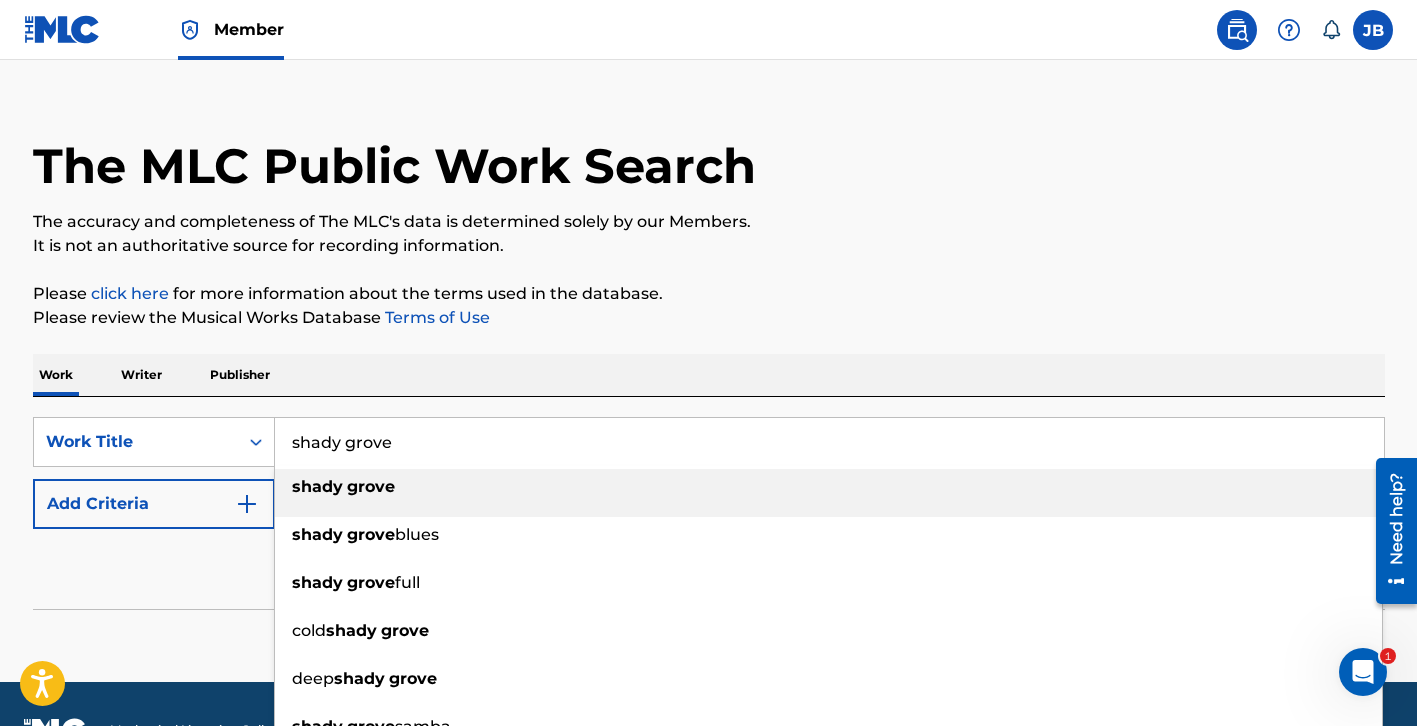 type on "shady grove" 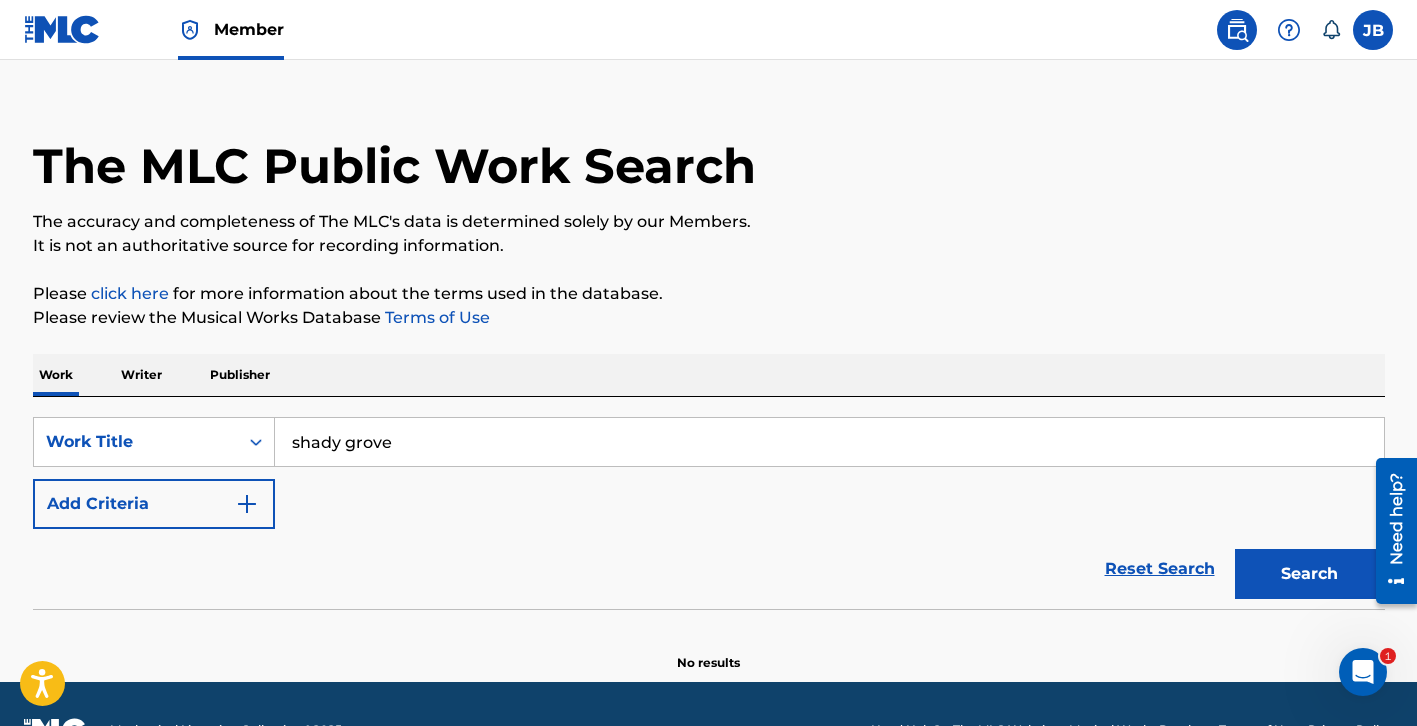 click at bounding box center [247, 504] 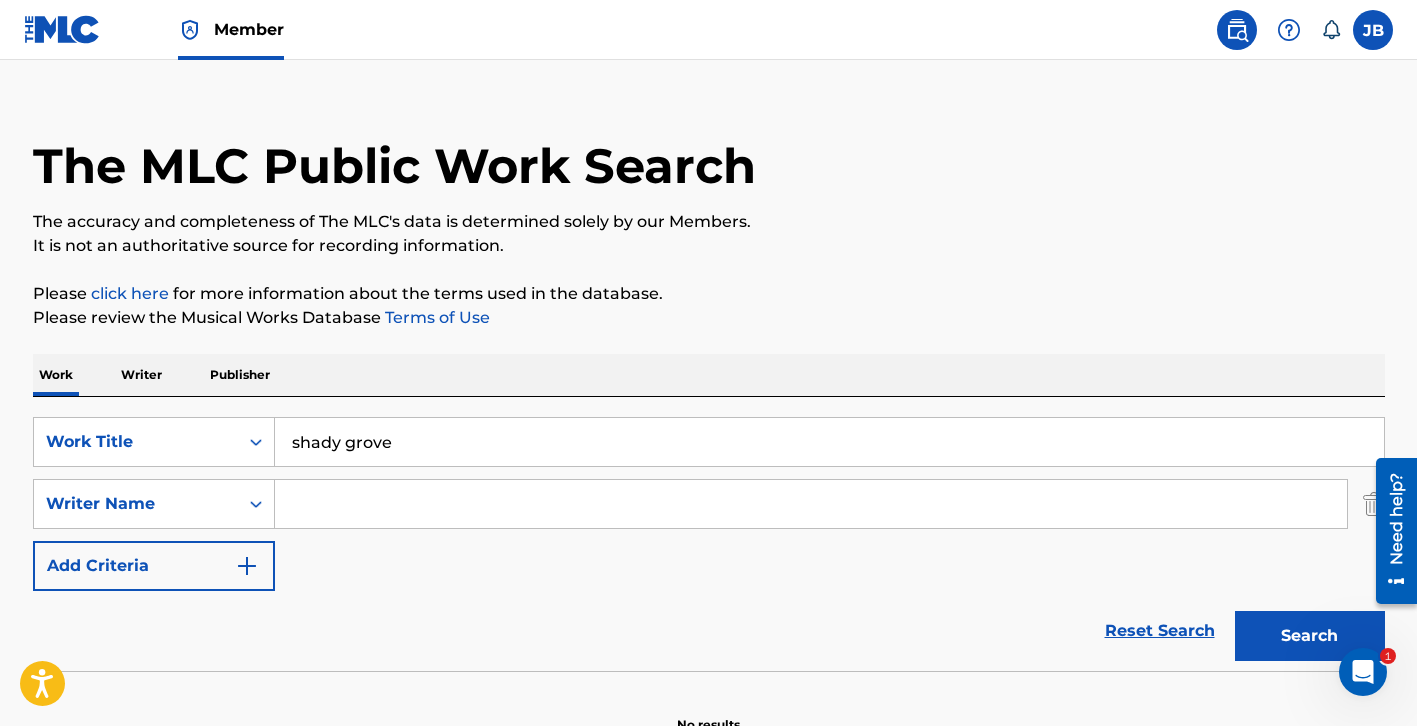 click at bounding box center [811, 504] 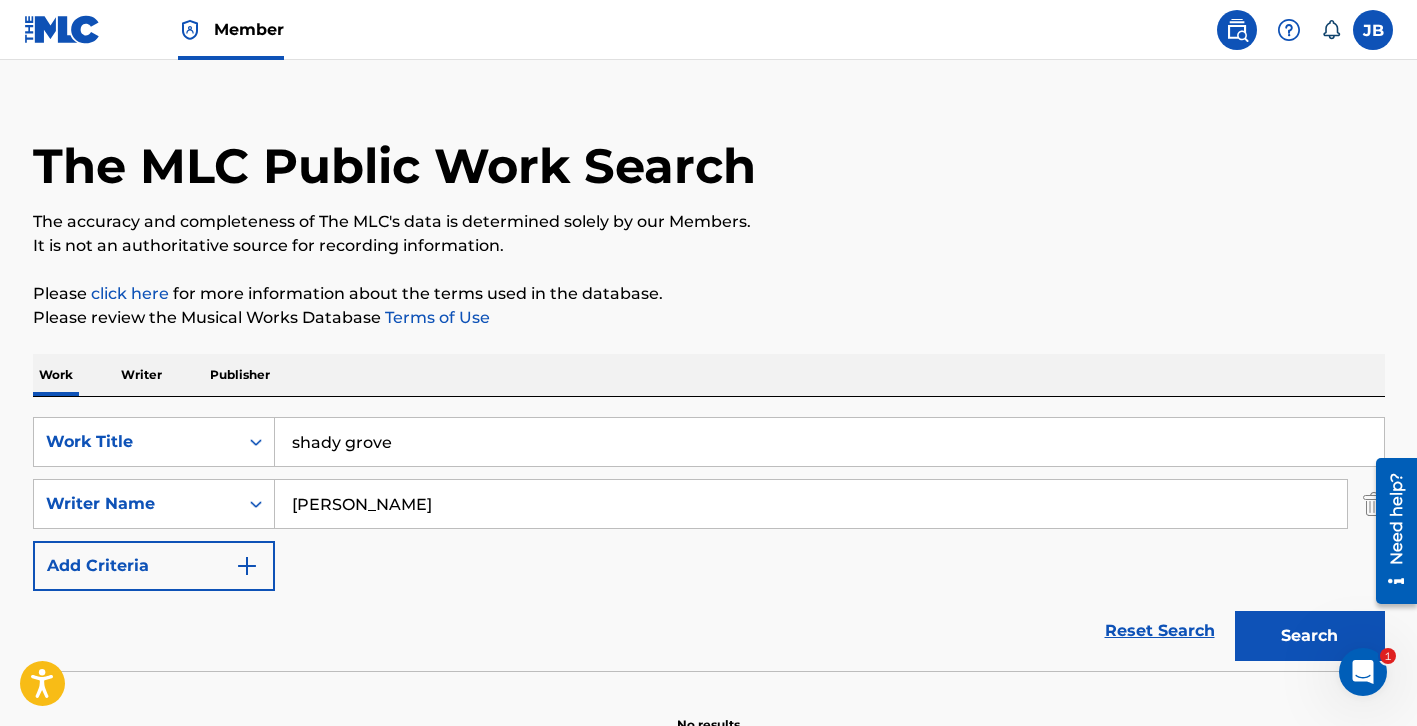 type on "Josh Joplin" 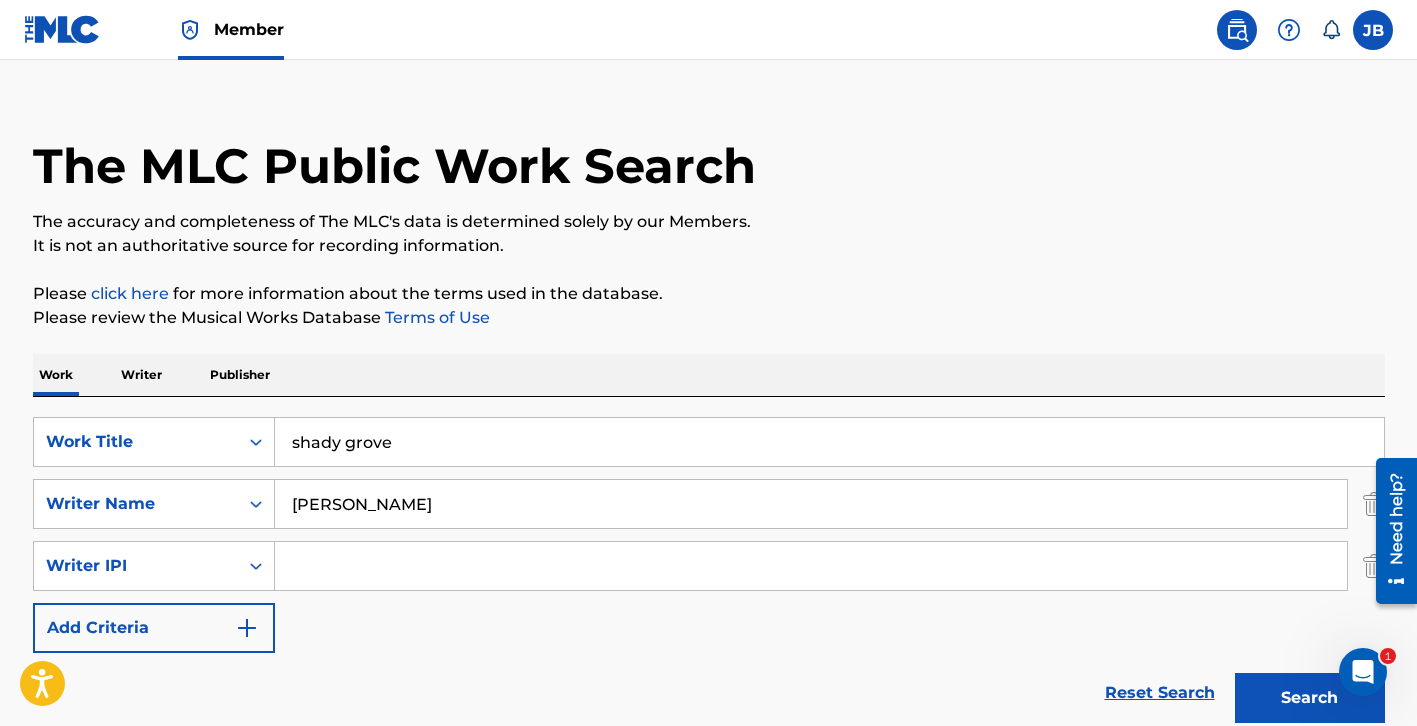 click at bounding box center (811, 566) 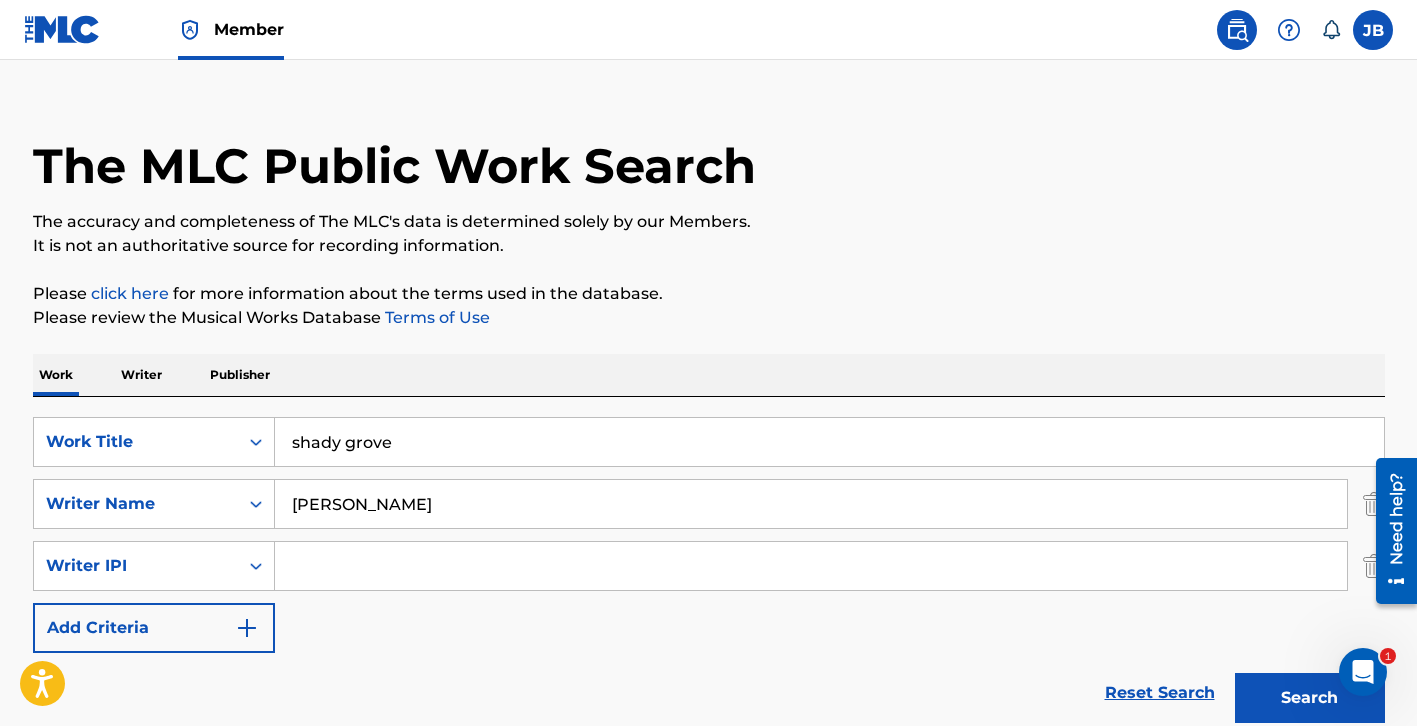 paste on "193886611" 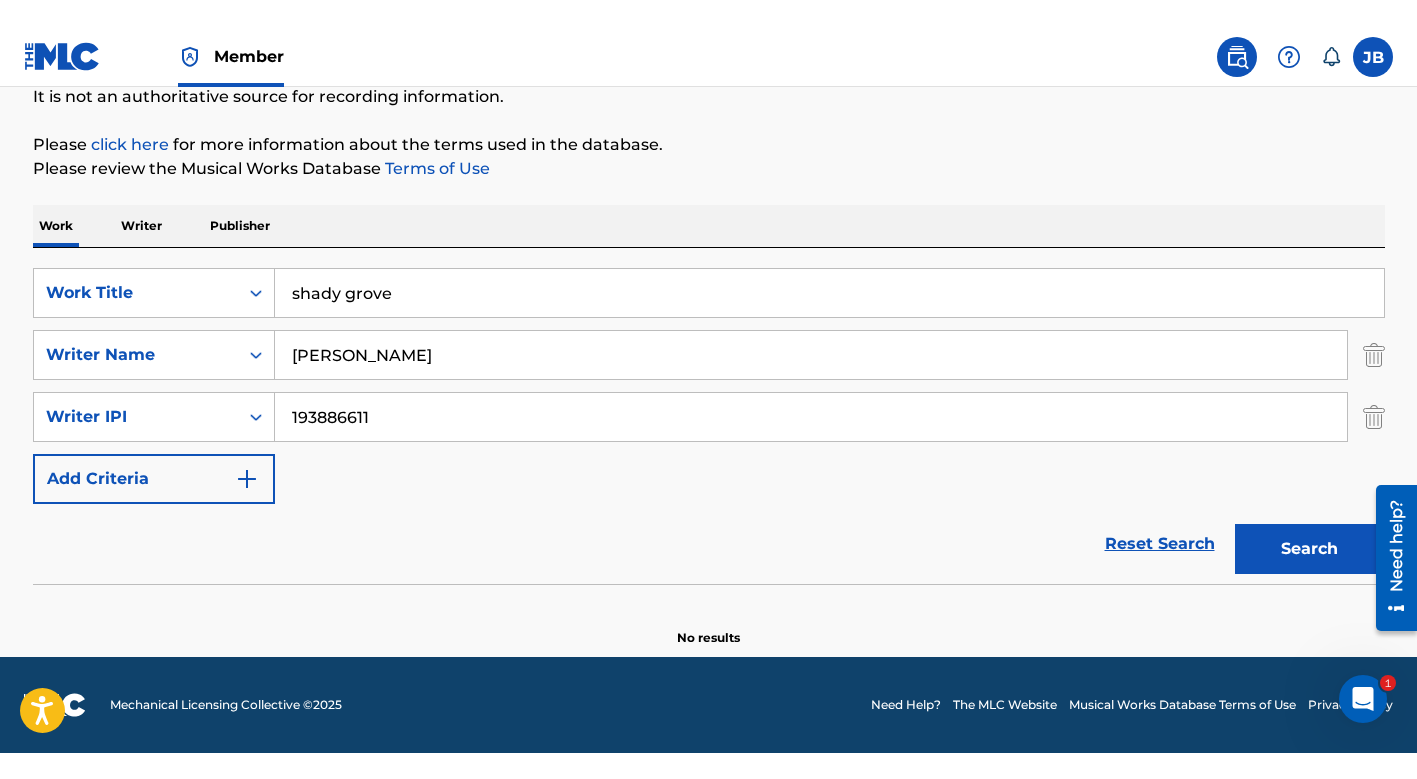 scroll, scrollTop: 151, scrollLeft: 0, axis: vertical 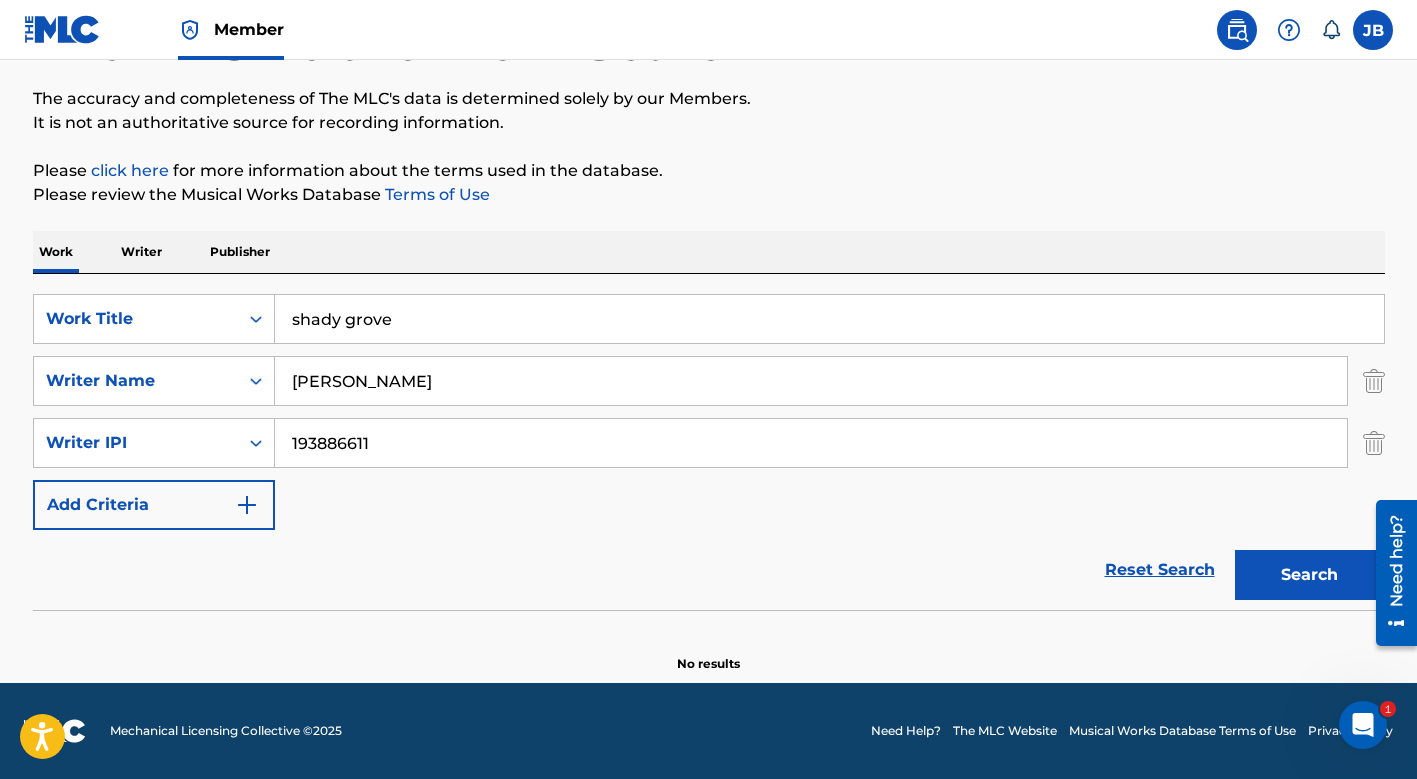 type on "193886611" 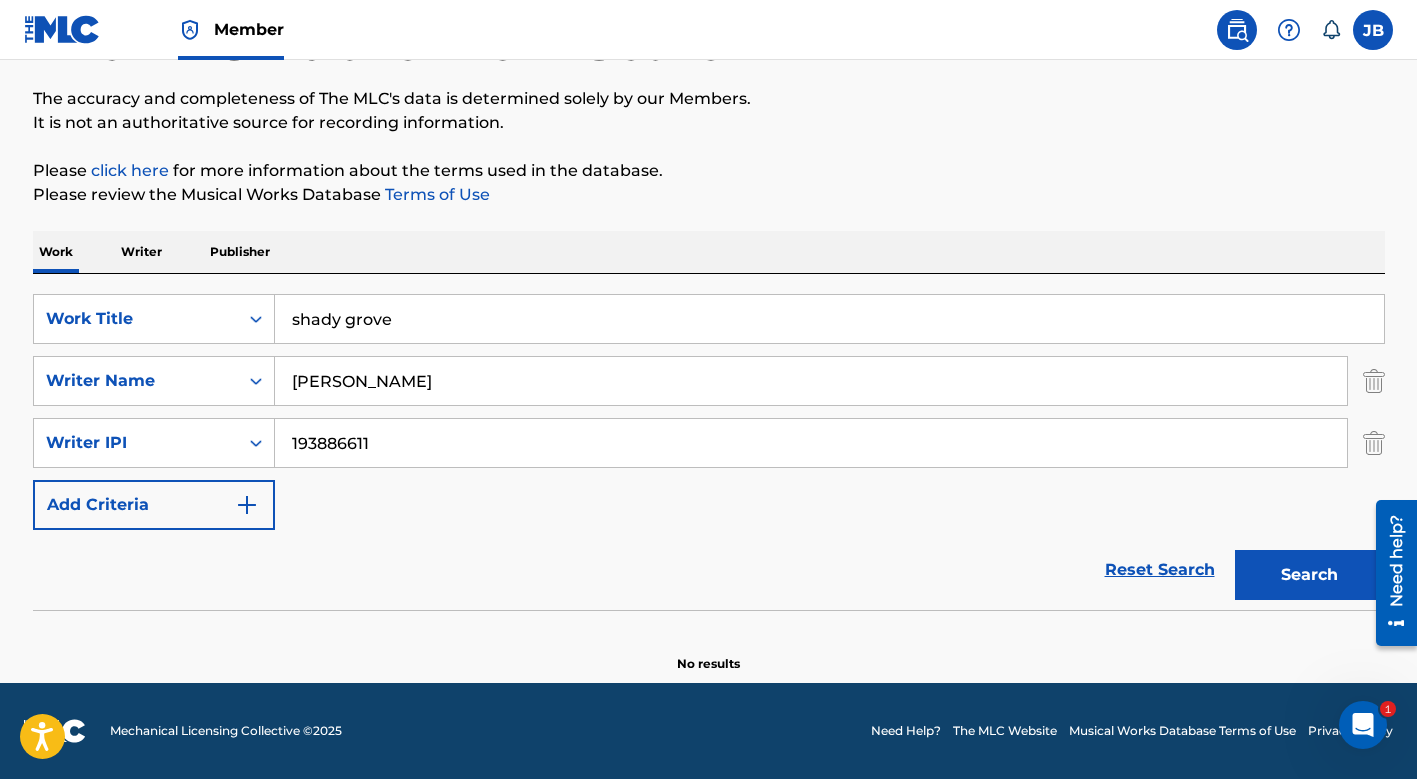 click on "Search" at bounding box center (1310, 575) 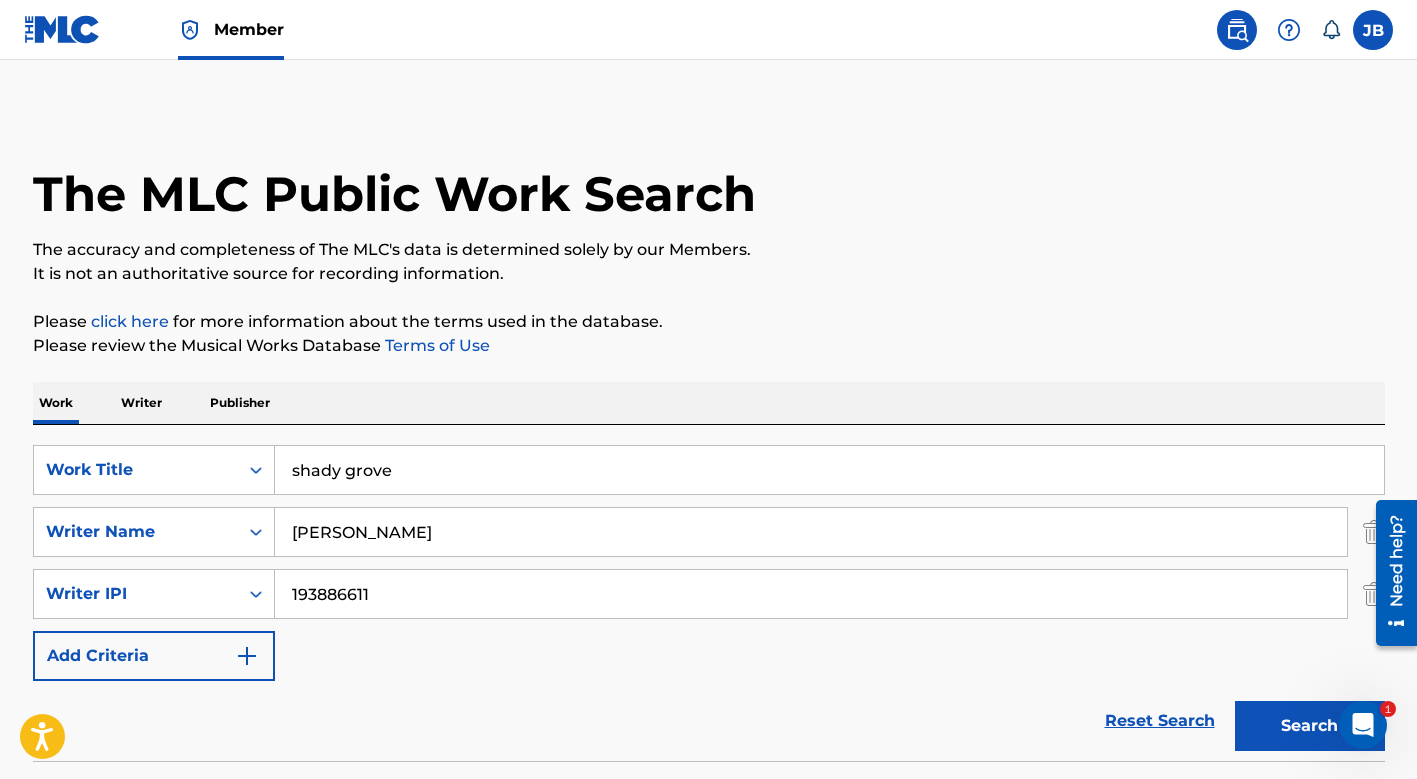 scroll, scrollTop: 0, scrollLeft: 0, axis: both 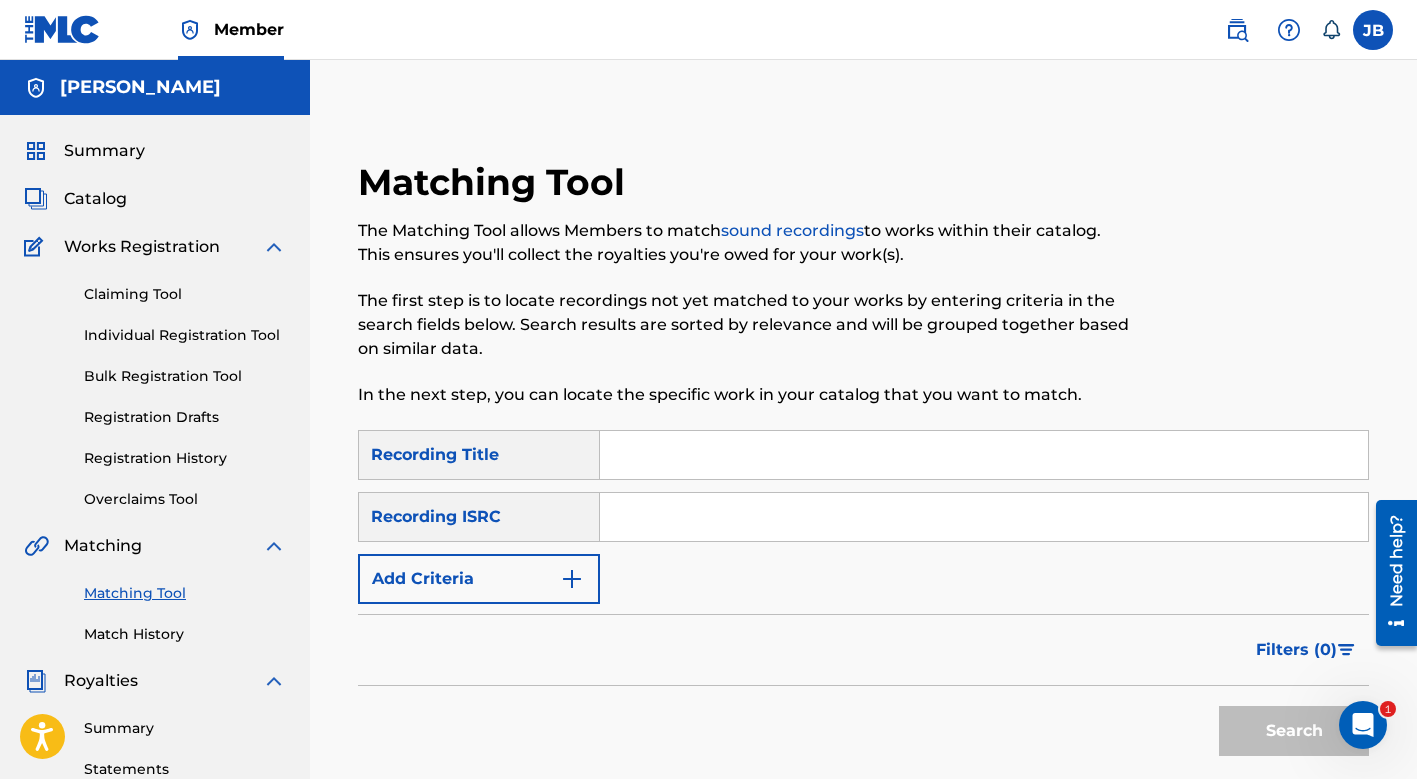 click on "Claiming Tool" at bounding box center [185, 294] 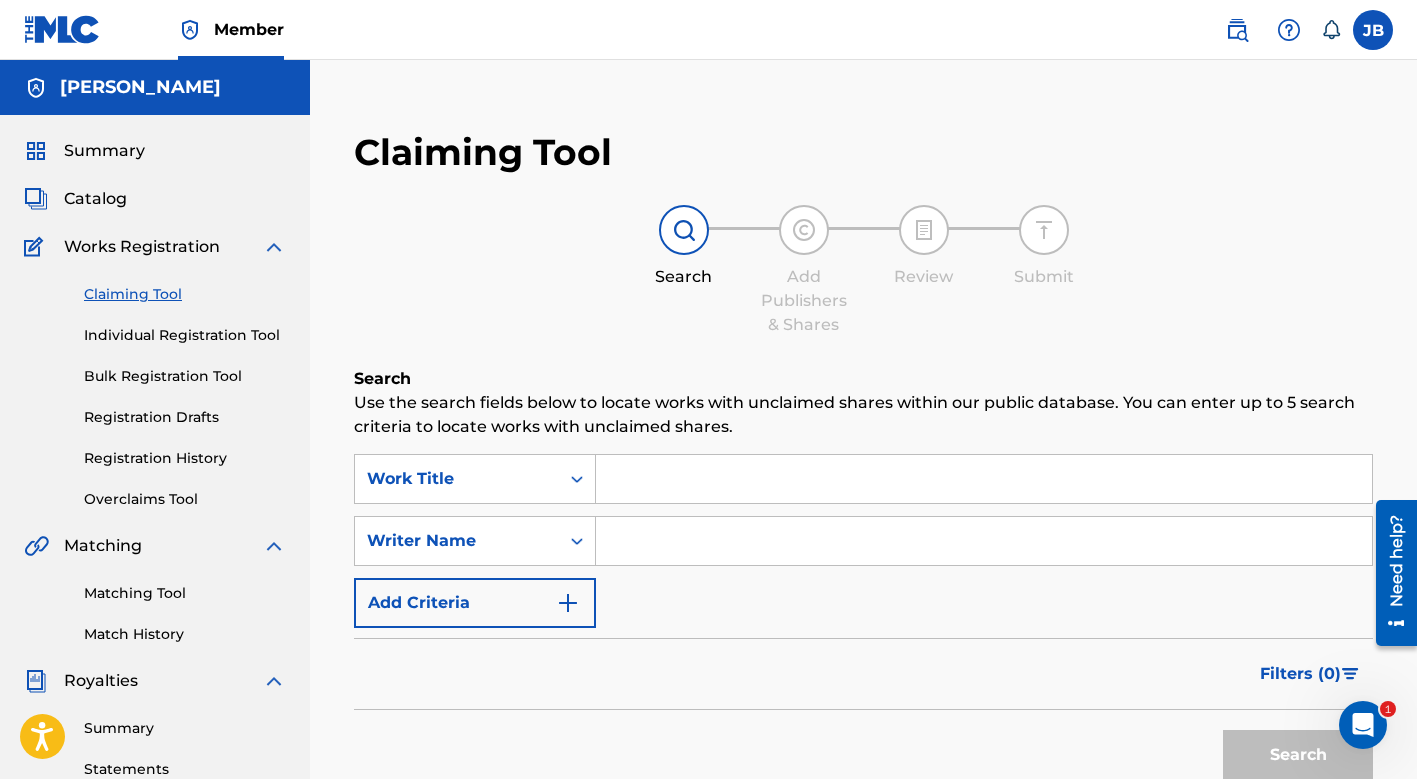 click at bounding box center (984, 479) 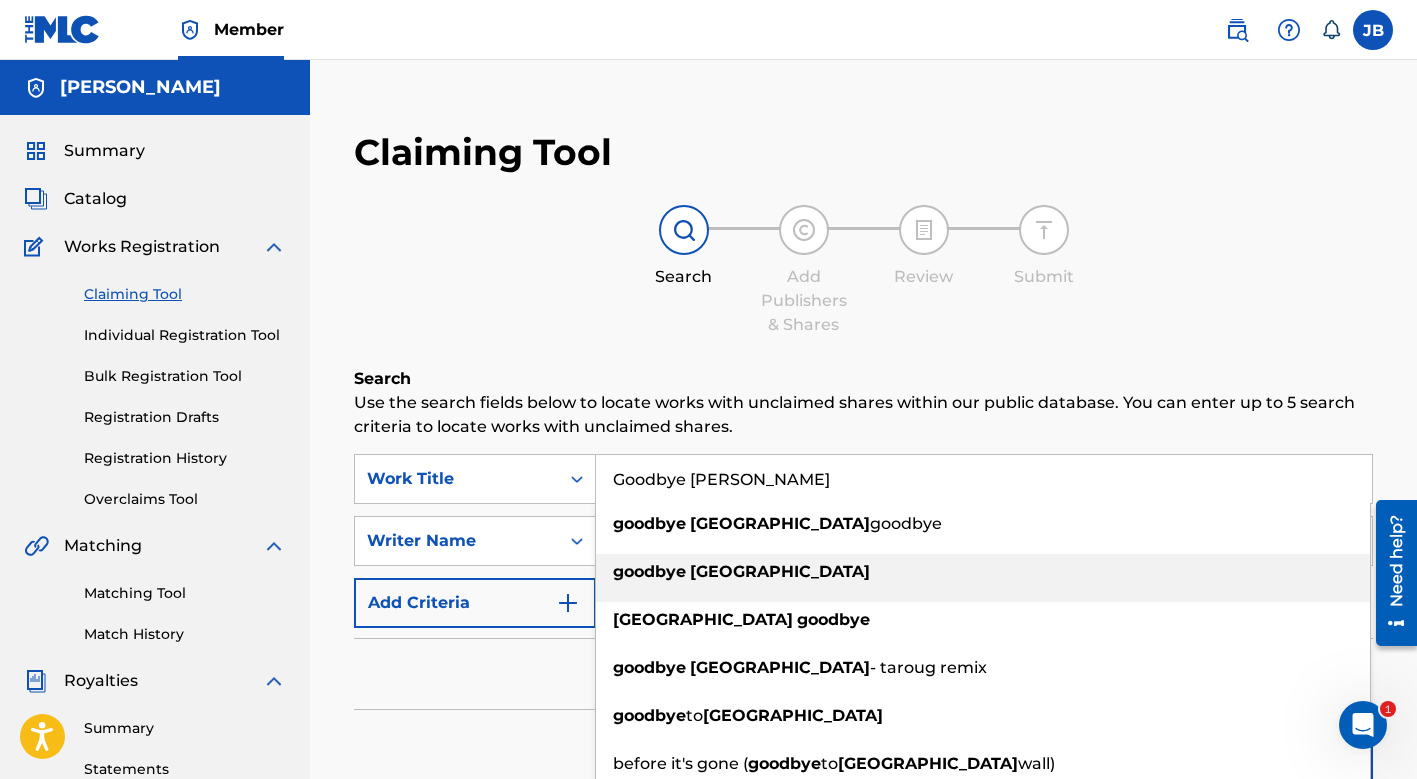 click on "goodbye" at bounding box center [649, 571] 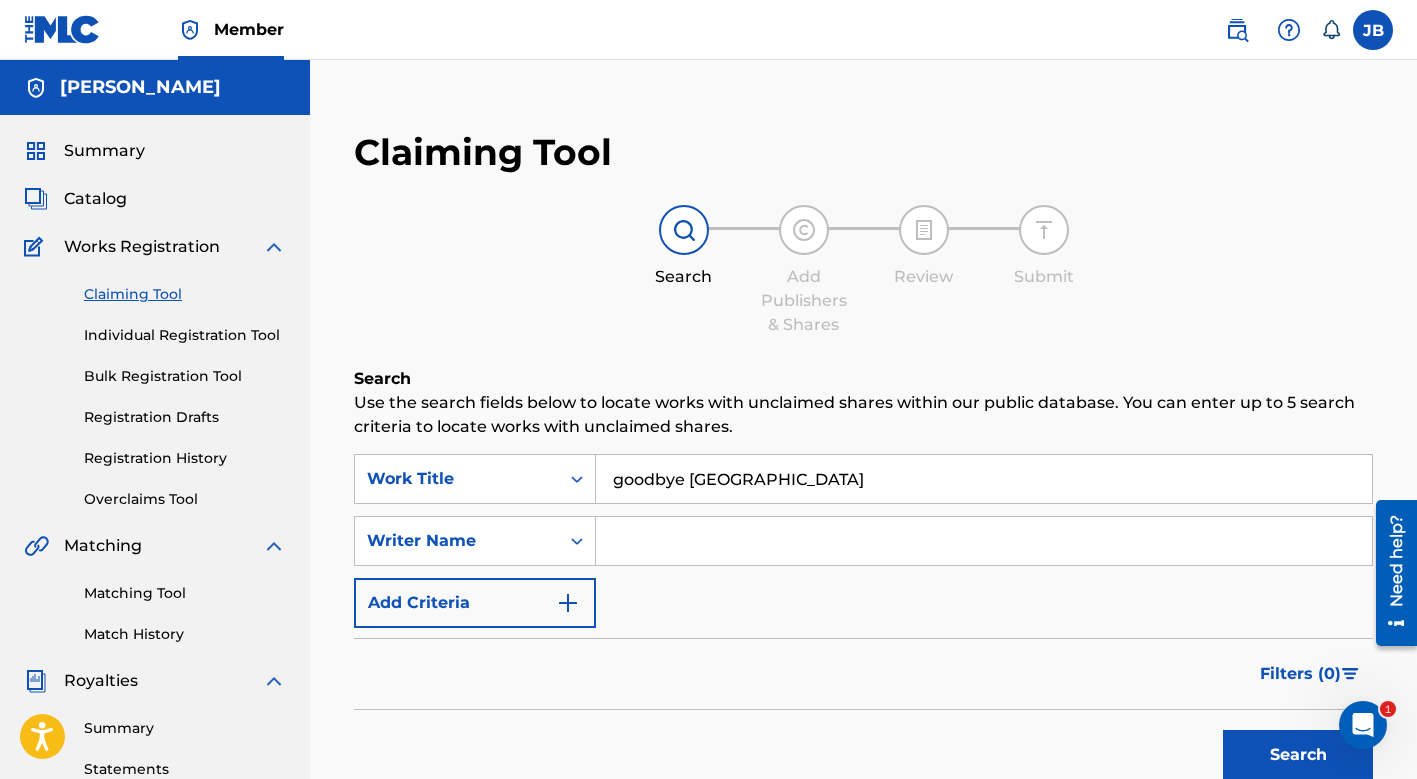click at bounding box center (984, 541) 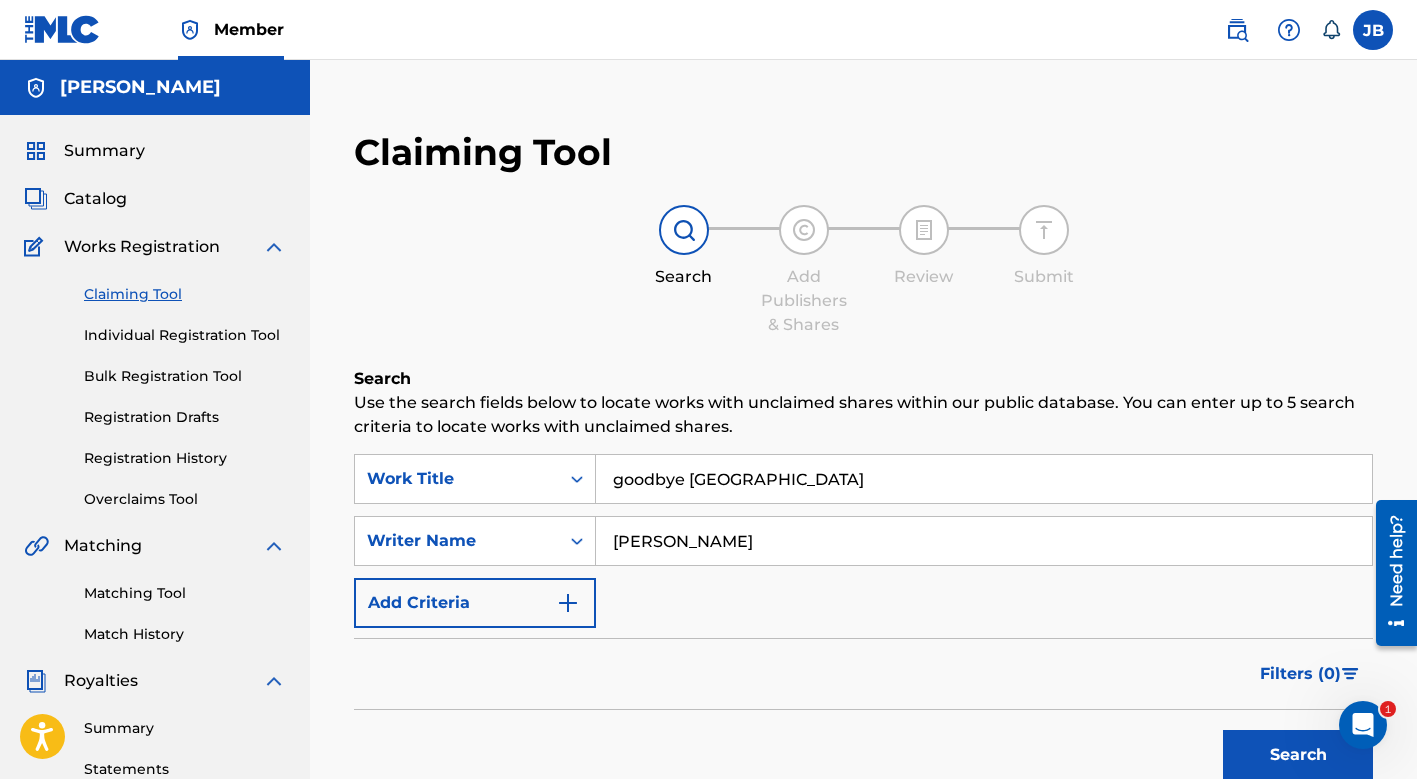 type on "josh joplin" 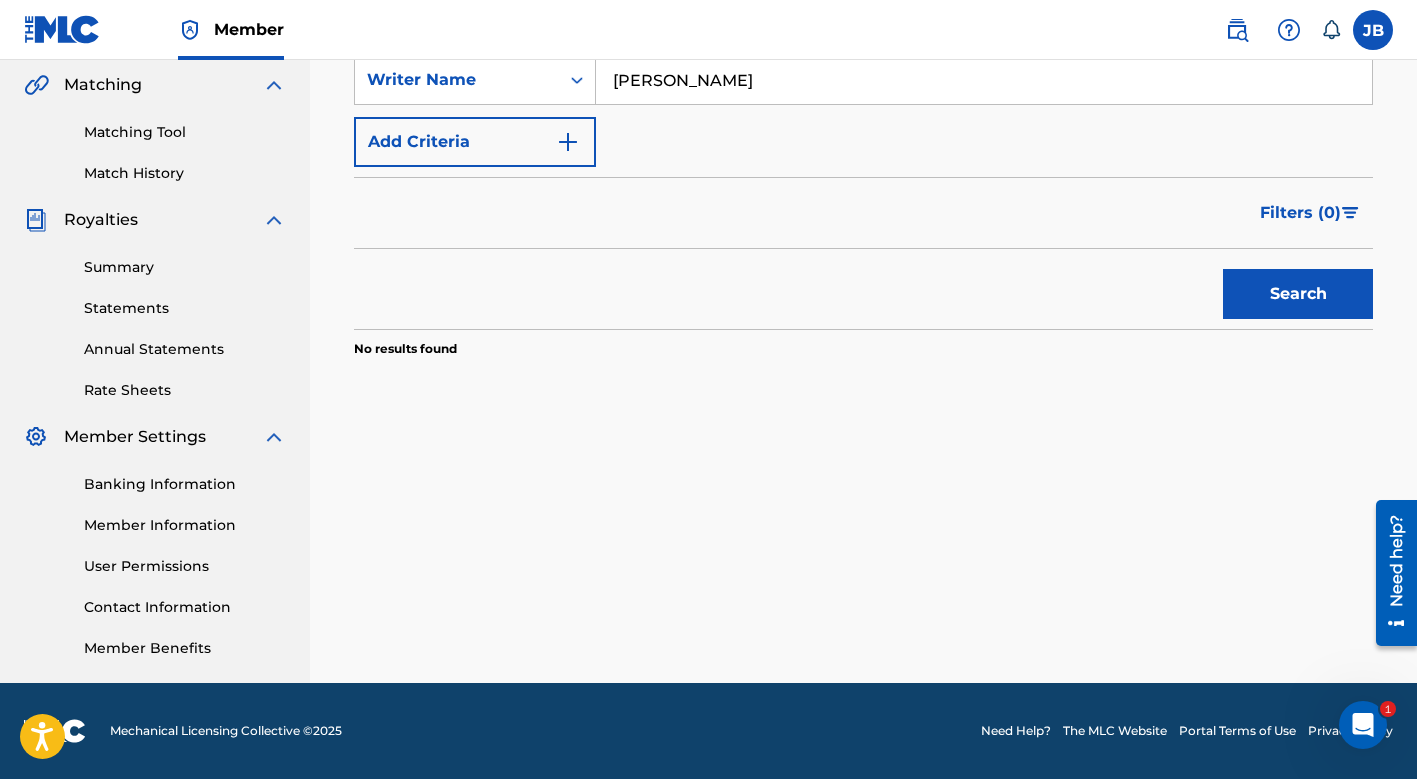 scroll, scrollTop: 461, scrollLeft: 0, axis: vertical 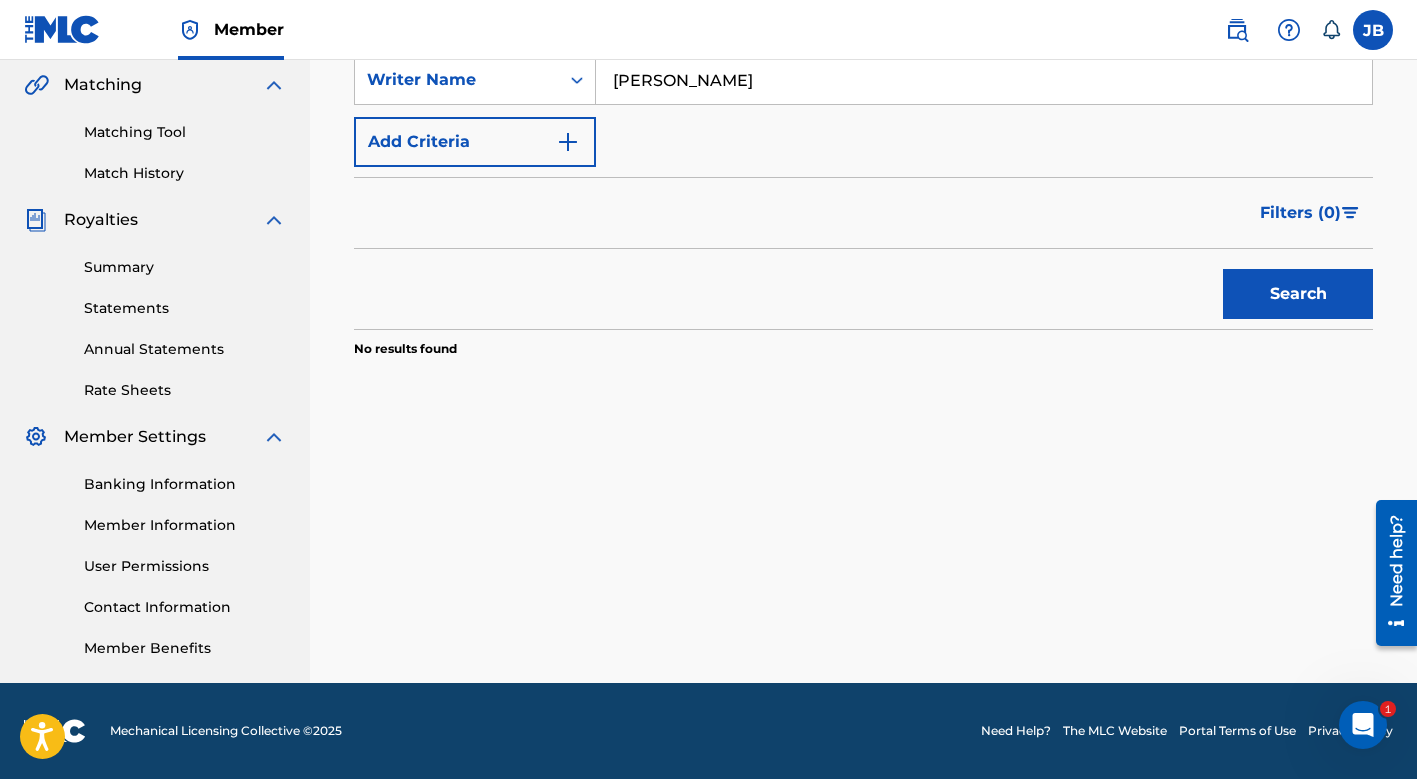 click on "User Permissions" at bounding box center [185, 566] 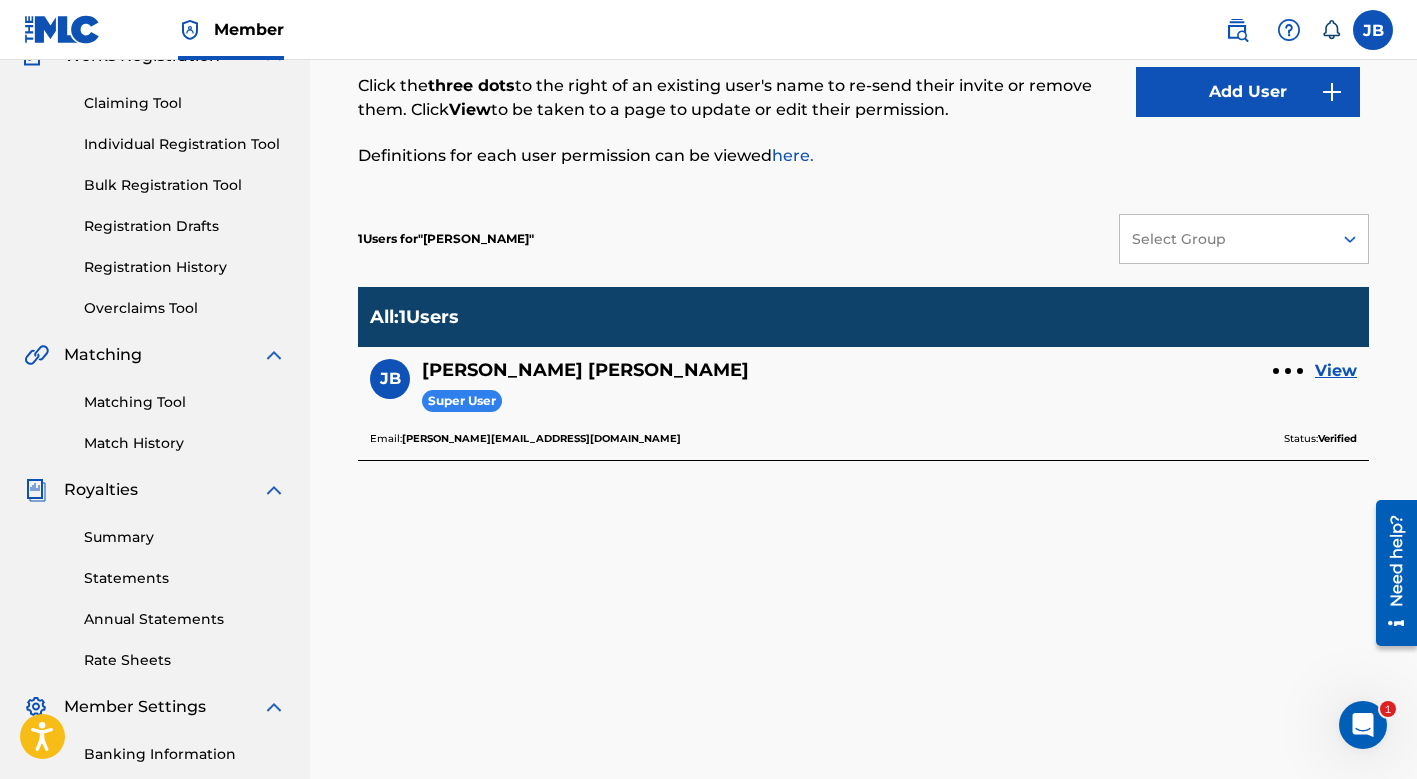 scroll, scrollTop: 199, scrollLeft: 0, axis: vertical 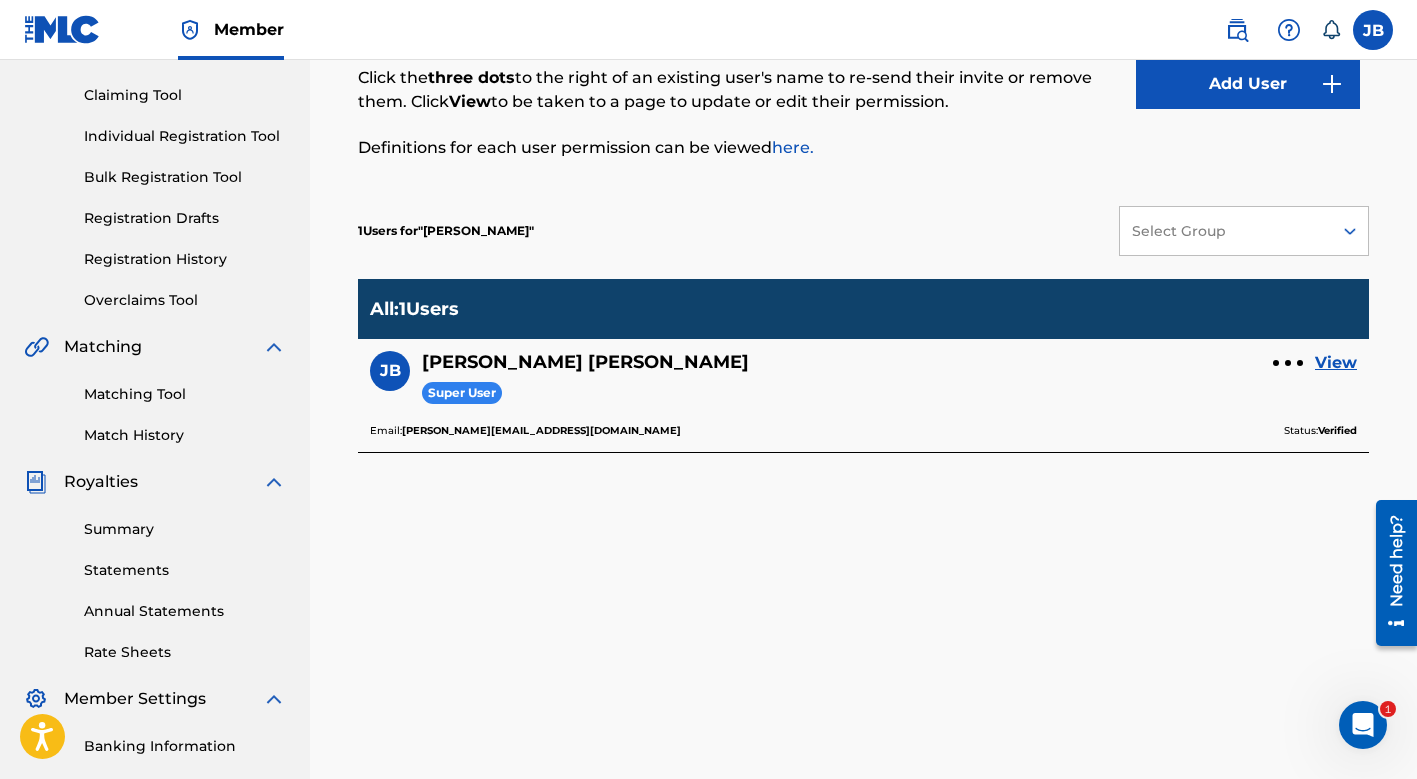 click on "View" at bounding box center [1336, 363] 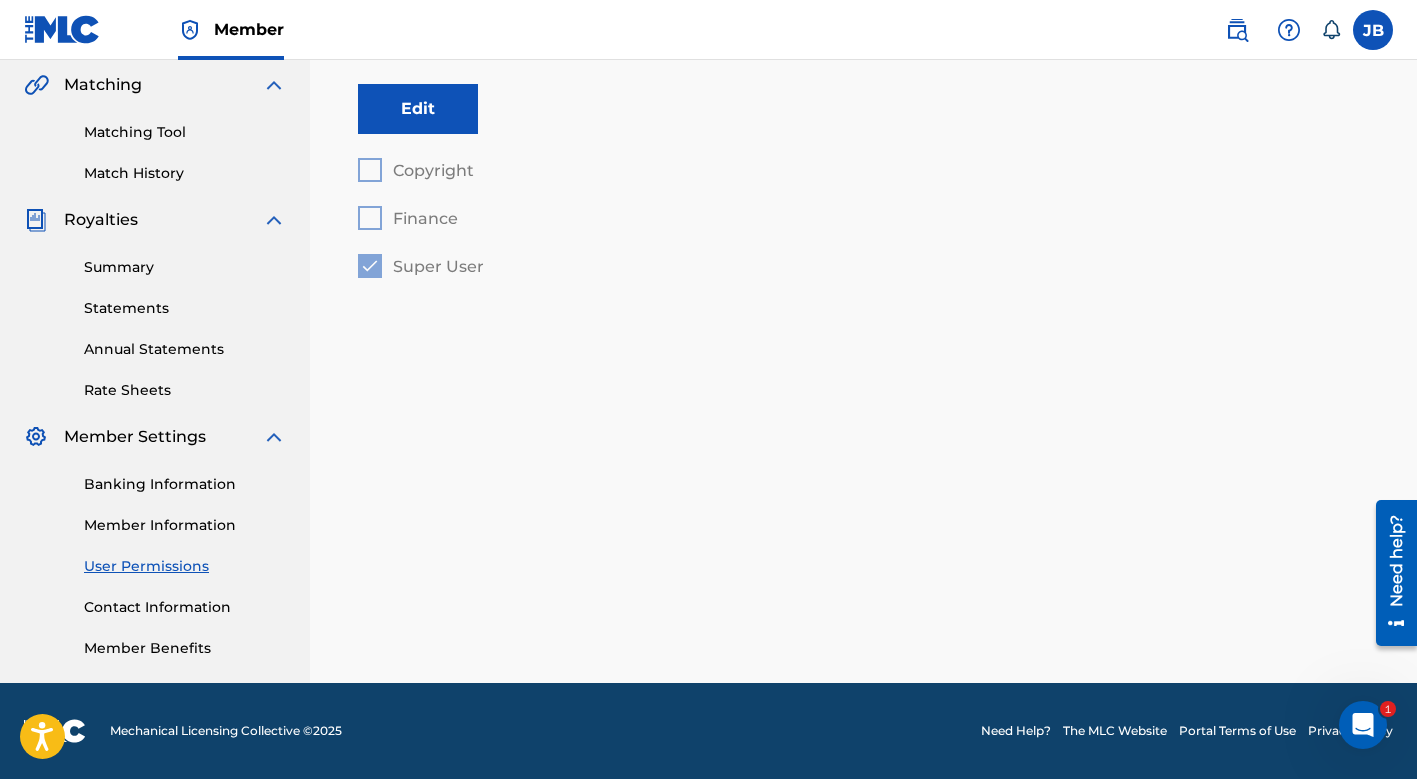 scroll, scrollTop: 461, scrollLeft: 0, axis: vertical 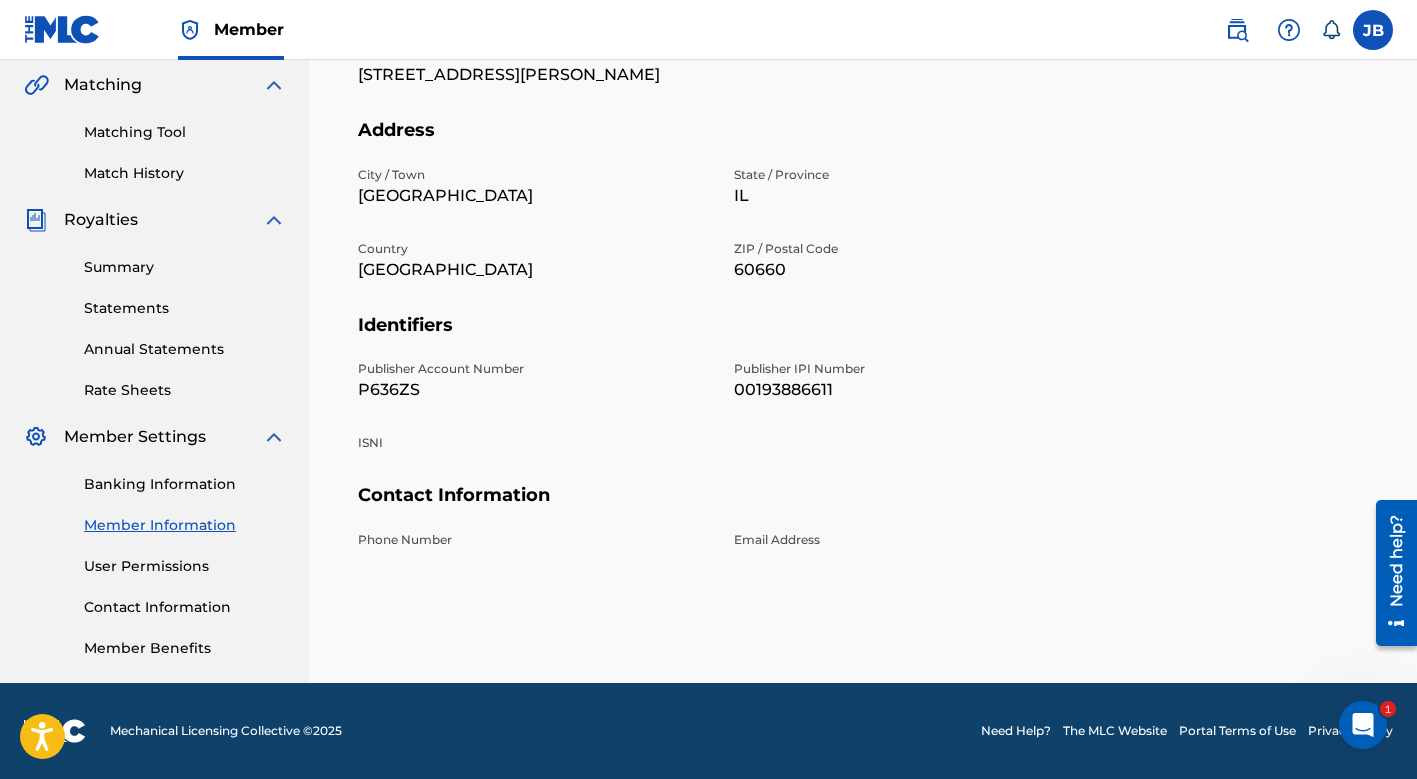 click on "Banking Information" at bounding box center (185, 484) 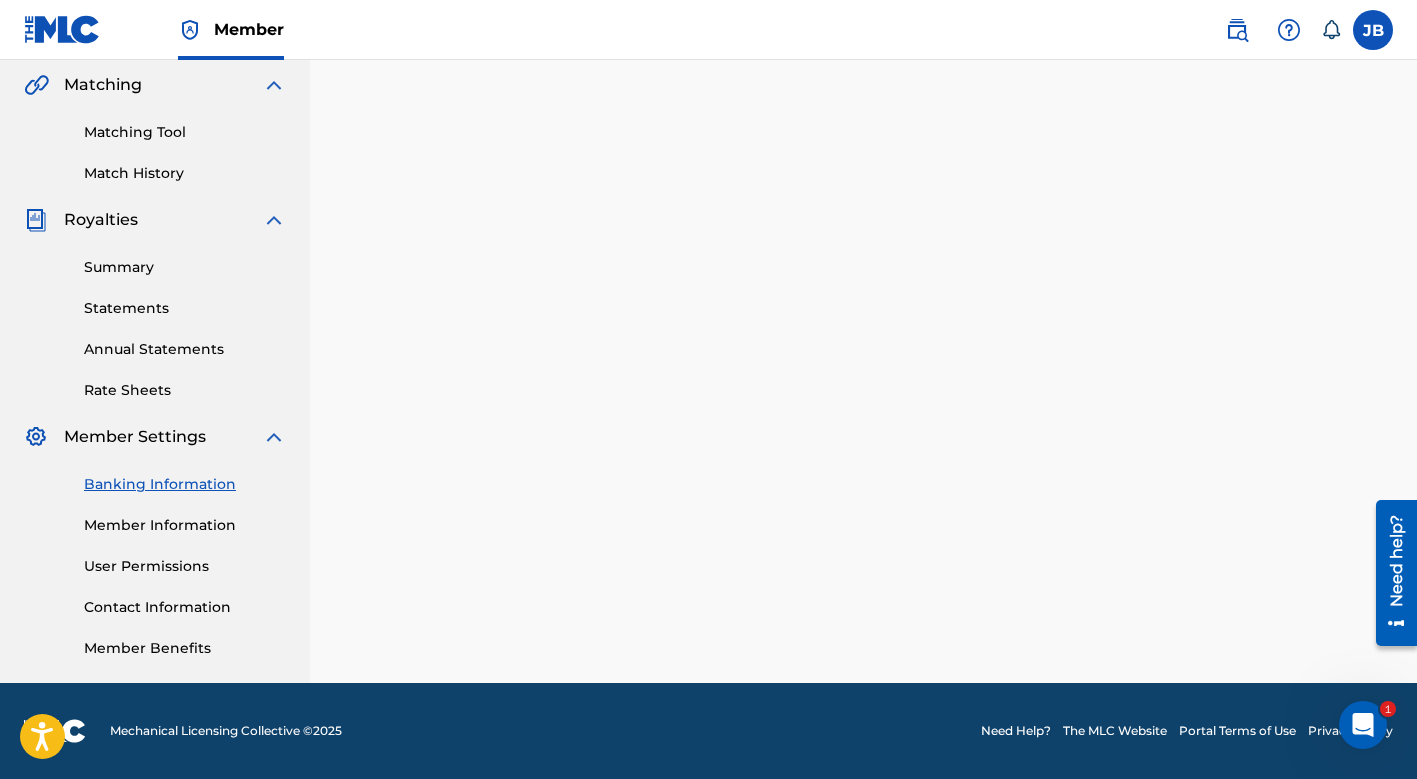 scroll, scrollTop: 461, scrollLeft: 0, axis: vertical 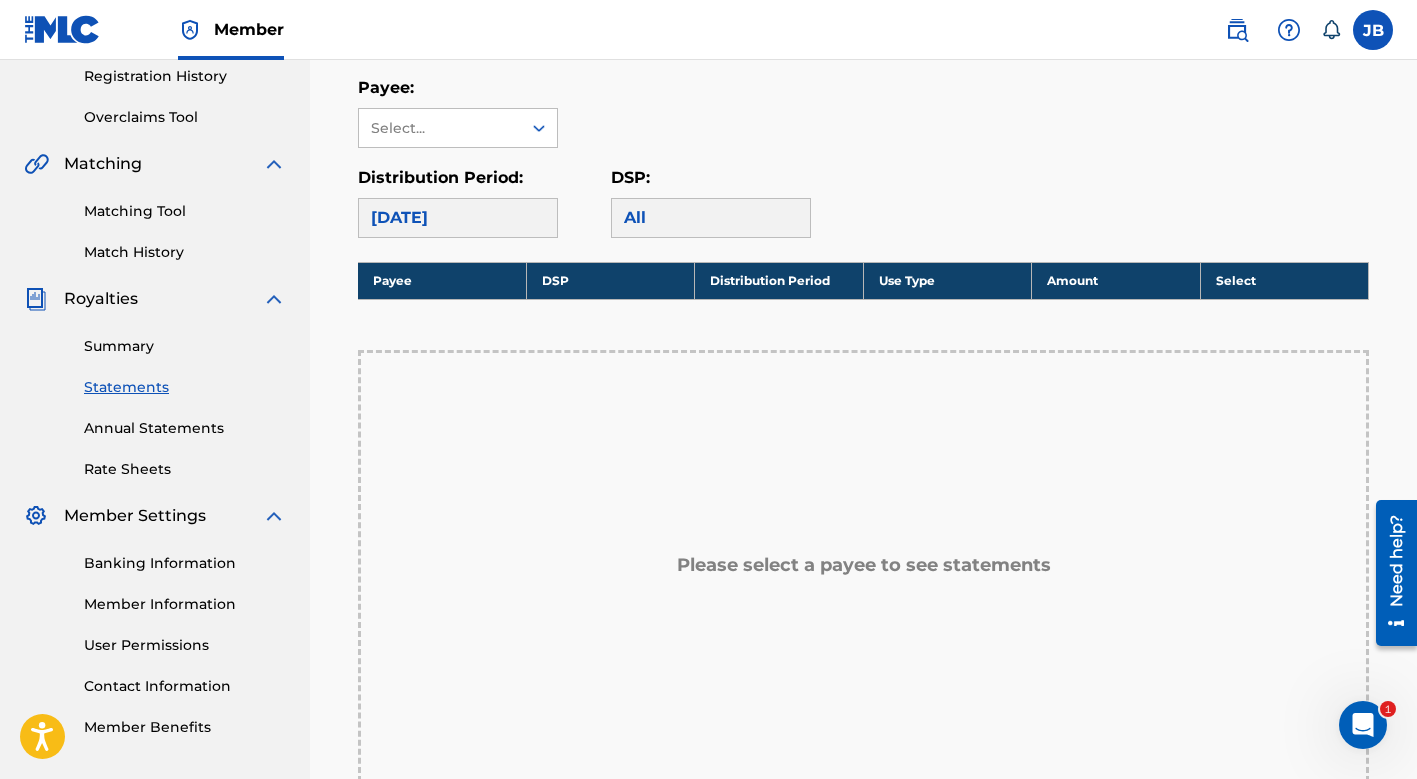 click on "June 2025" at bounding box center (458, 218) 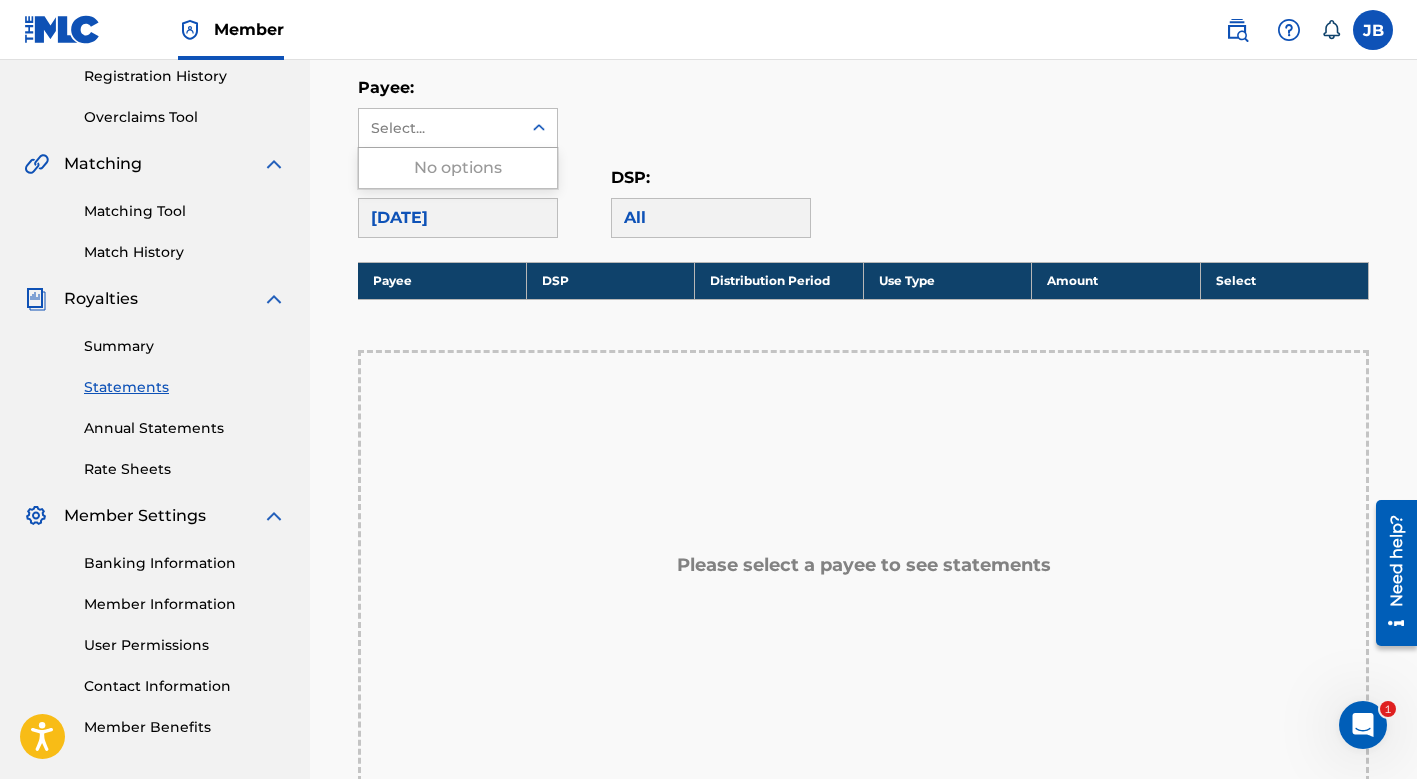click 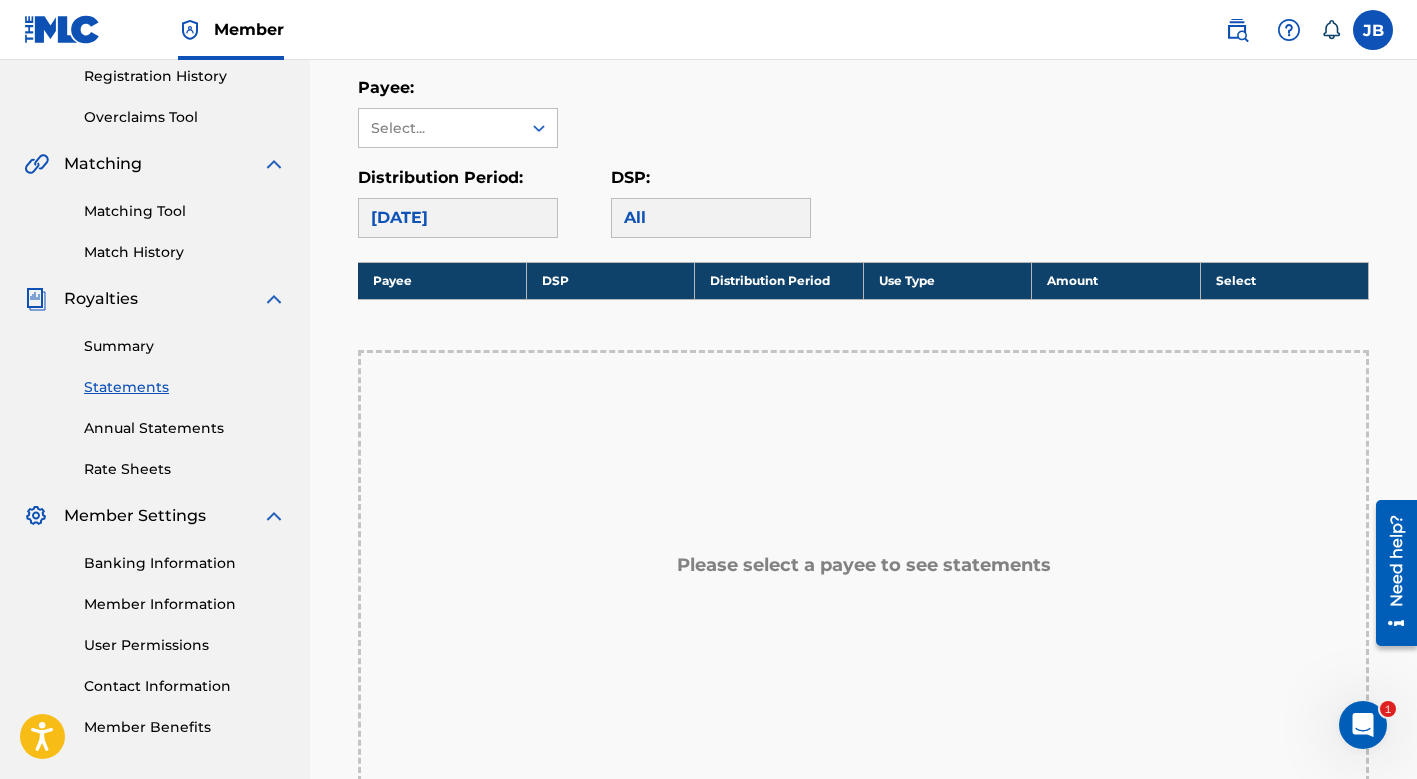 click 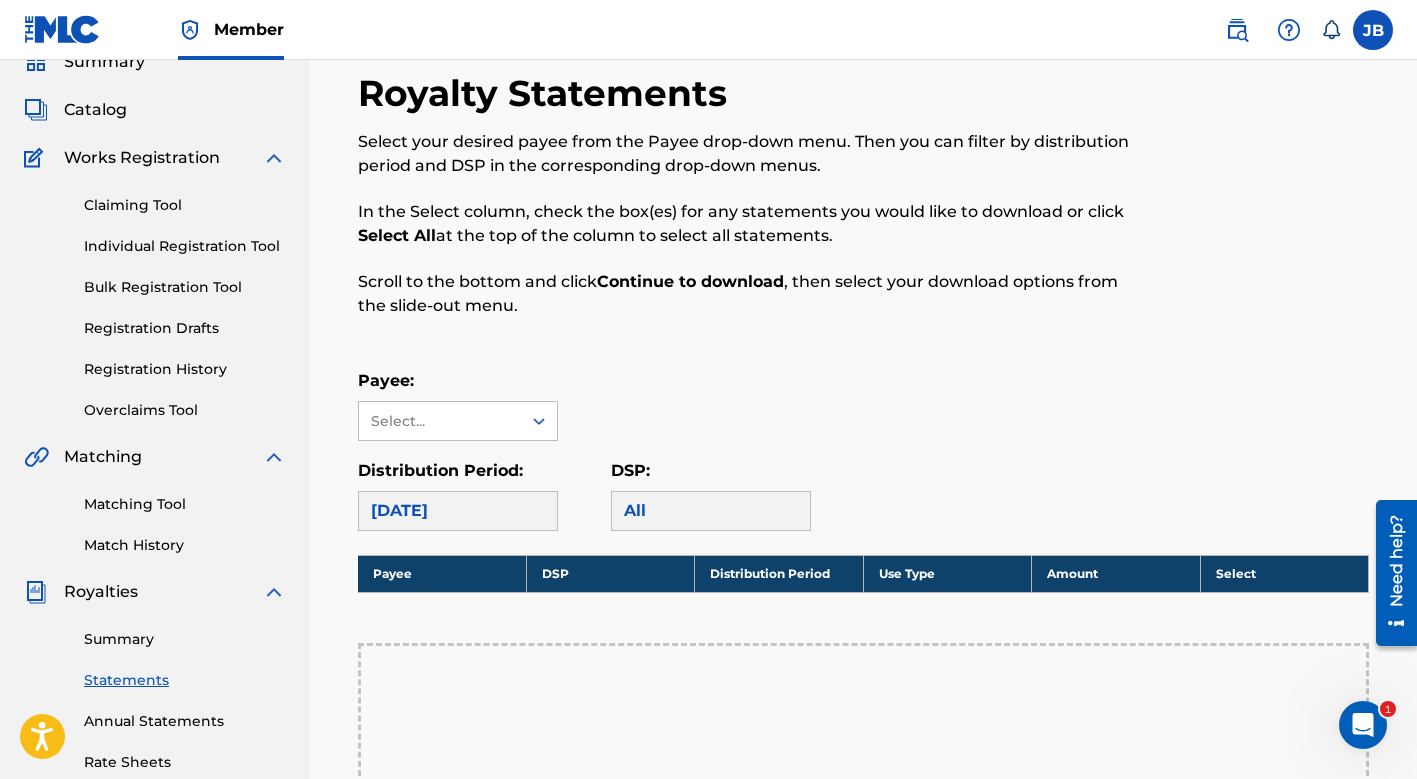 scroll, scrollTop: 82, scrollLeft: 0, axis: vertical 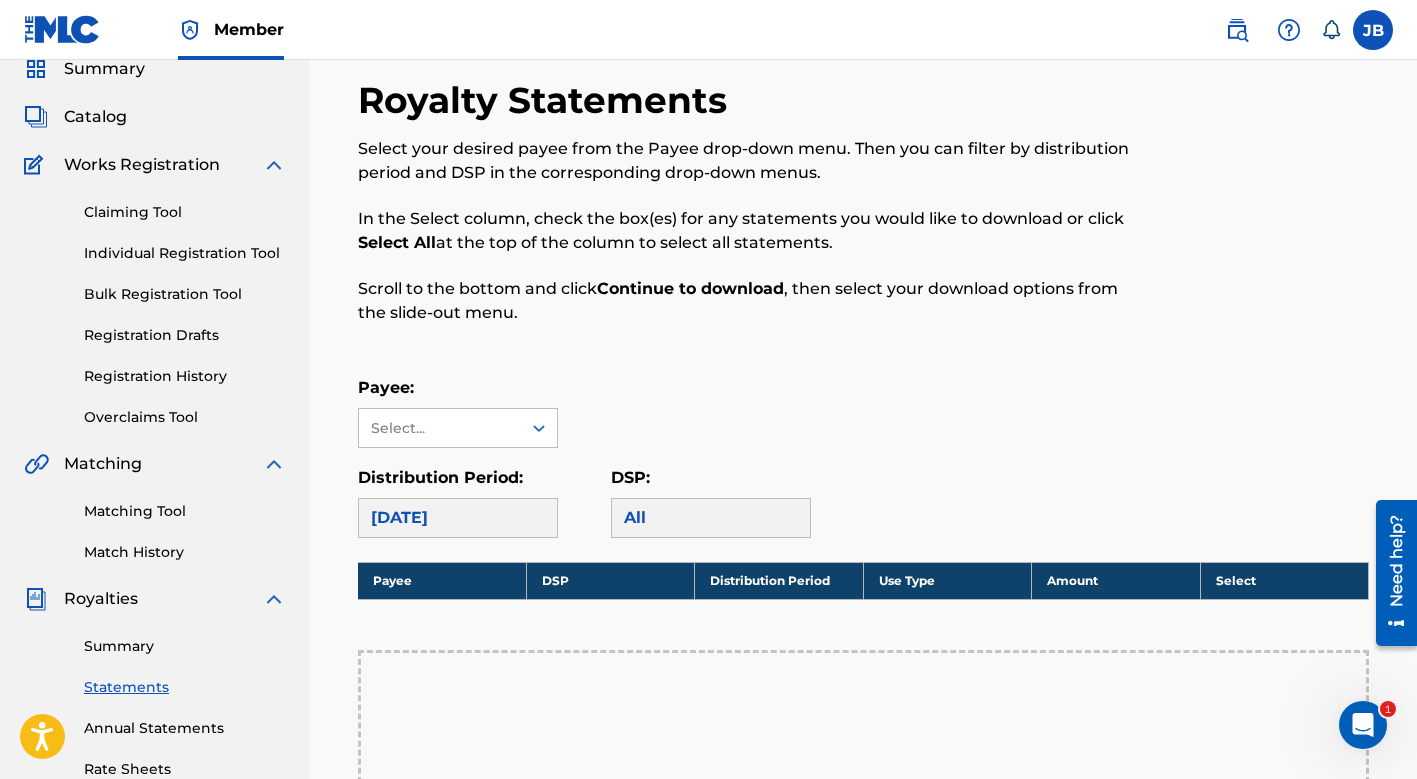 click on "Claiming Tool" at bounding box center (185, 212) 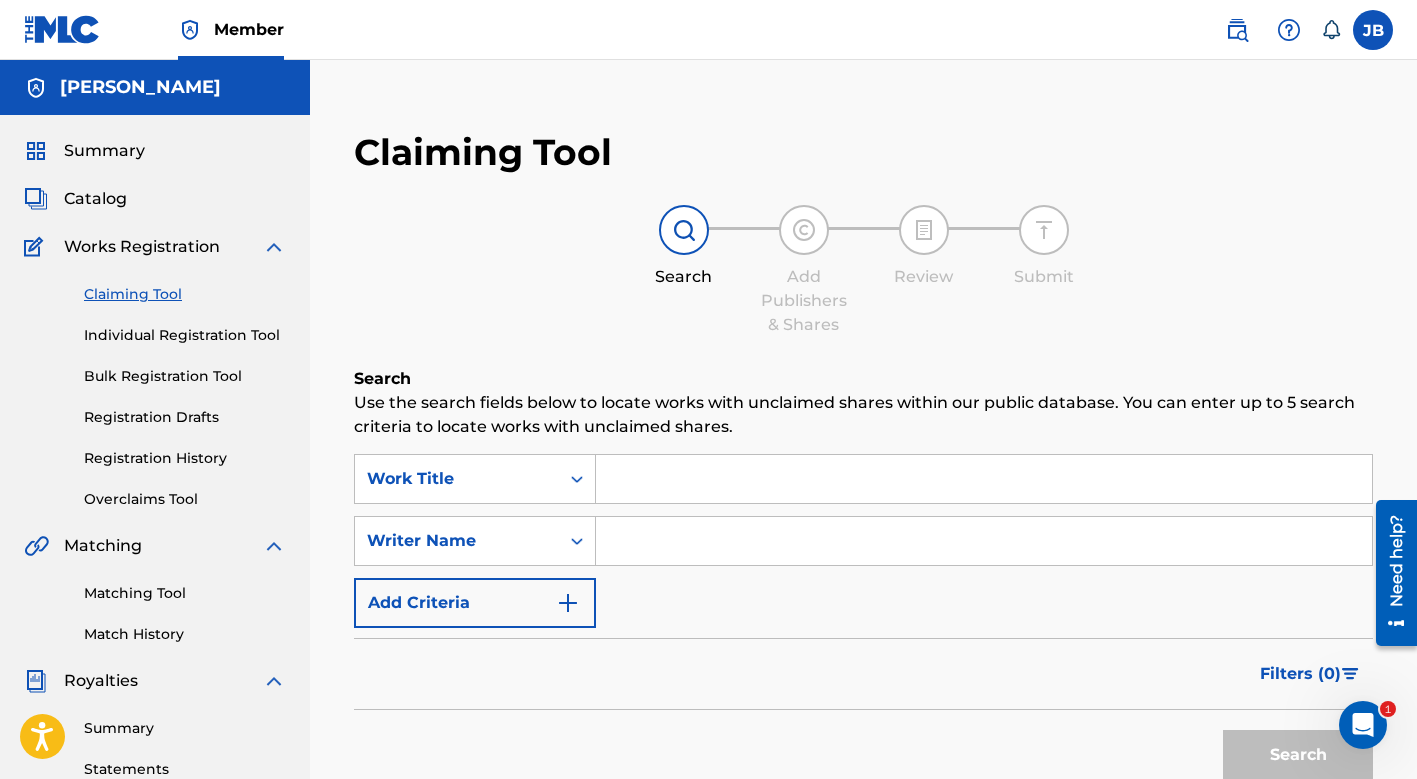 click at bounding box center (984, 479) 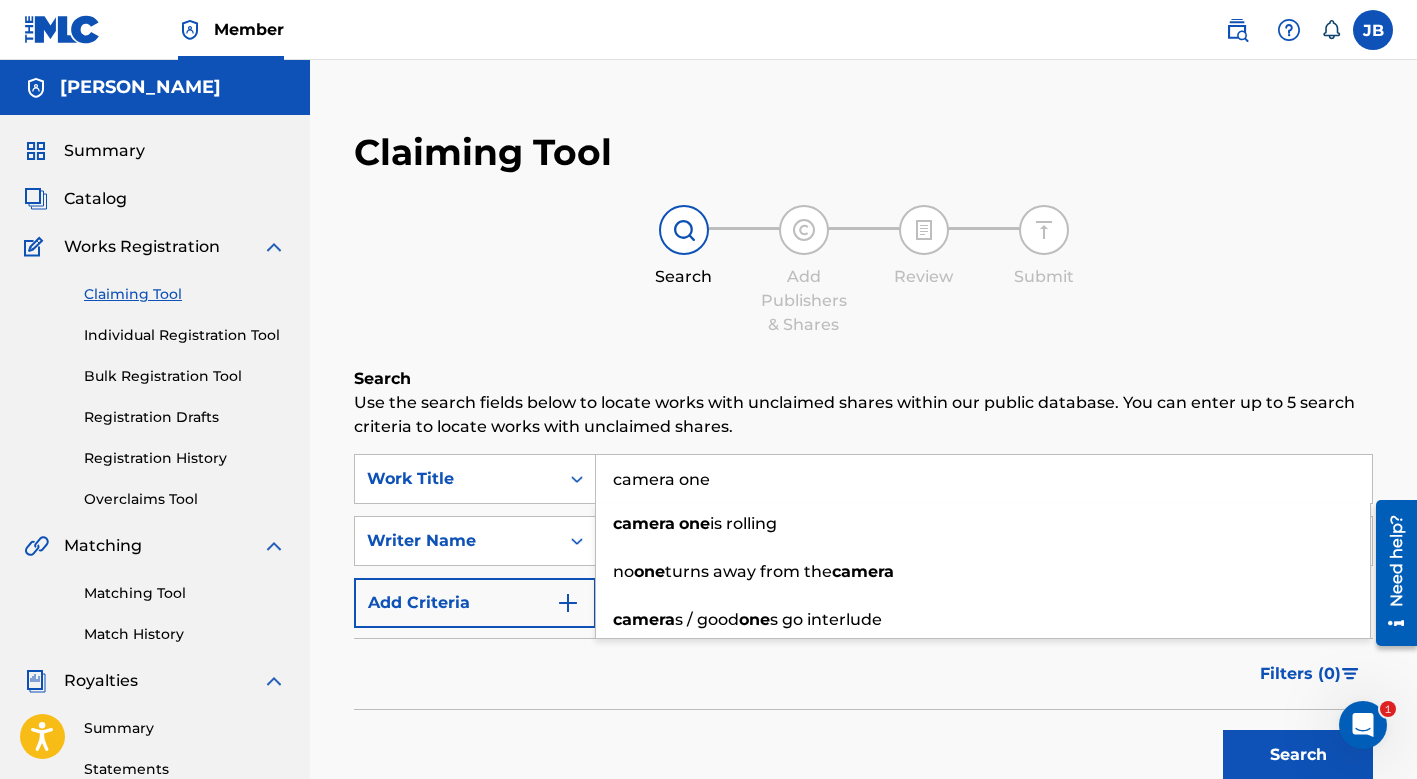 type on "camera one" 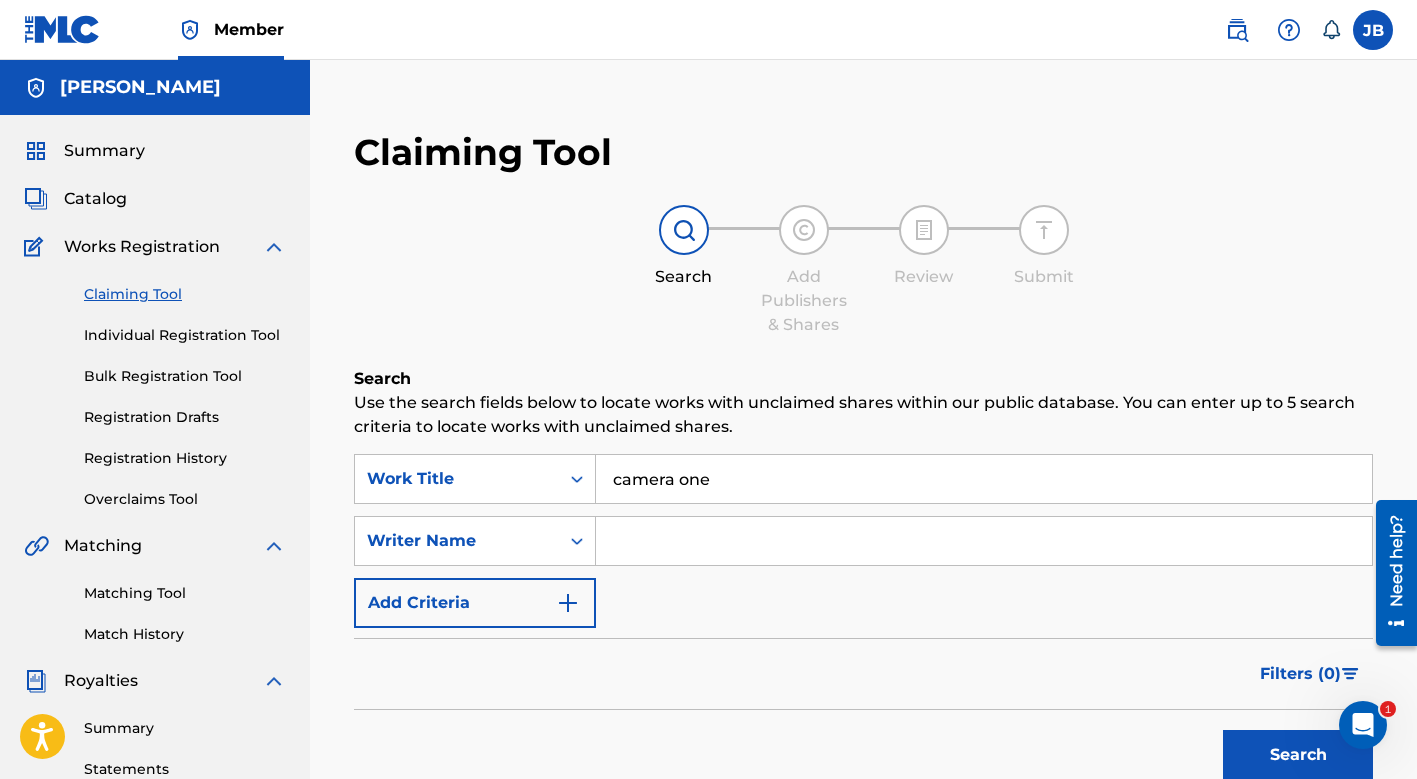 click at bounding box center [984, 541] 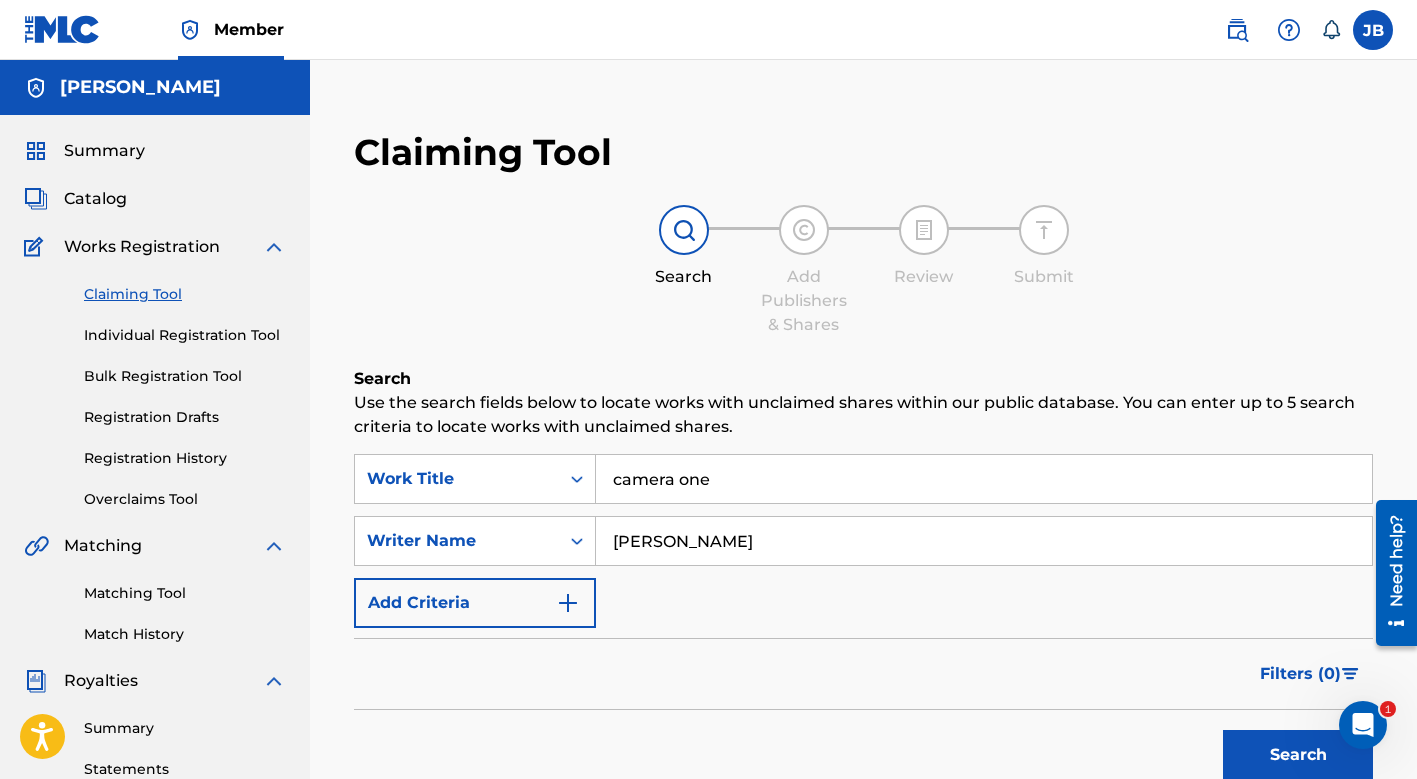 type on "josh joplin" 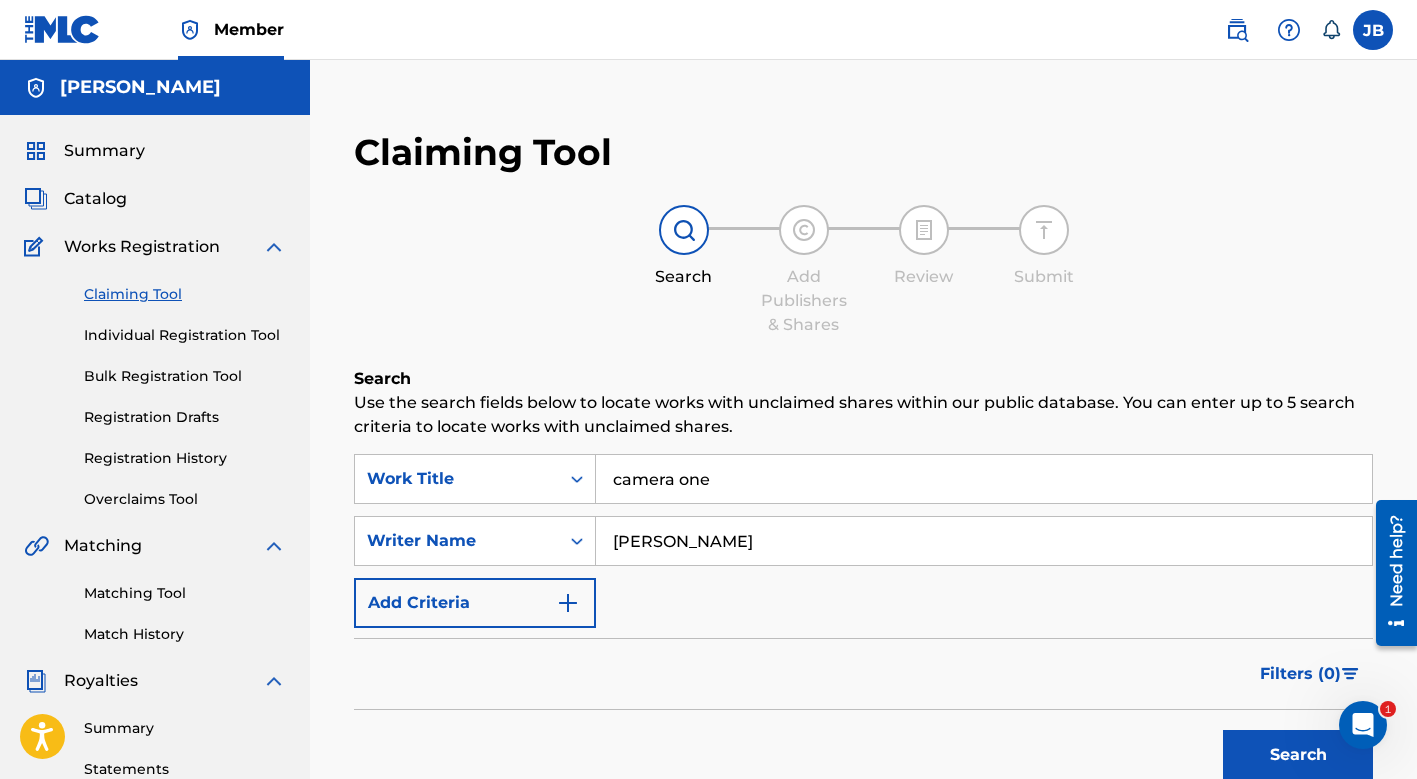 click at bounding box center [568, 603] 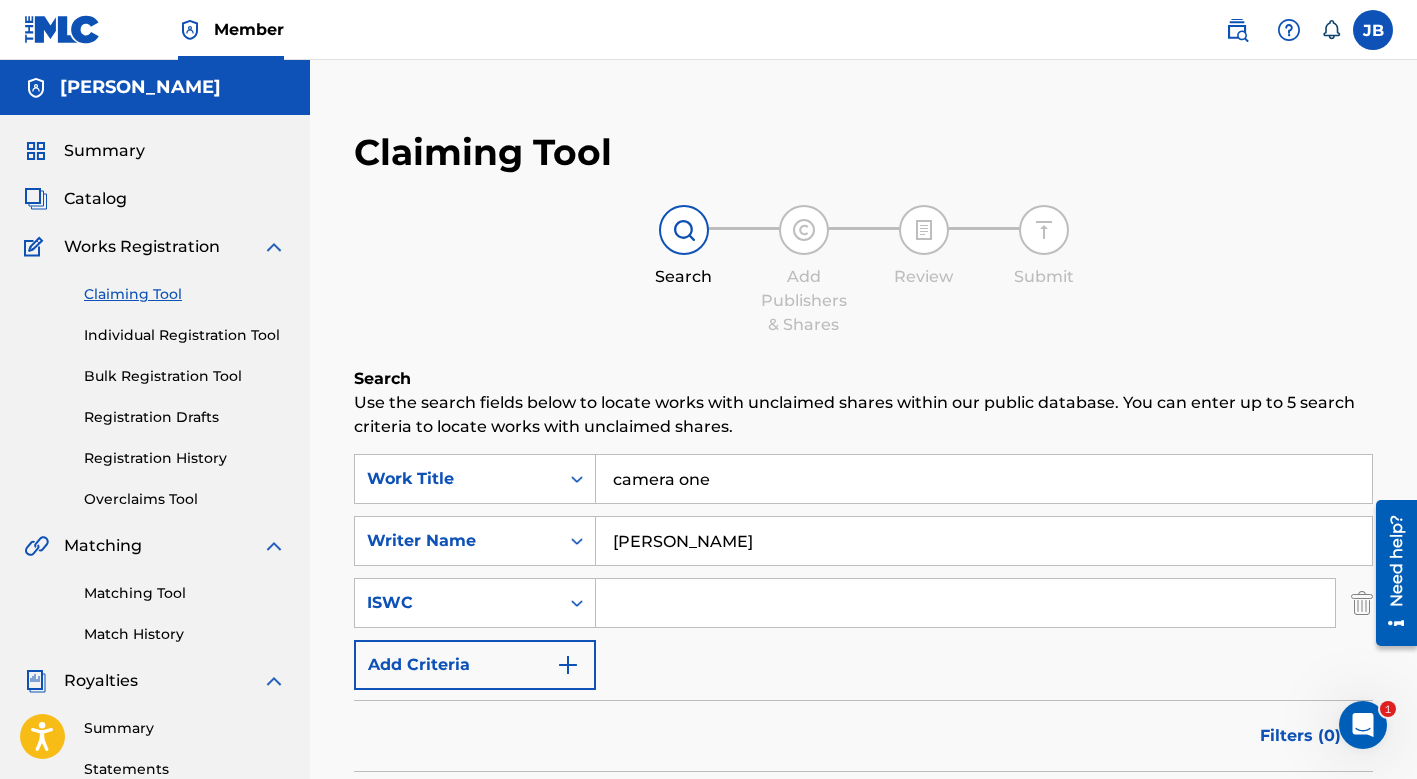 click on "Overclaims Tool" at bounding box center (185, 499) 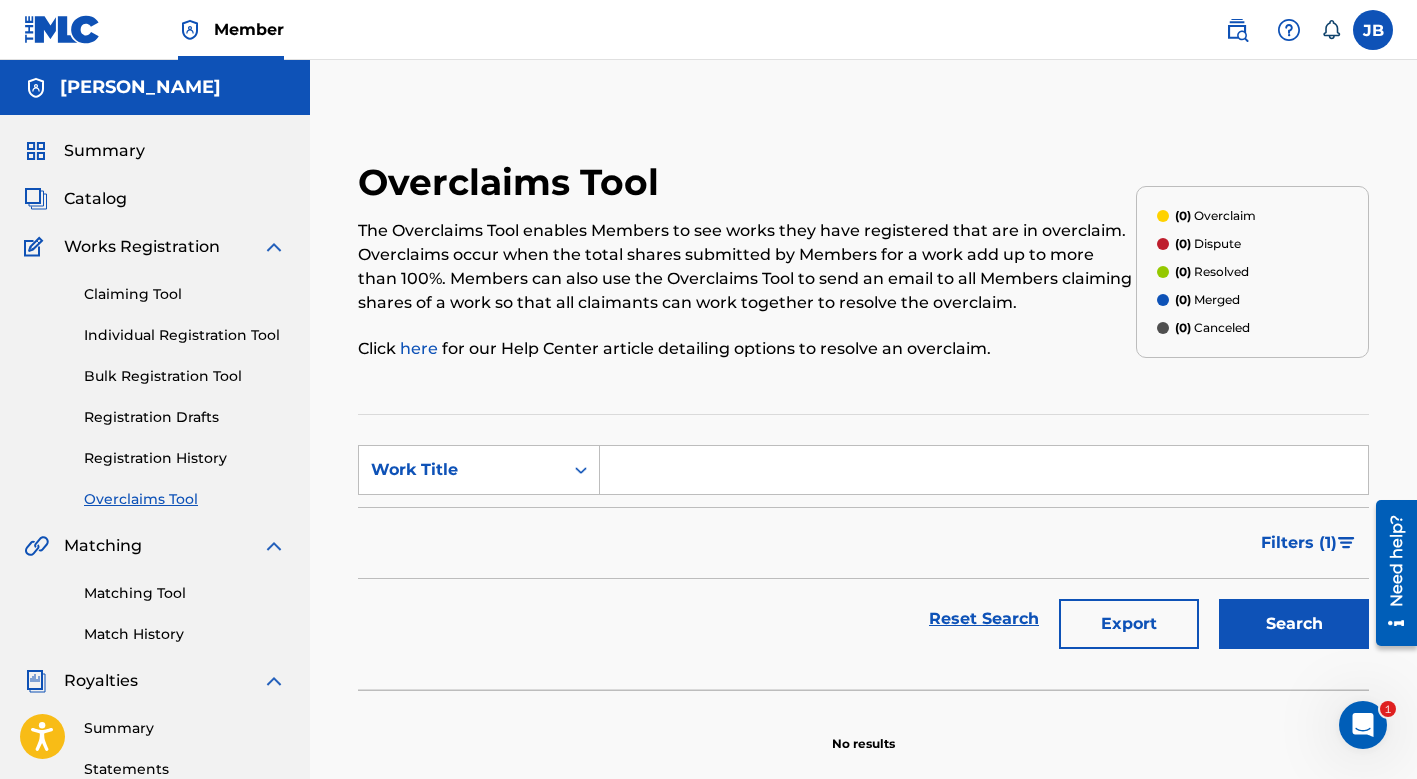 click at bounding box center [984, 470] 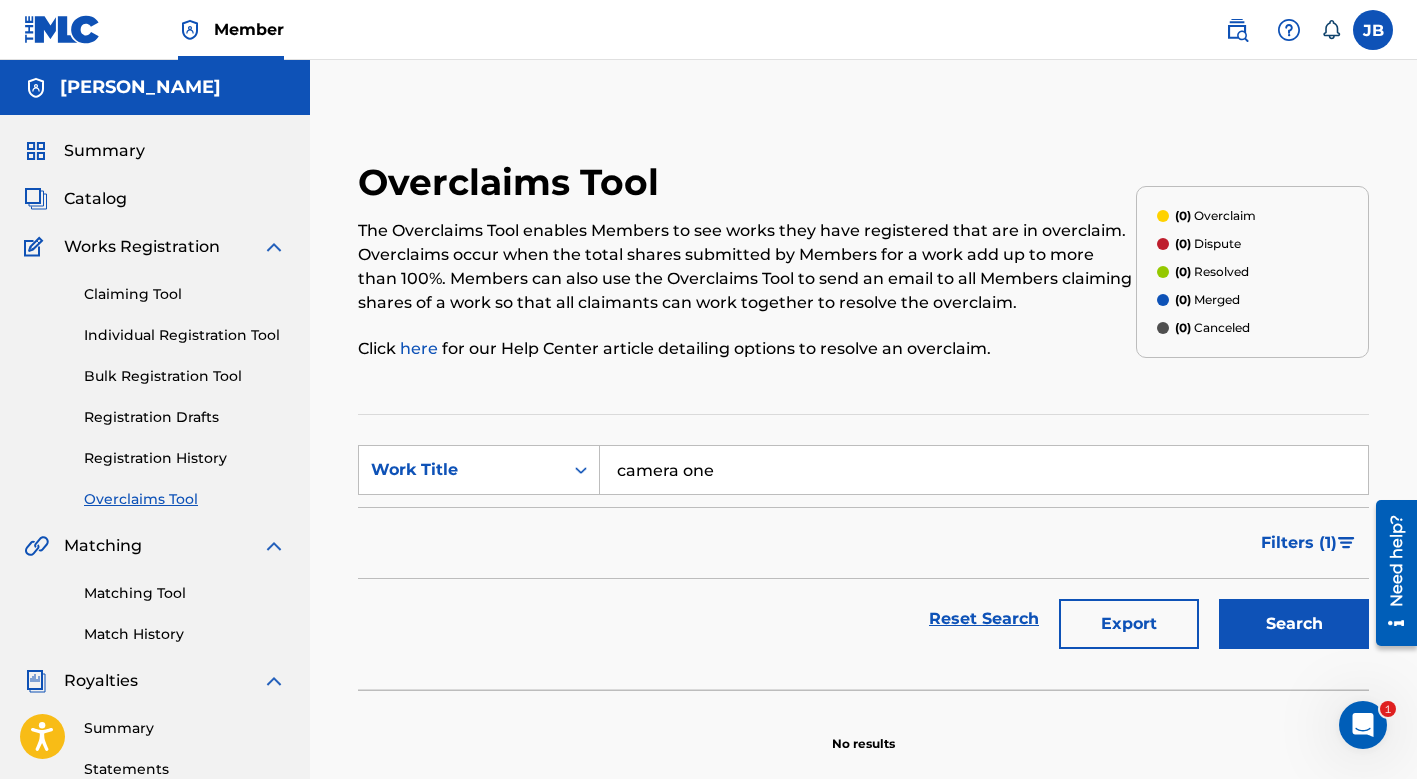 type on "camera one" 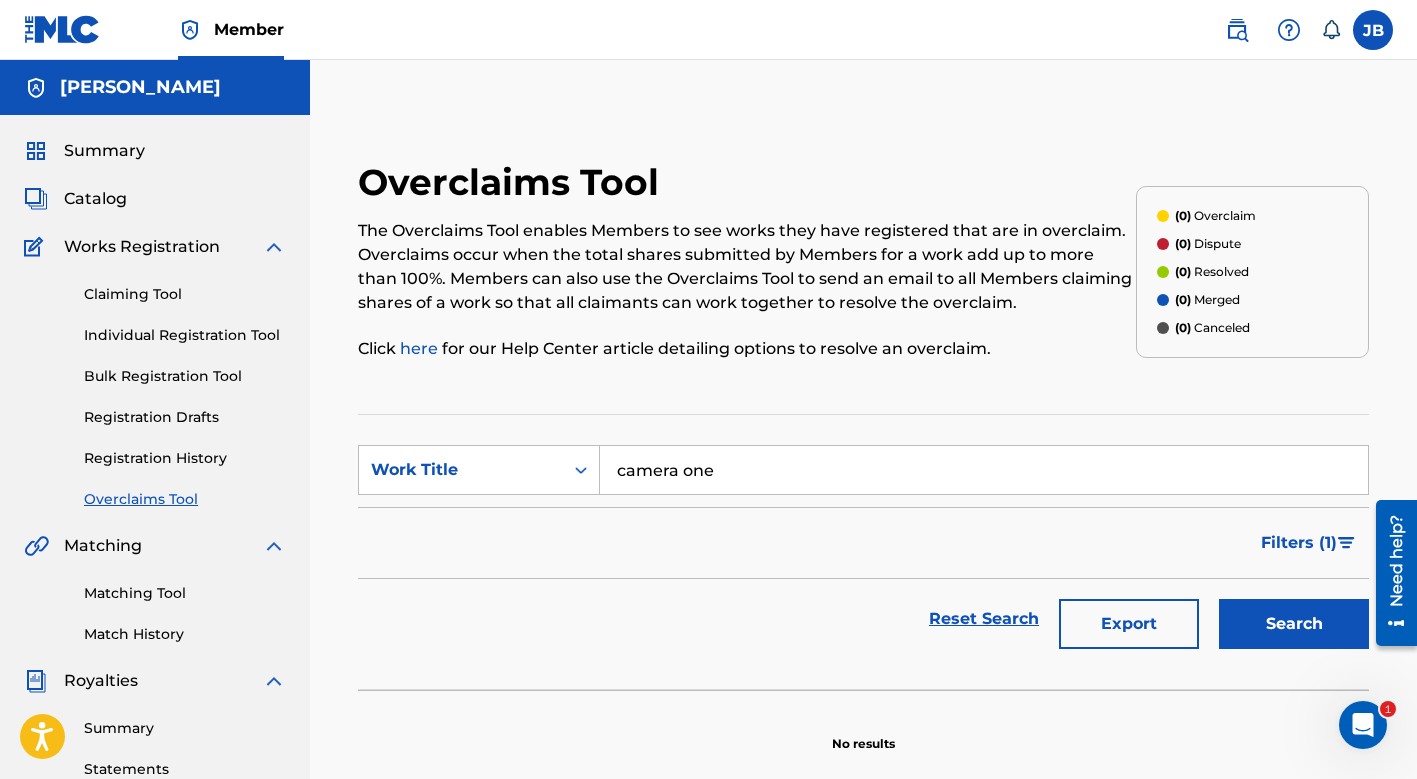 drag, startPoint x: 747, startPoint y: 475, endPoint x: 529, endPoint y: 438, distance: 221.11761 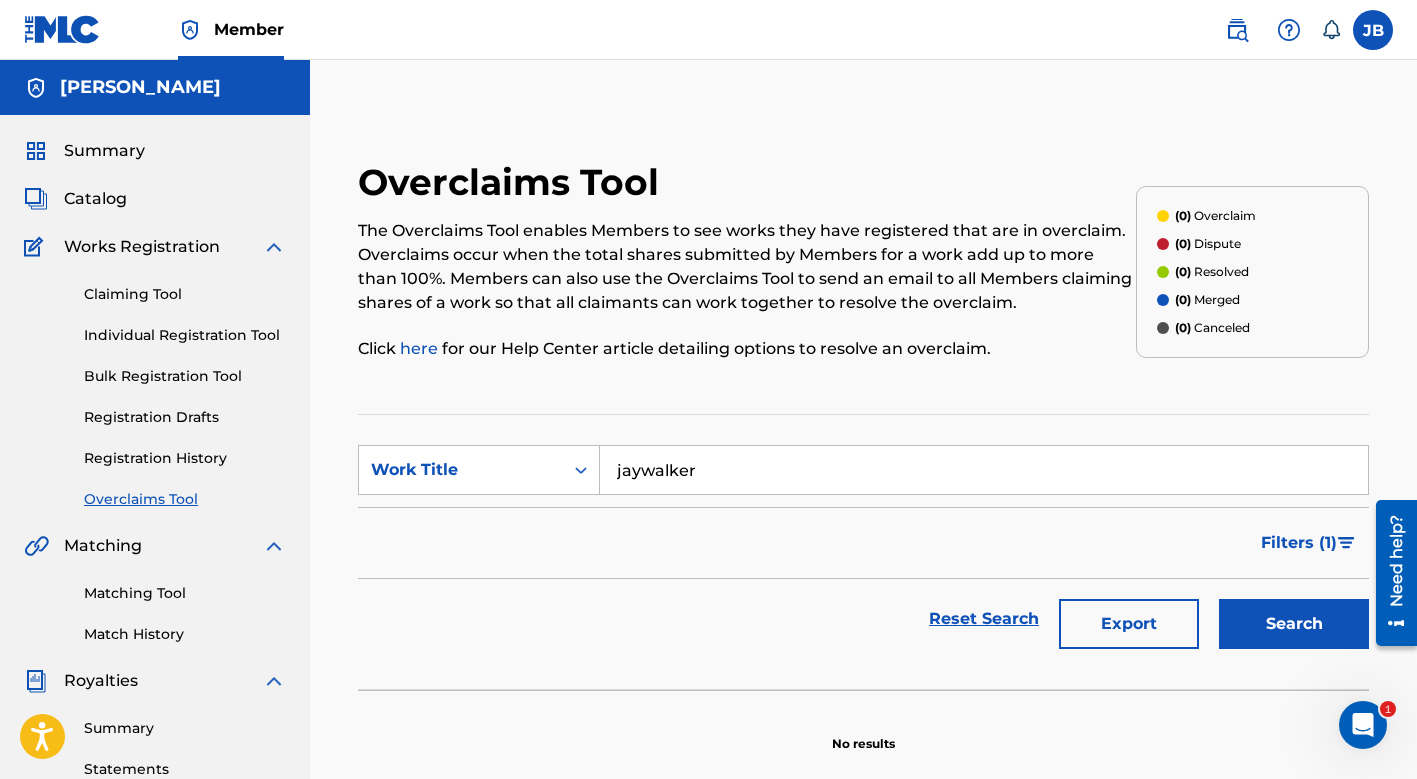 type on "jaywalker" 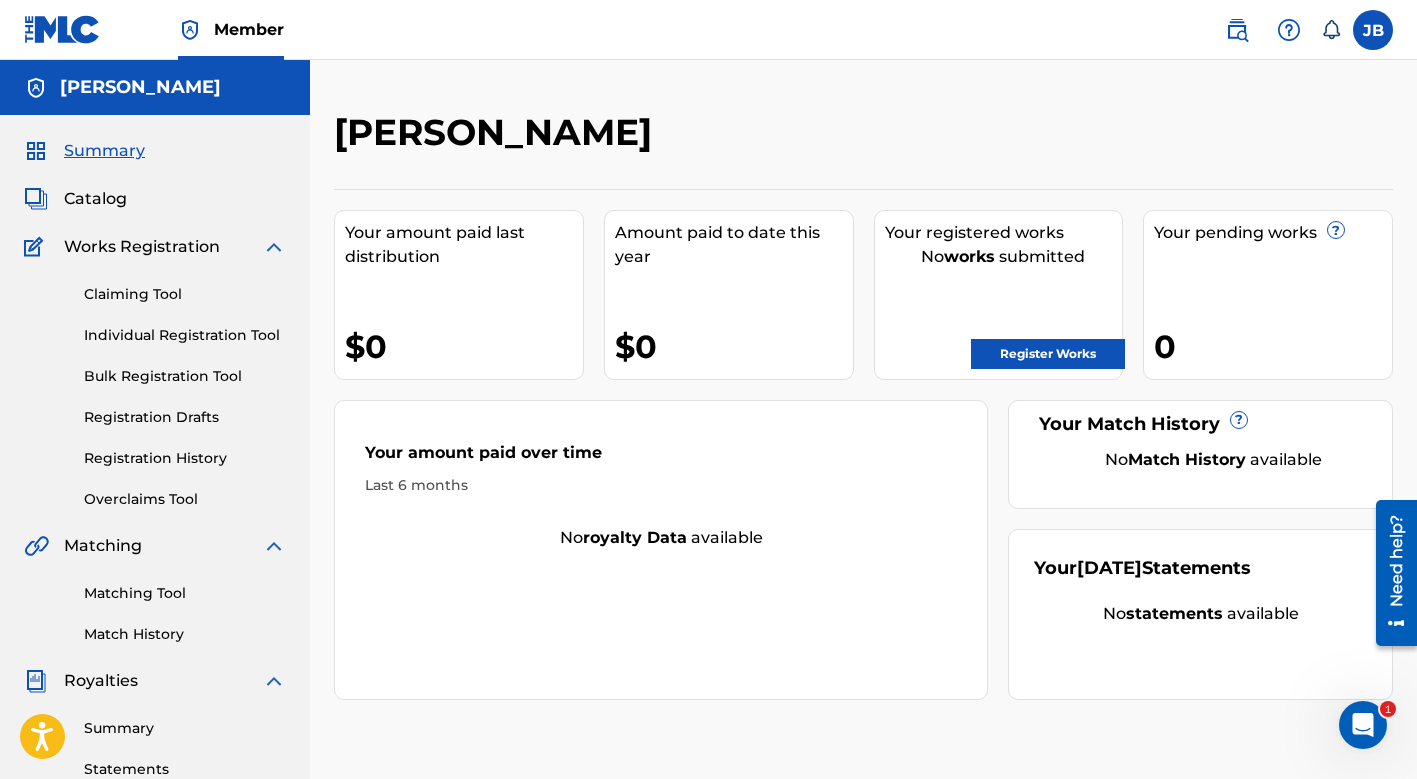 scroll, scrollTop: 0, scrollLeft: 0, axis: both 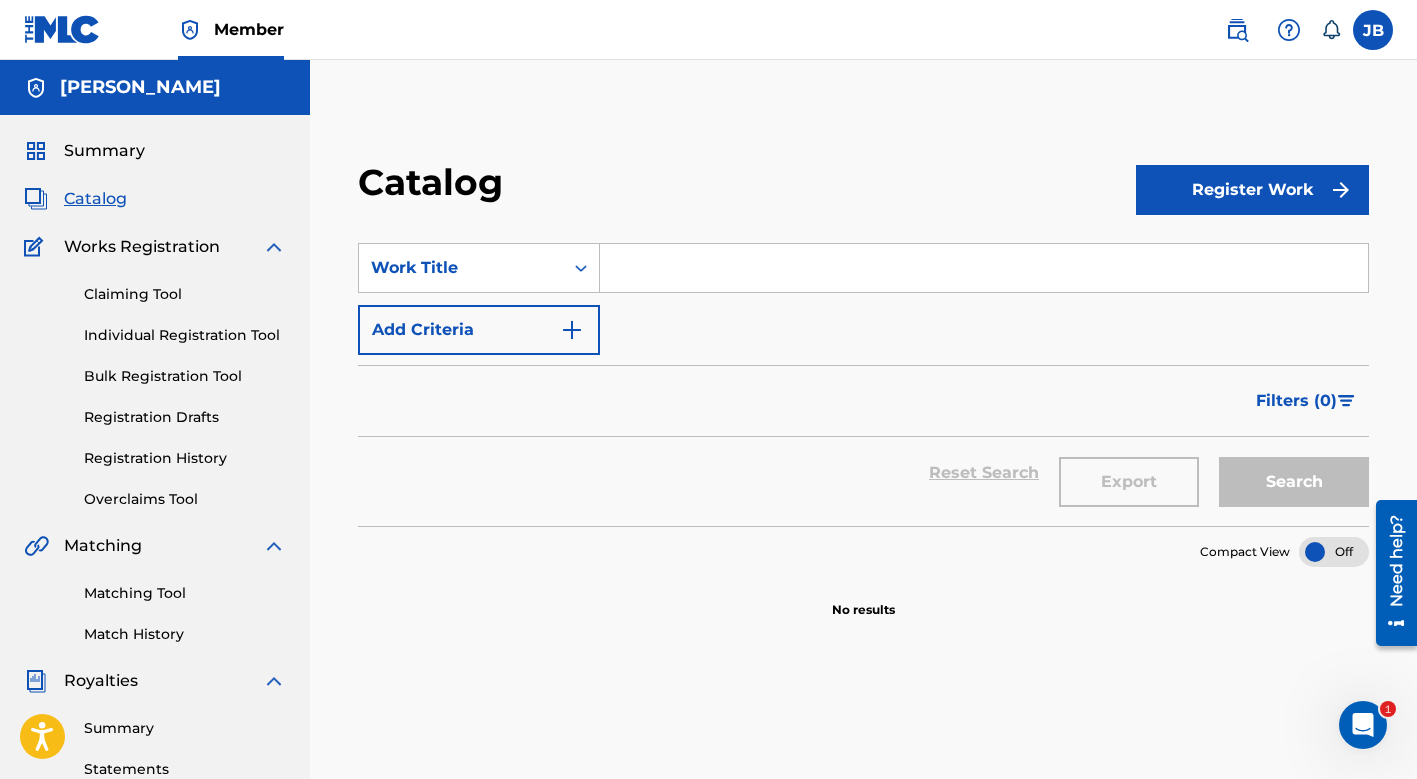click at bounding box center [984, 268] 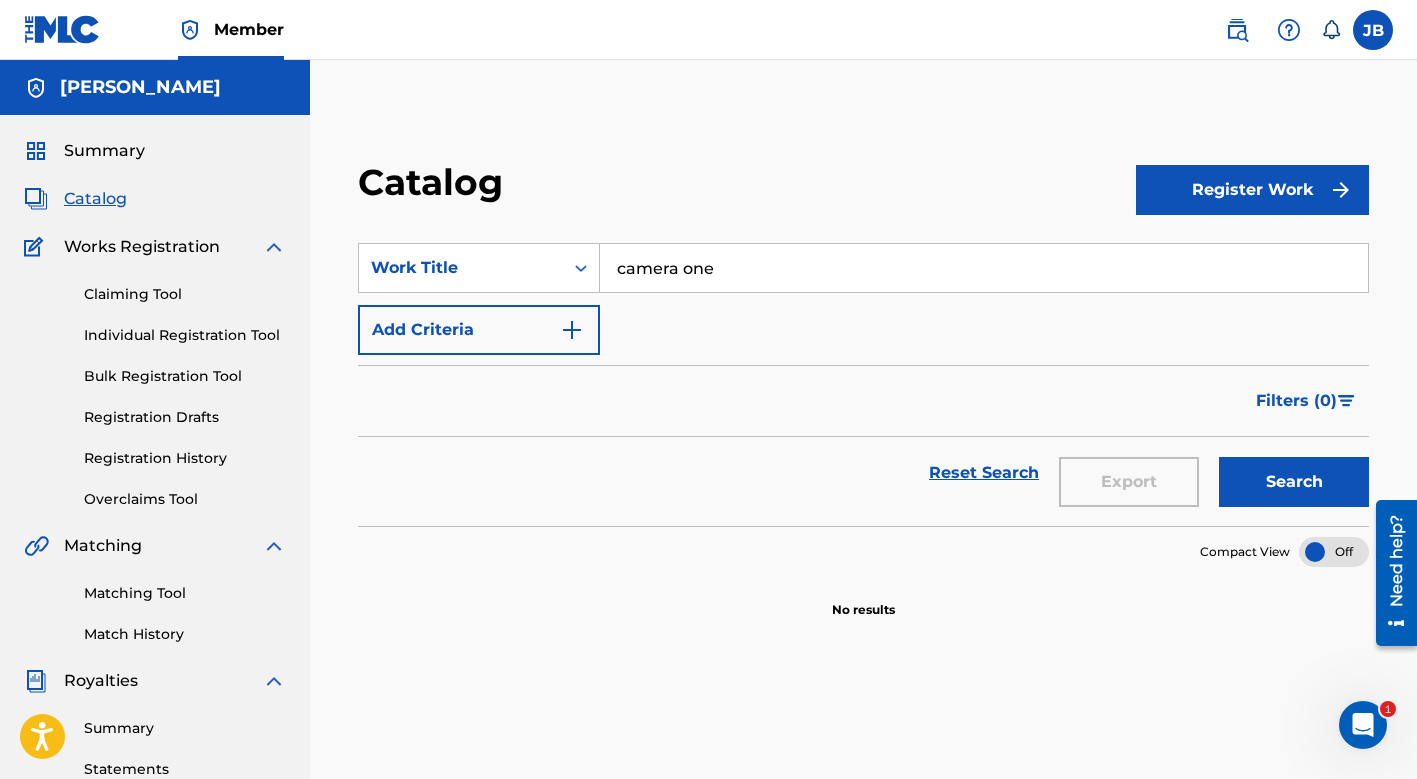 type on "camera one" 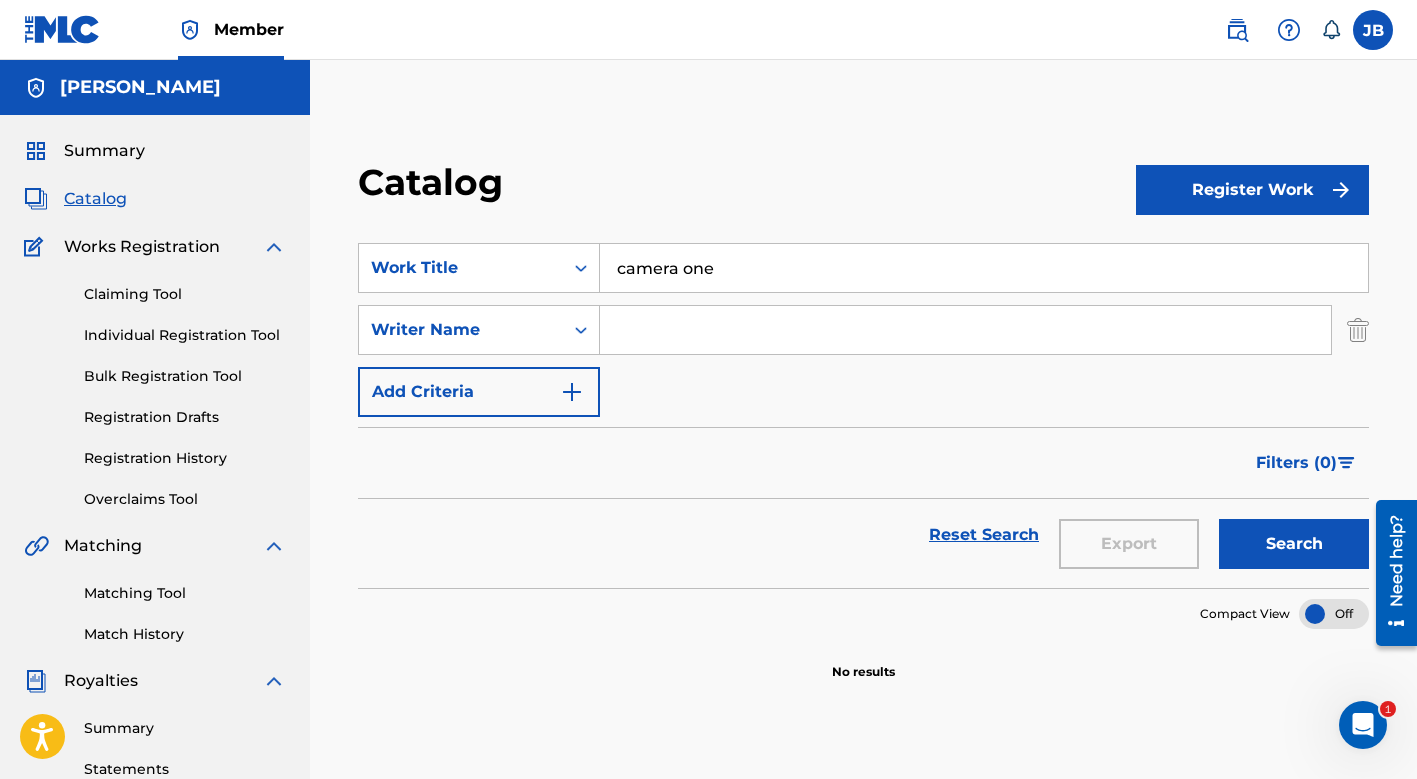 click at bounding box center (965, 330) 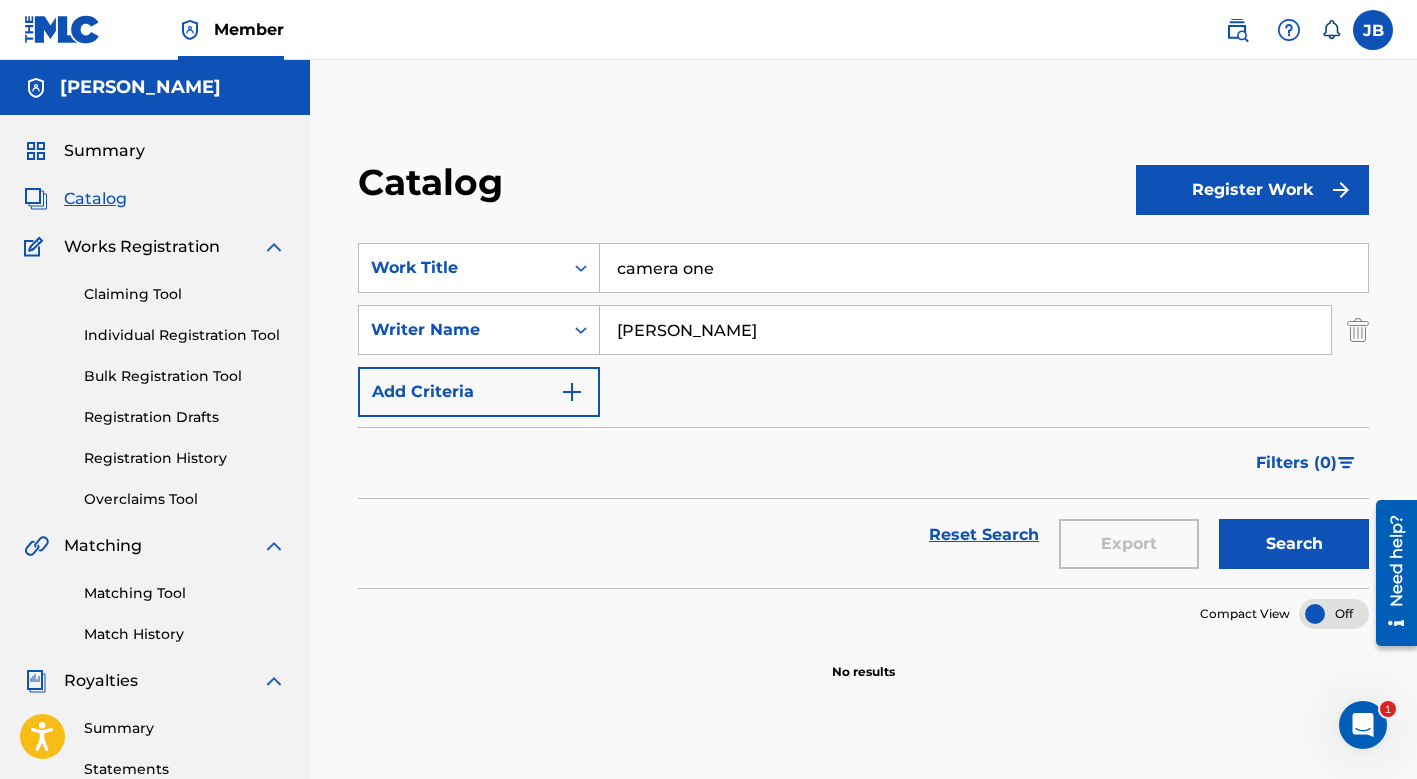 type on "josh joplin" 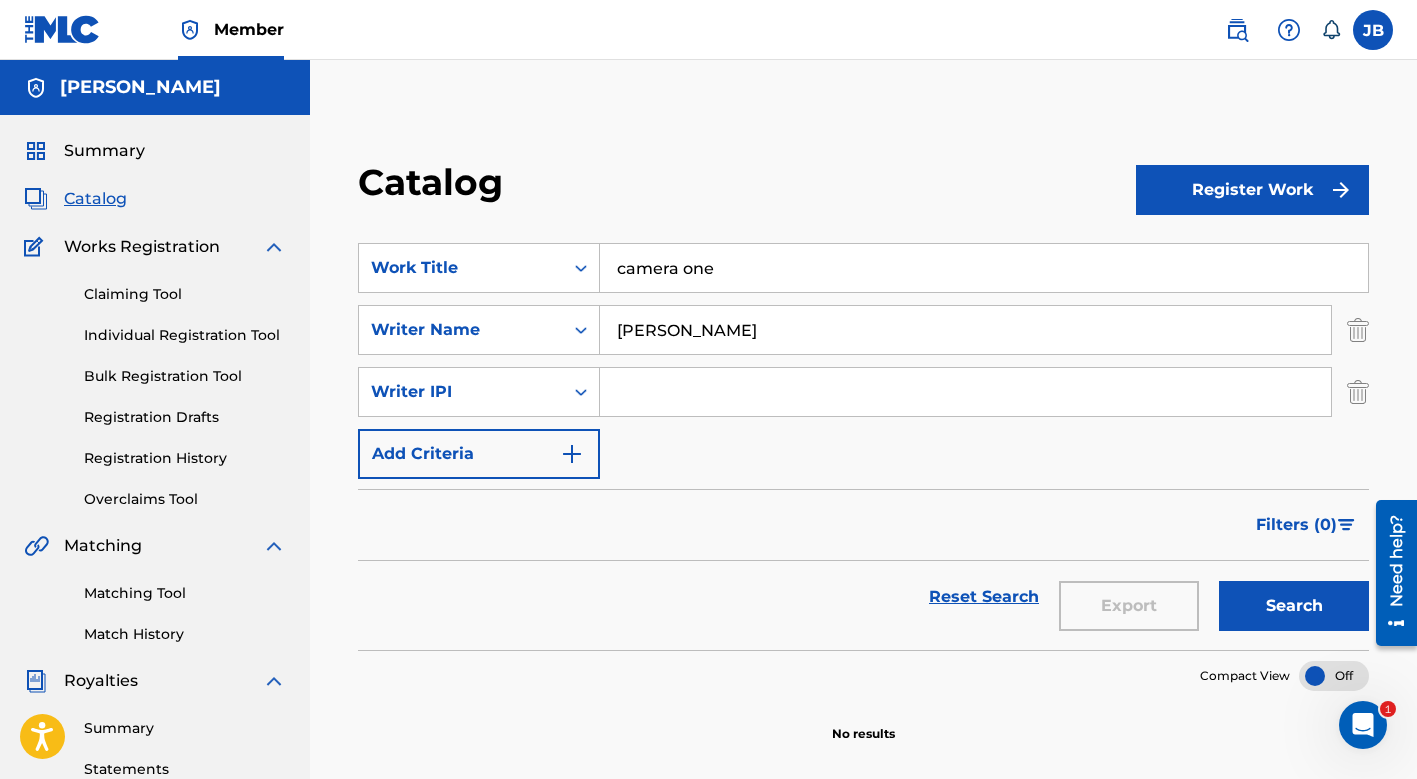 click at bounding box center [965, 392] 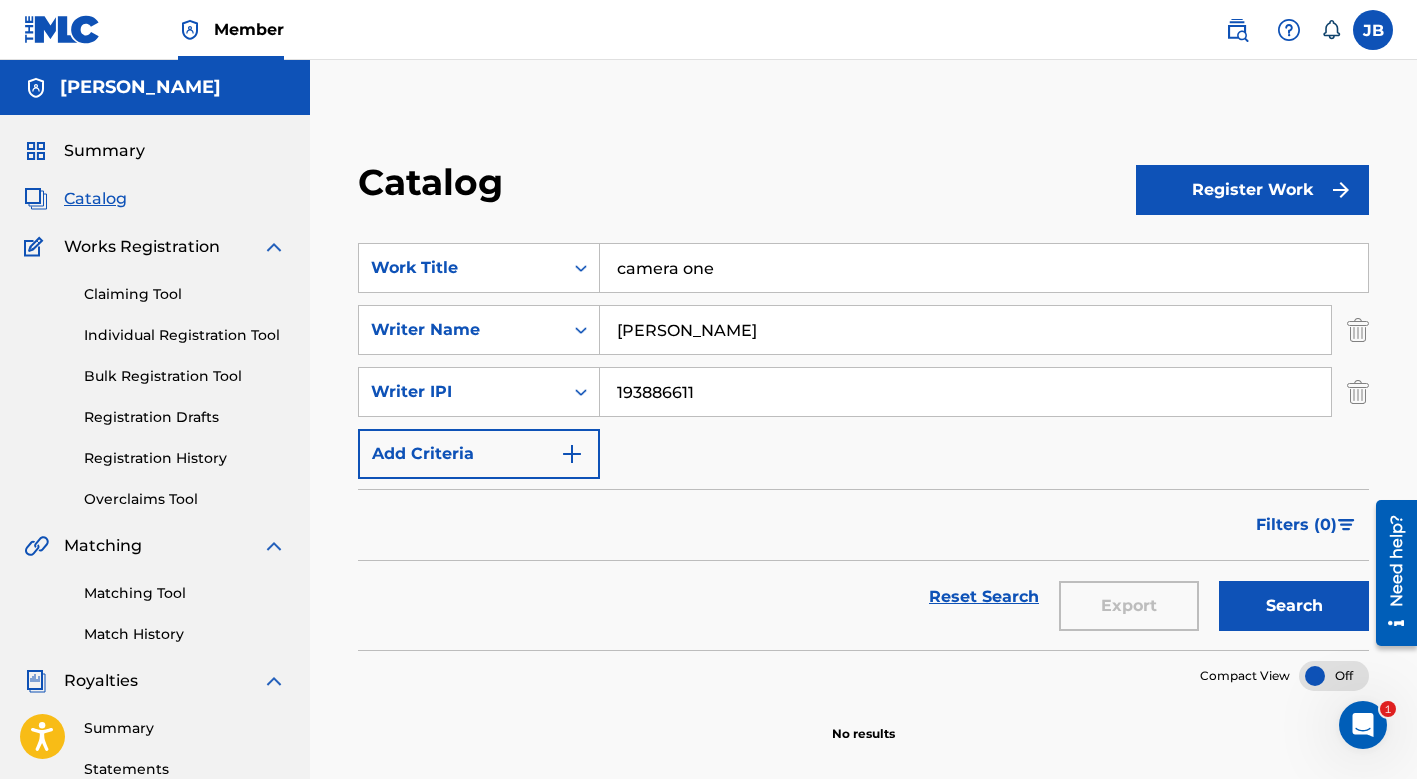 type on "193886611" 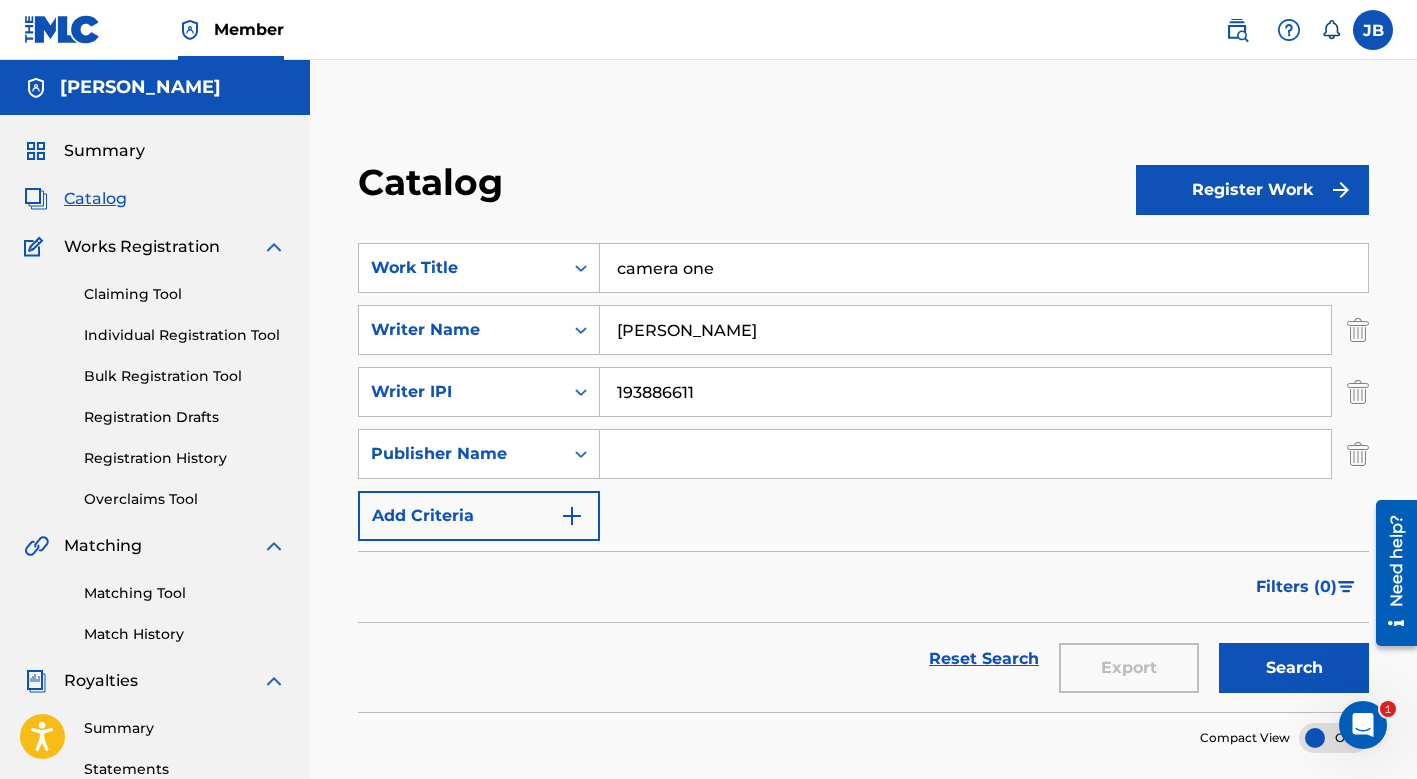 click at bounding box center (965, 454) 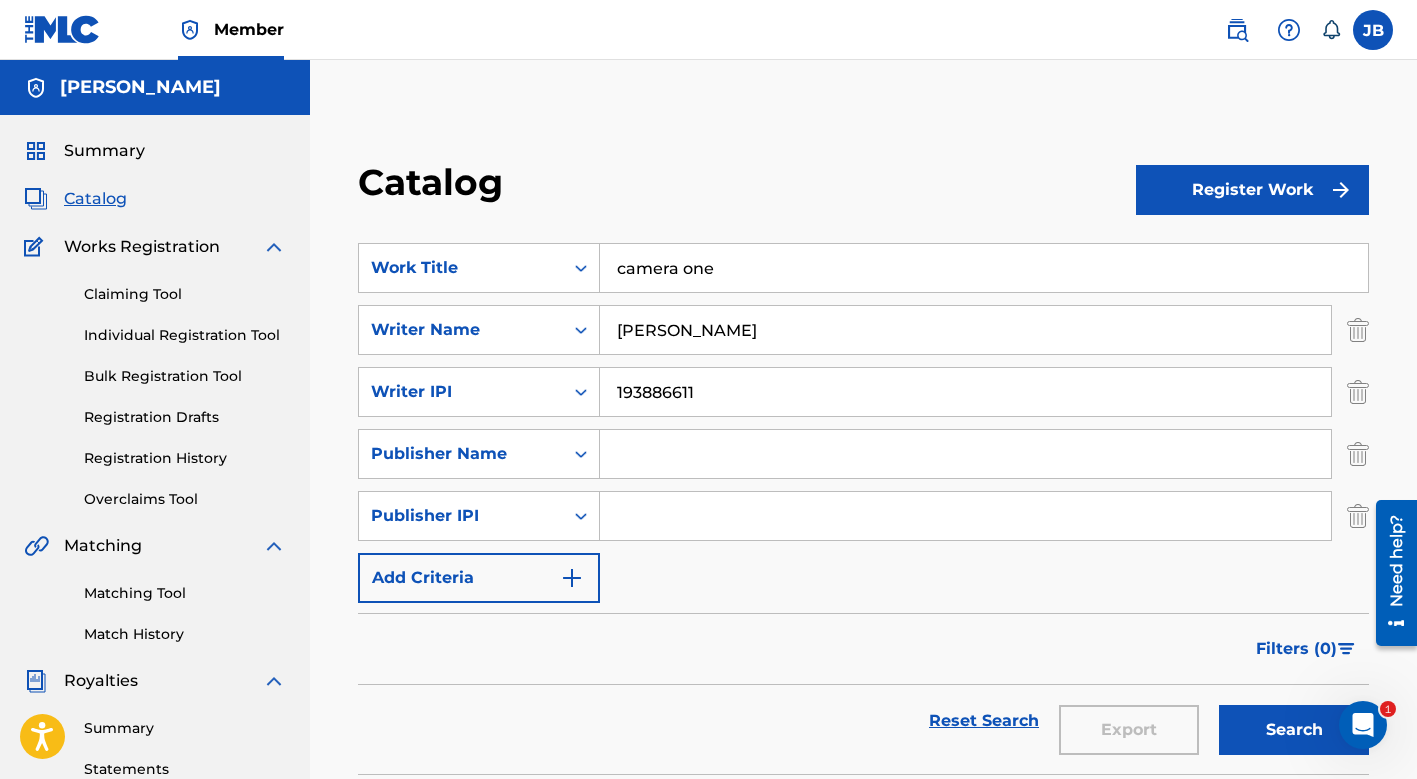 click at bounding box center [572, 578] 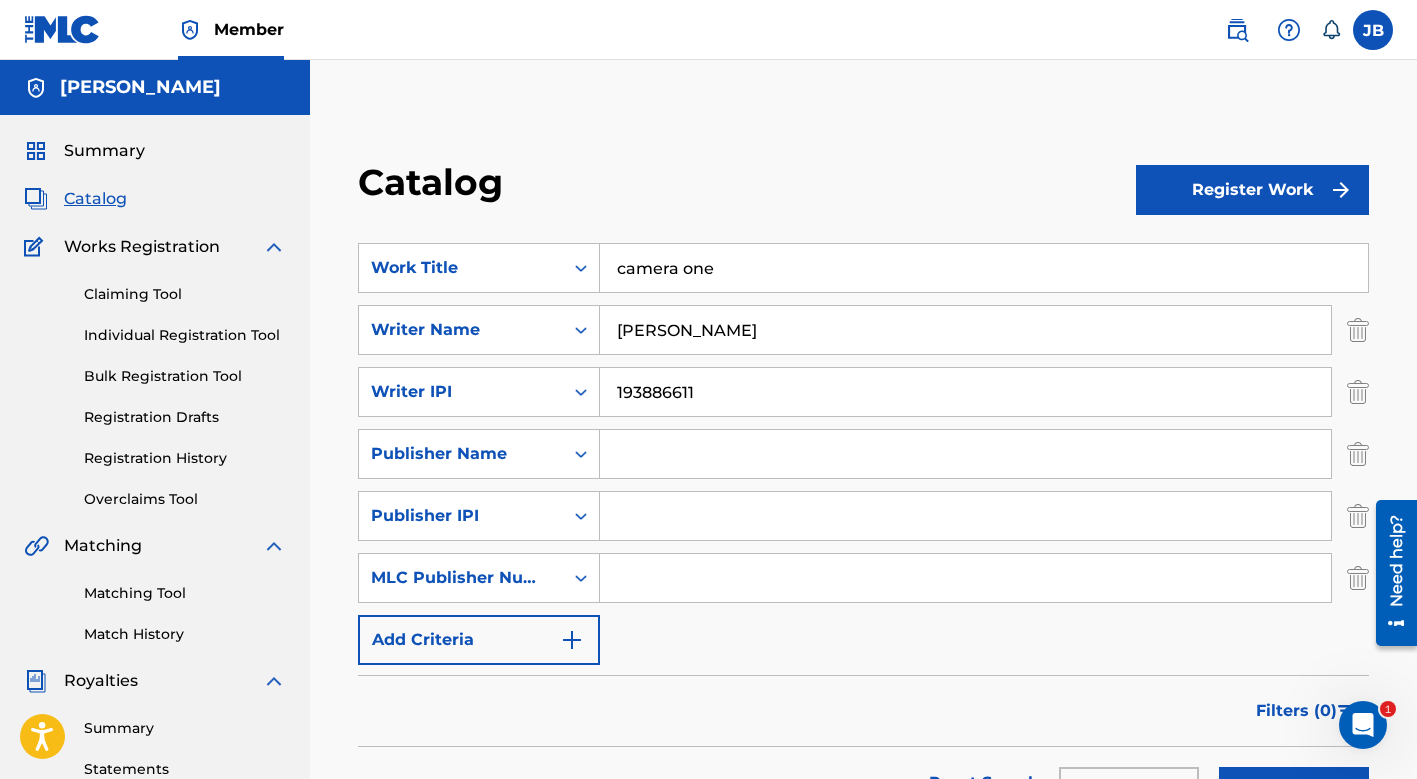 click at bounding box center (572, 640) 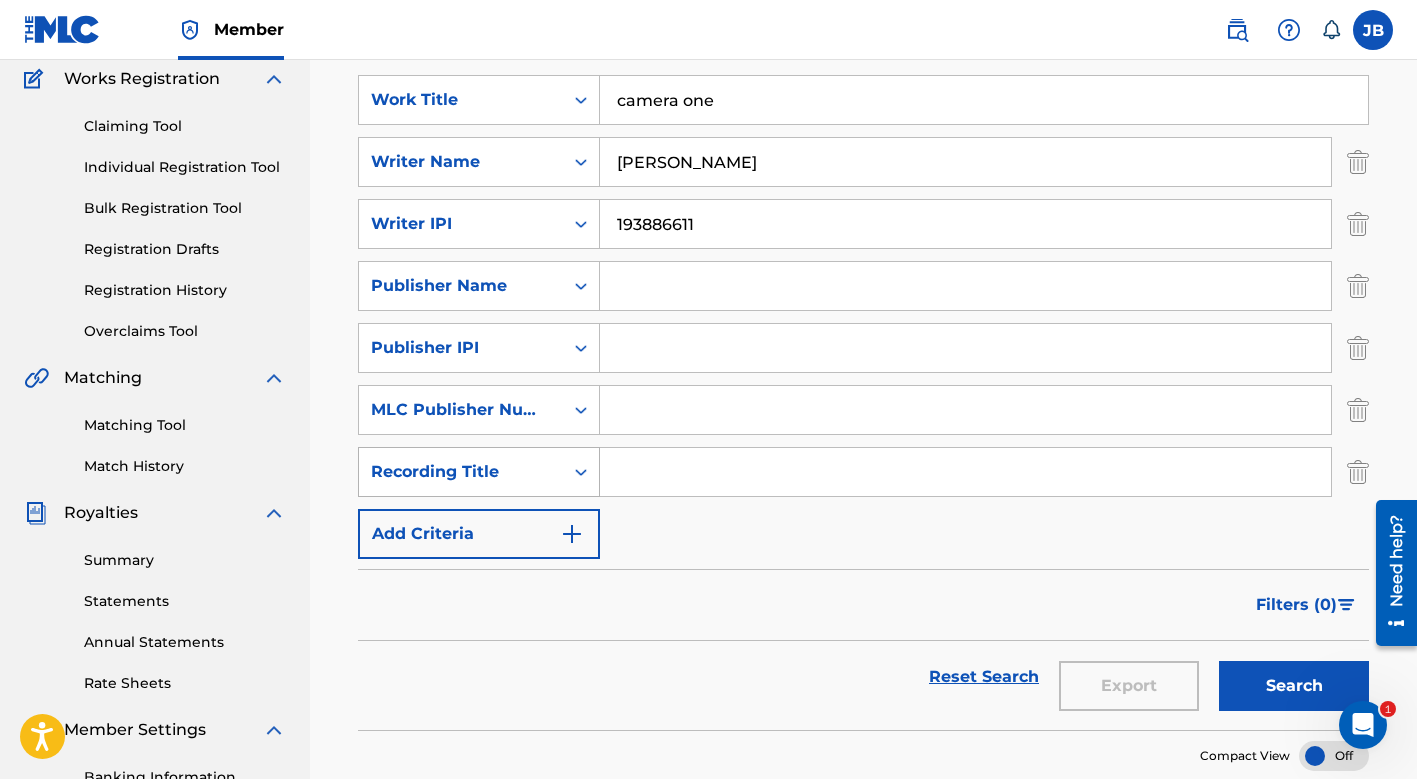 scroll, scrollTop: 186, scrollLeft: 0, axis: vertical 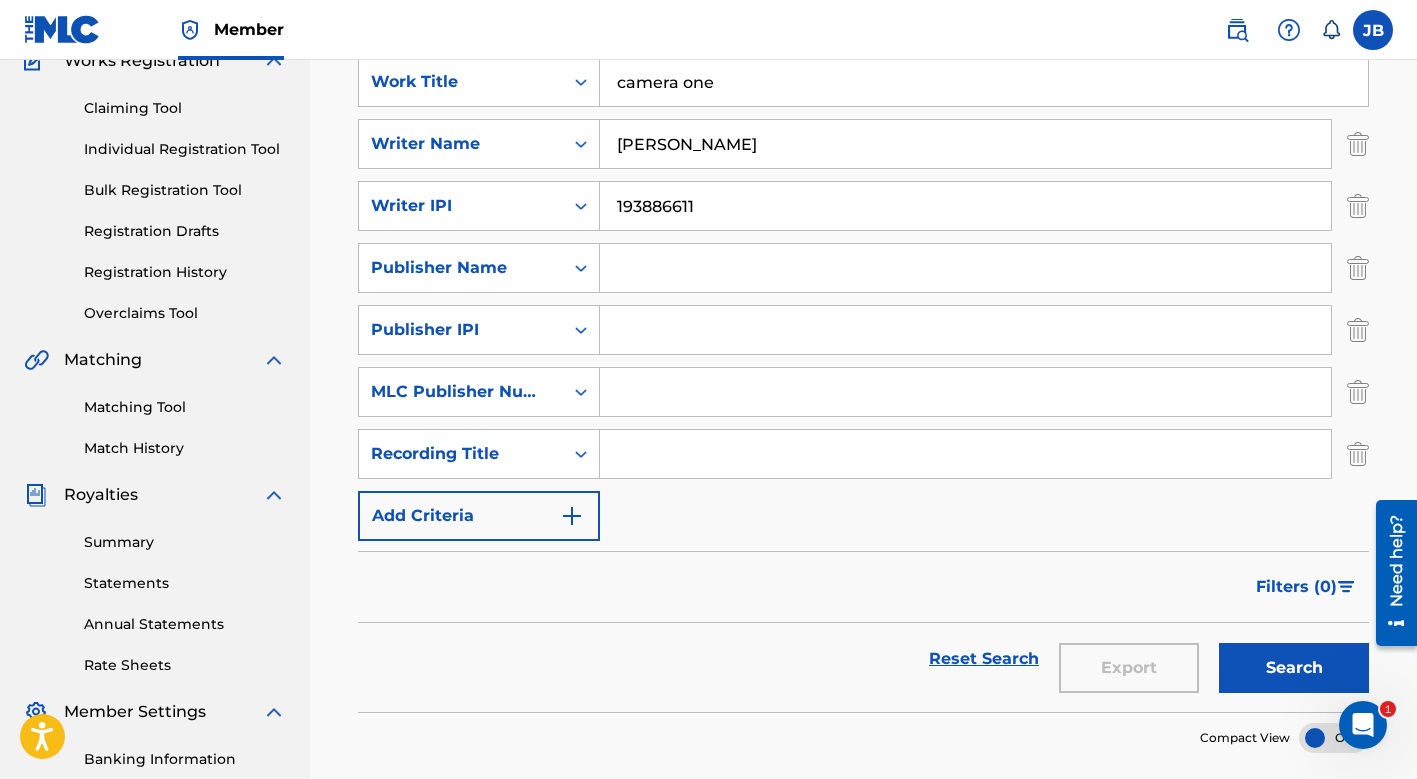 click at bounding box center [965, 454] 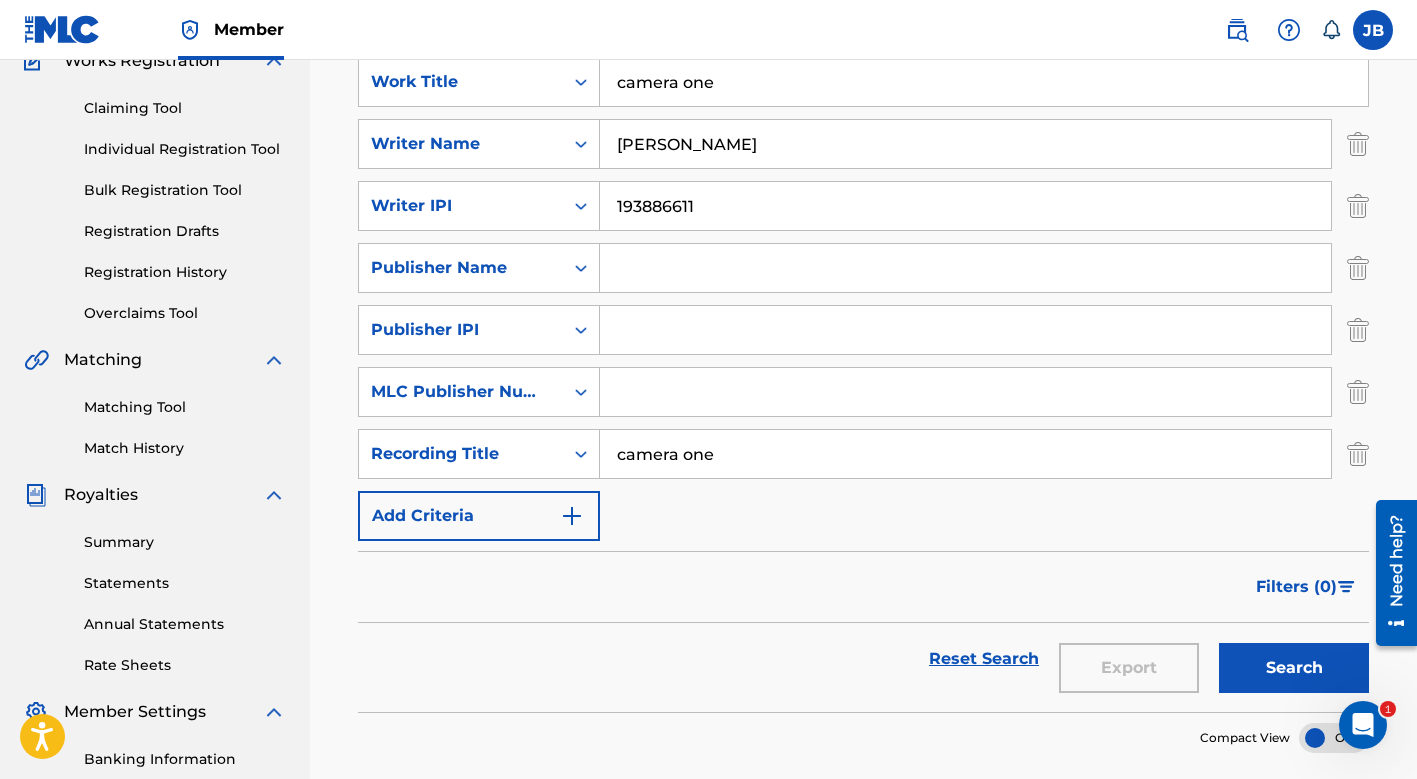 type on "camera one" 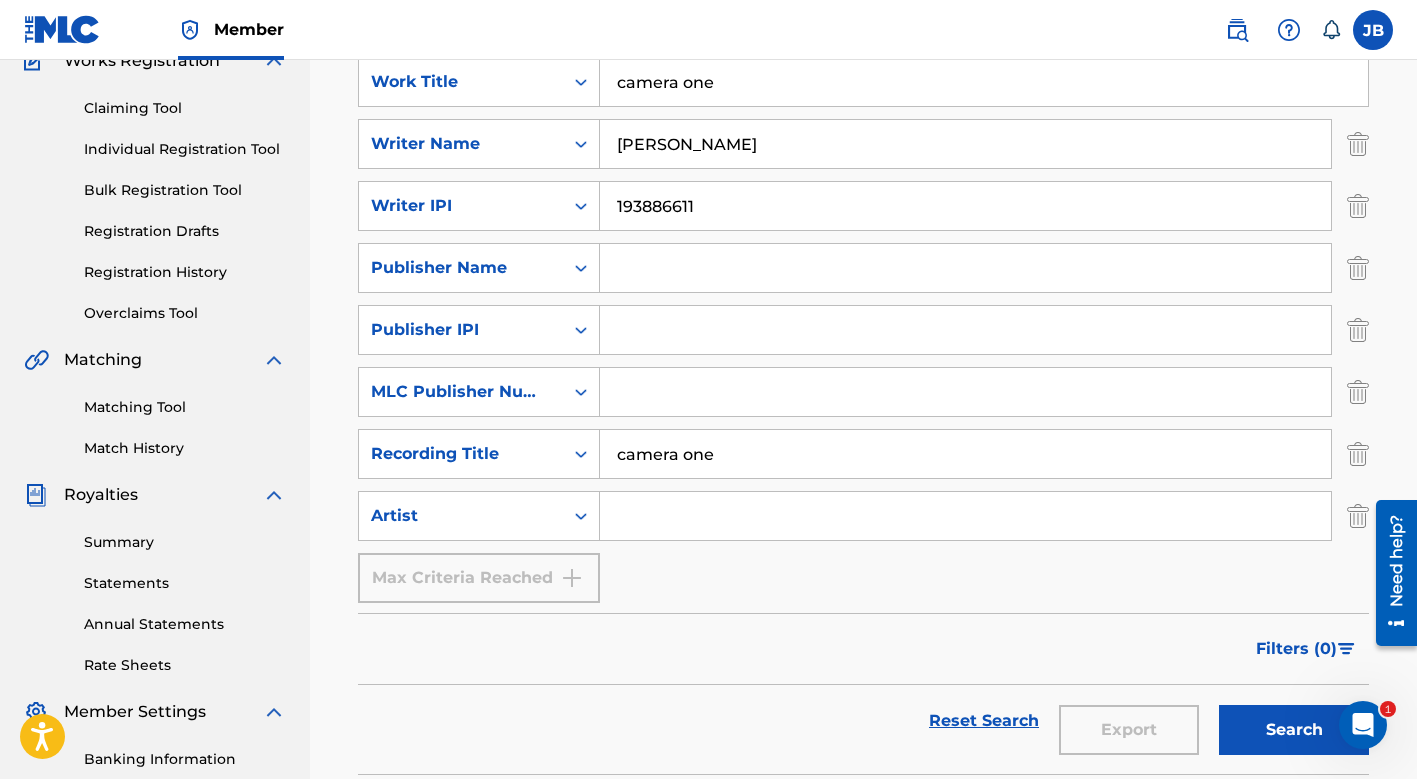 click at bounding box center (965, 516) 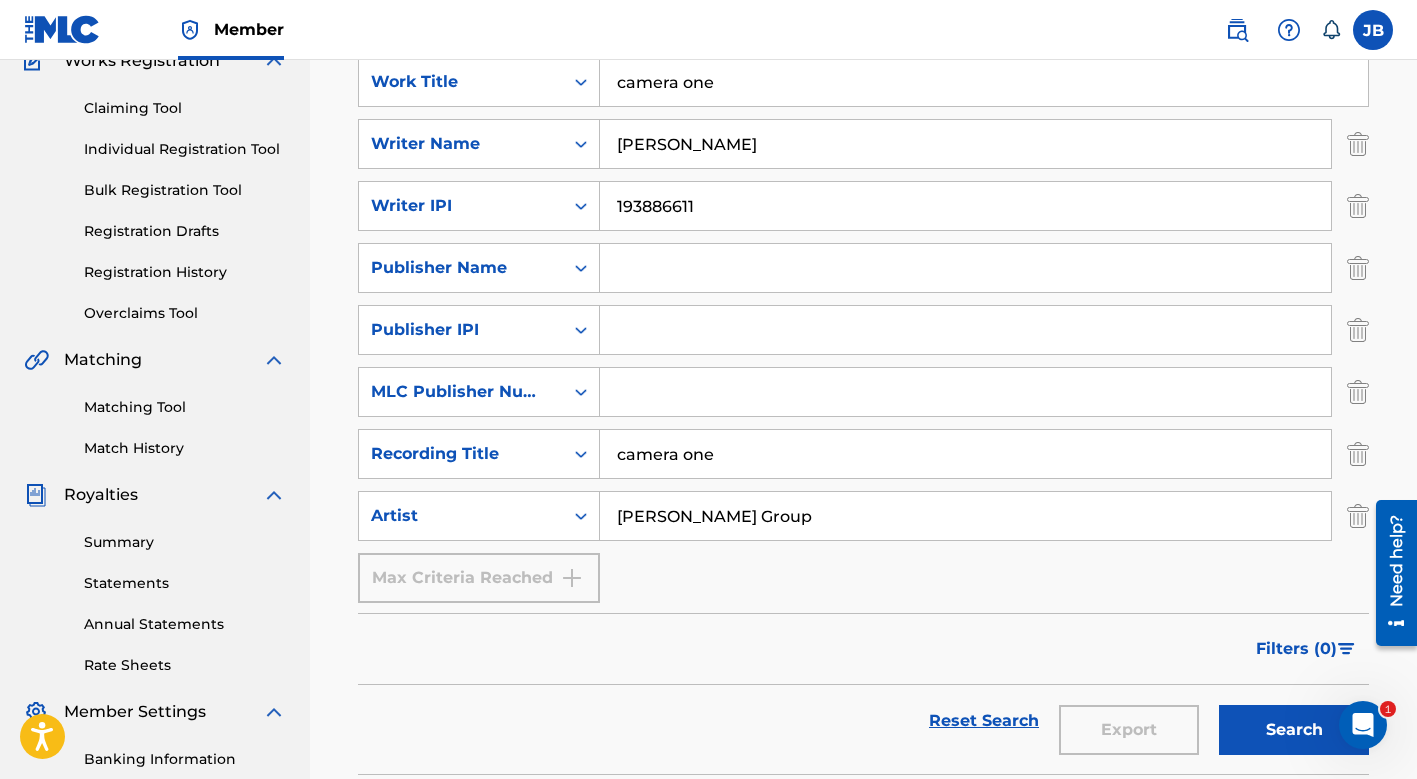 type on "Josh Joplin Group" 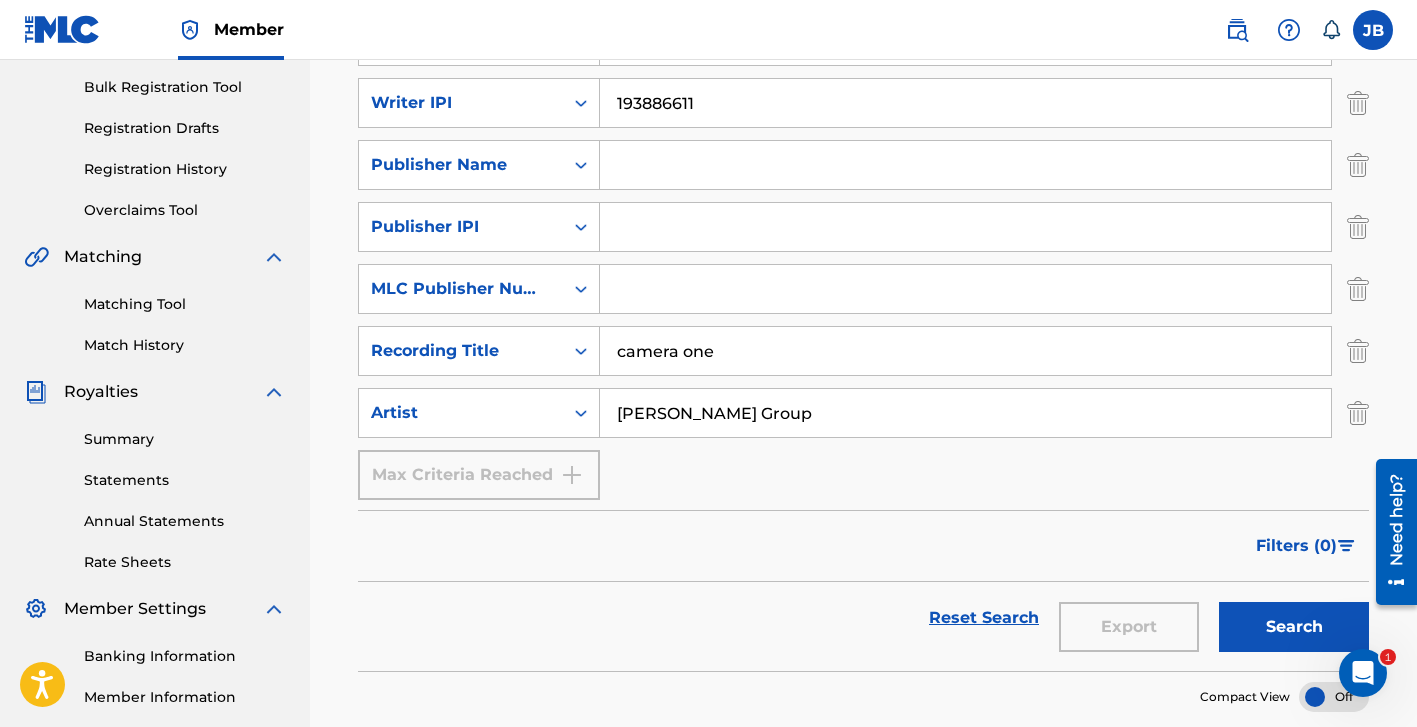 scroll, scrollTop: 297, scrollLeft: 0, axis: vertical 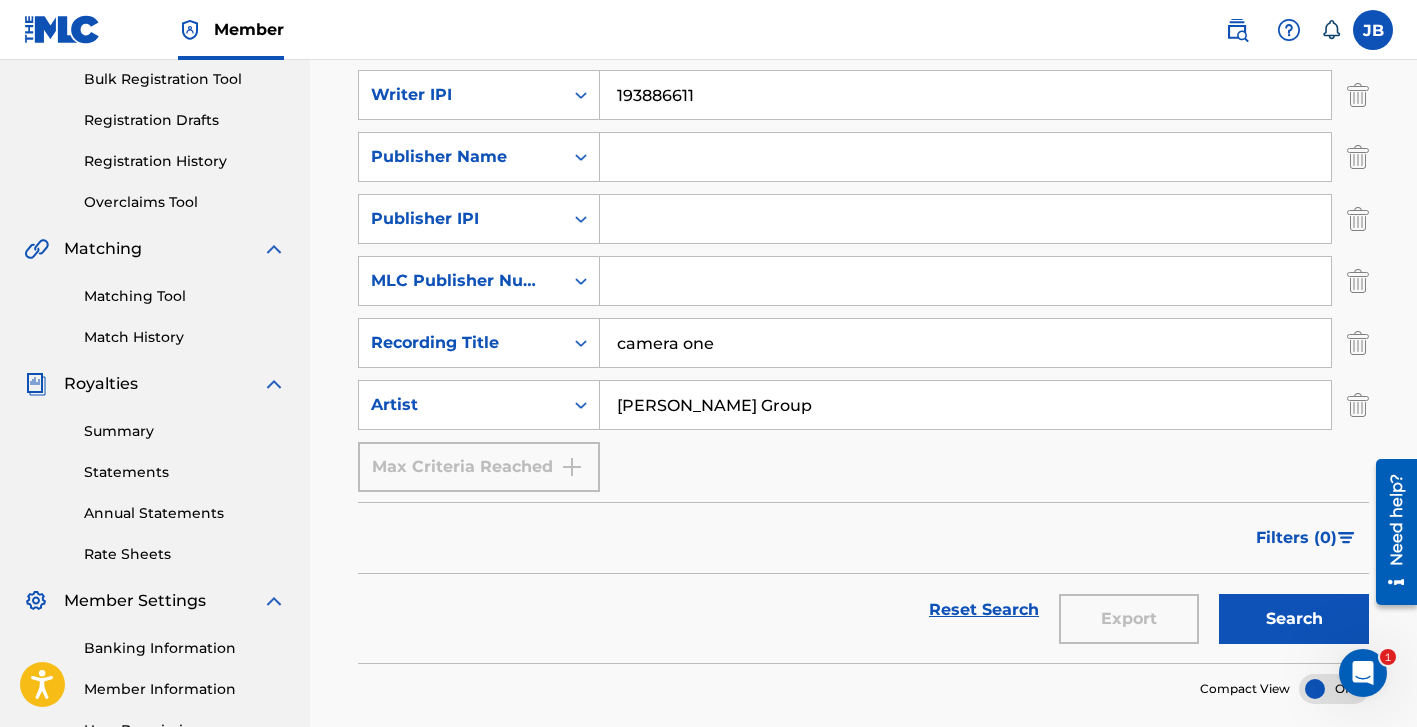 click on "Matching Tool" at bounding box center (185, 296) 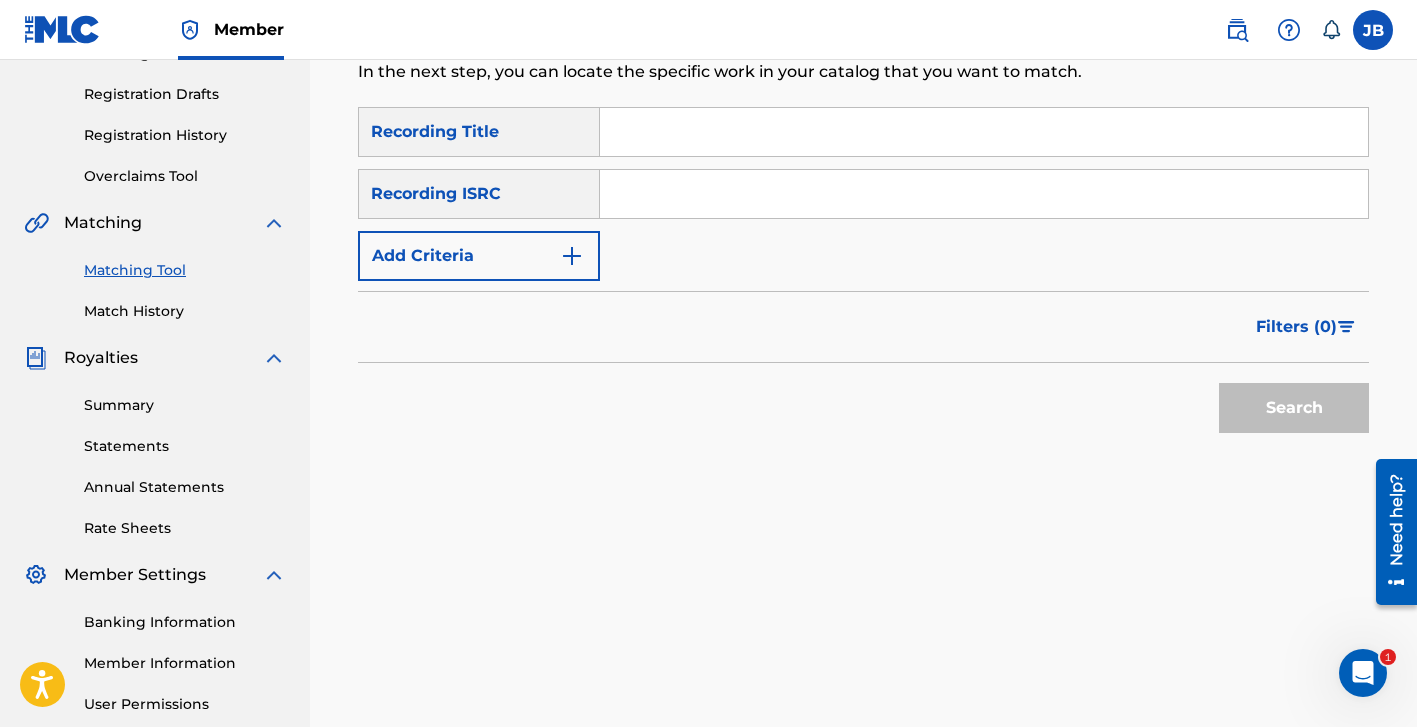 scroll, scrollTop: 284, scrollLeft: 0, axis: vertical 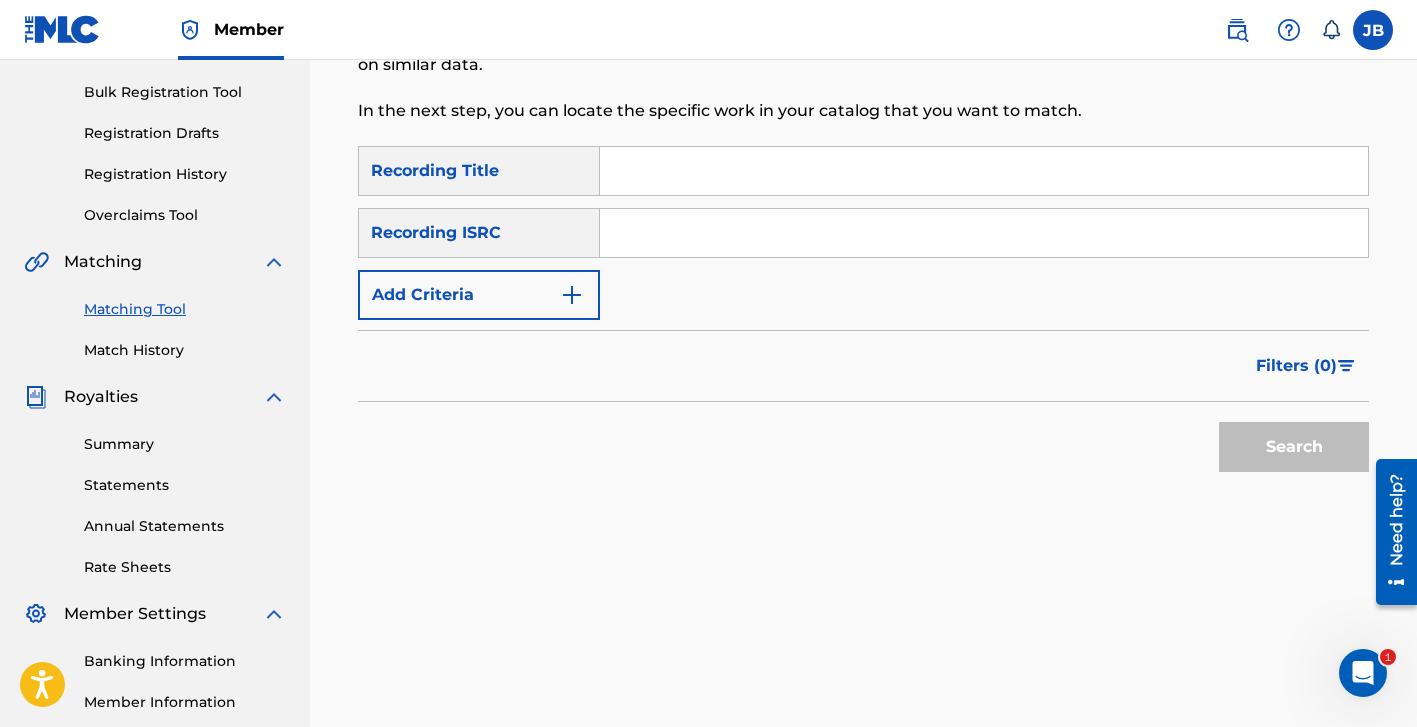 click at bounding box center (984, 233) 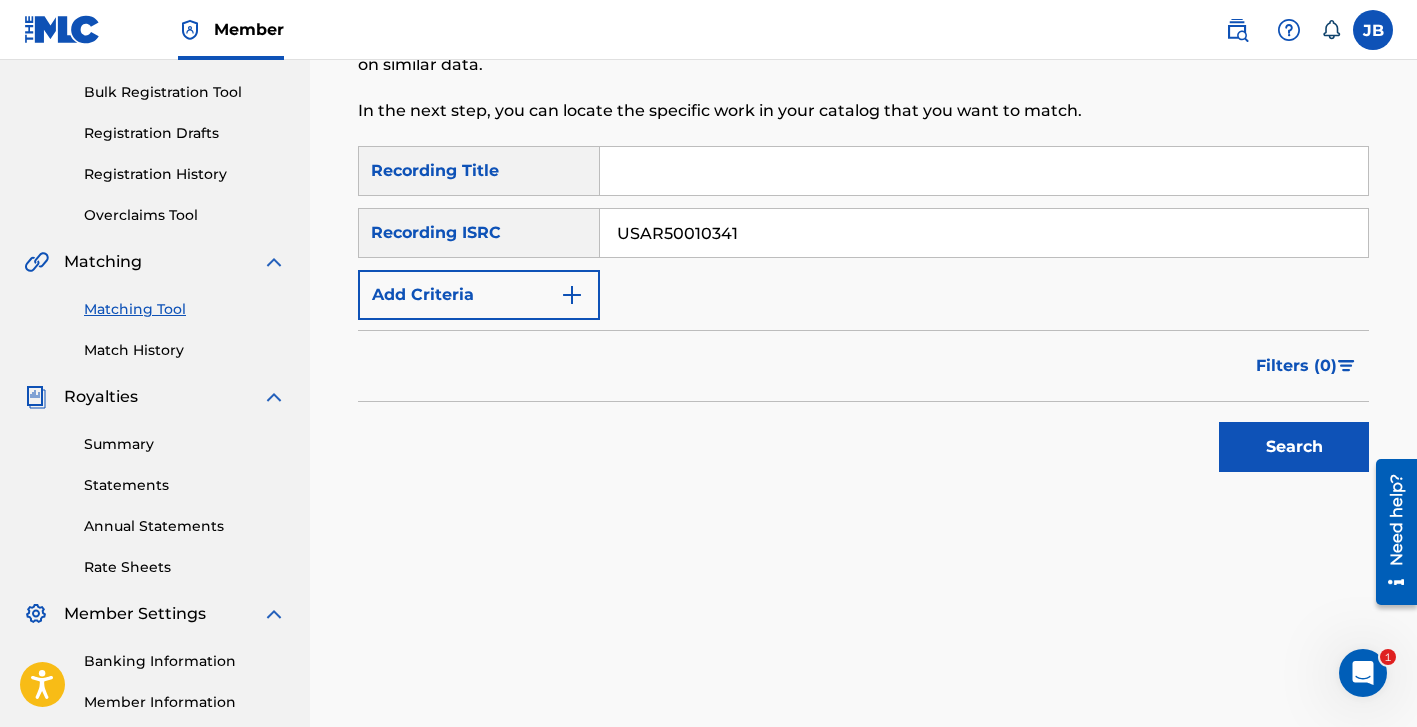 type on "USAR50010341" 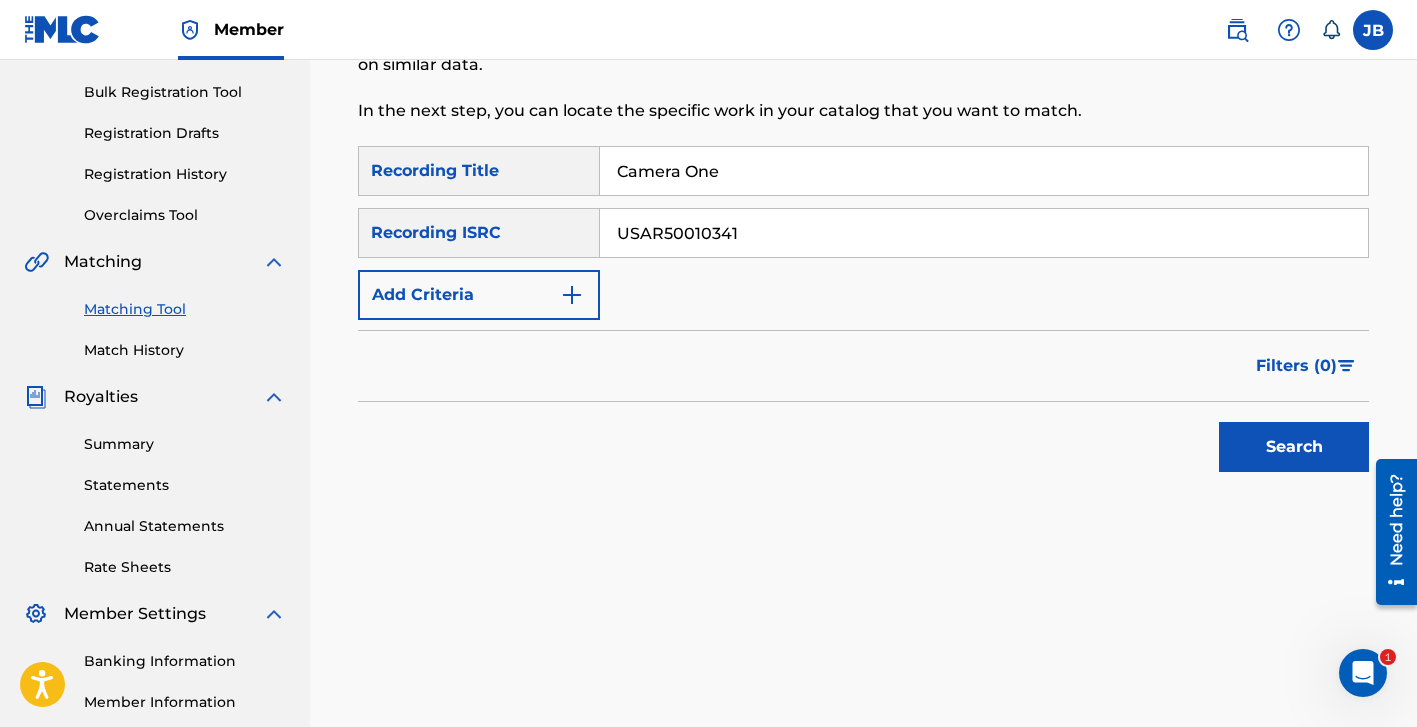 type on "Camera One" 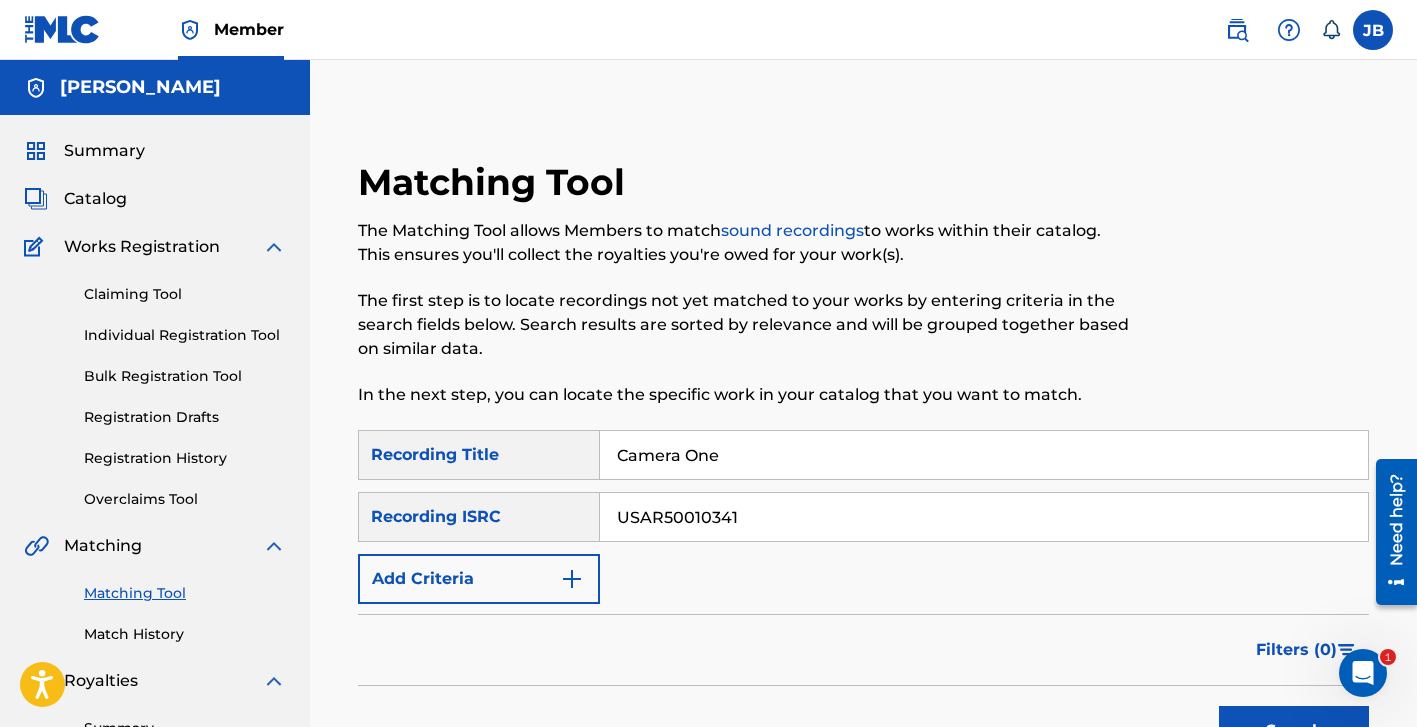 scroll, scrollTop: 0, scrollLeft: 0, axis: both 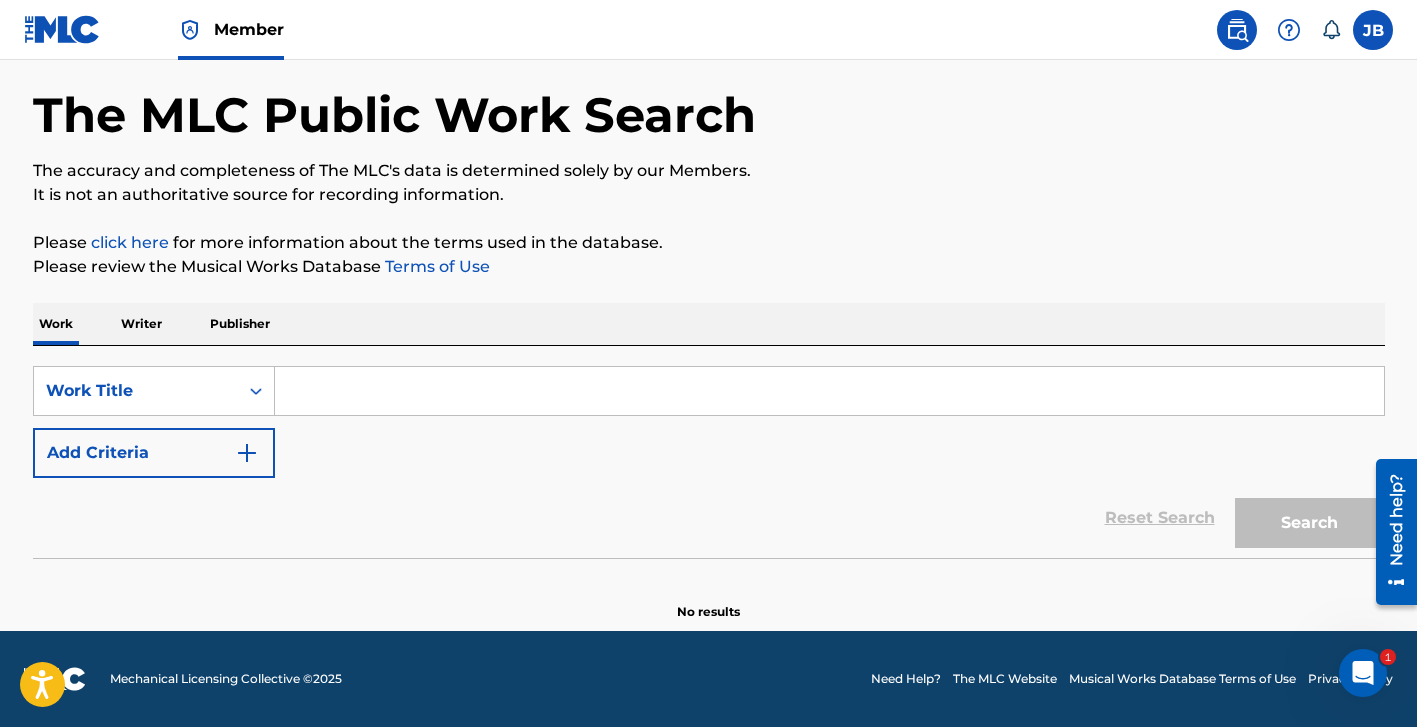 click at bounding box center [829, 391] 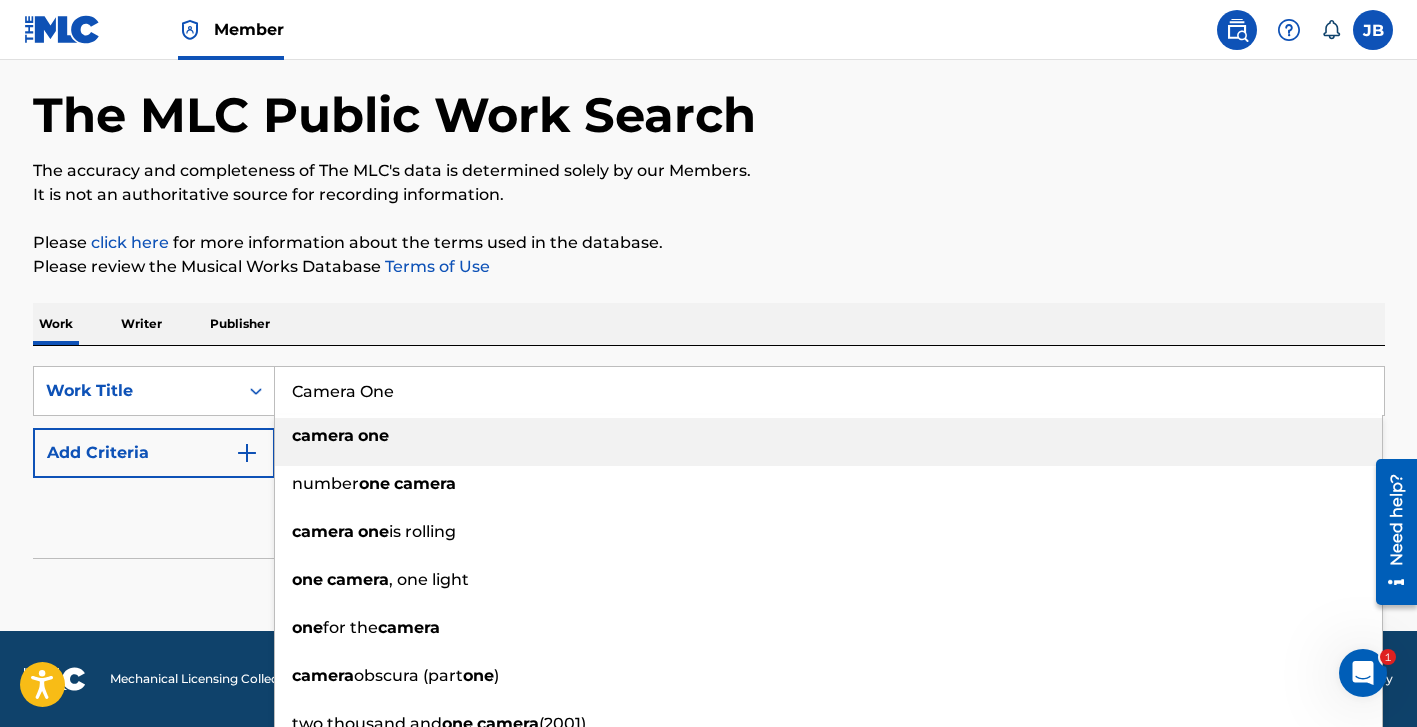 click on "camera" at bounding box center [323, 435] 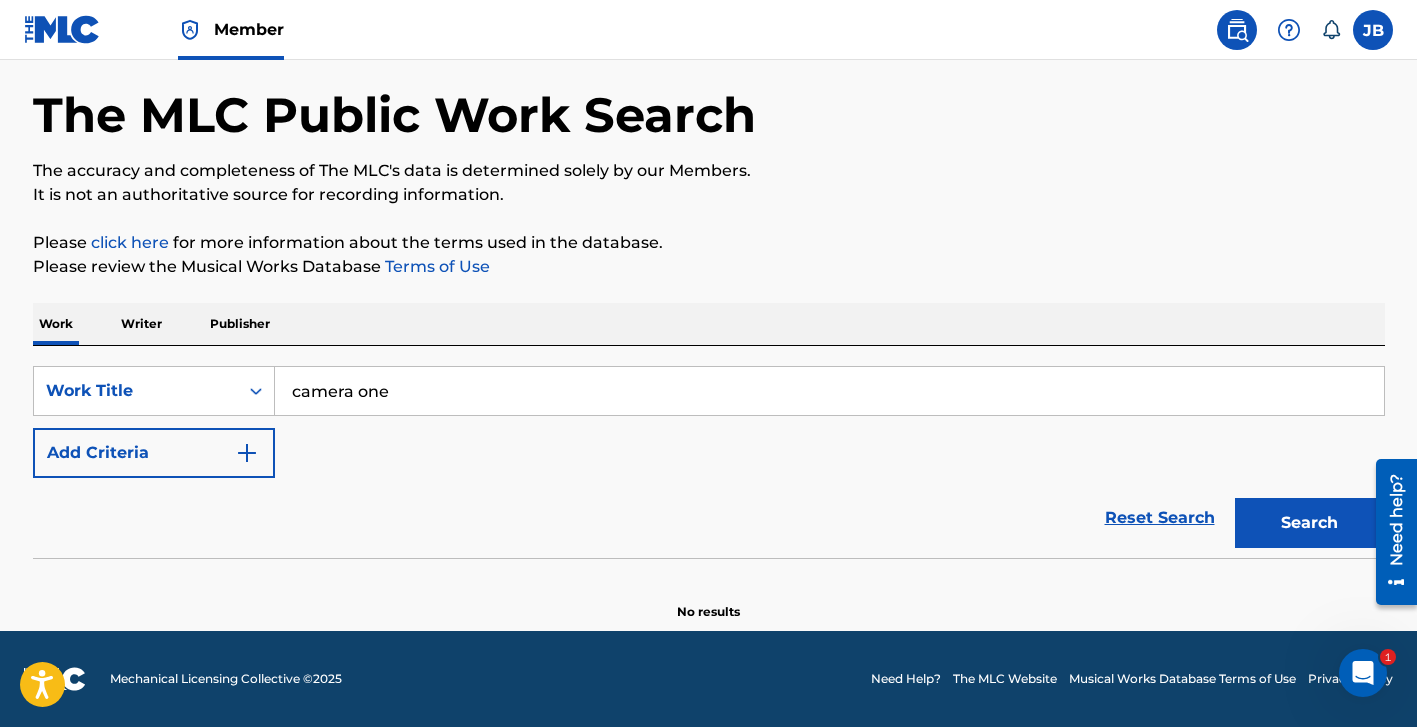 scroll, scrollTop: 79, scrollLeft: 0, axis: vertical 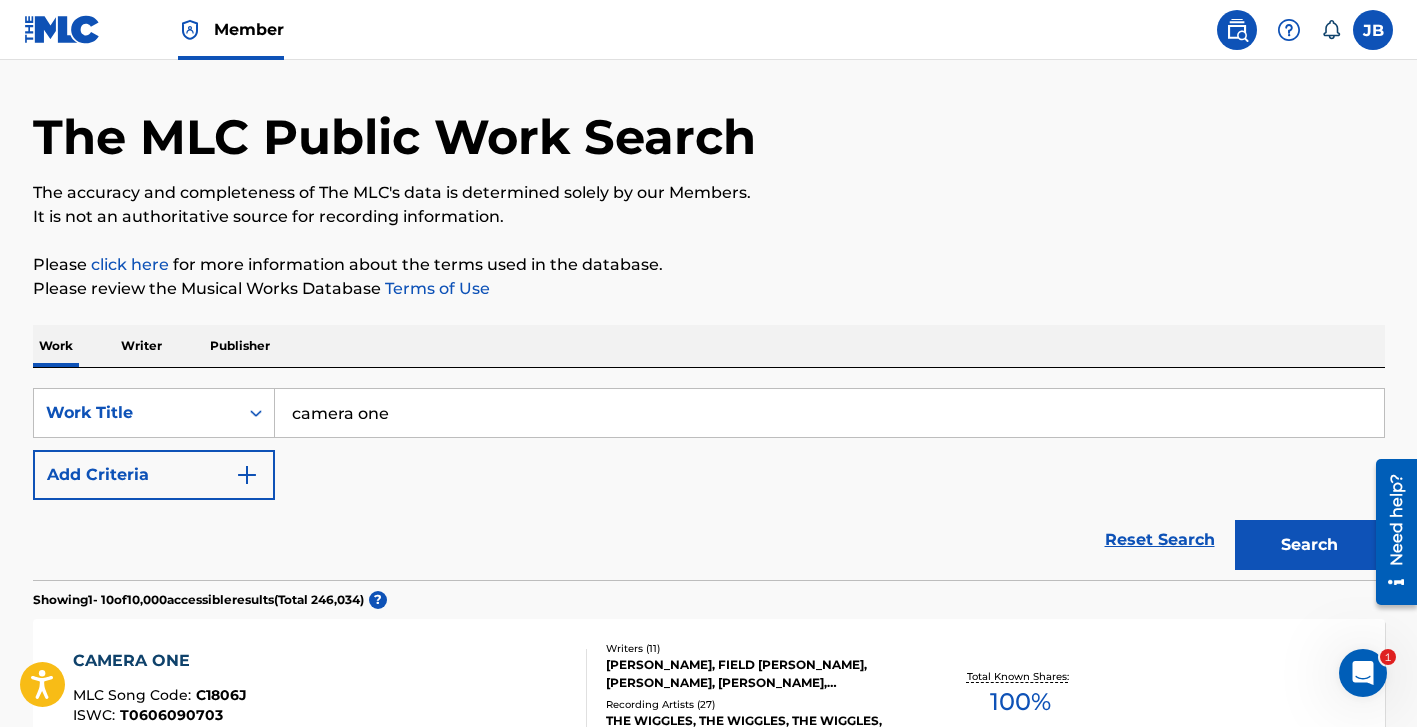 click on "Writer" at bounding box center [141, 346] 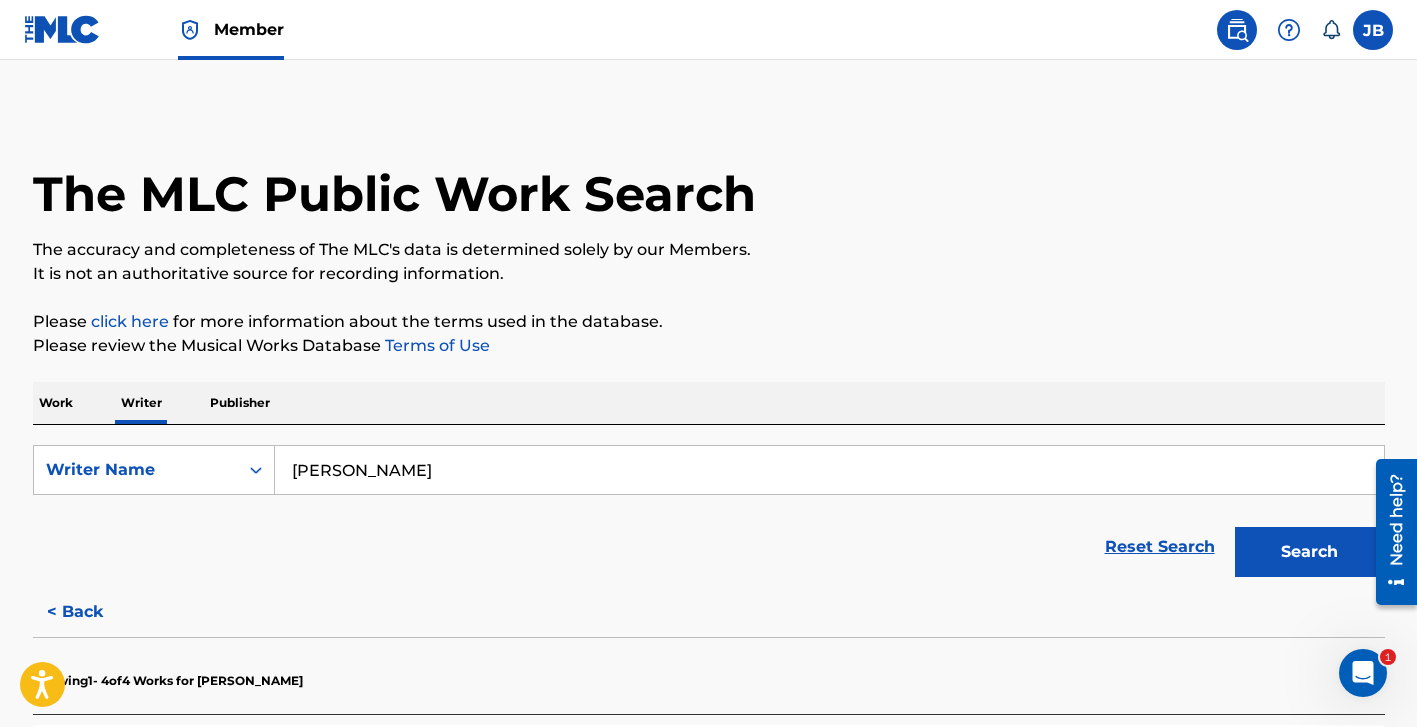 click on "Work" at bounding box center (56, 403) 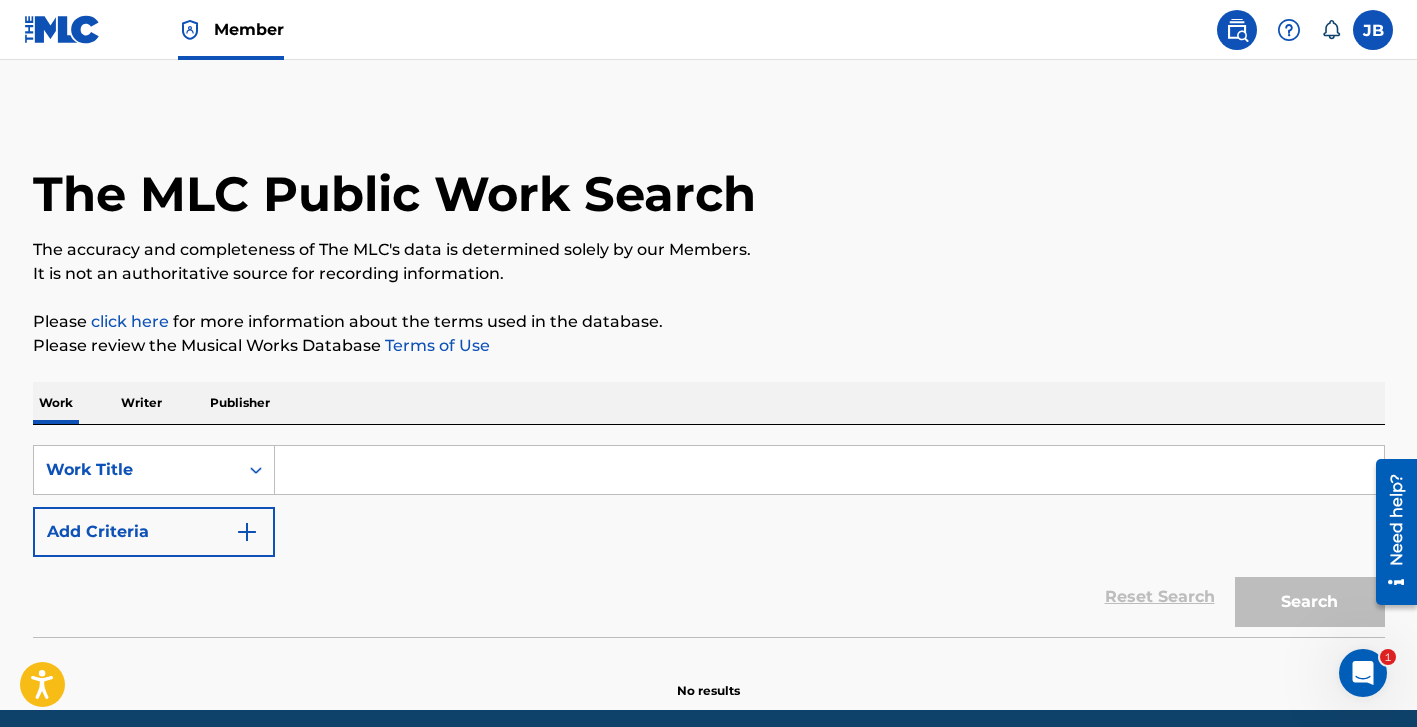 click at bounding box center [829, 470] 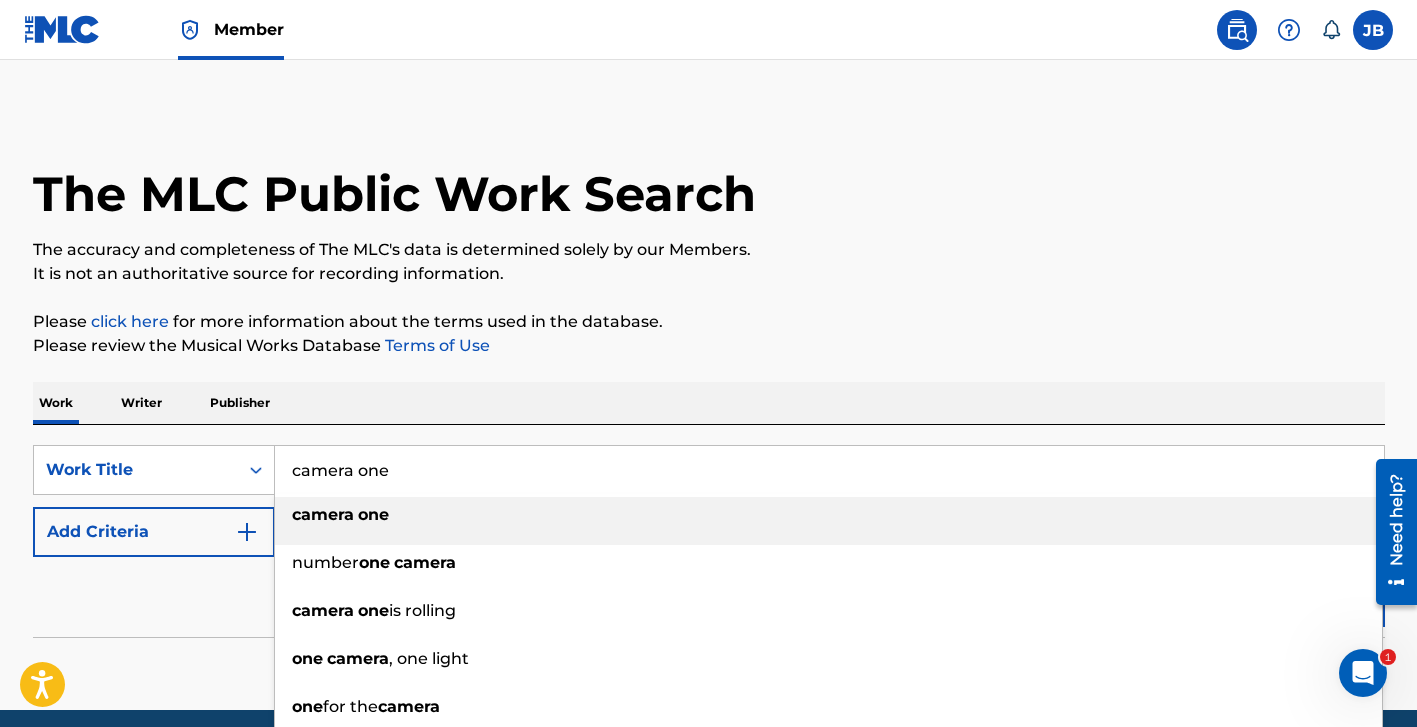 click on "camera" at bounding box center (323, 514) 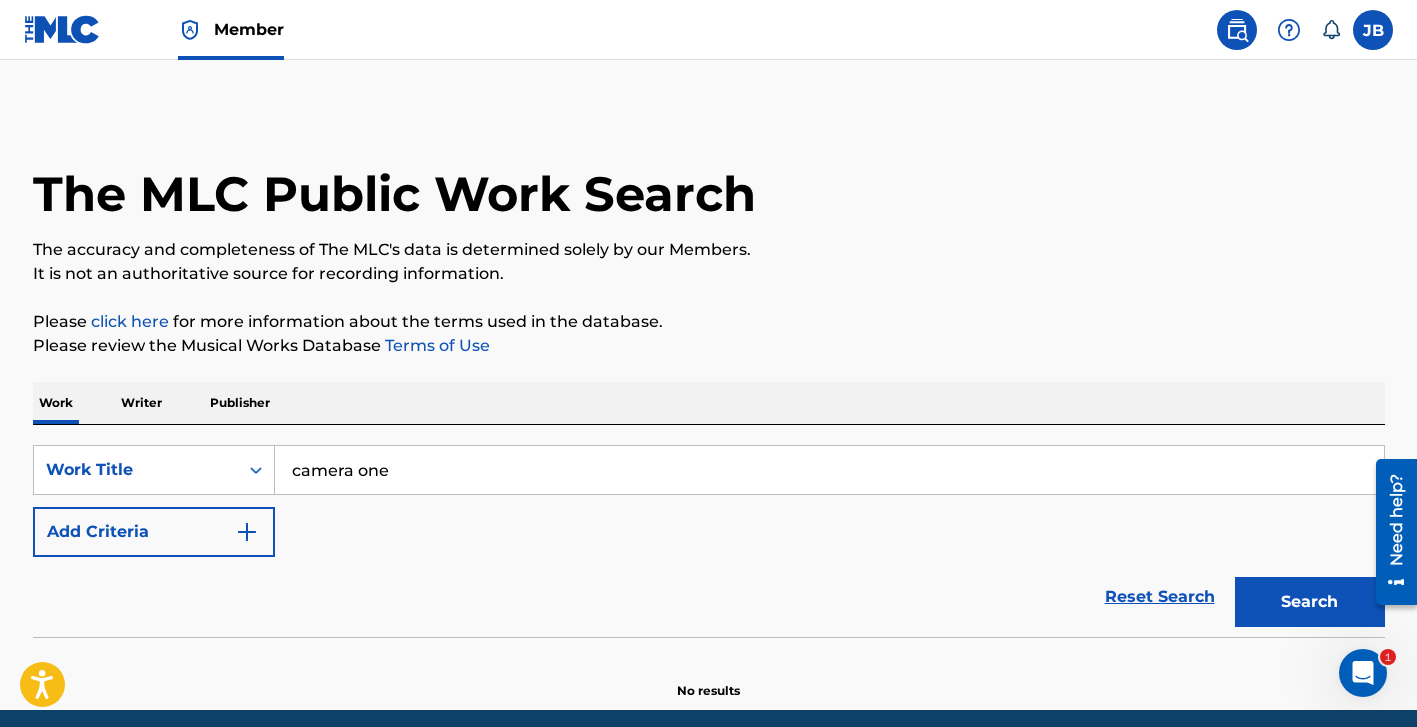type on "camera one" 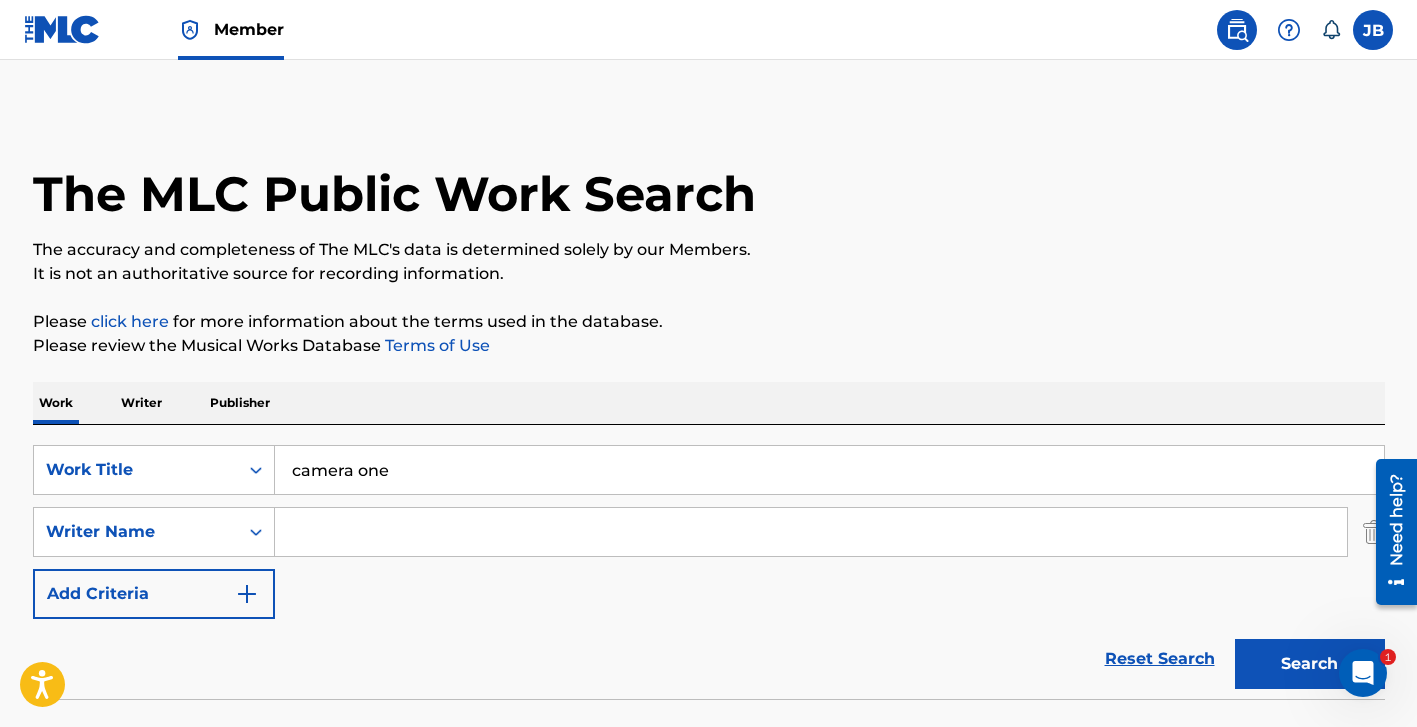 click at bounding box center [811, 532] 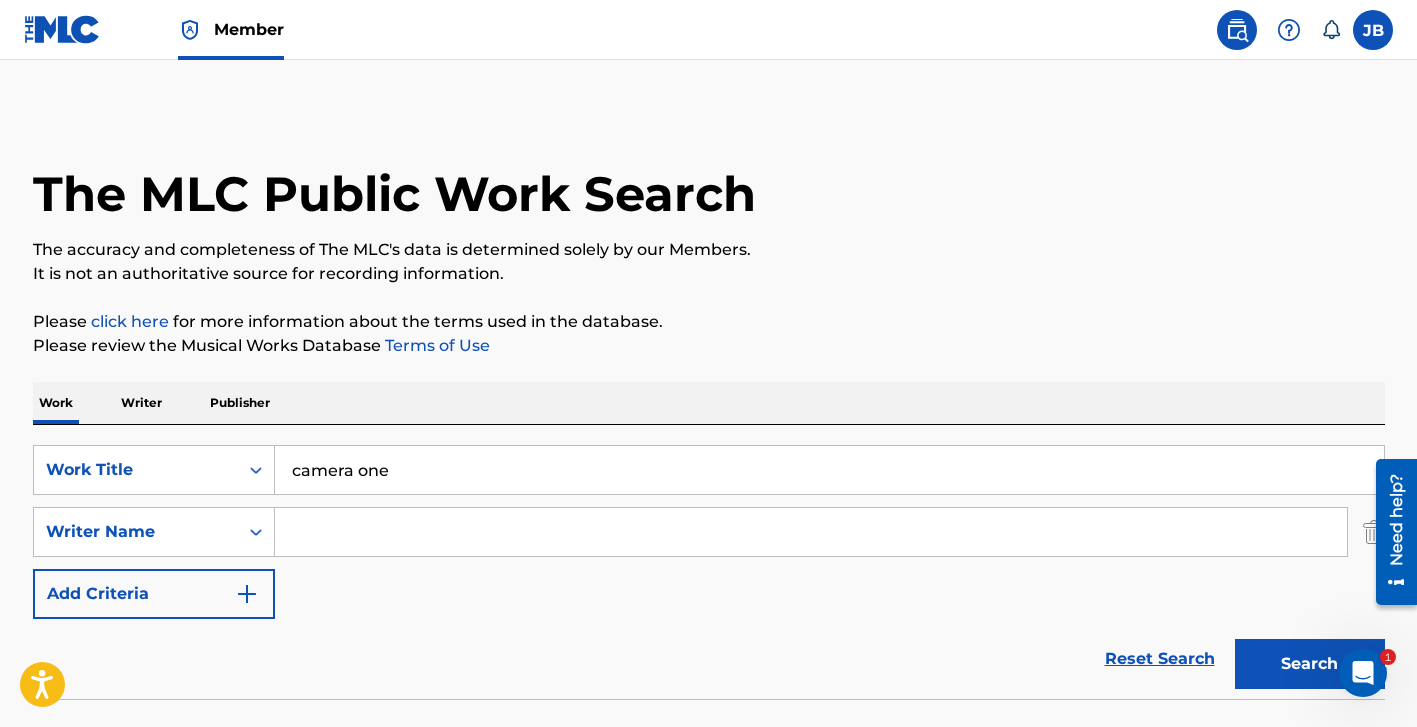 click at bounding box center (247, 594) 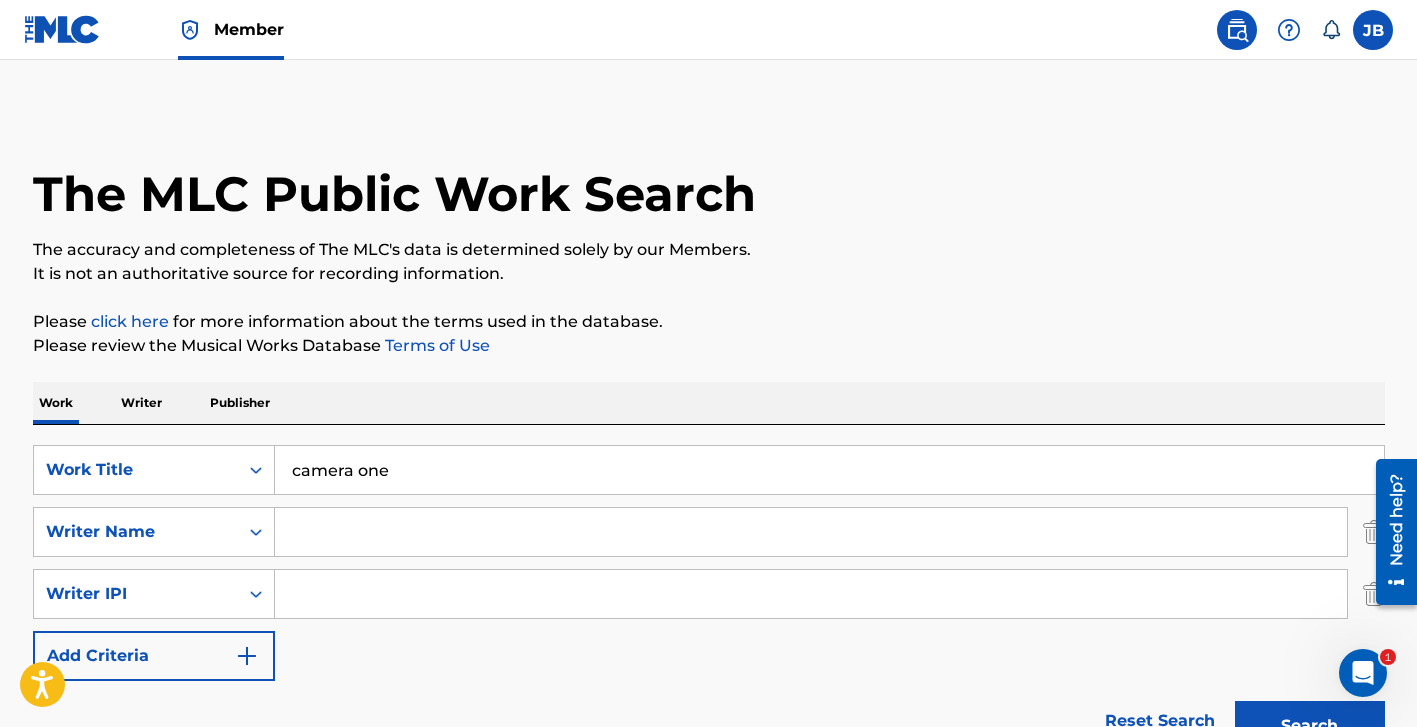 click at bounding box center [247, 656] 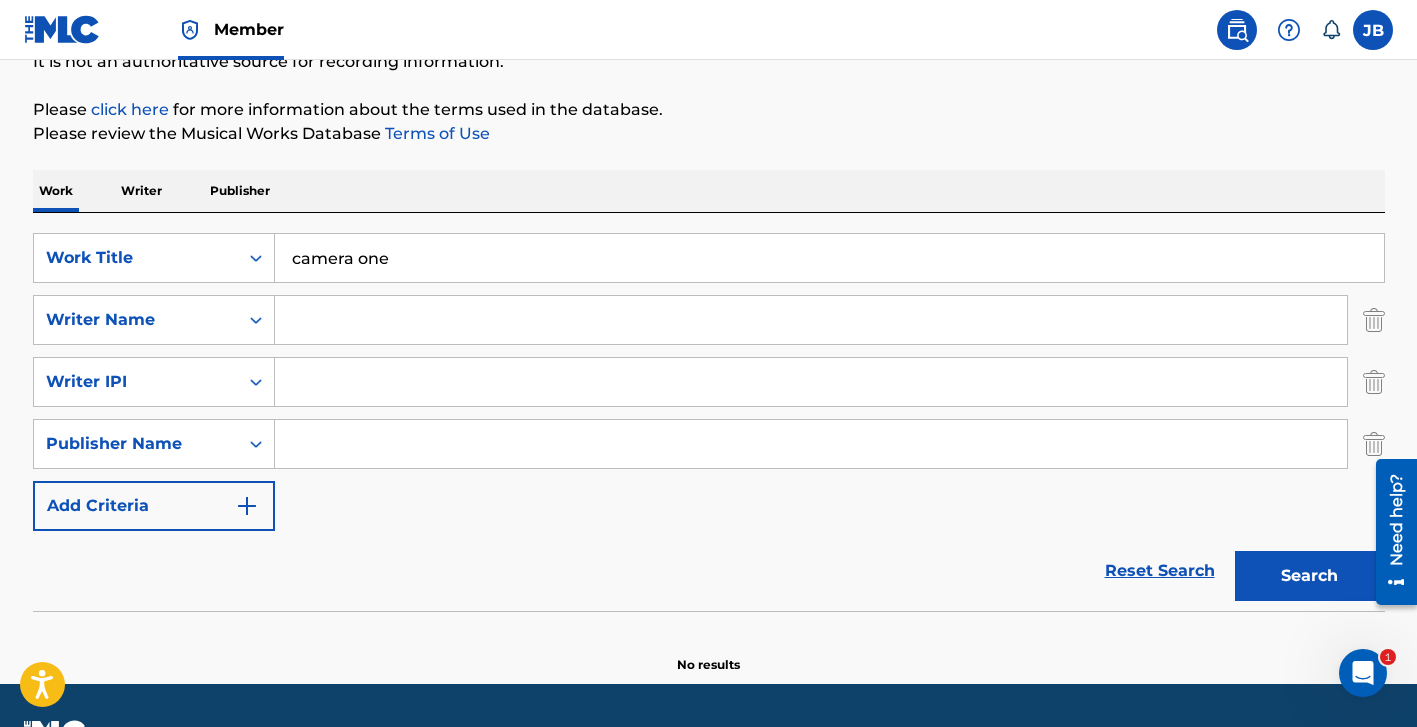 scroll, scrollTop: 224, scrollLeft: 0, axis: vertical 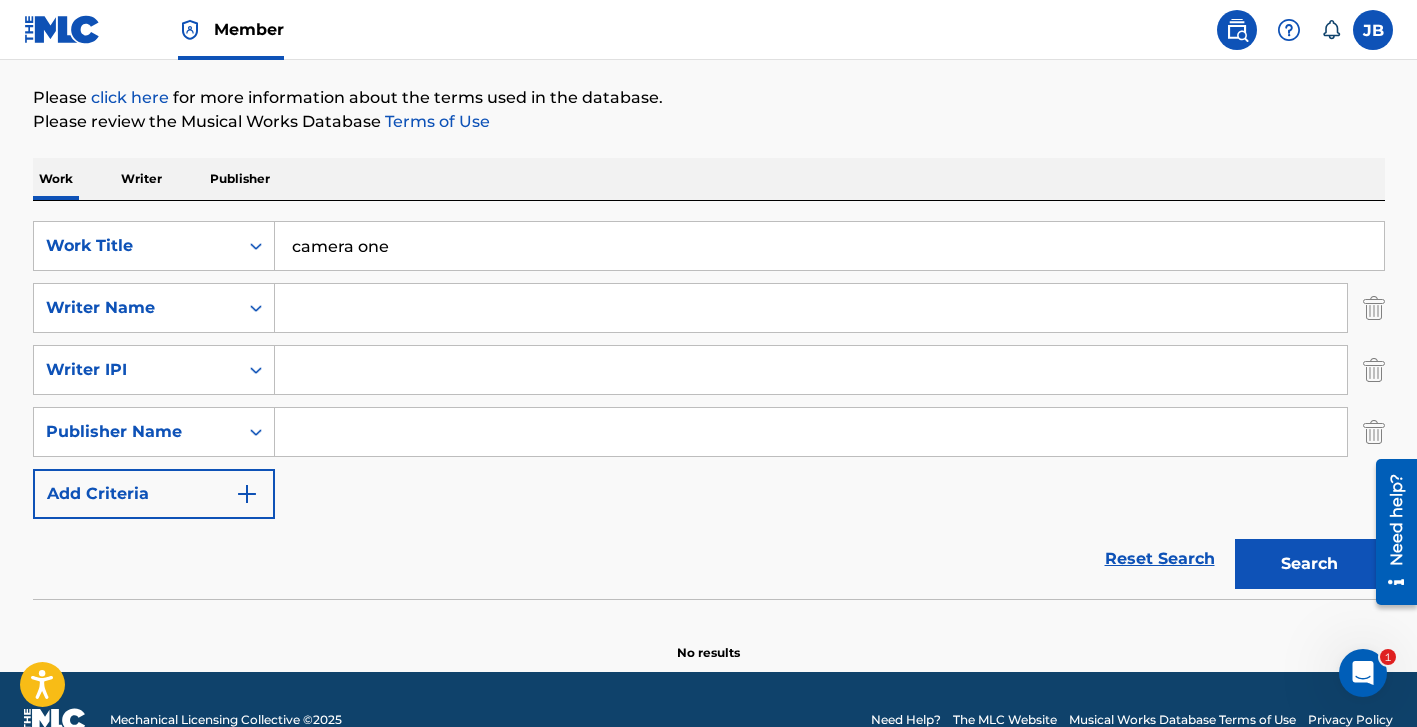 click at bounding box center [247, 494] 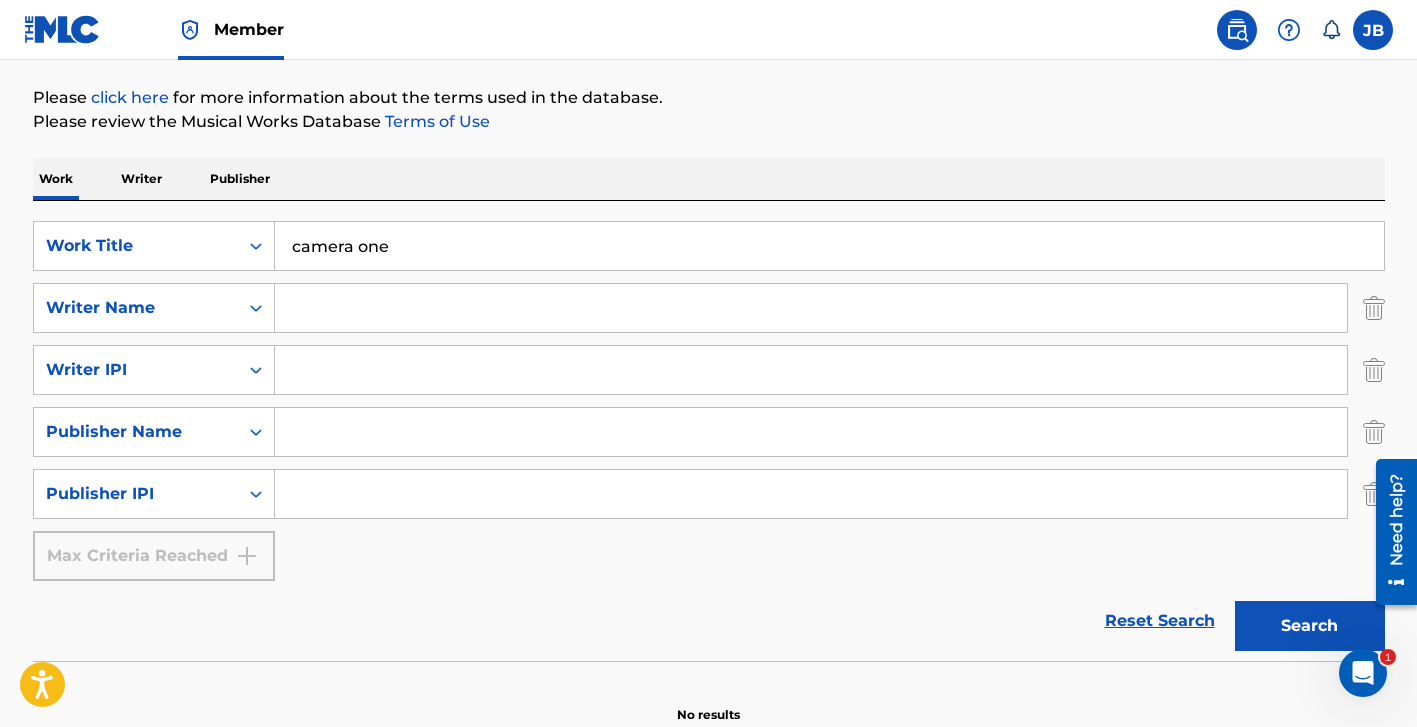 click on "Max Criteria Reached" at bounding box center [154, 556] 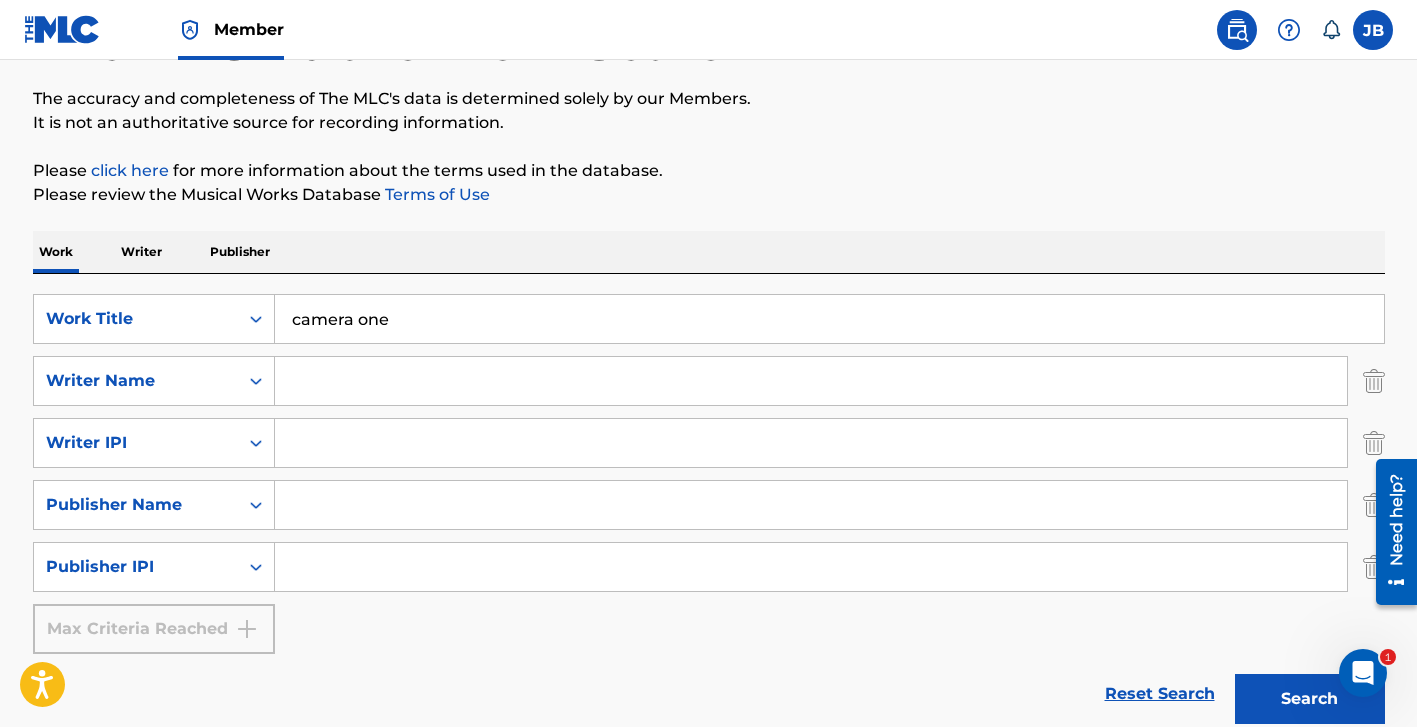 scroll, scrollTop: 219, scrollLeft: 0, axis: vertical 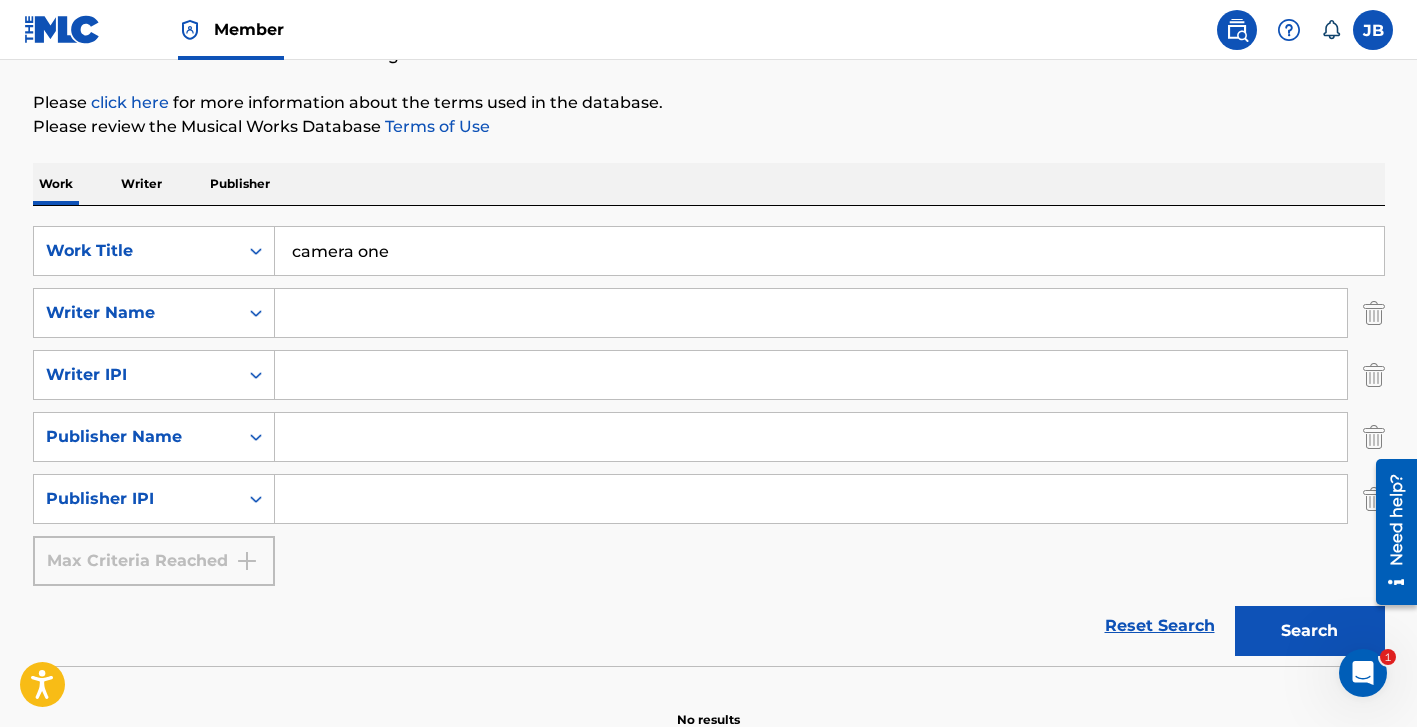 click at bounding box center [811, 313] 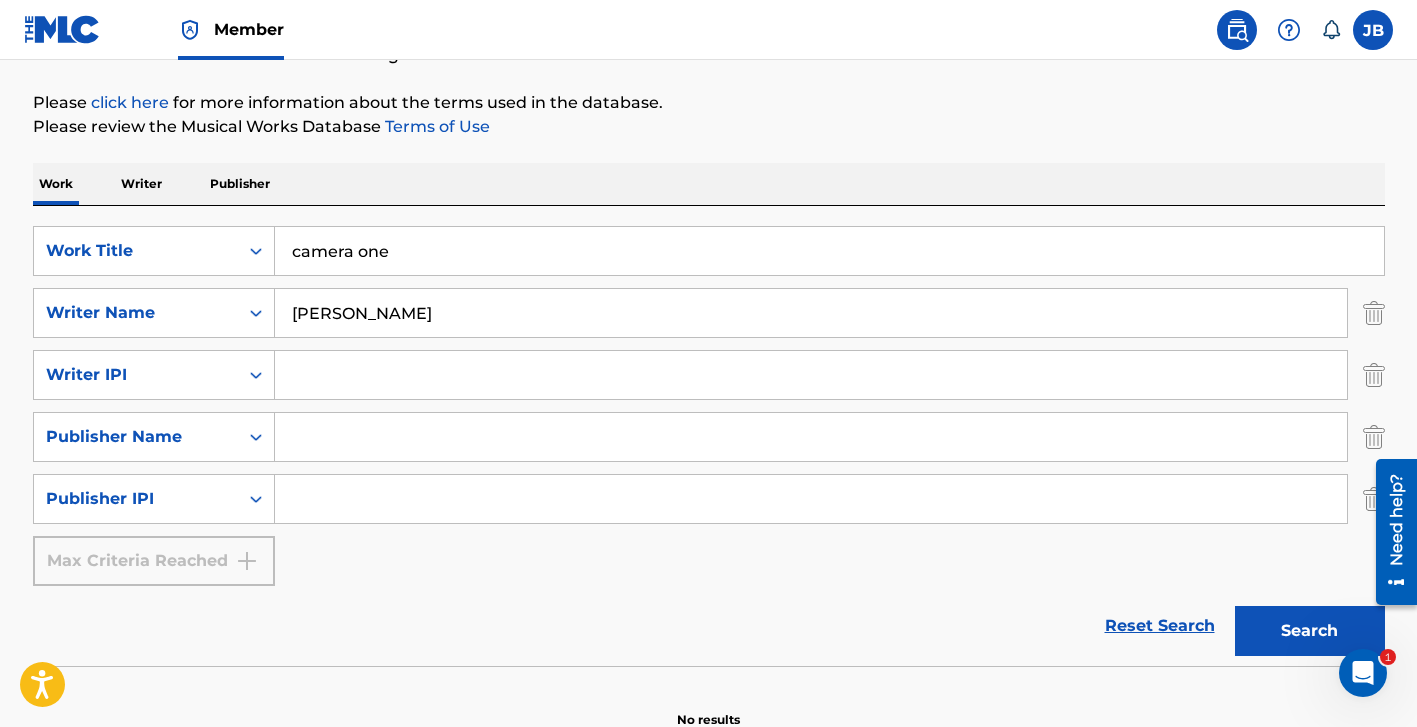 type on "josh joplin" 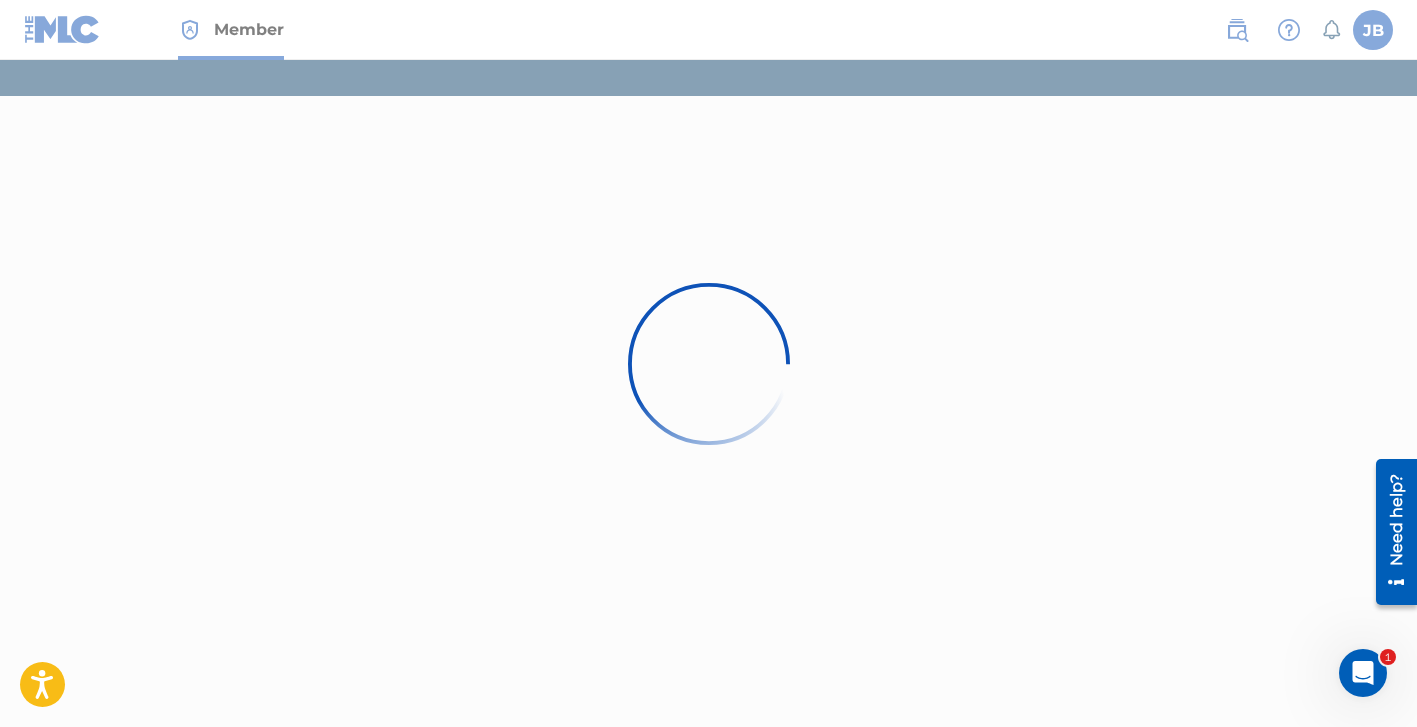 scroll, scrollTop: 0, scrollLeft: 0, axis: both 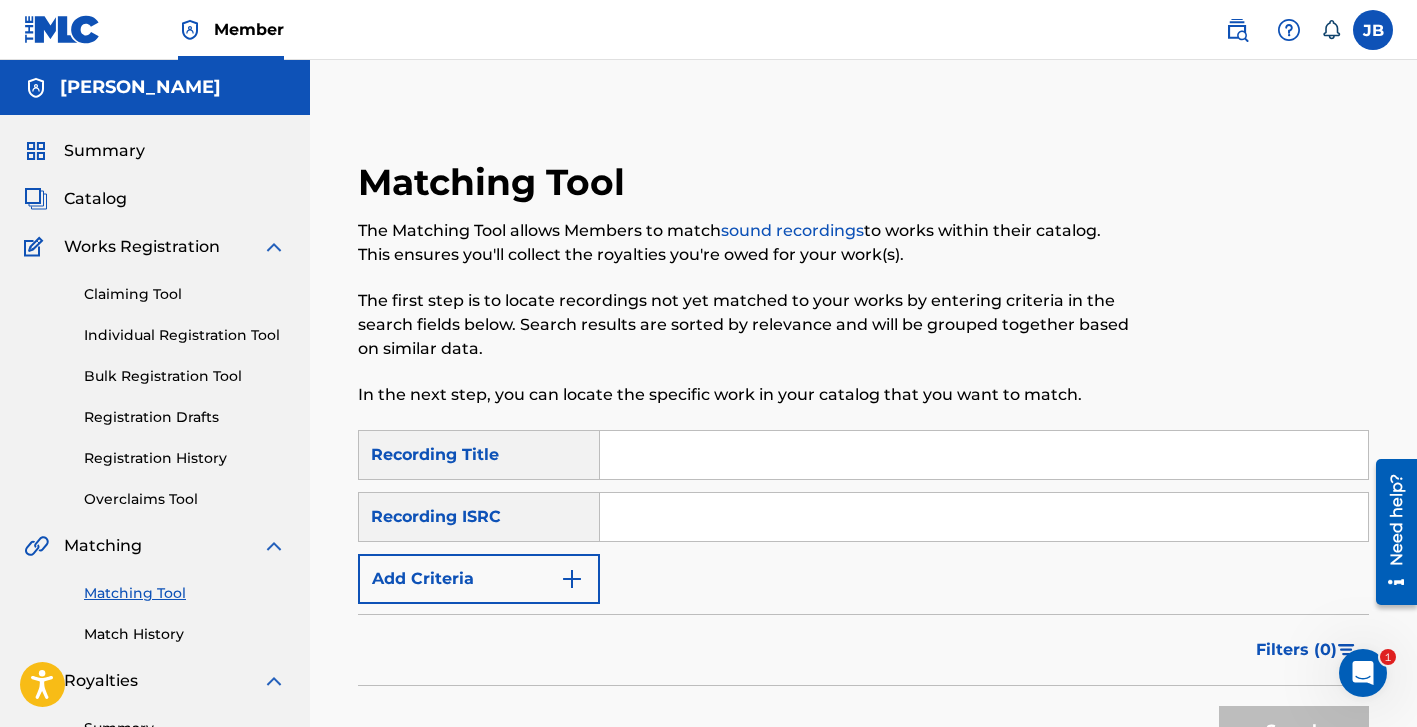 click on "SearchWithCriteriac7b4c79d-8398-48bb-bc7d-2d09fa3974af Recording Title SearchWithCriteriad0010ef9-cc4e-4f9a-842b-19aef4bd22a9 Recording ISRC Add Criteria" at bounding box center [863, 517] 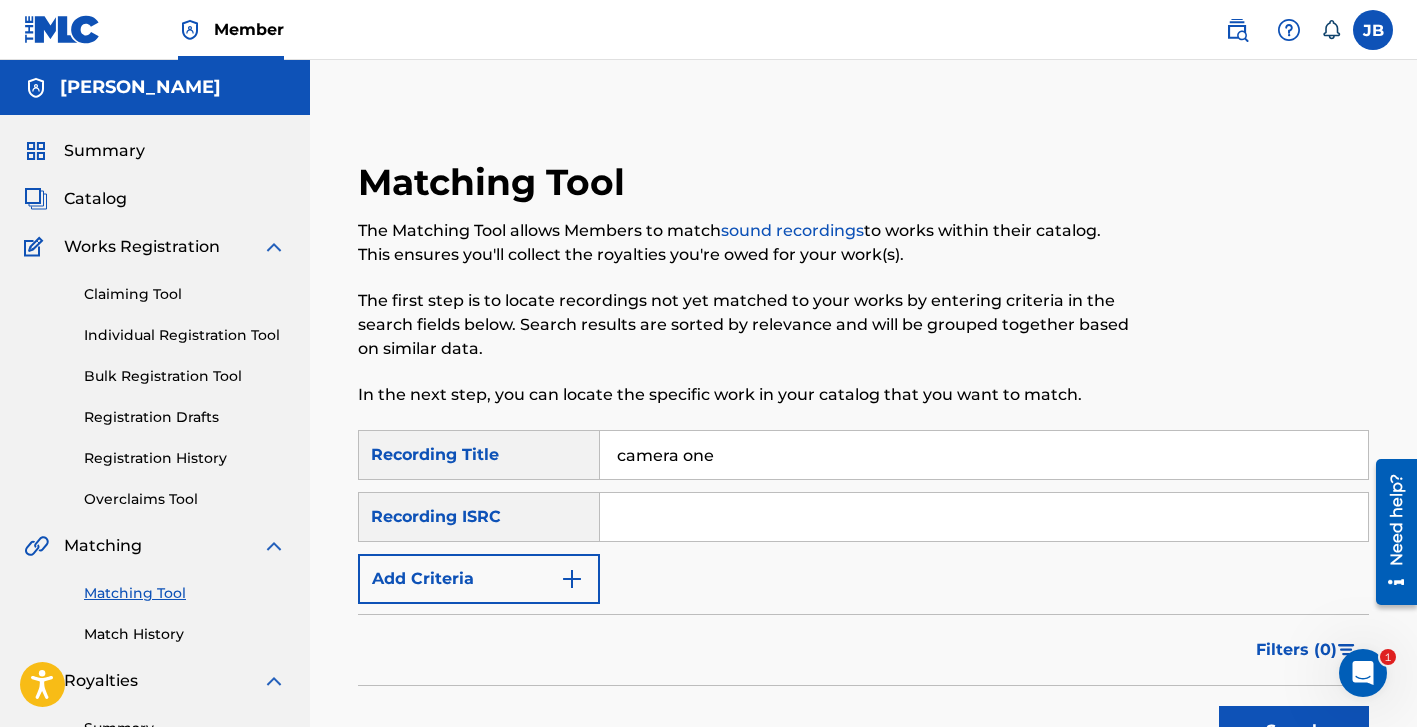 type on "camera one" 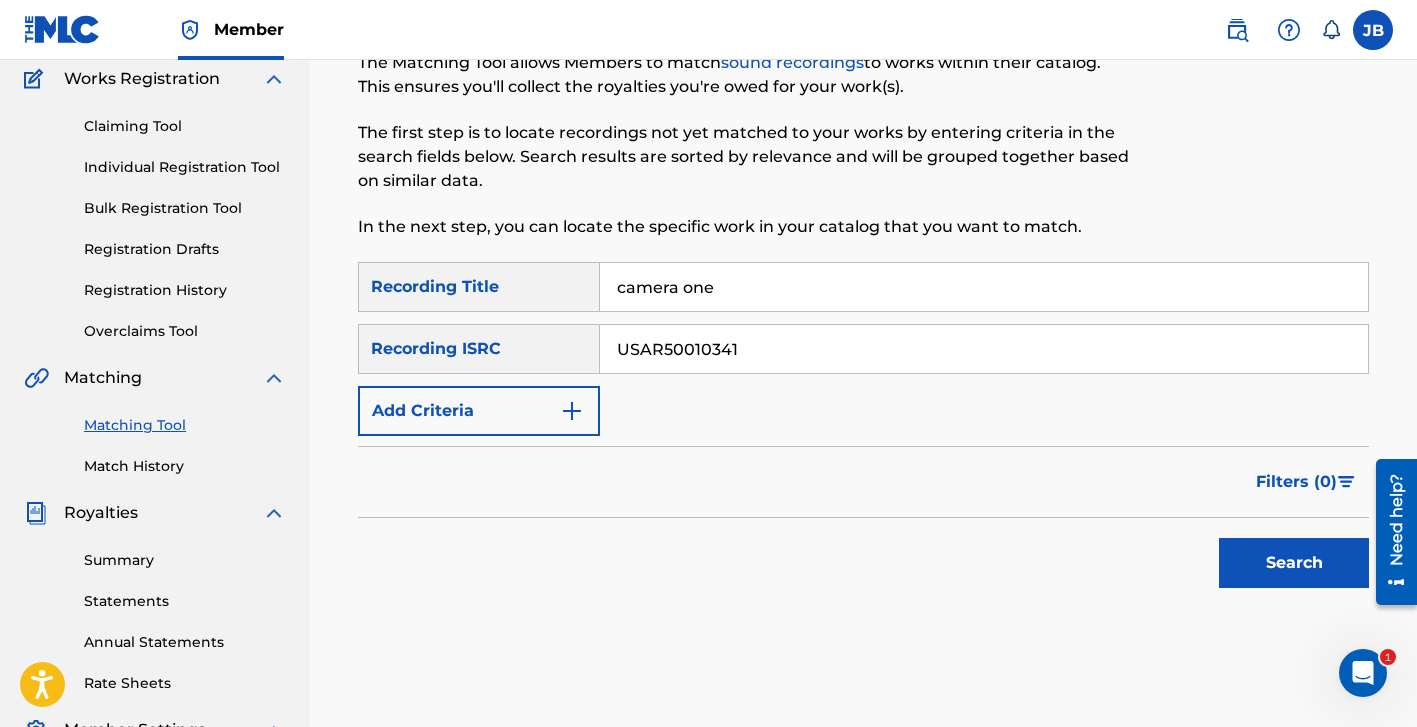 scroll, scrollTop: 347, scrollLeft: 0, axis: vertical 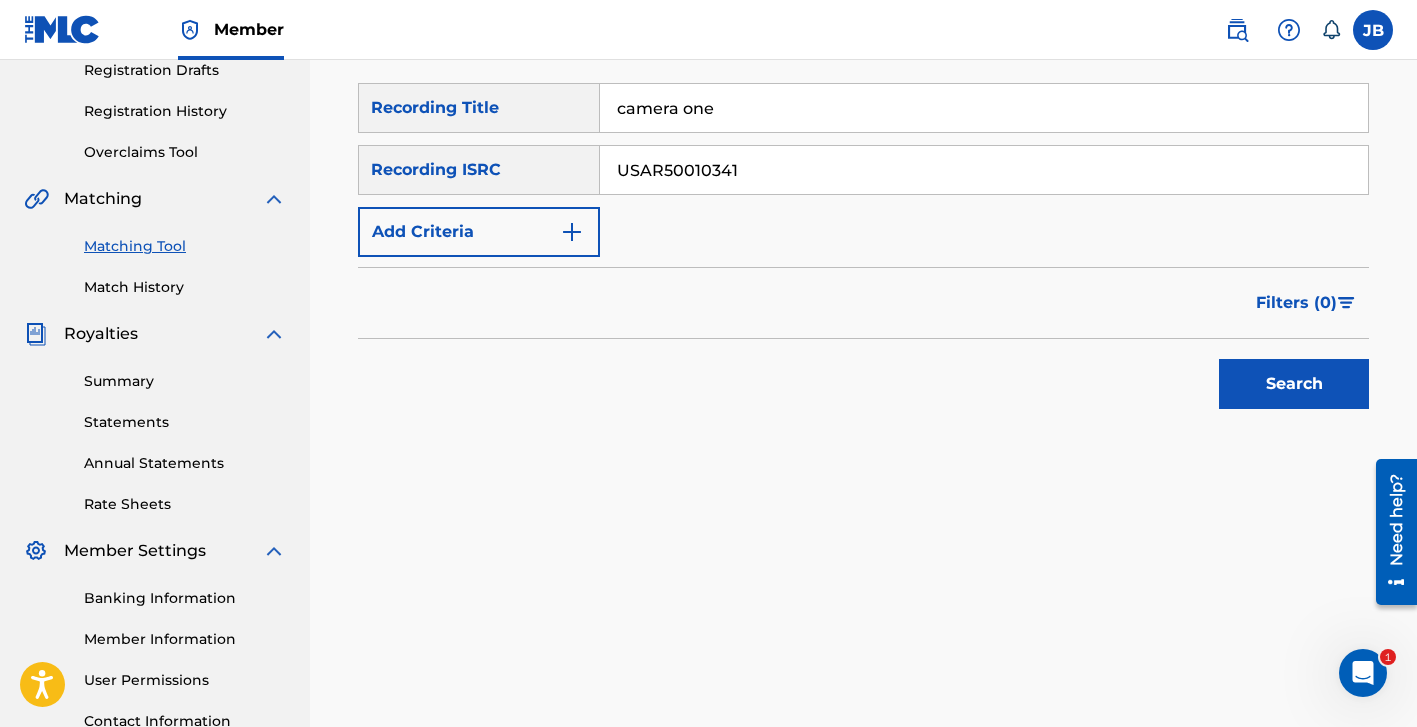 type on "USAR50010341" 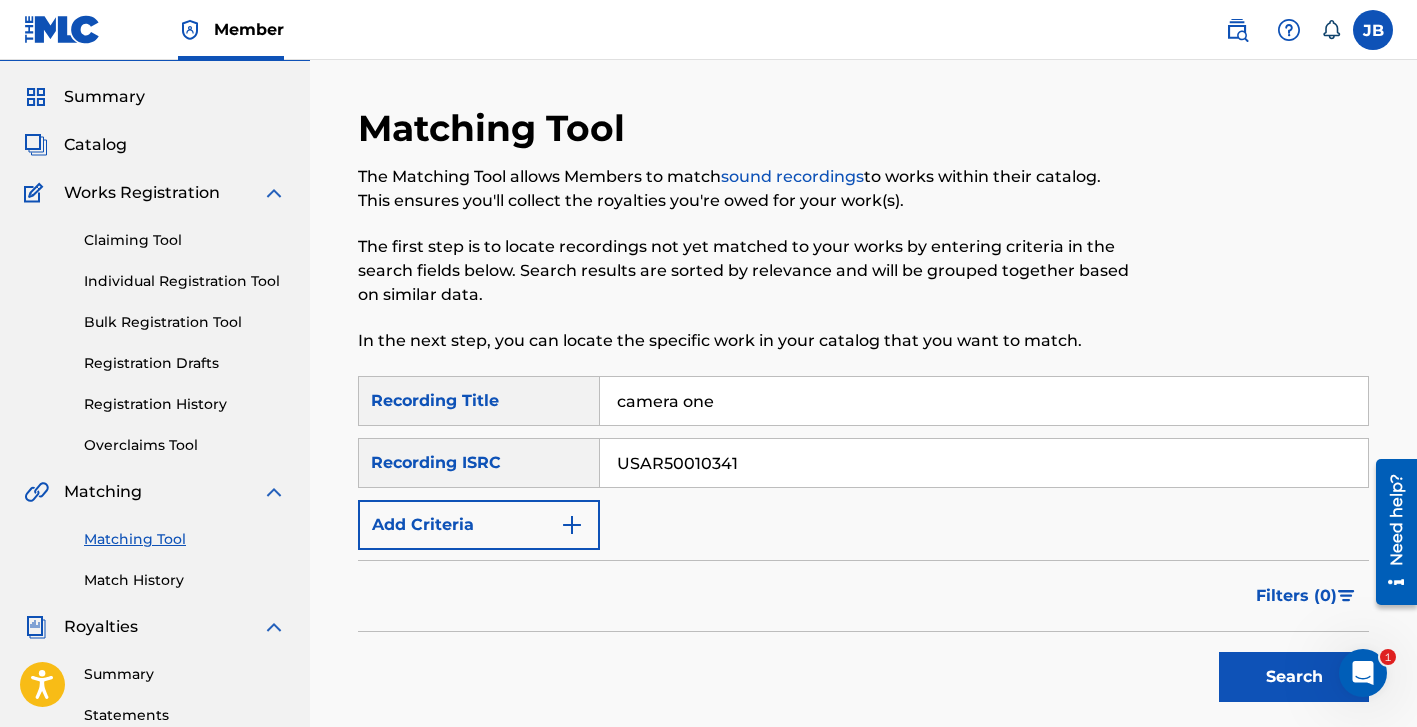scroll, scrollTop: 15, scrollLeft: 0, axis: vertical 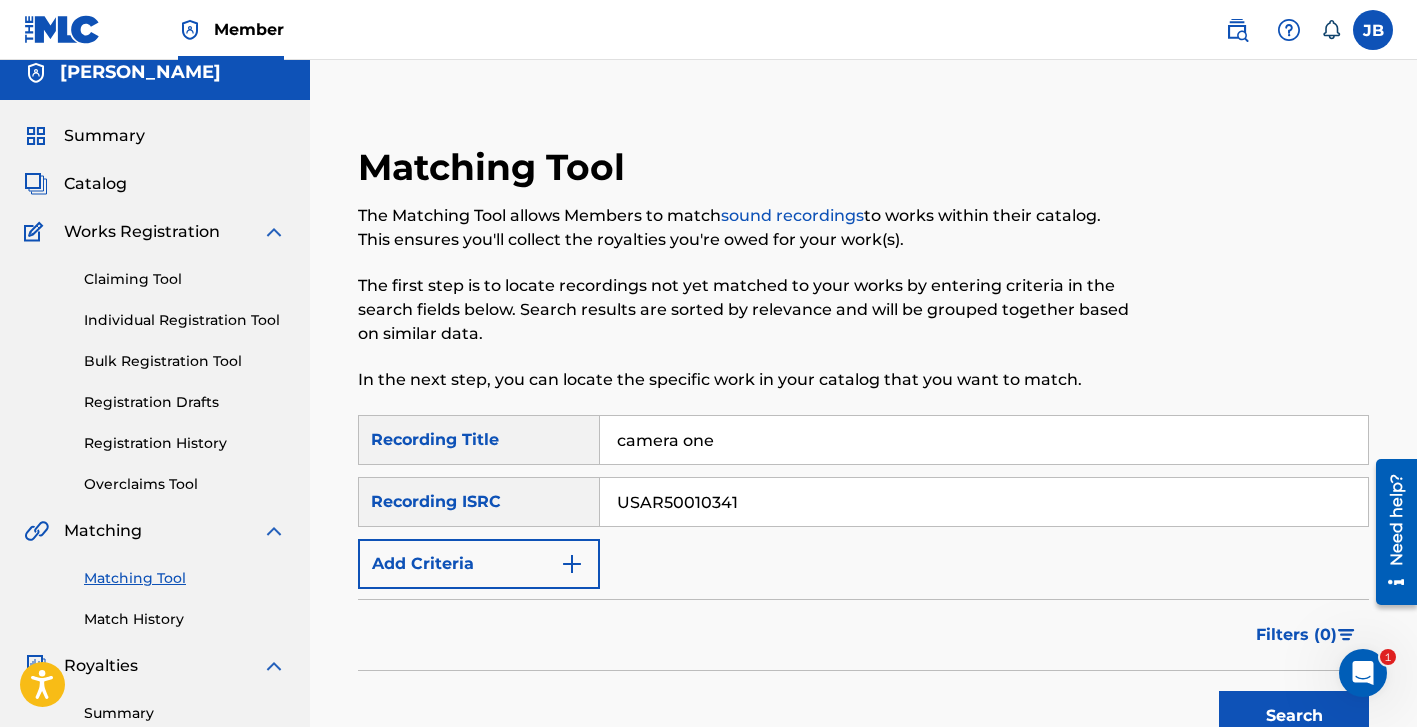 click at bounding box center [572, 564] 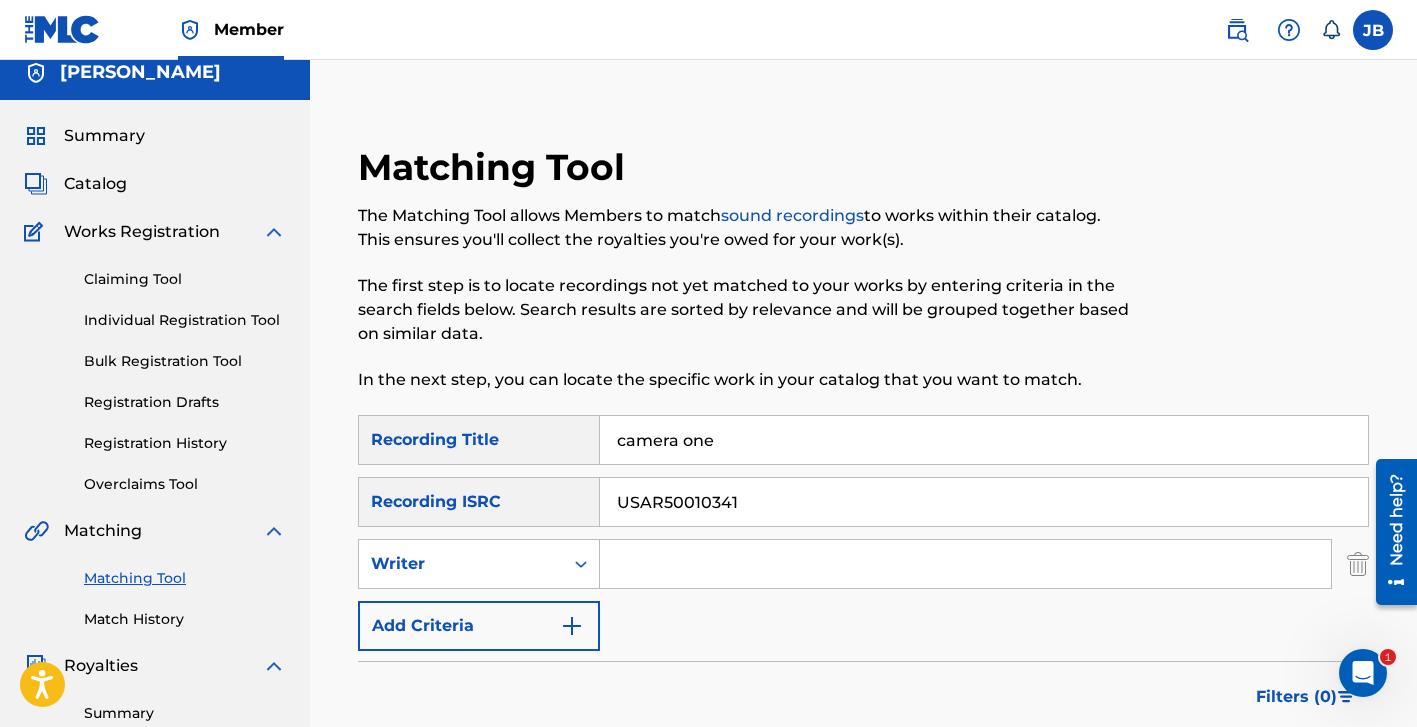 drag, startPoint x: 745, startPoint y: 506, endPoint x: 476, endPoint y: 478, distance: 270.4533 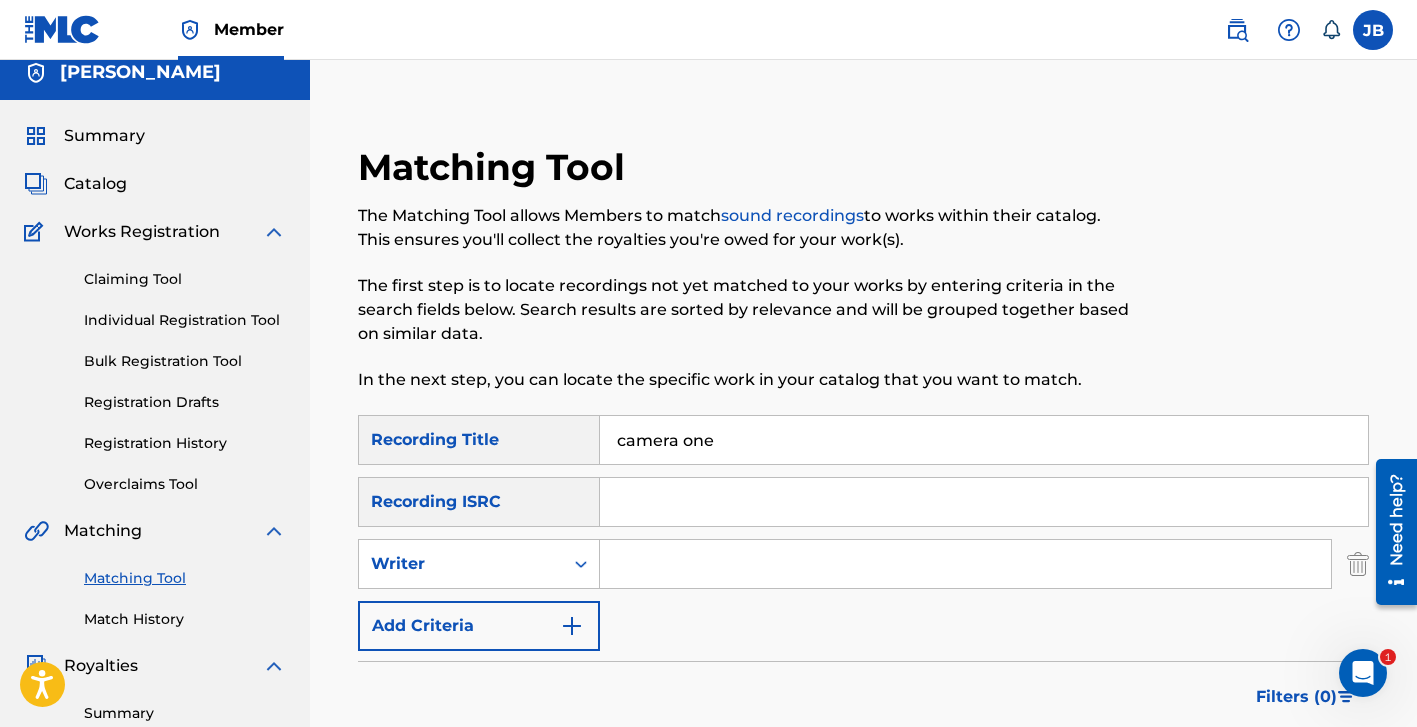 type 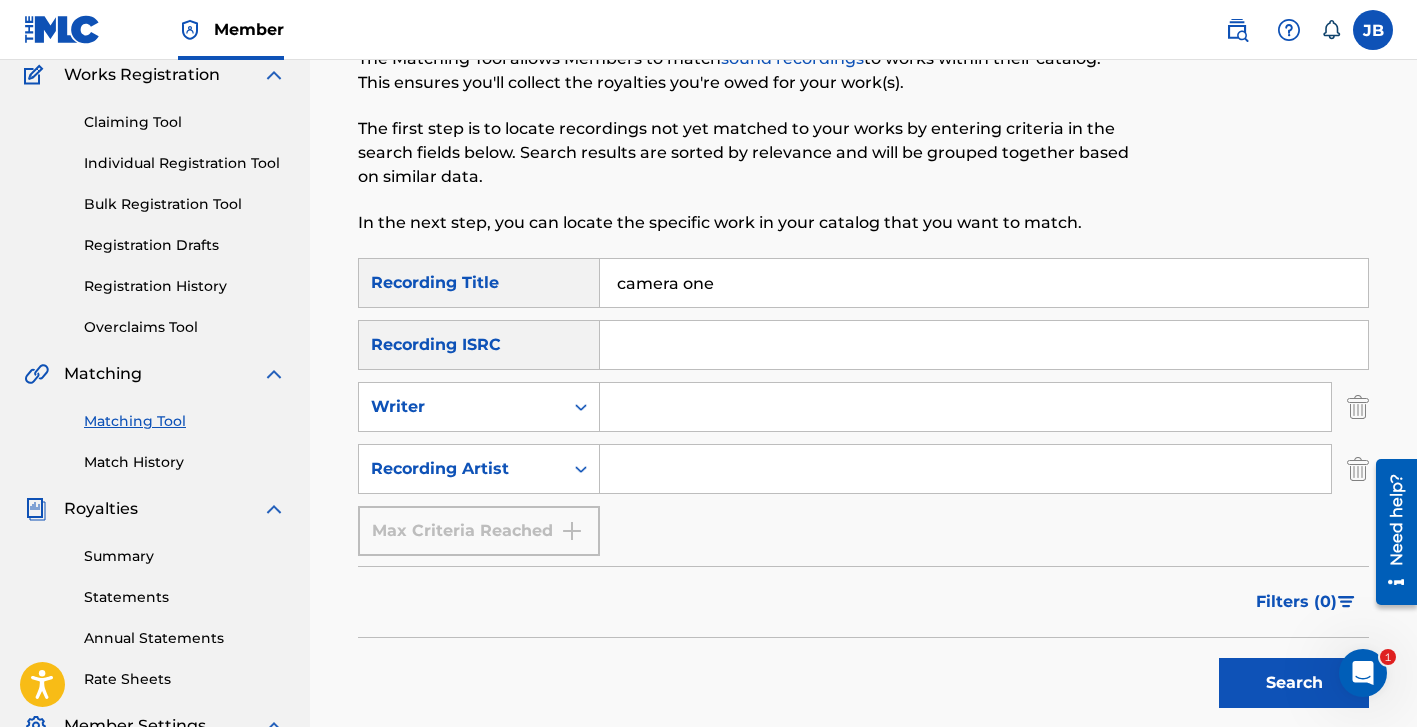 scroll, scrollTop: 184, scrollLeft: 0, axis: vertical 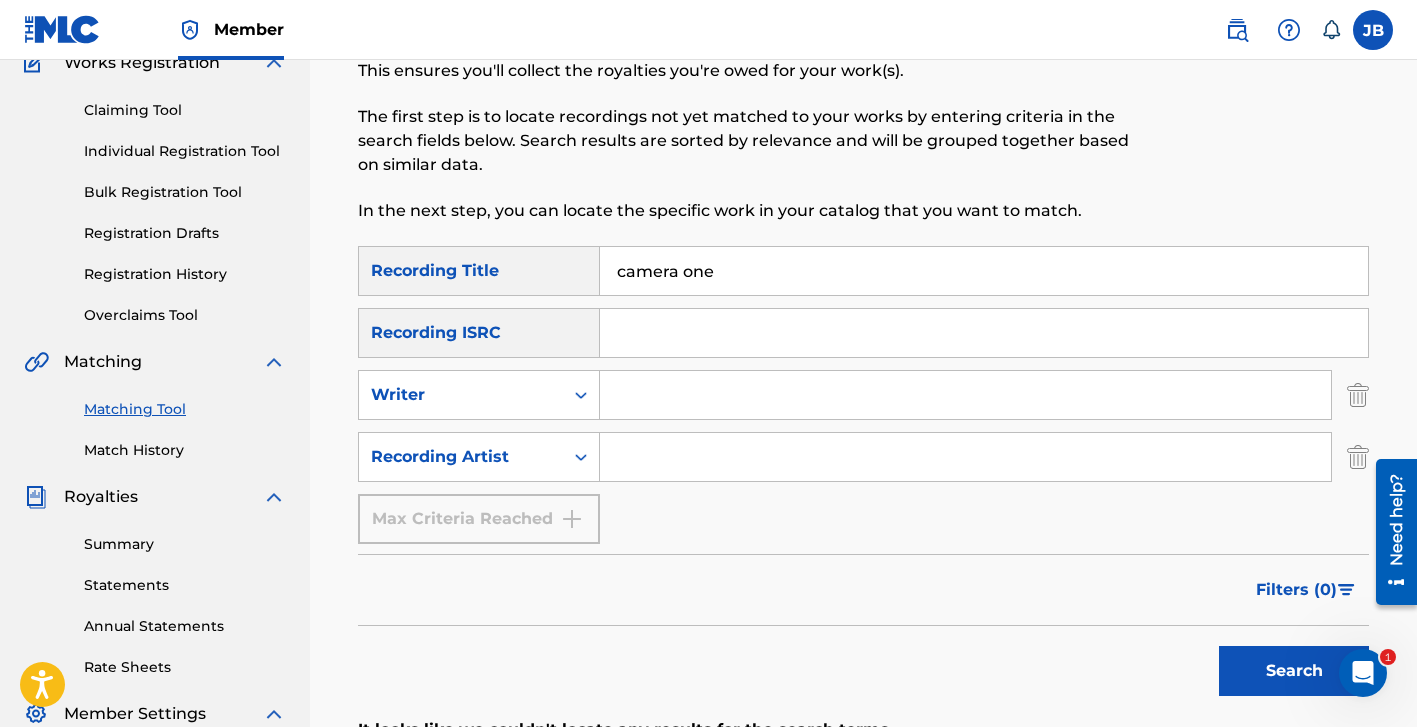 click at bounding box center (965, 457) 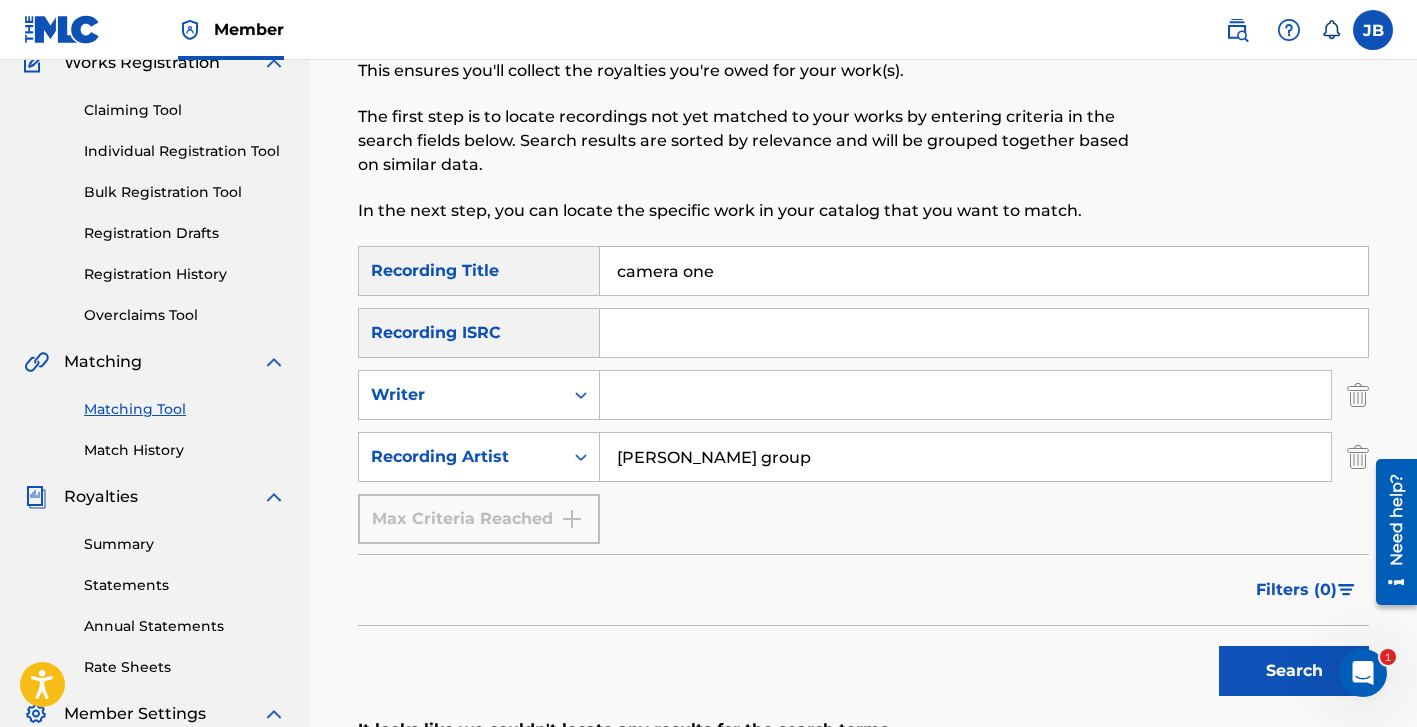 type on "josh joplin group" 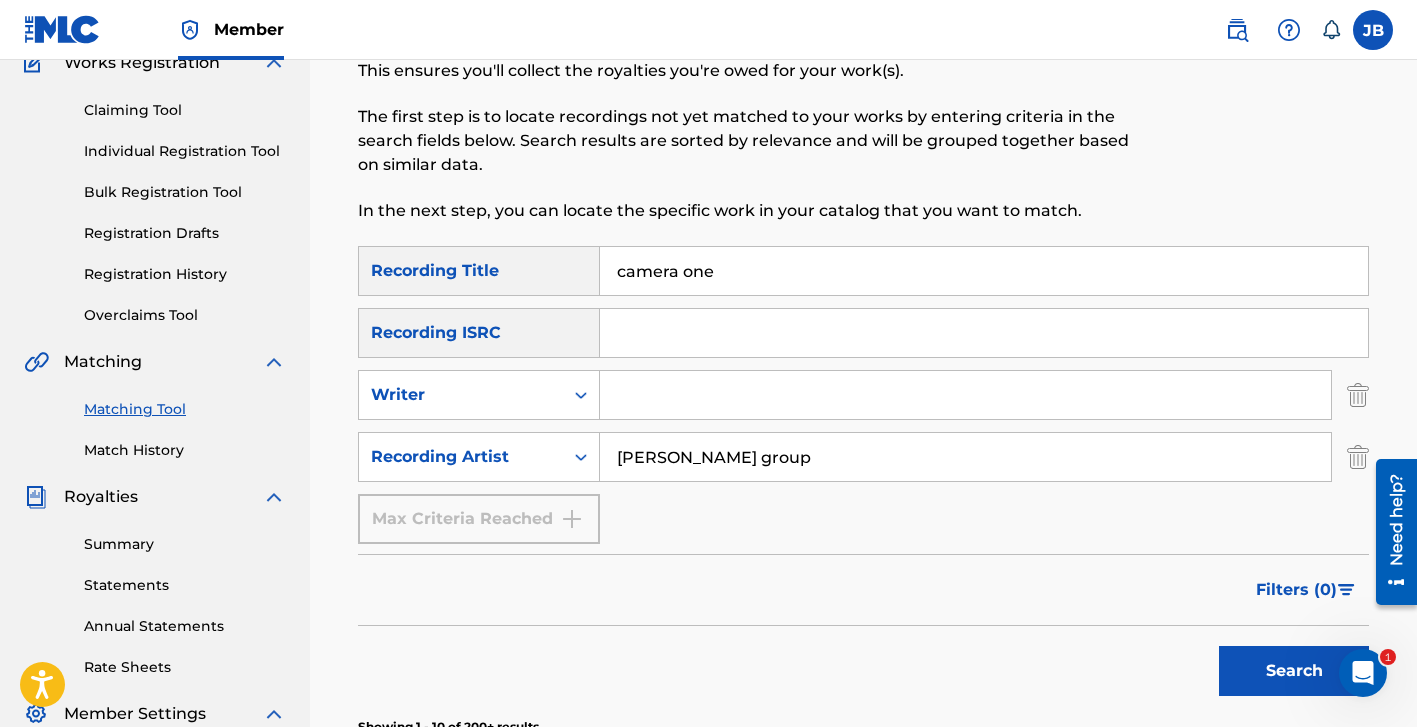 click on "Search" at bounding box center [1294, 671] 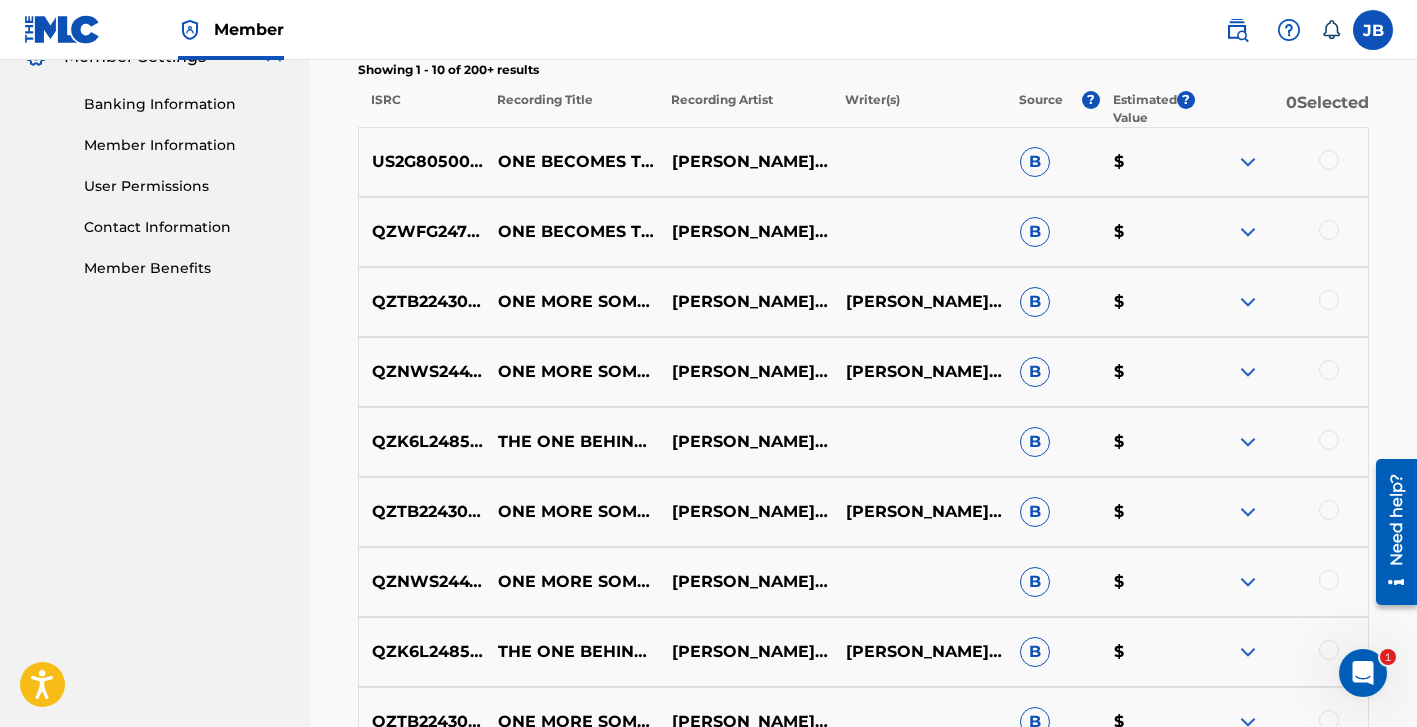 scroll, scrollTop: 850, scrollLeft: 0, axis: vertical 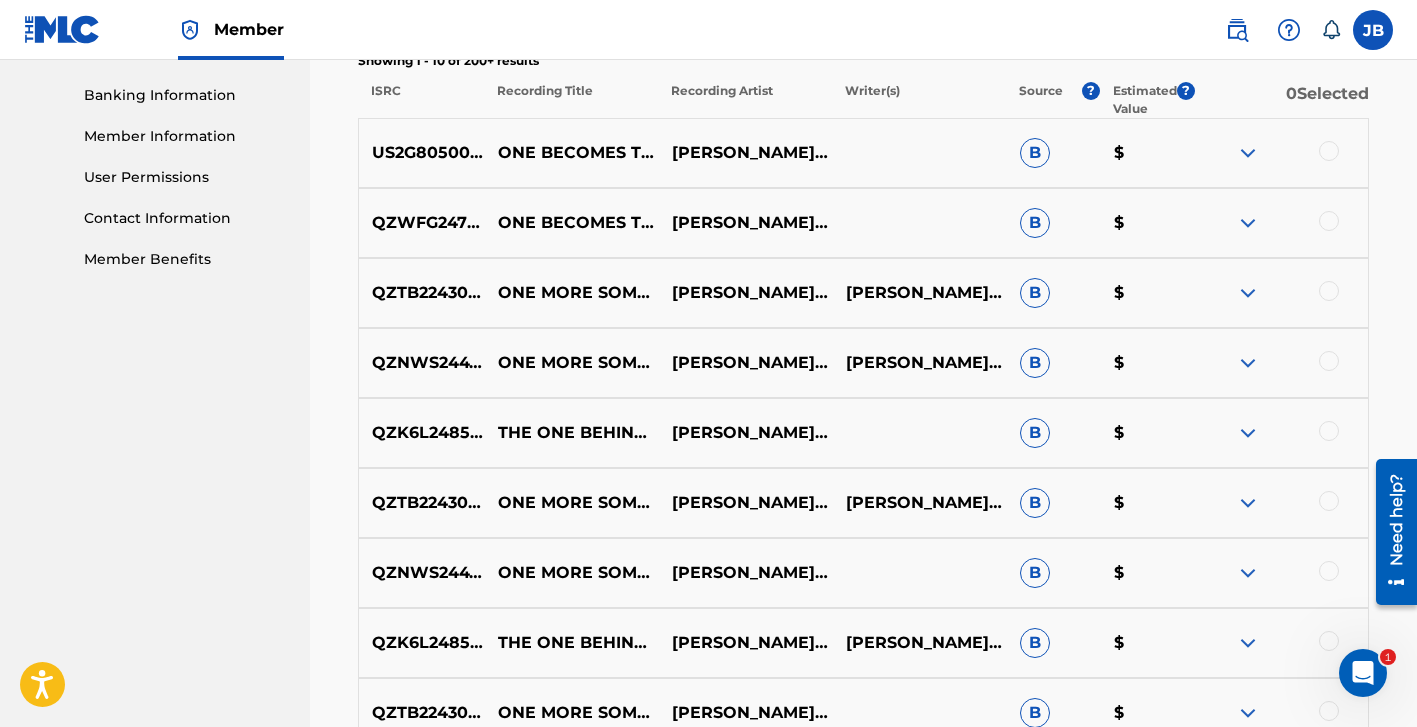 click on "$" at bounding box center [1147, 153] 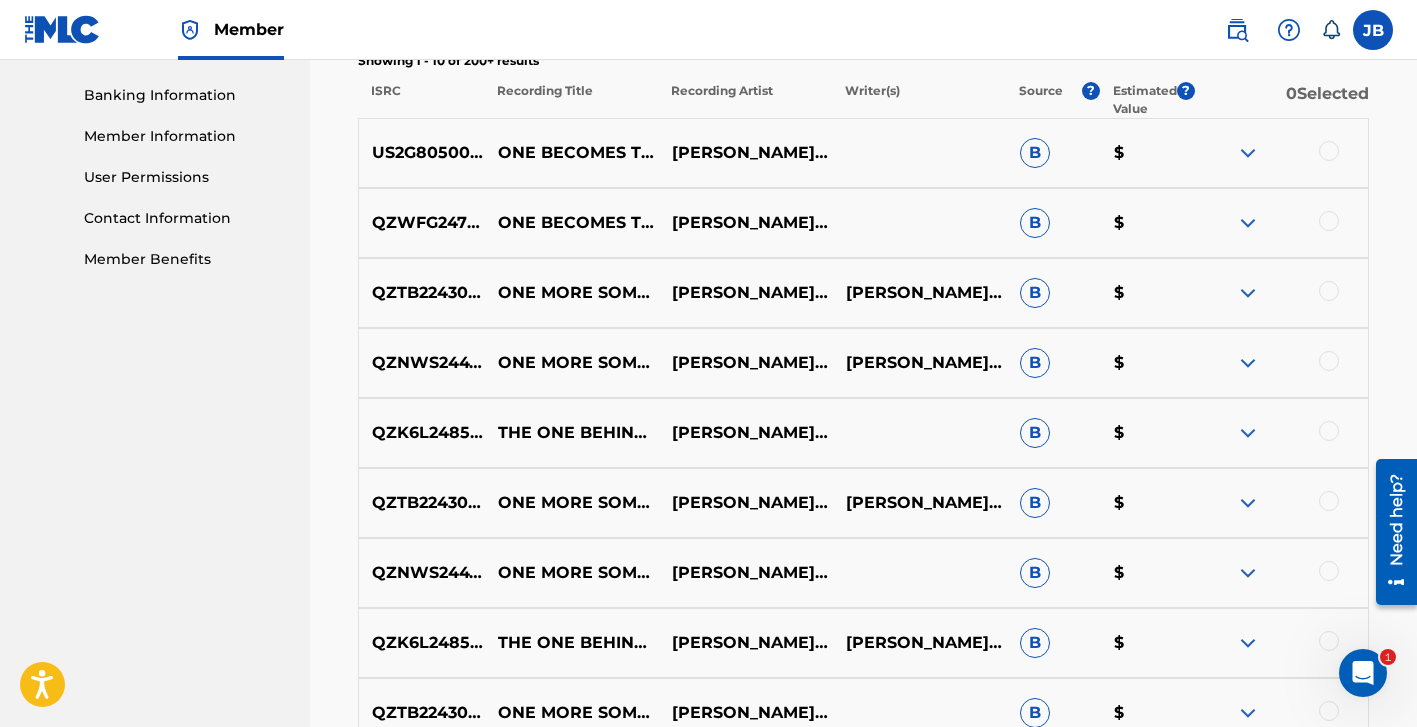click on "B" at bounding box center [1035, 153] 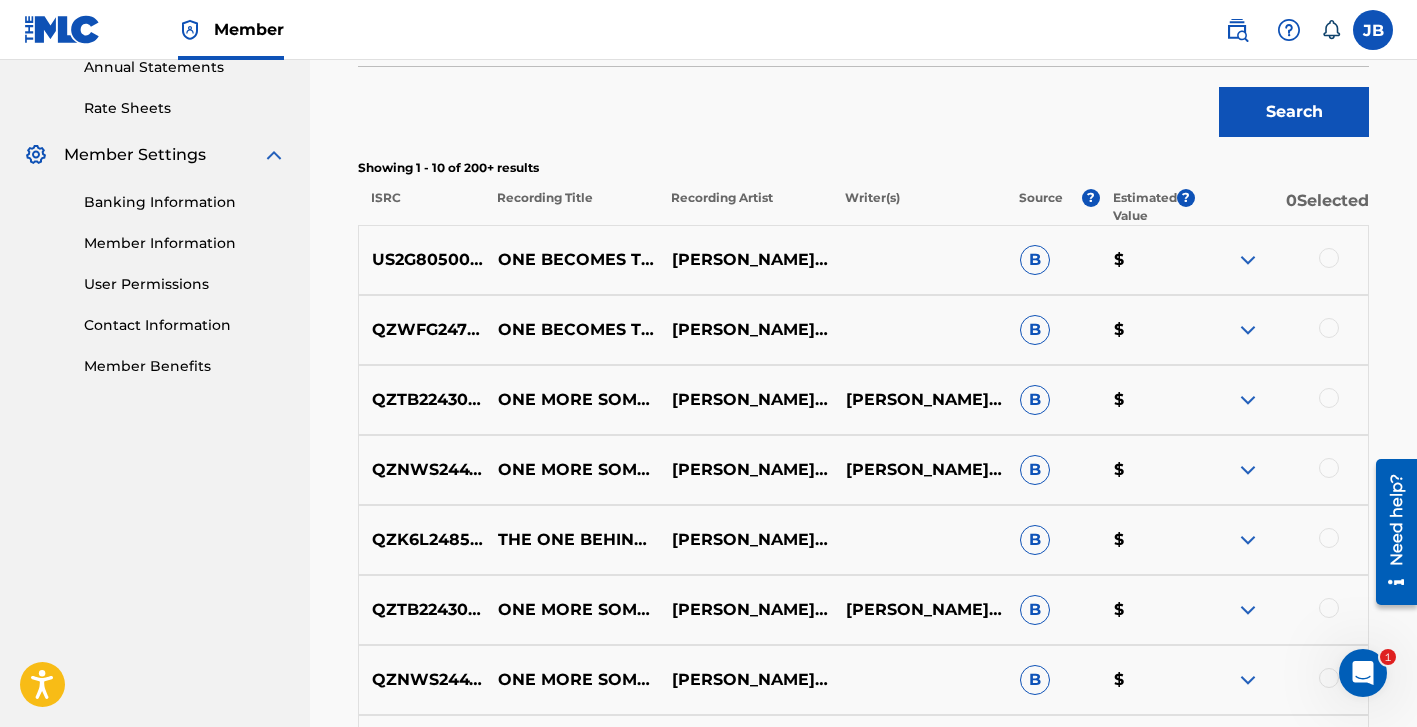 scroll, scrollTop: 725, scrollLeft: 0, axis: vertical 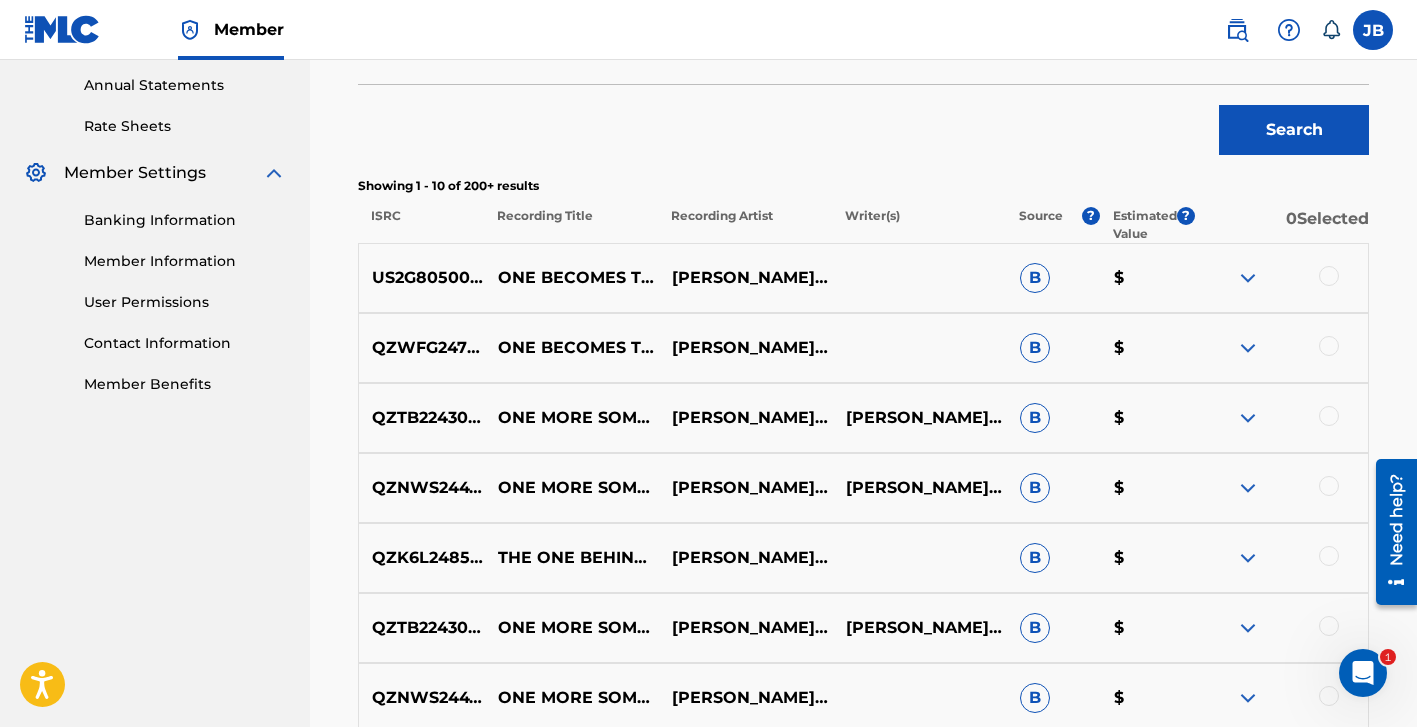 click at bounding box center (1329, 276) 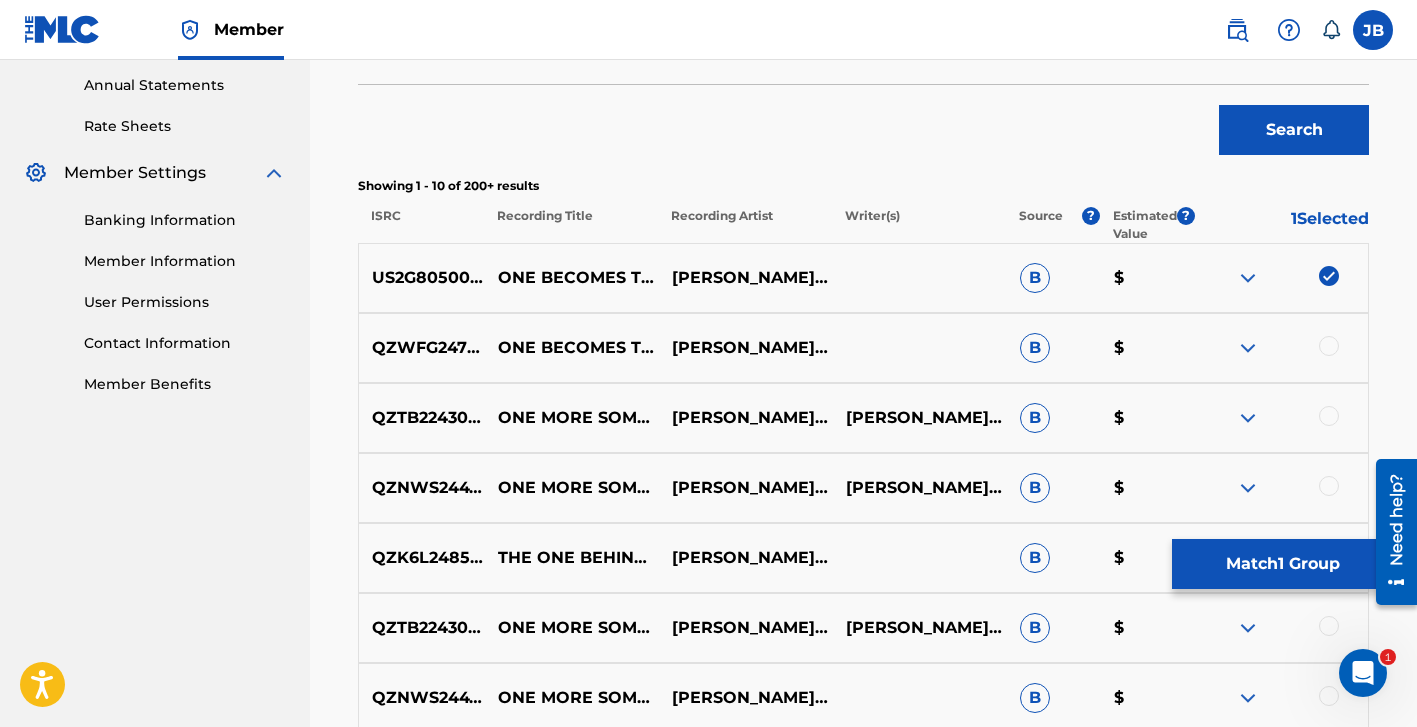 click at bounding box center [1329, 276] 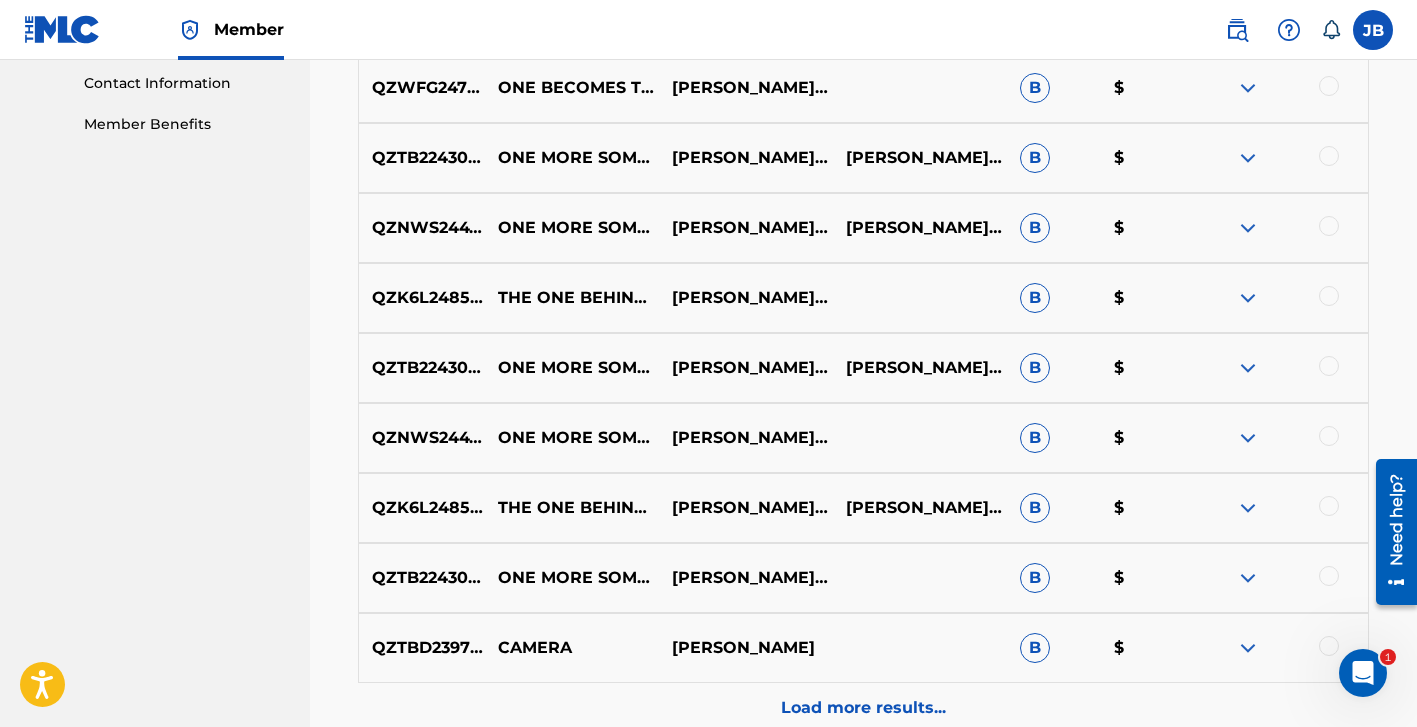 scroll, scrollTop: 1021, scrollLeft: 0, axis: vertical 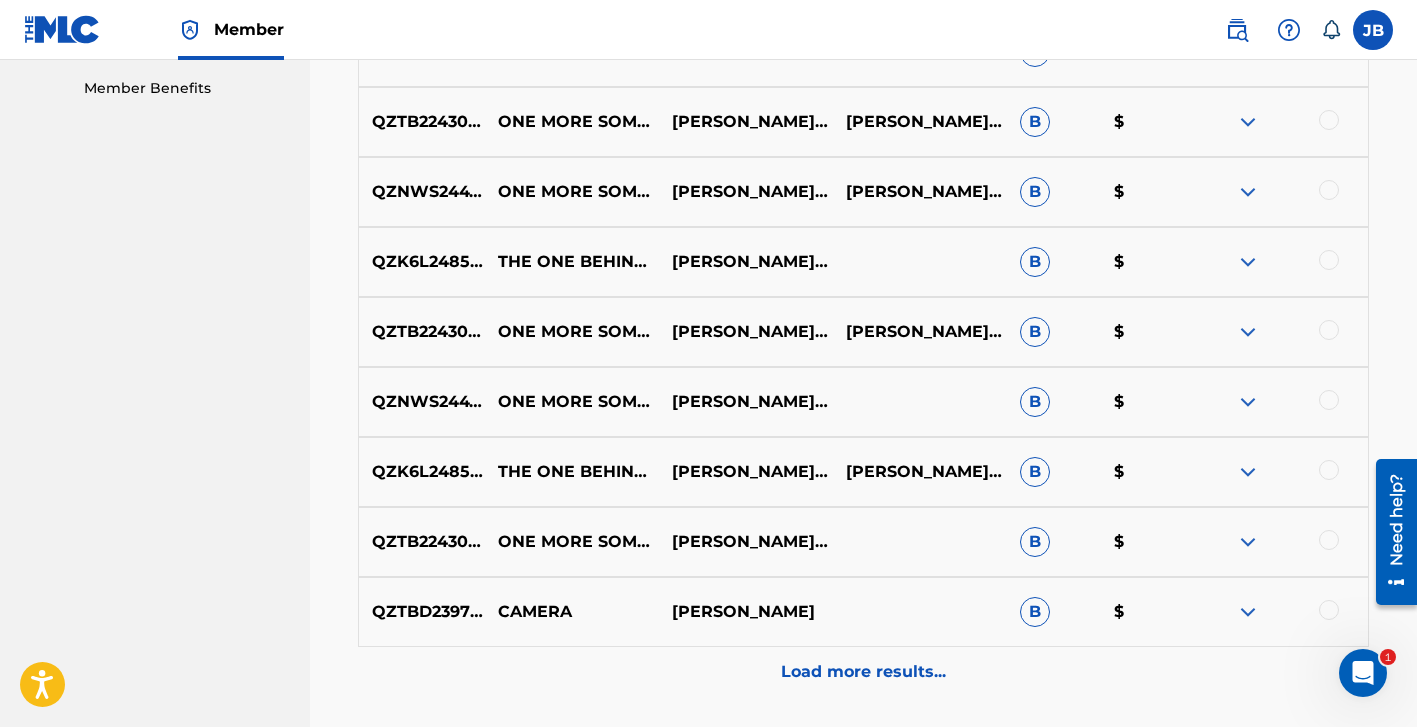 click on "B" at bounding box center (1035, 262) 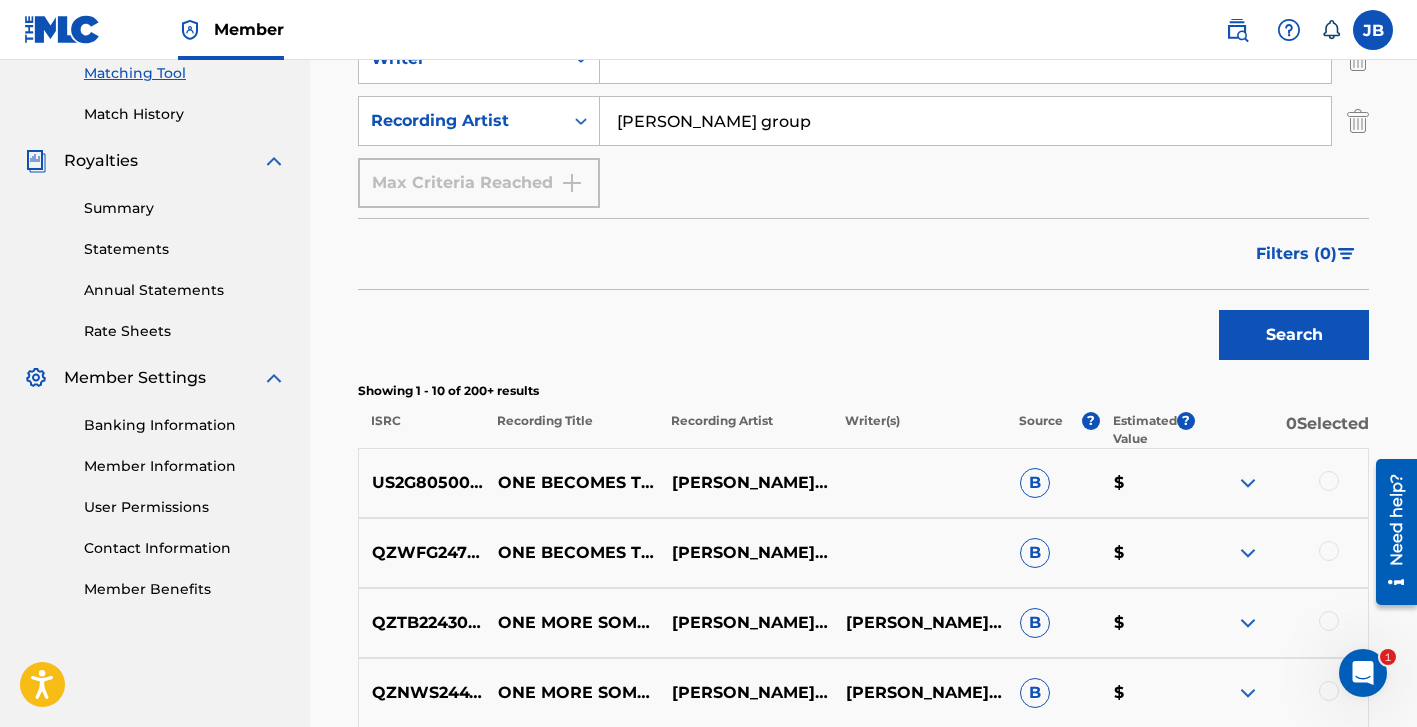 scroll, scrollTop: 526, scrollLeft: 0, axis: vertical 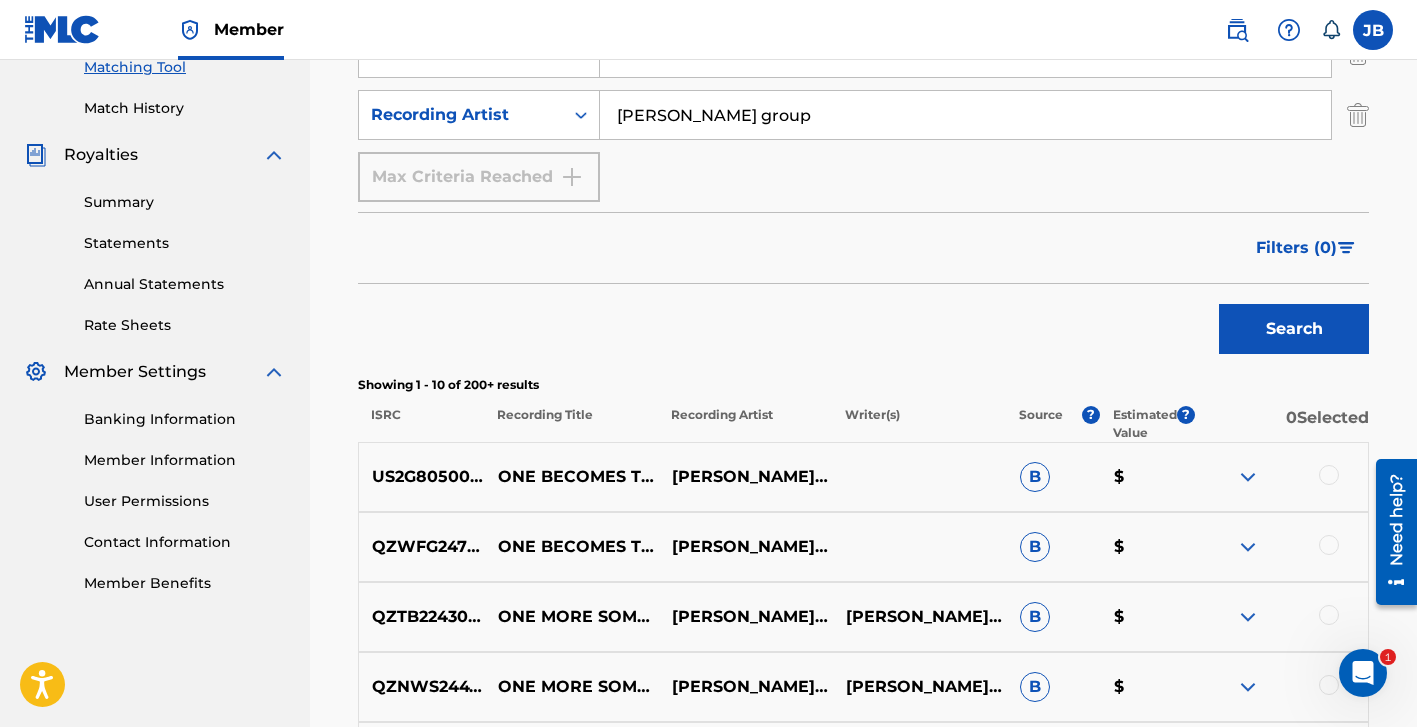 click on "Source" at bounding box center [1041, 424] 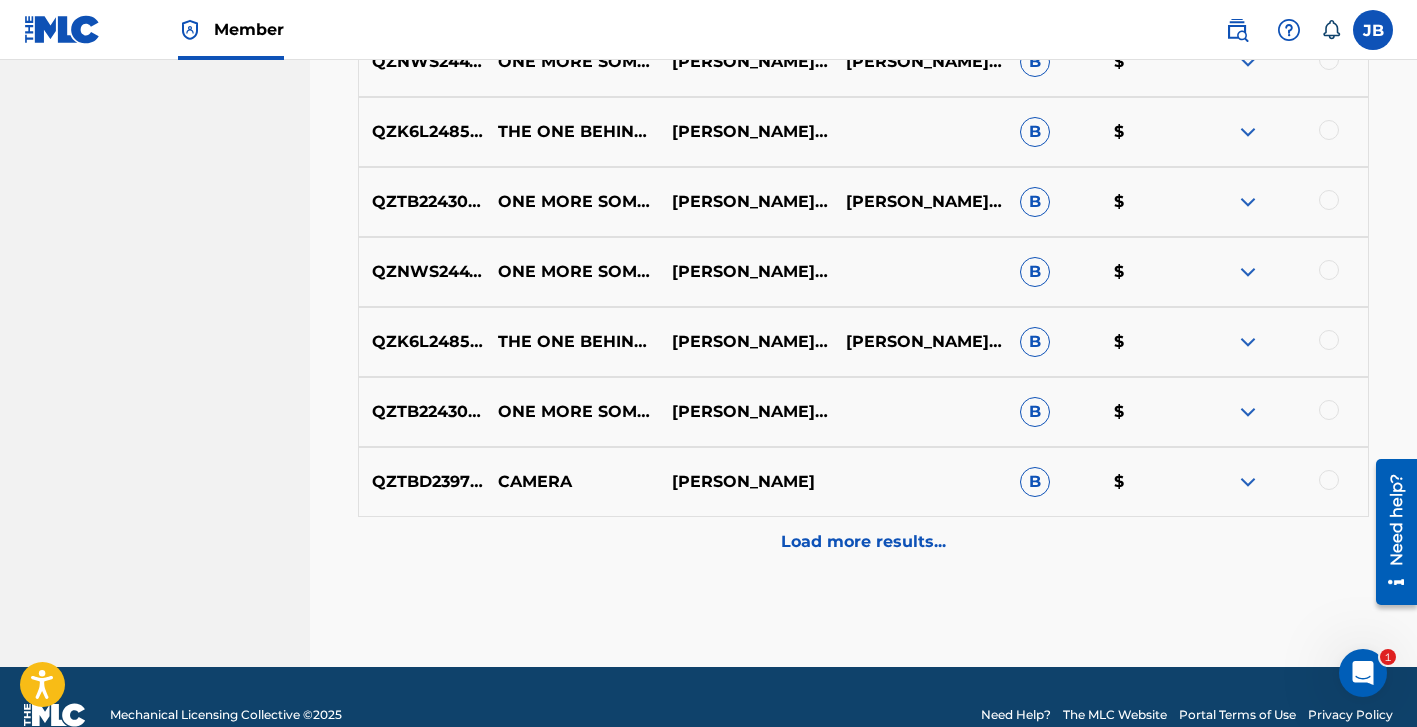 scroll, scrollTop: 1170, scrollLeft: 0, axis: vertical 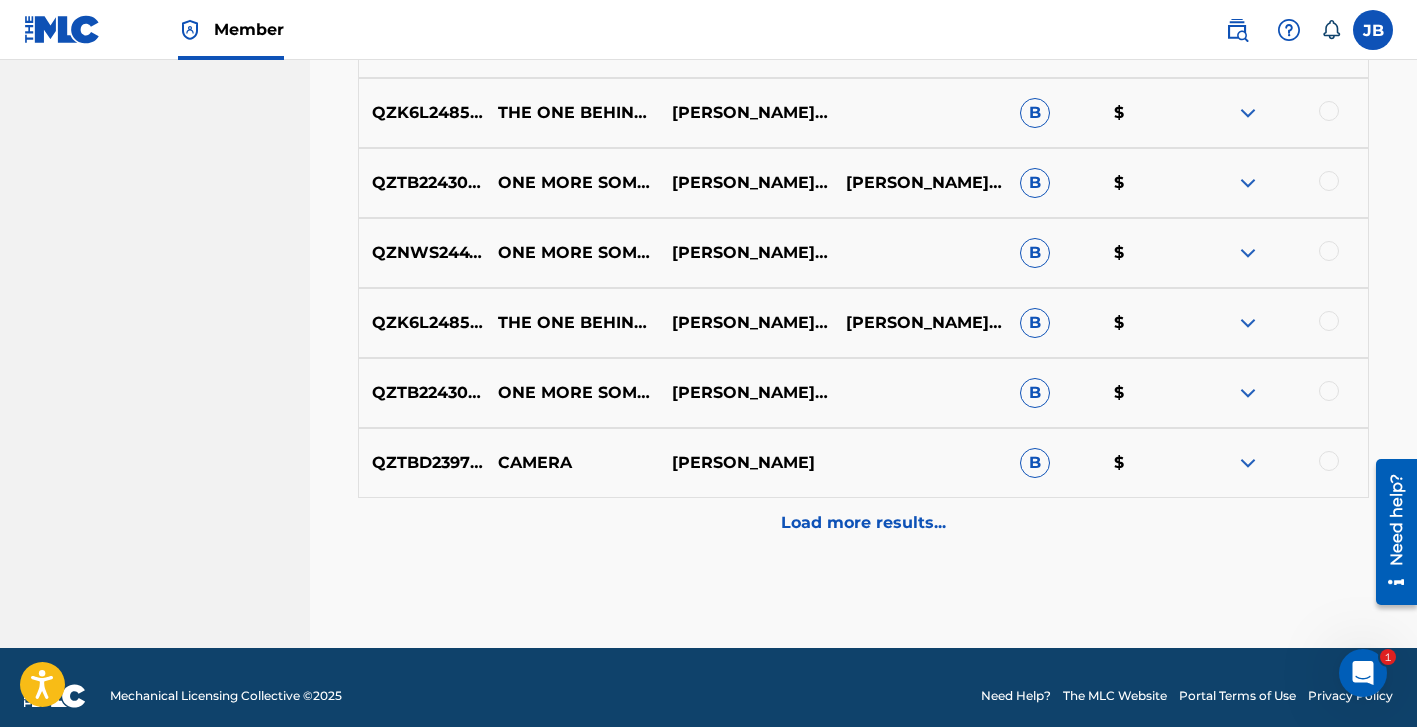 click on "Load more results..." at bounding box center [863, 523] 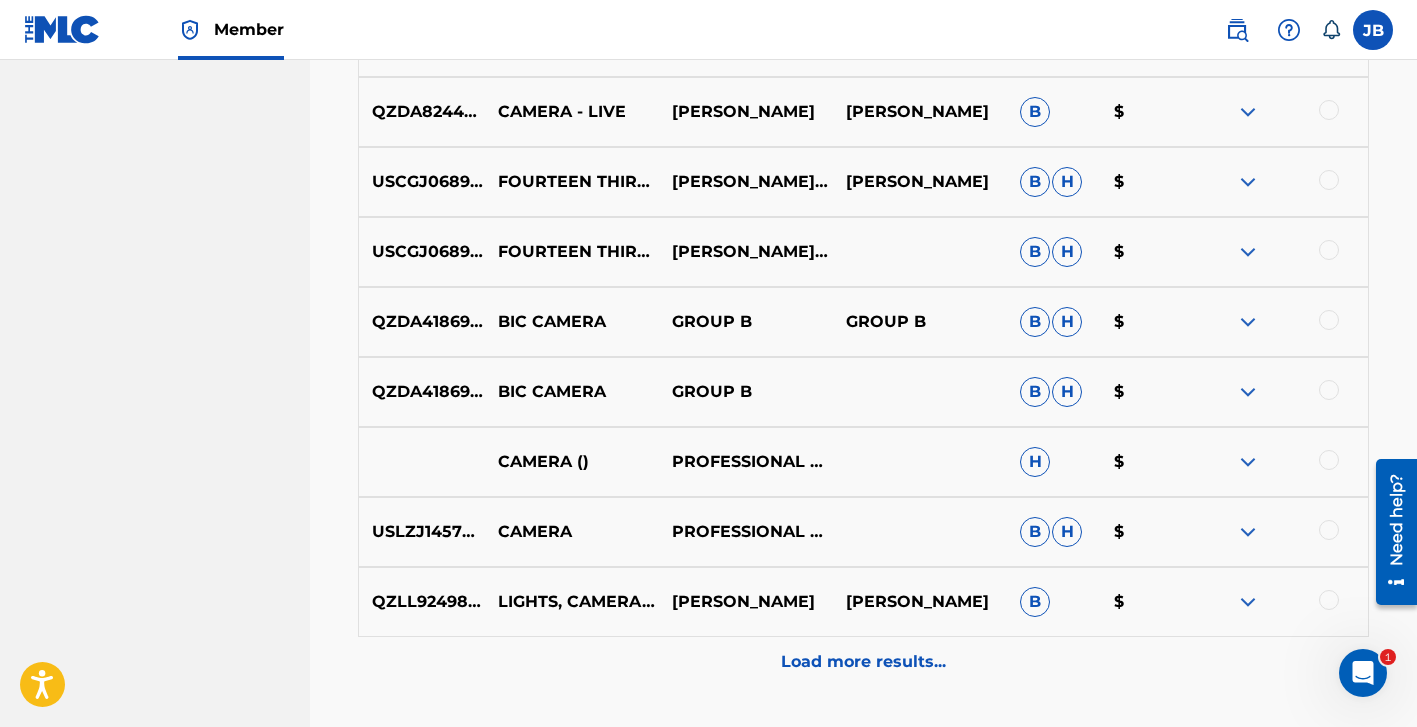 scroll, scrollTop: 1741, scrollLeft: 0, axis: vertical 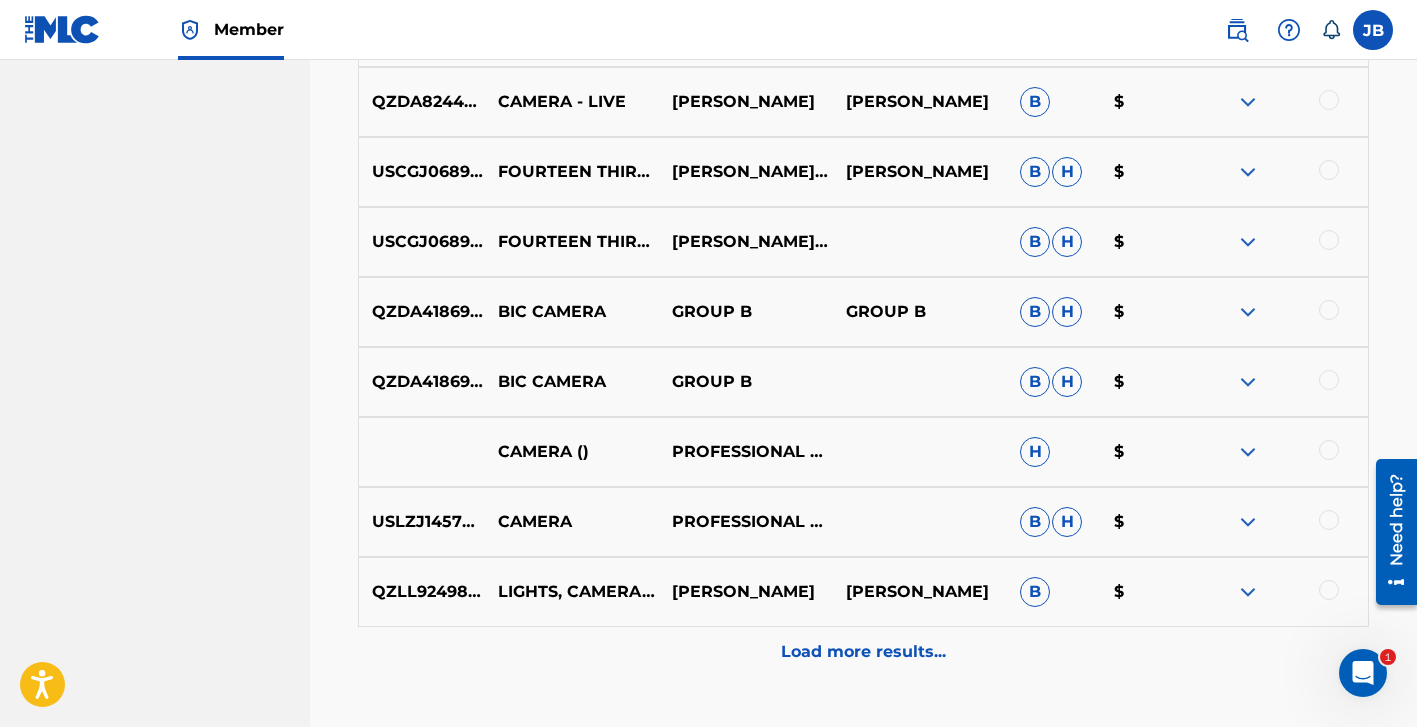 click on "Load more results..." at bounding box center [863, 652] 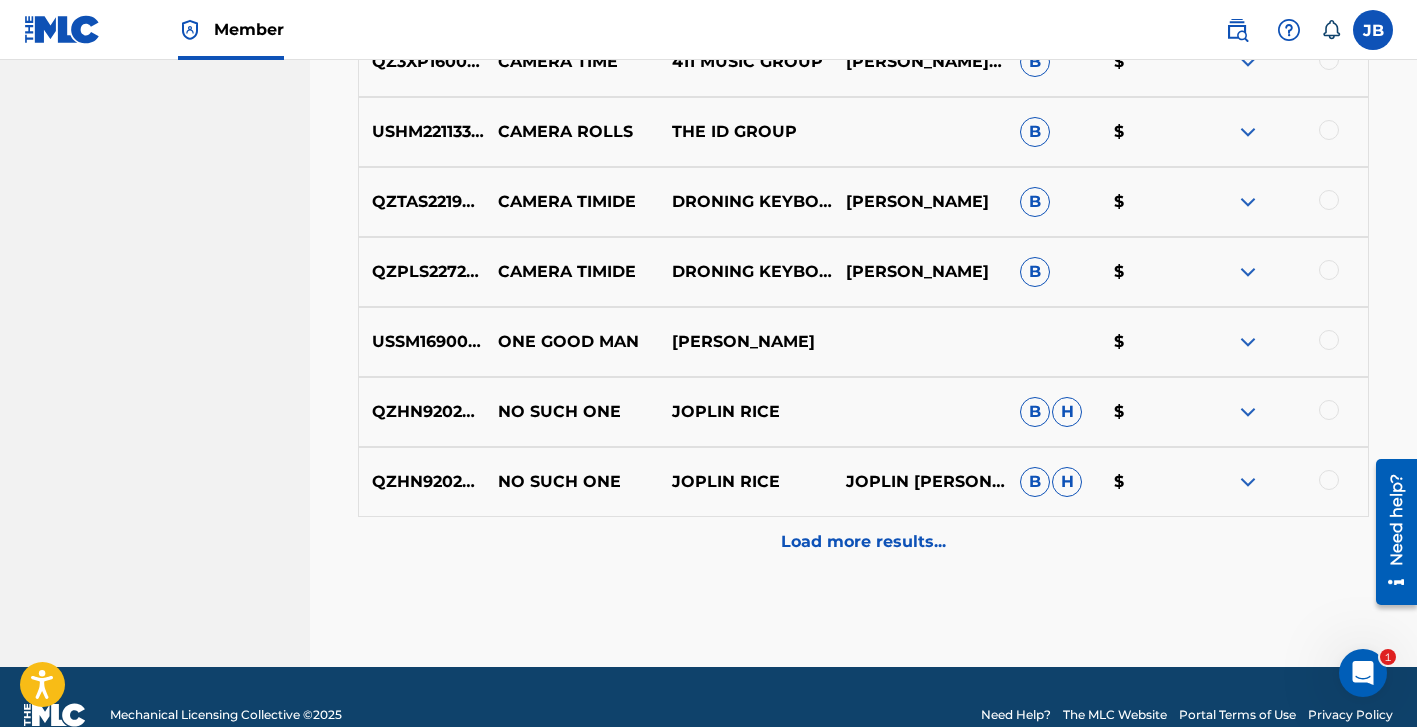 scroll, scrollTop: 2554, scrollLeft: 0, axis: vertical 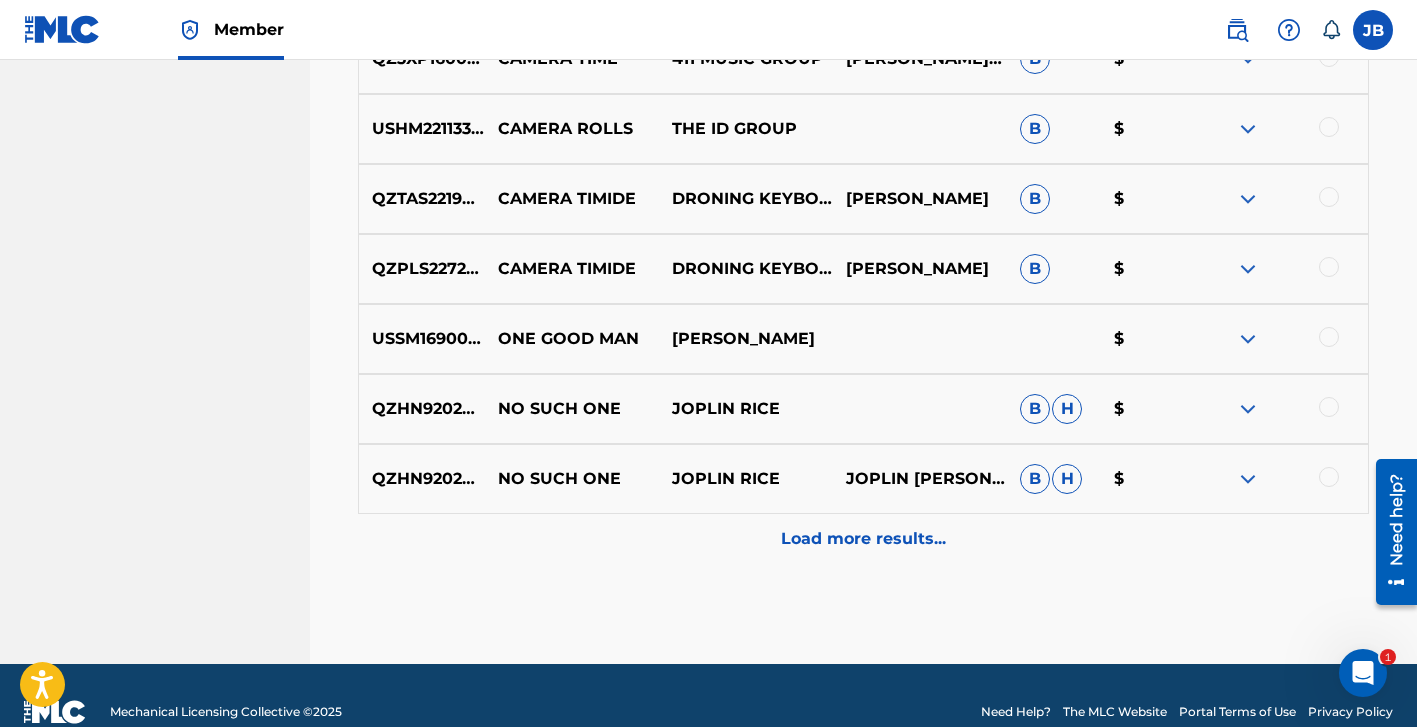 click on "Load more results..." at bounding box center [863, 539] 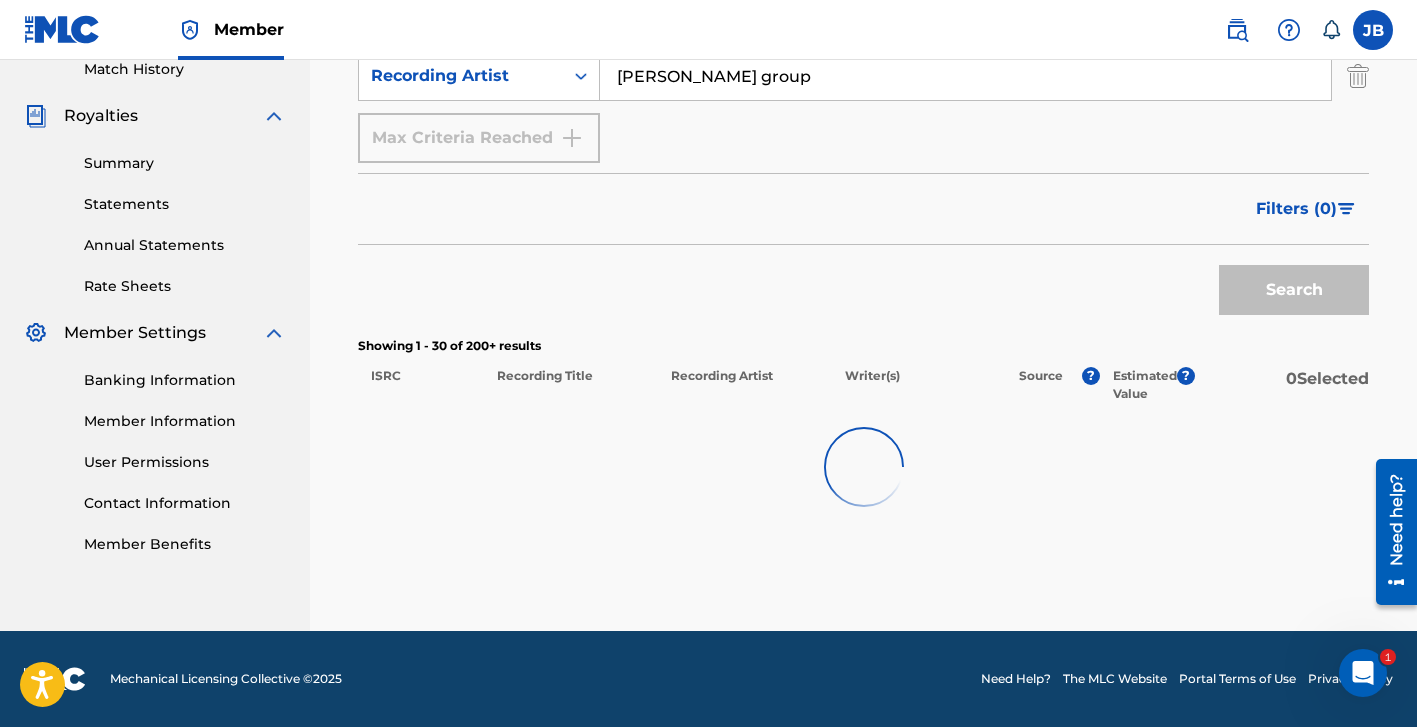 scroll, scrollTop: 565, scrollLeft: 0, axis: vertical 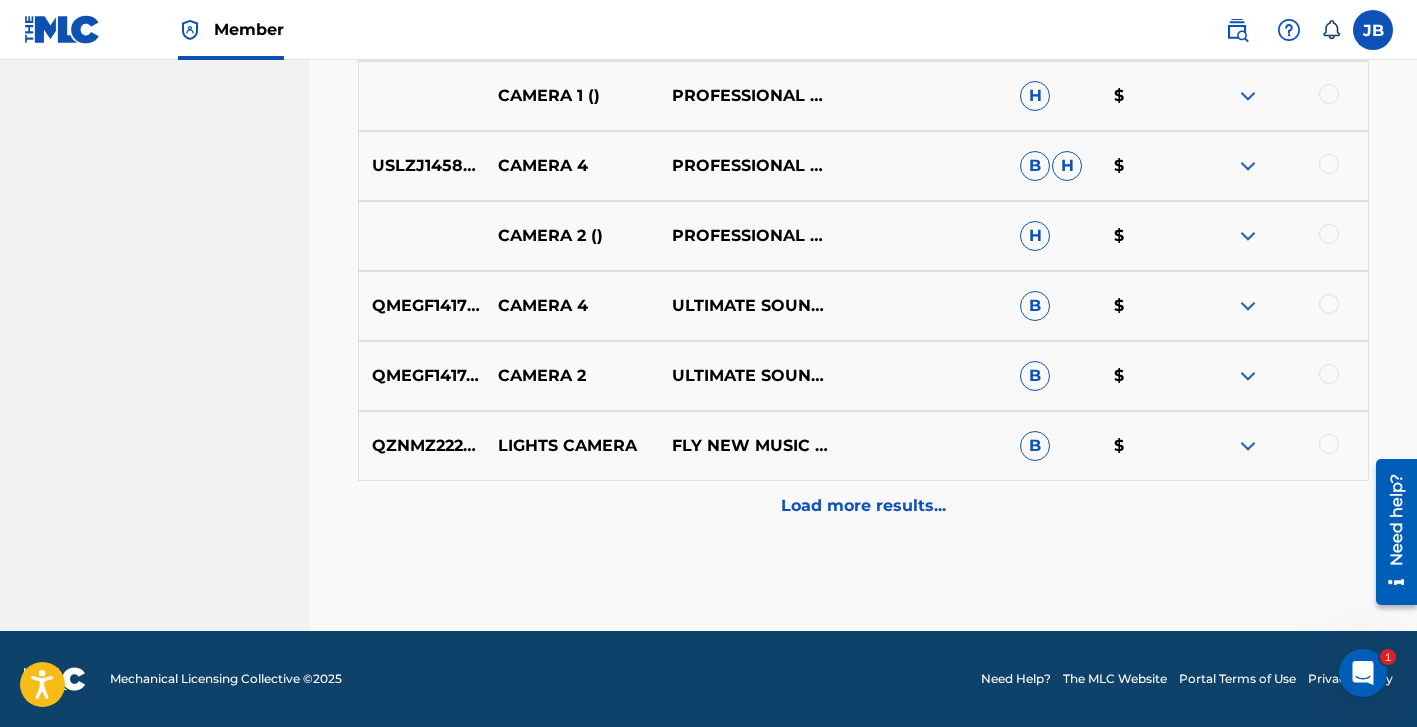 click on "Load more results..." at bounding box center (863, 506) 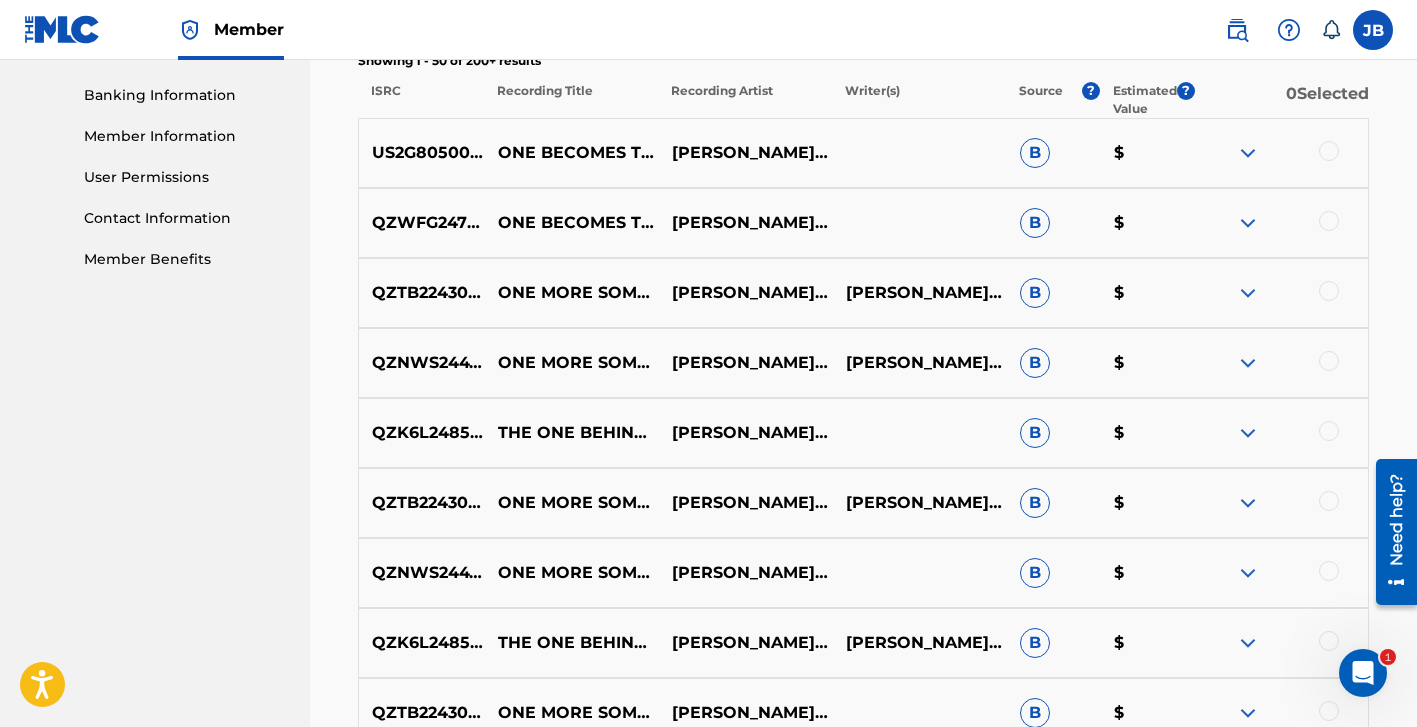 scroll, scrollTop: 864, scrollLeft: 0, axis: vertical 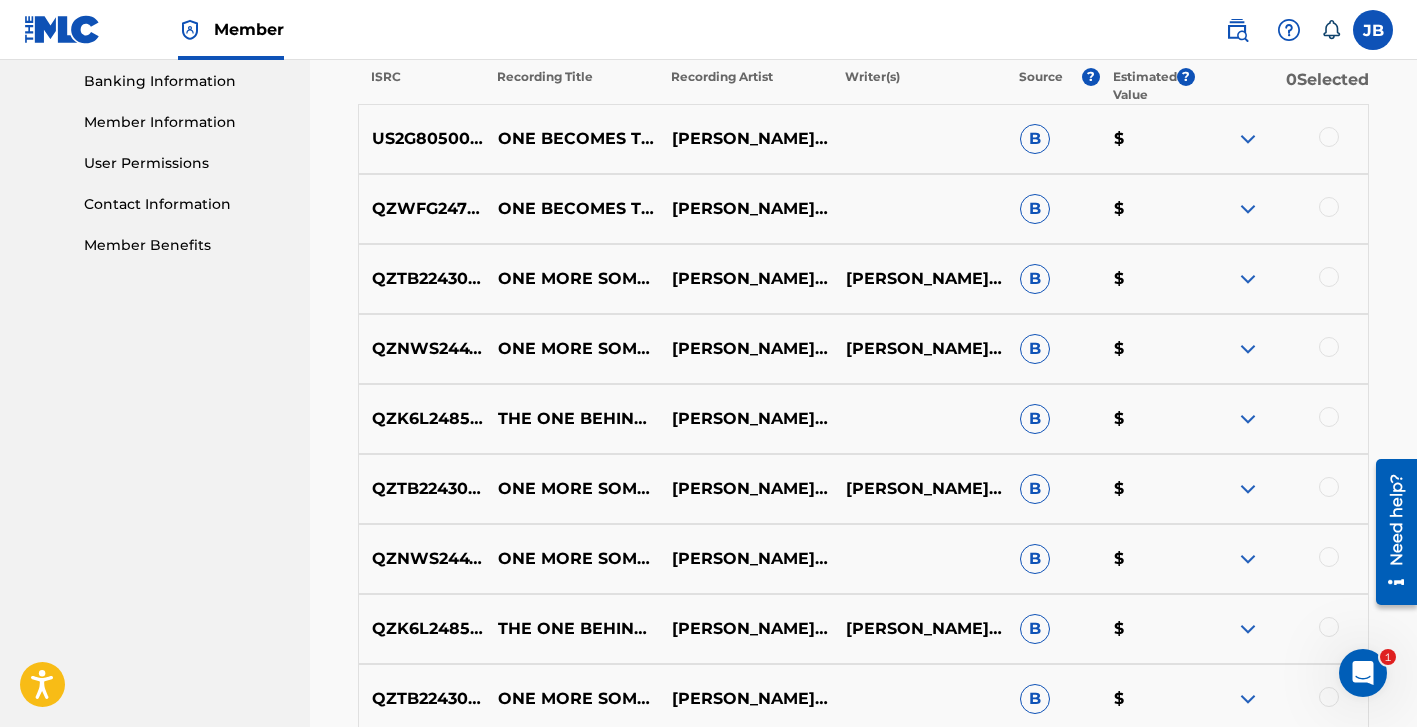 click at bounding box center (1248, 419) 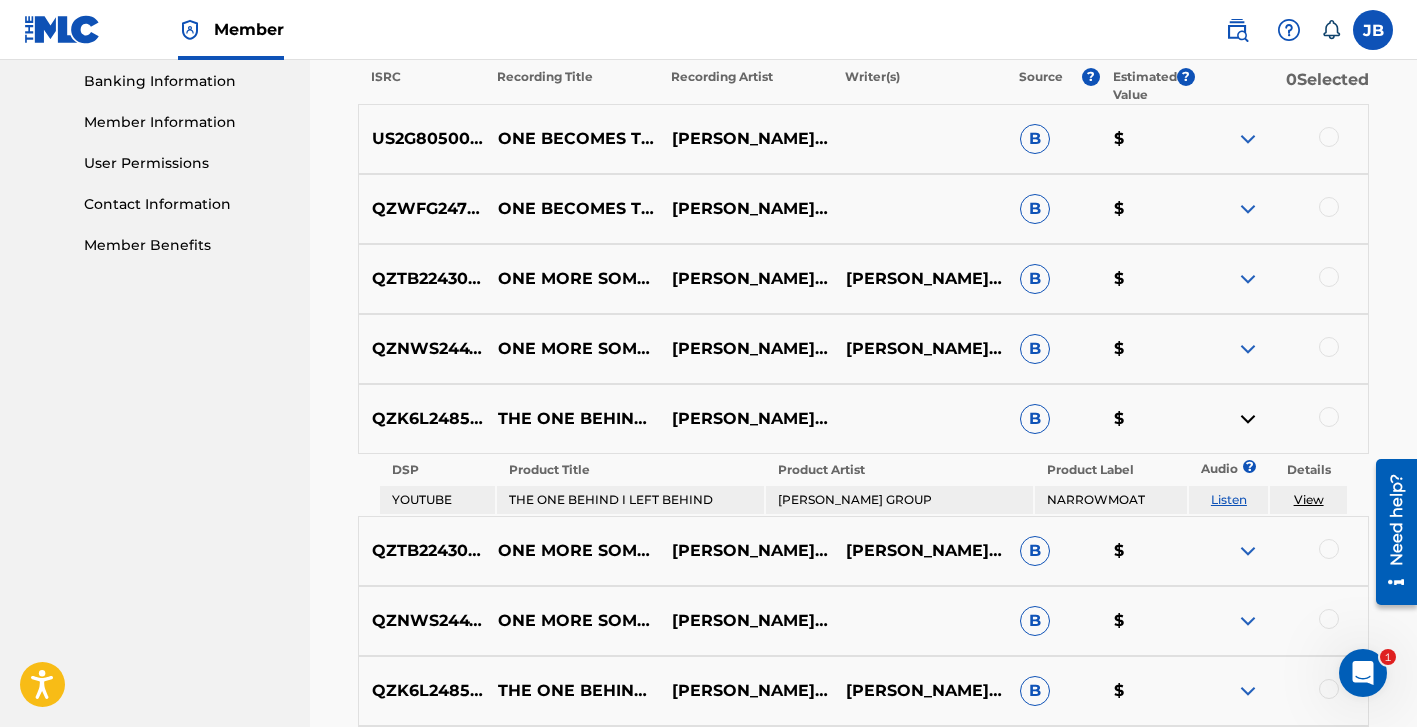 click on "View" at bounding box center (1309, 499) 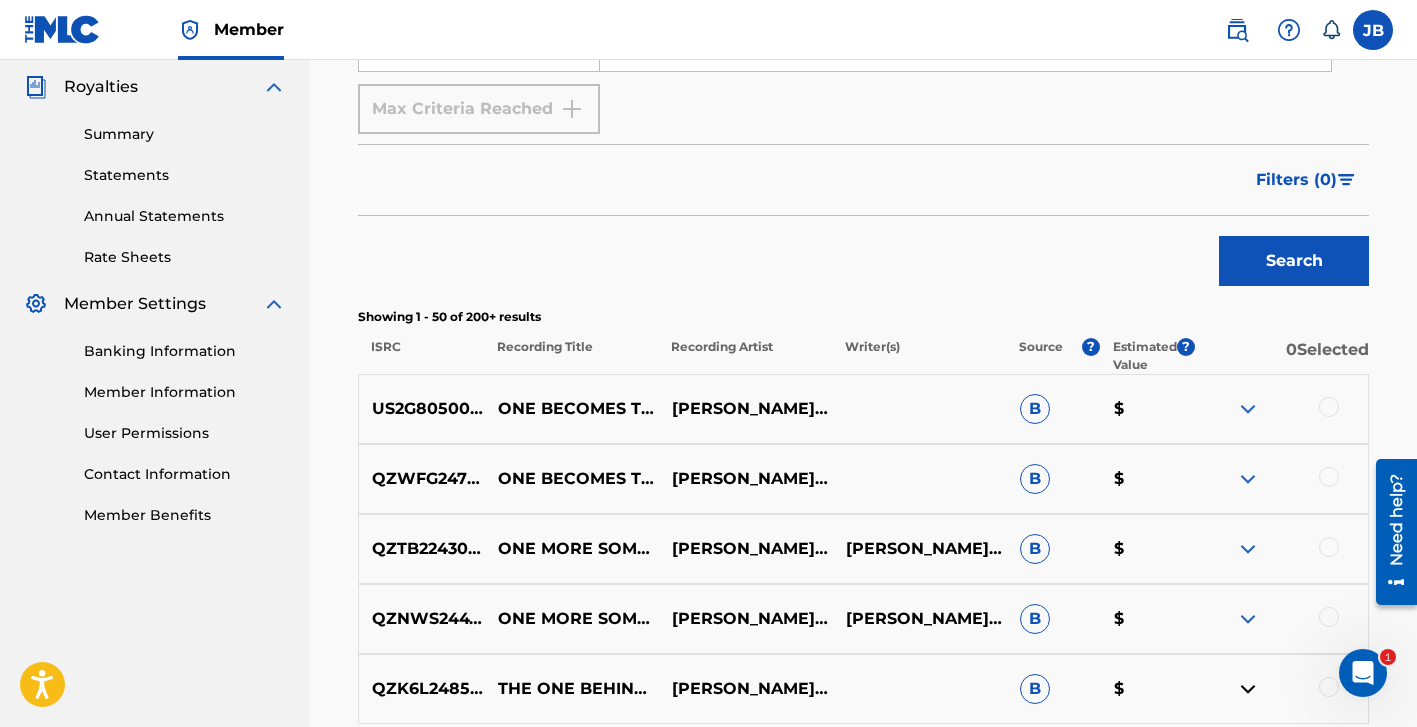 scroll, scrollTop: 592, scrollLeft: 0, axis: vertical 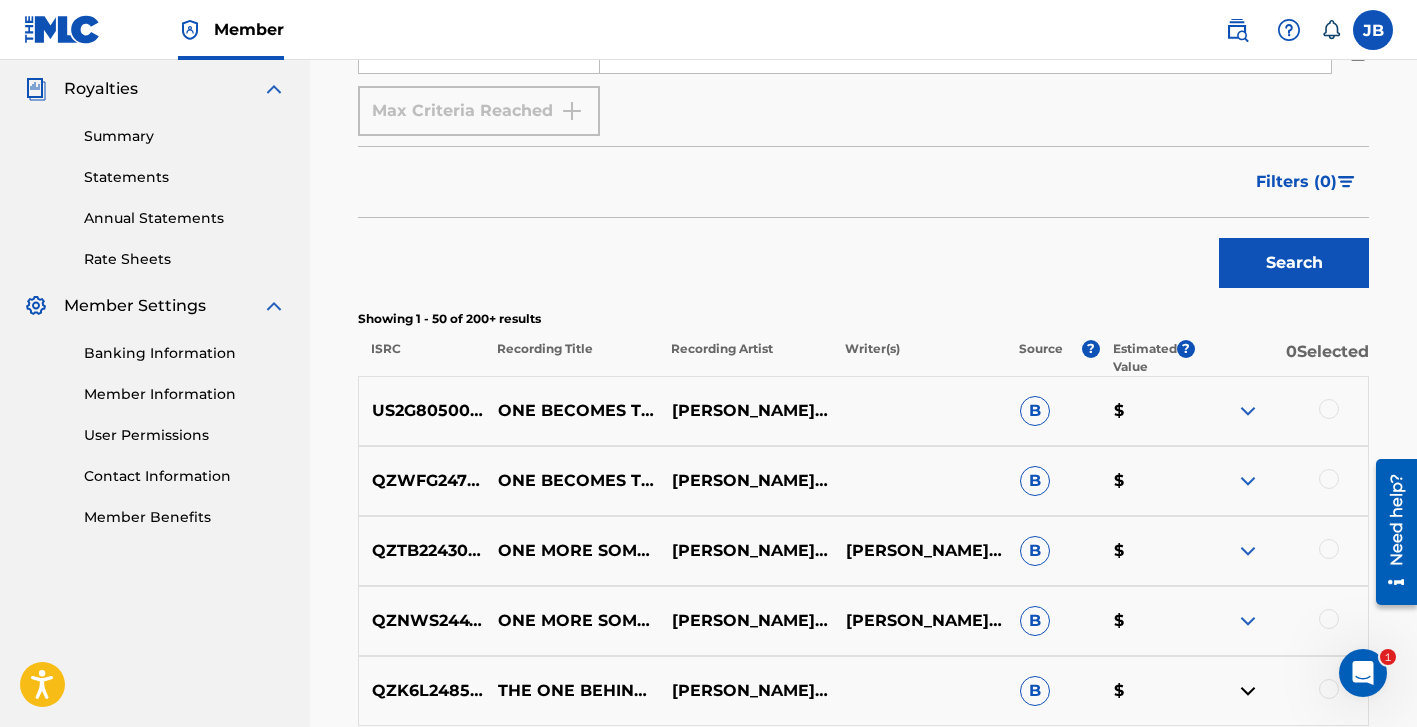 click at bounding box center (1248, 411) 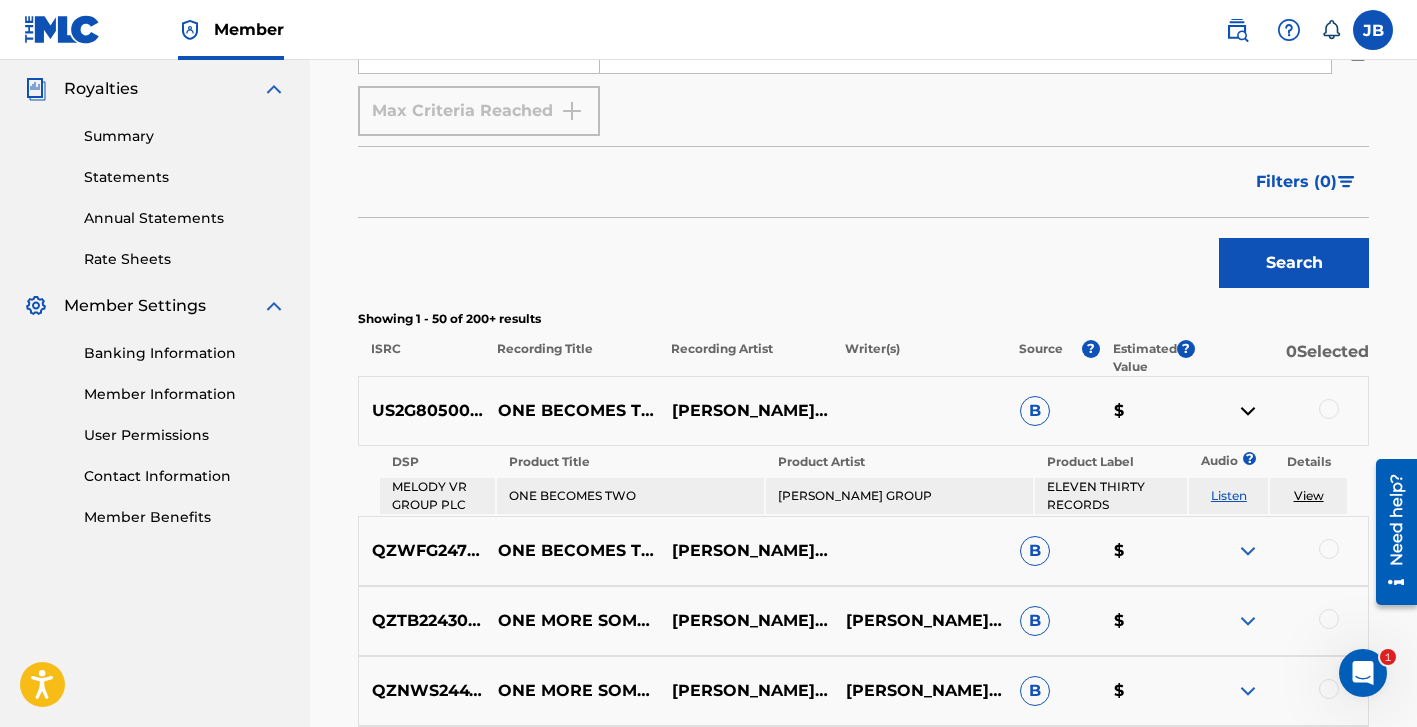 click on "View" at bounding box center [1309, 495] 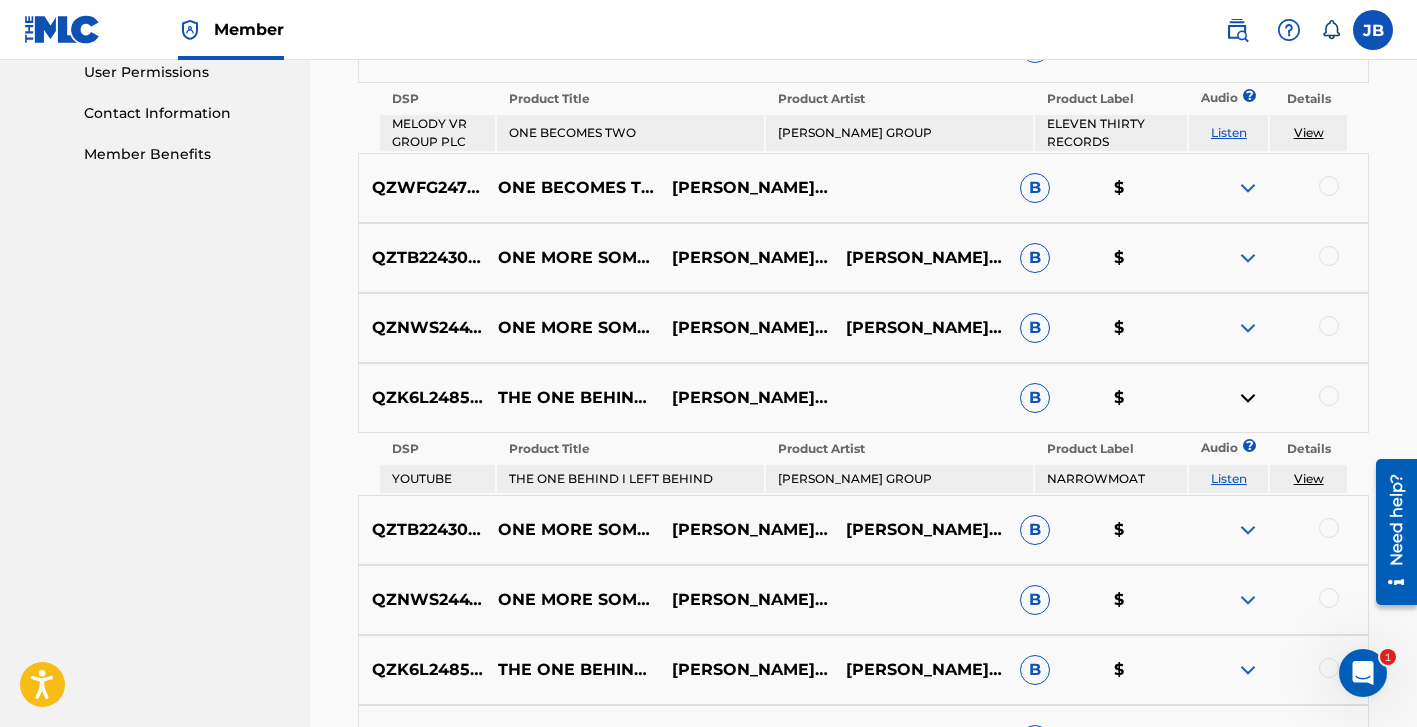 scroll, scrollTop: 983, scrollLeft: 0, axis: vertical 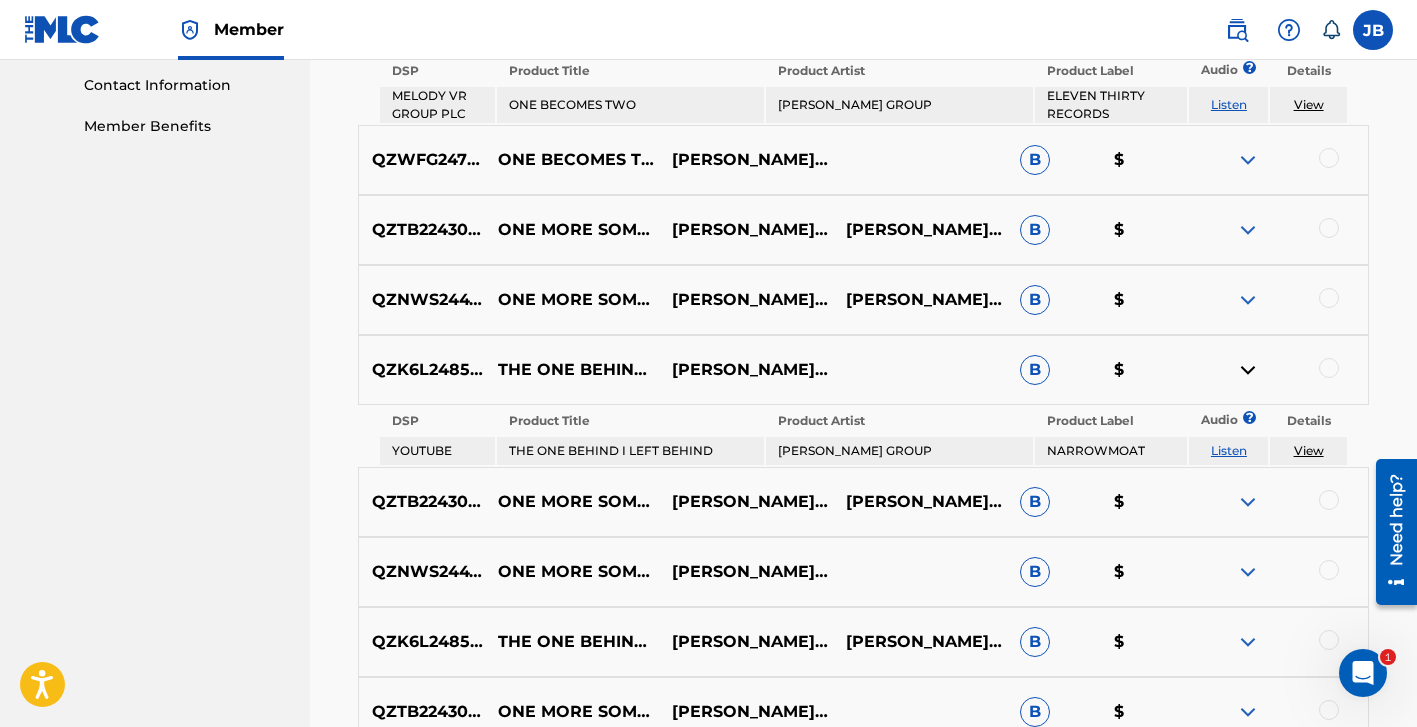 click at bounding box center [1248, 230] 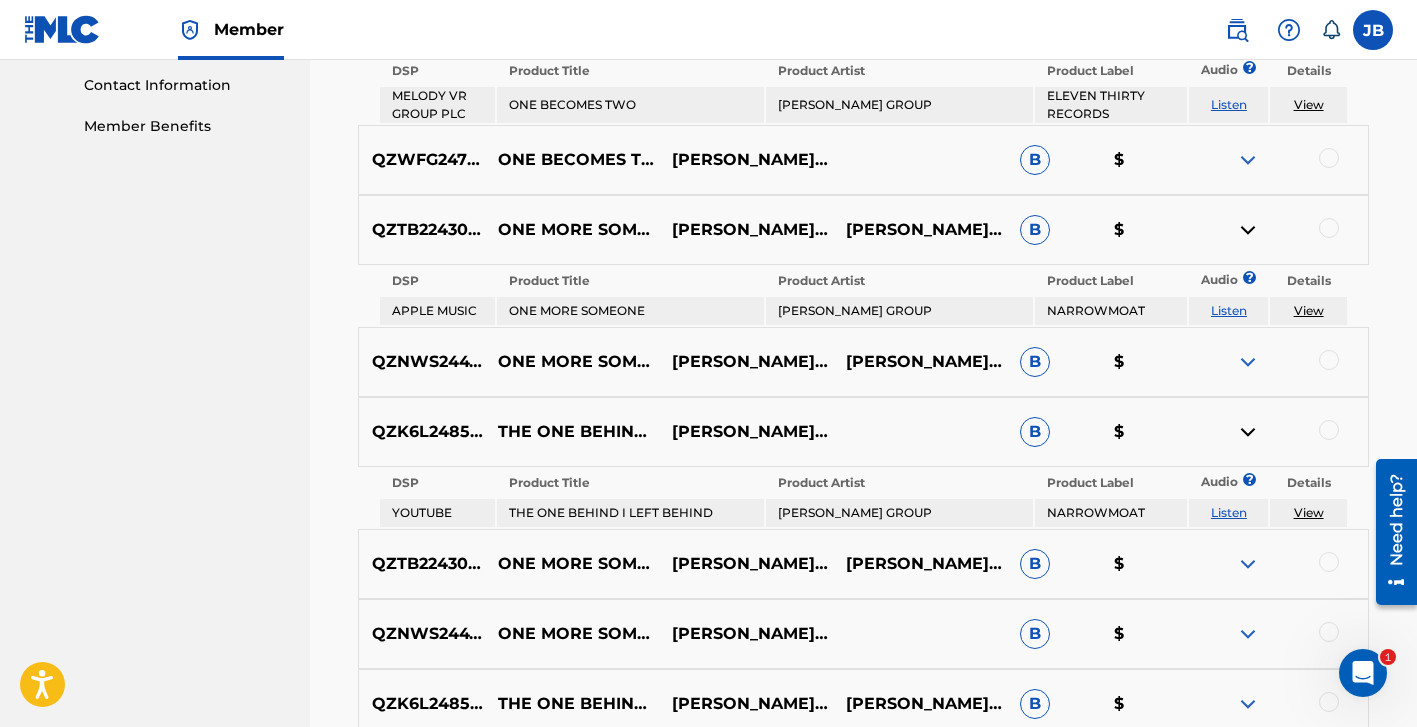 click on "View" at bounding box center (1309, 310) 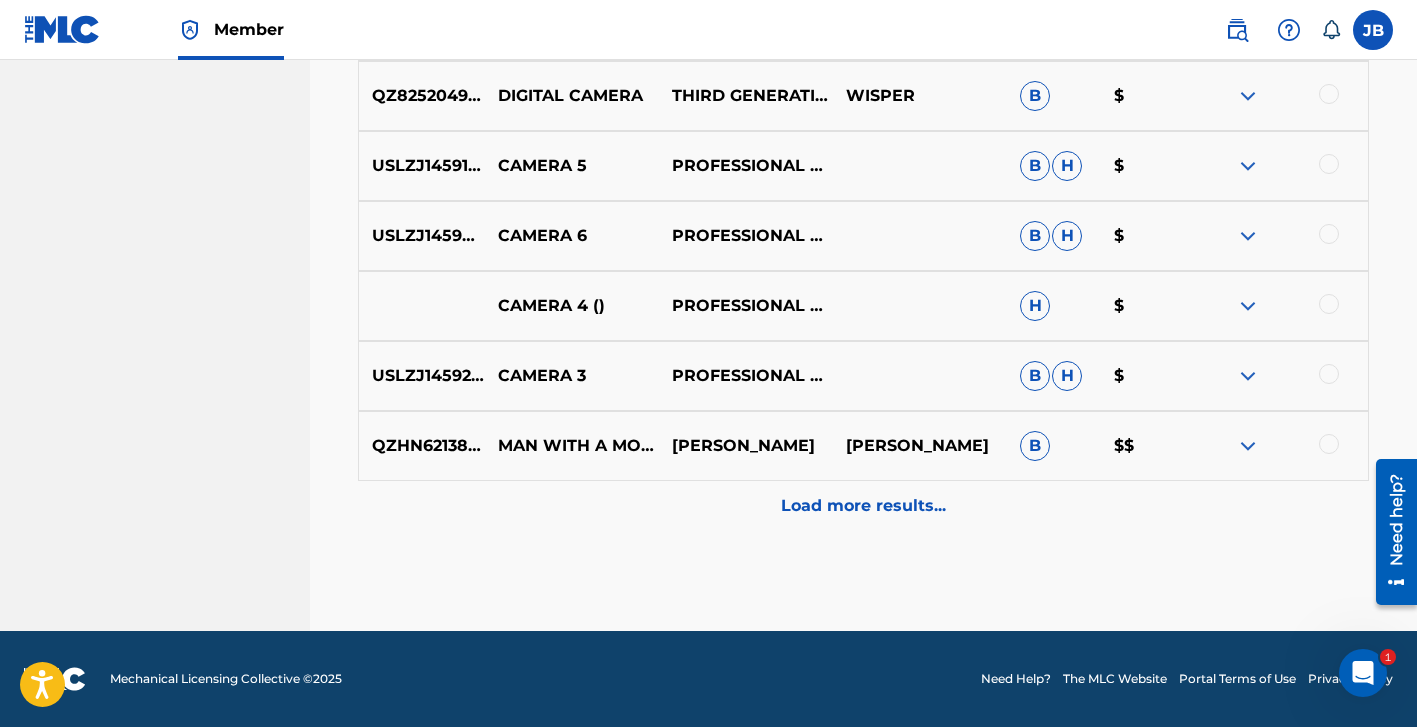 scroll, scrollTop: 4181, scrollLeft: 0, axis: vertical 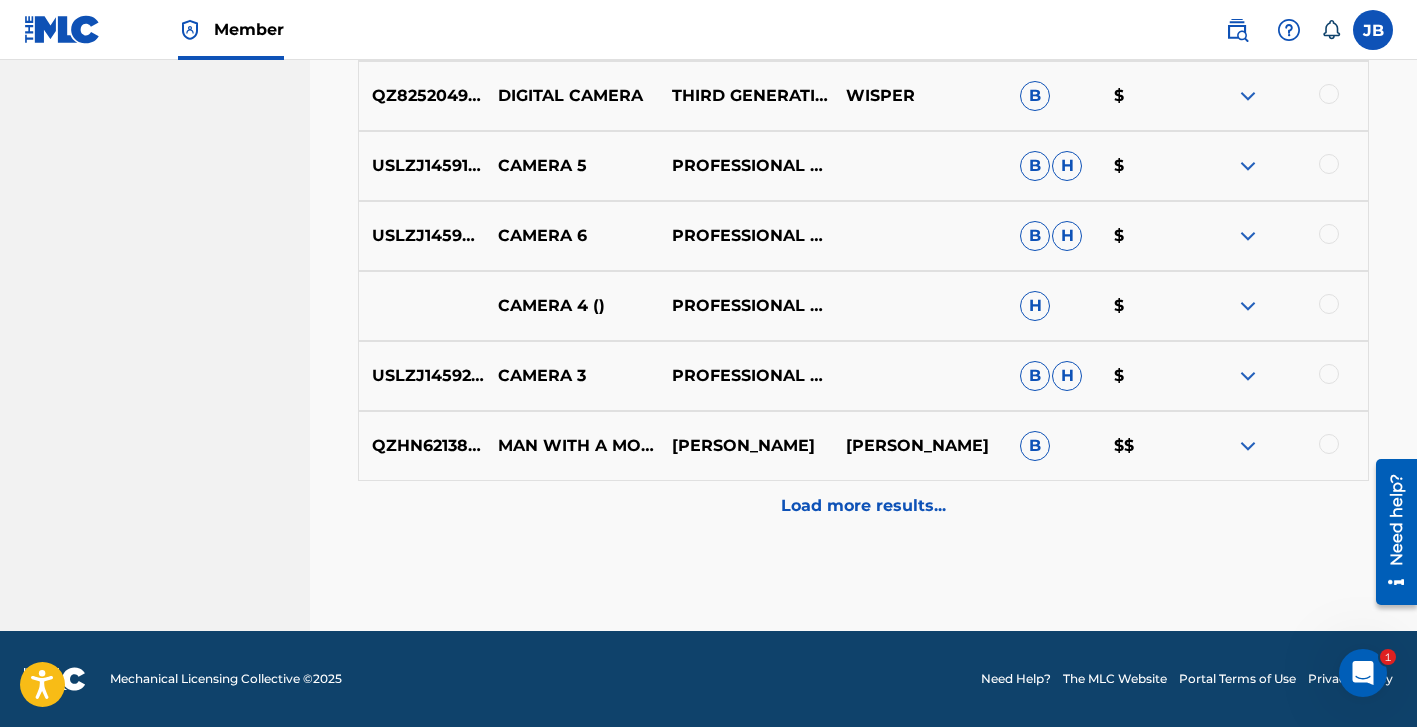 click on "Load more results..." at bounding box center (863, 506) 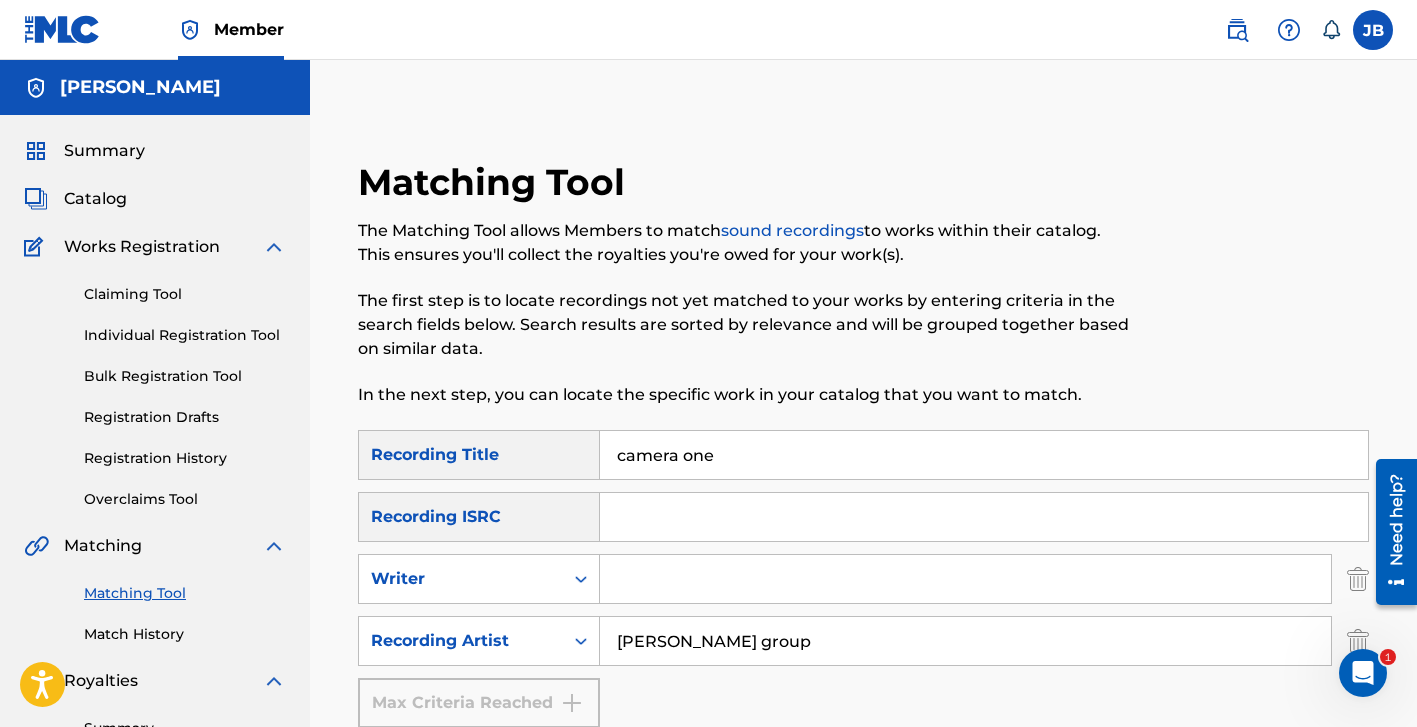 scroll, scrollTop: 0, scrollLeft: 0, axis: both 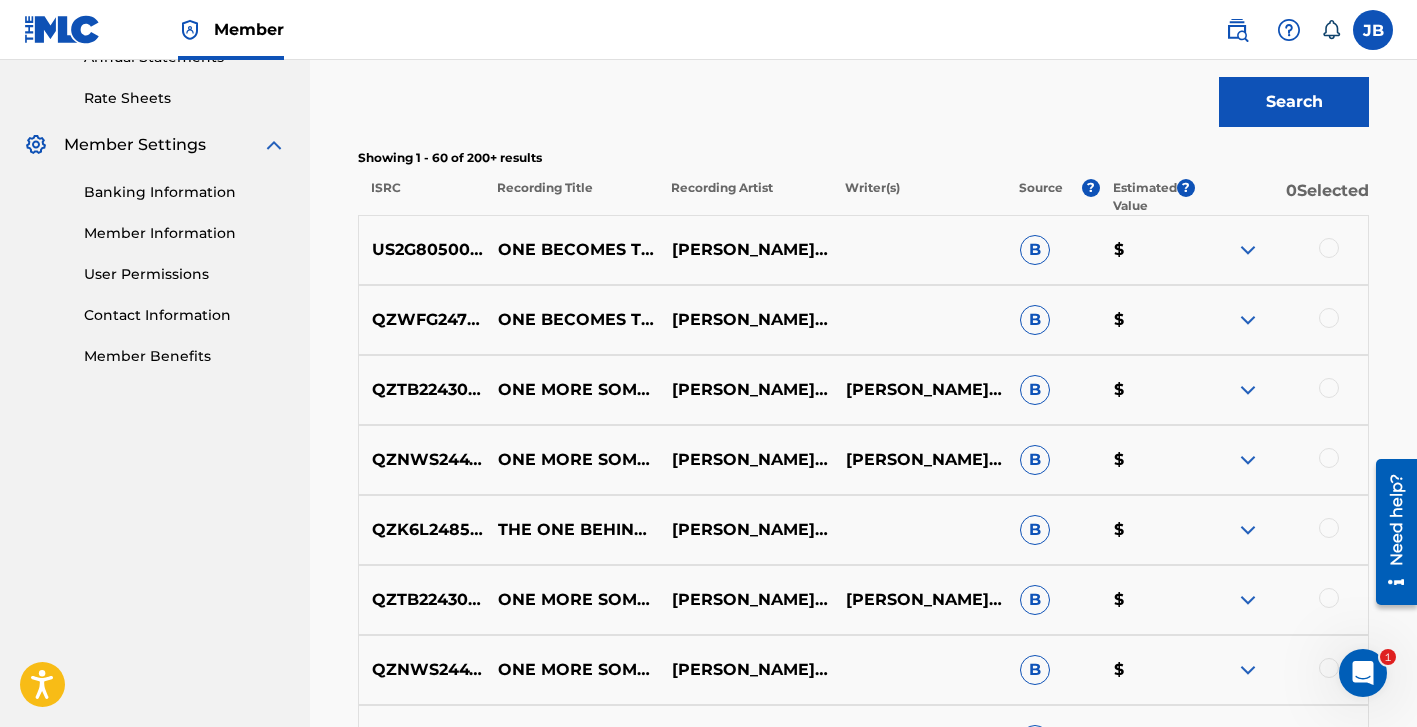 click at bounding box center [1248, 250] 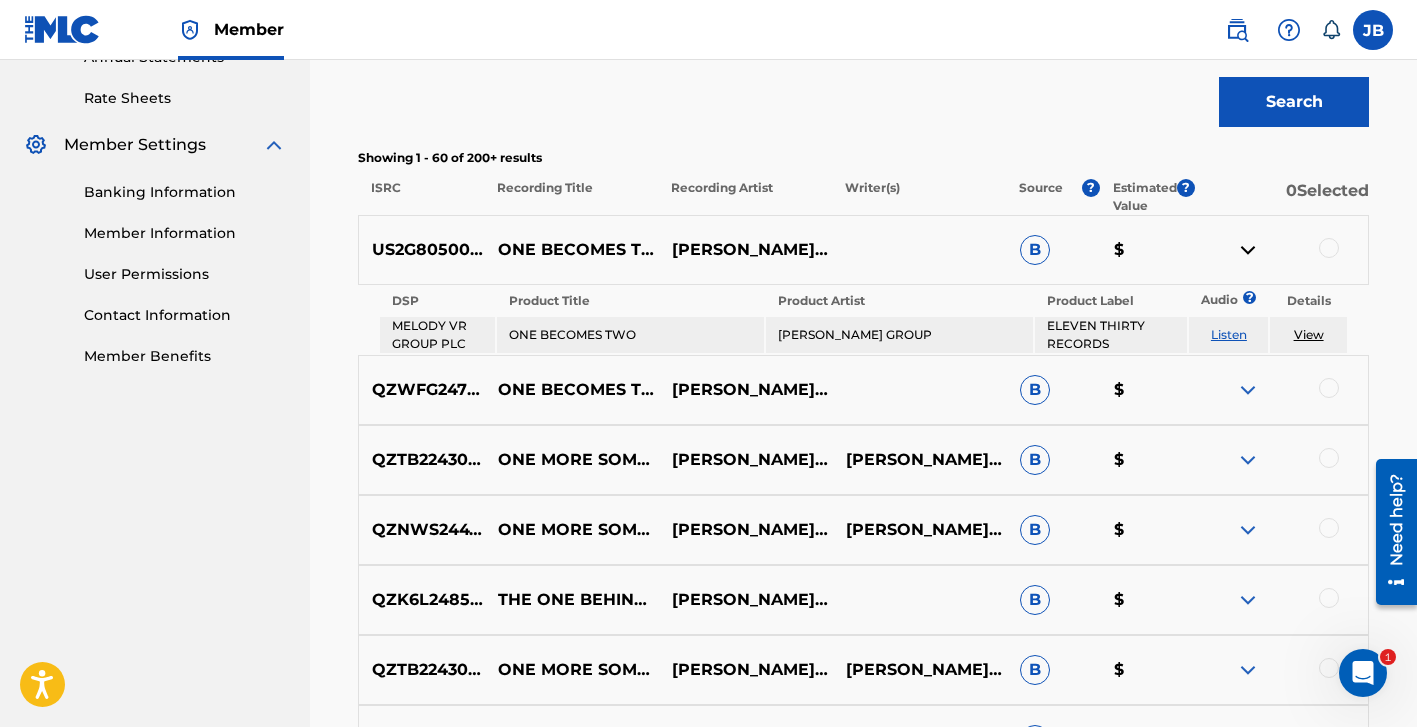 click at bounding box center (1248, 250) 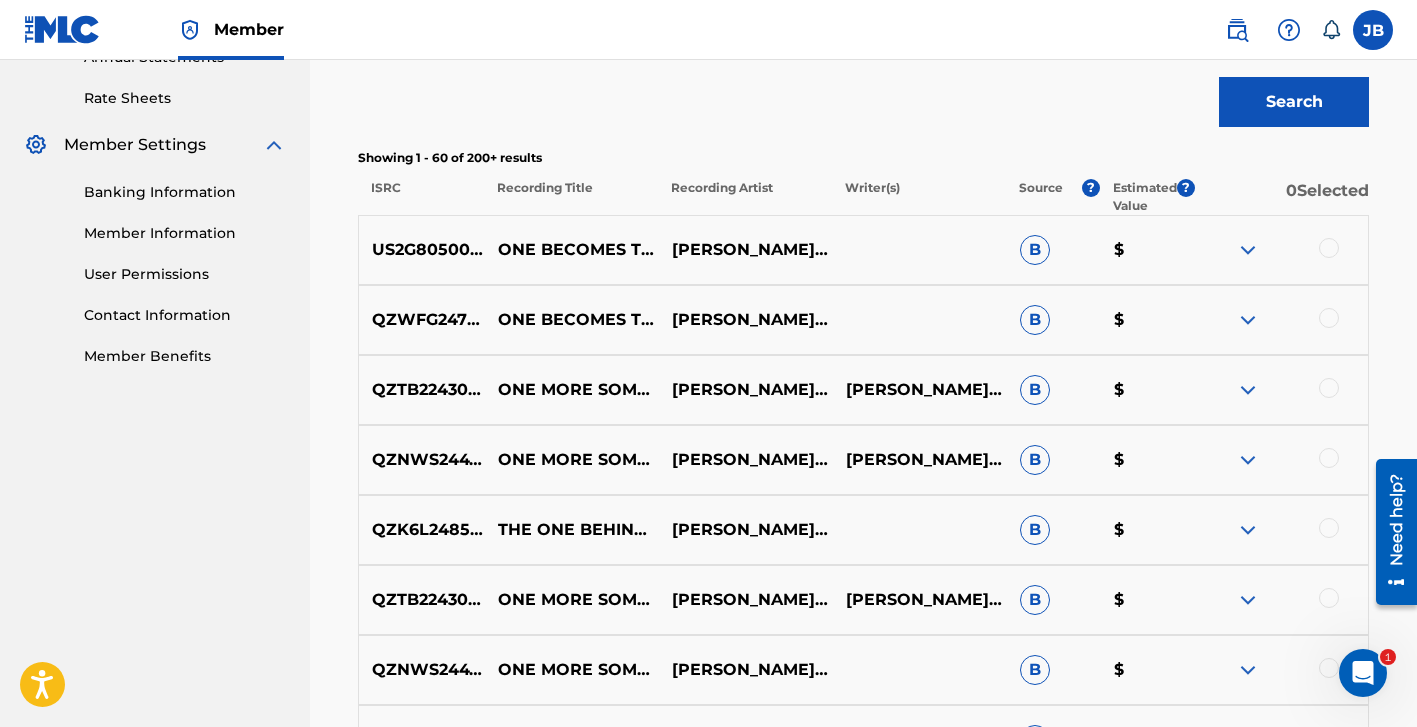 click at bounding box center (1248, 320) 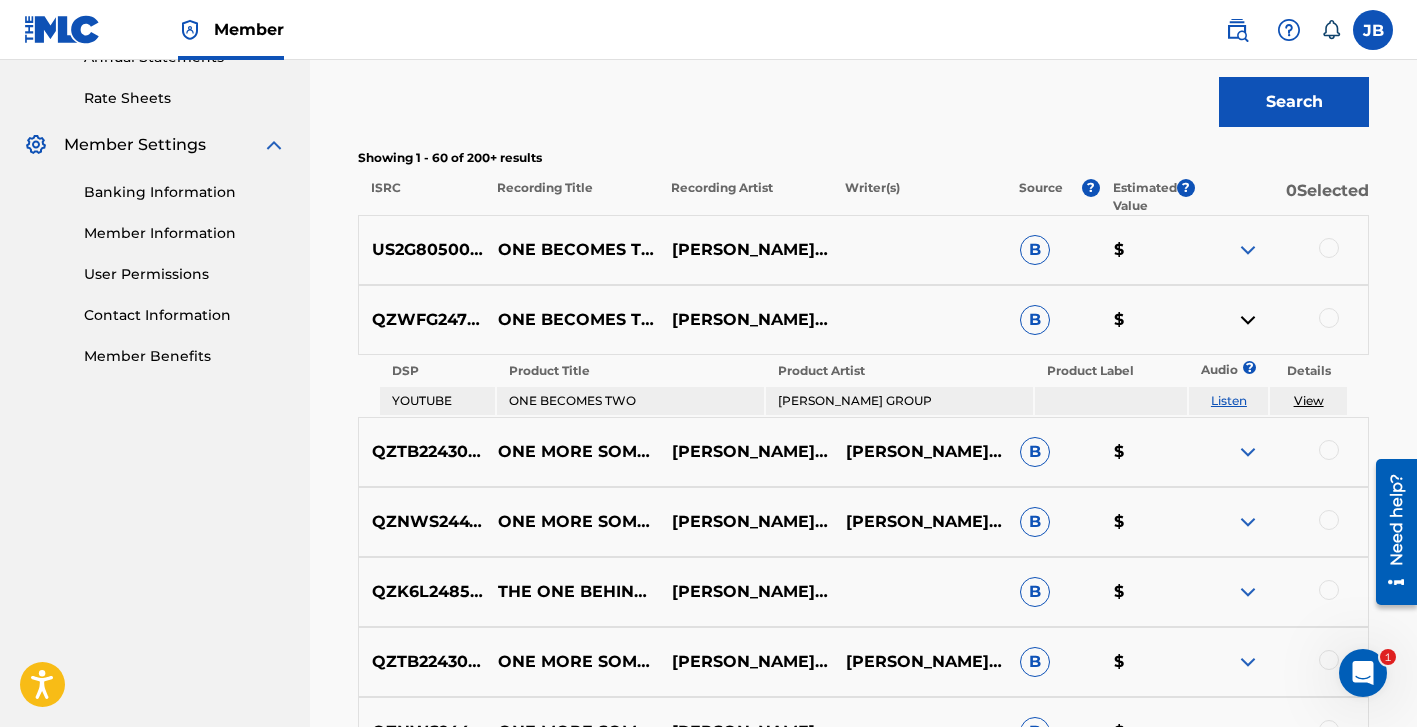 click on "View" at bounding box center (1309, 400) 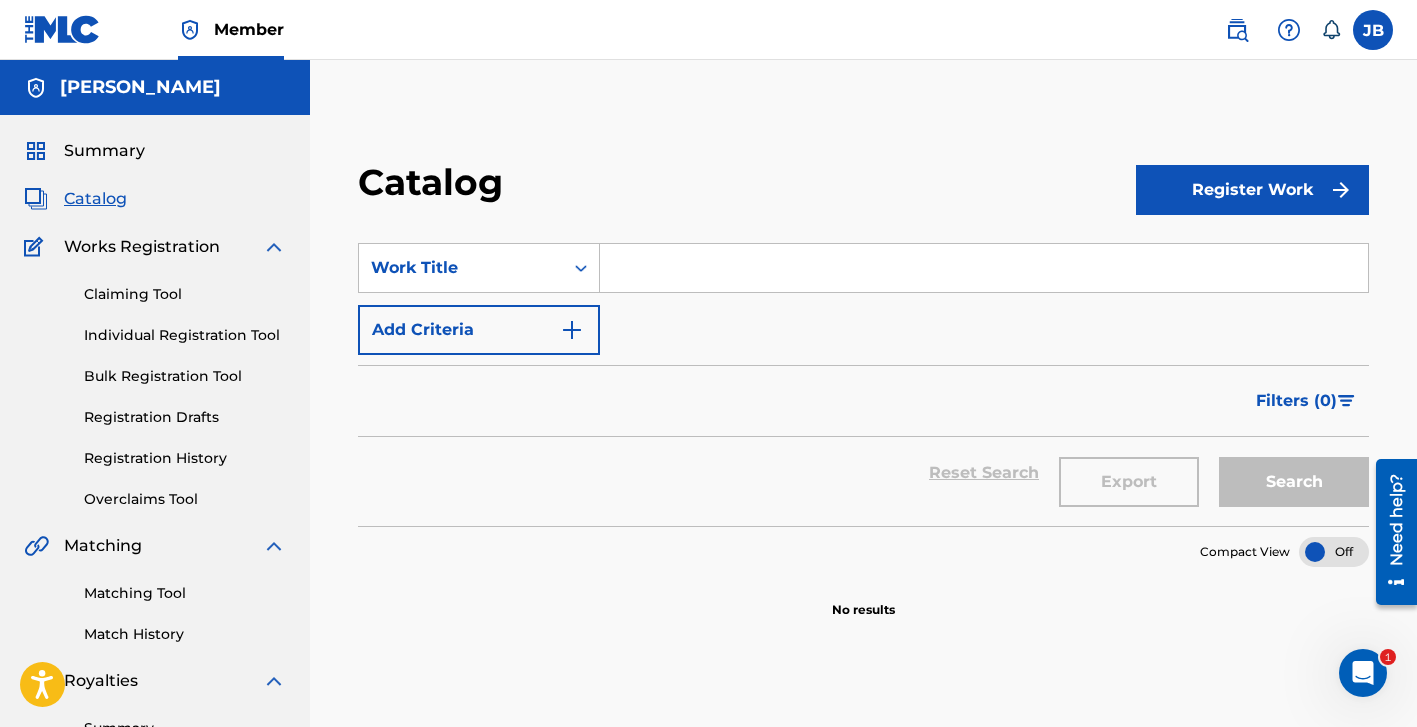 scroll, scrollTop: 0, scrollLeft: 0, axis: both 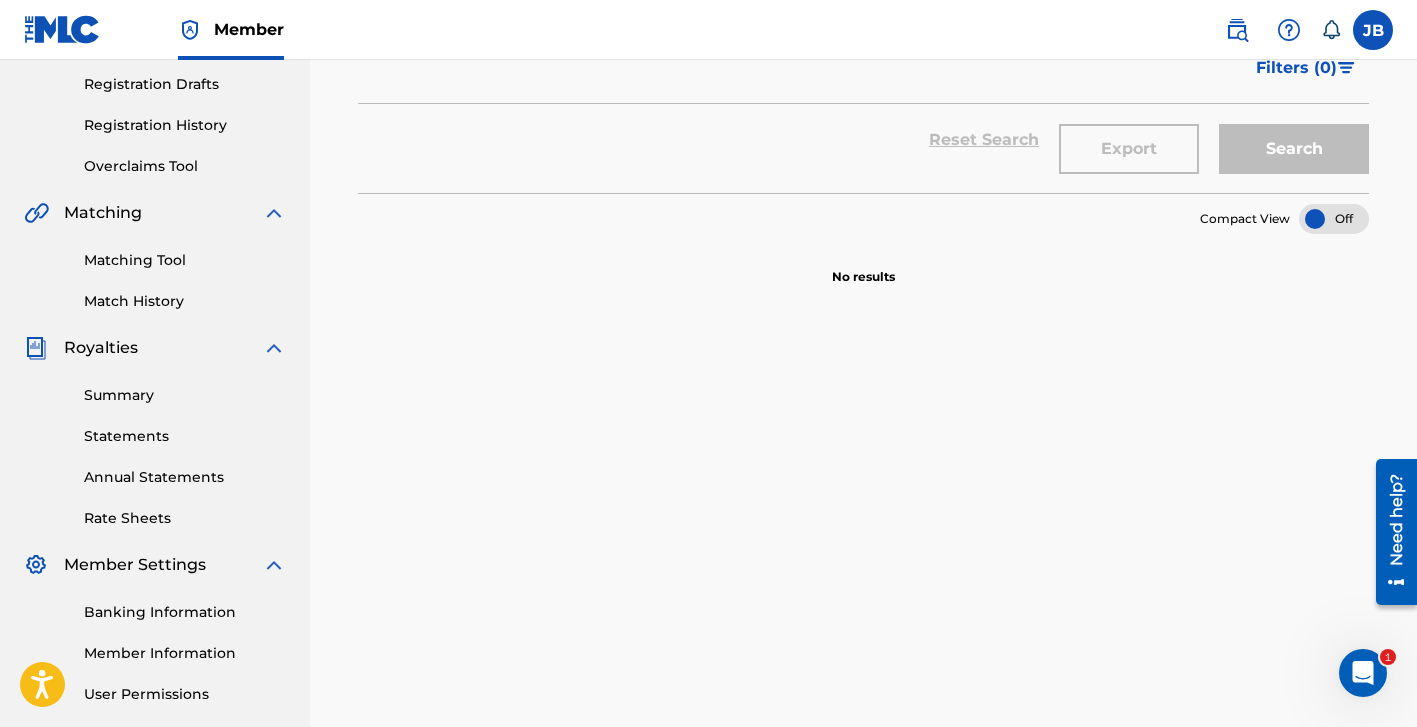 click on "Match History" at bounding box center [185, 301] 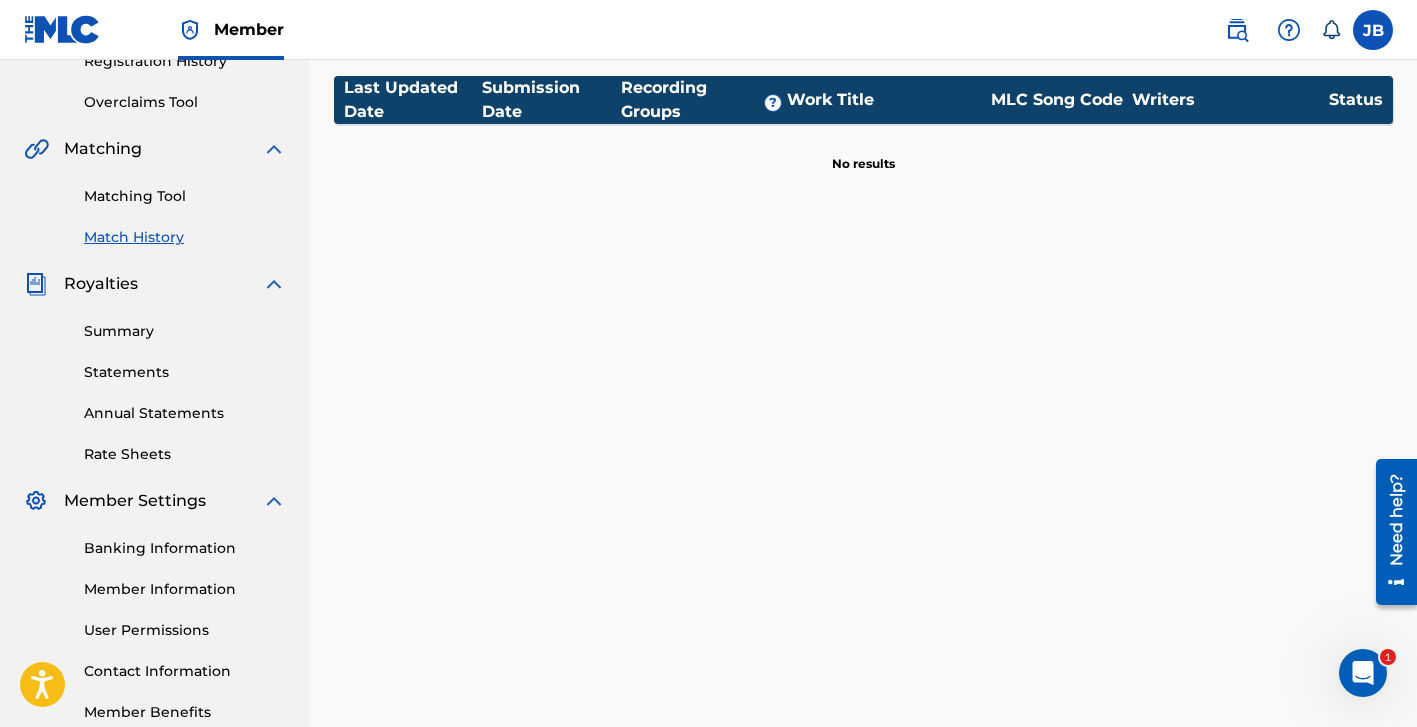 scroll, scrollTop: 411, scrollLeft: 0, axis: vertical 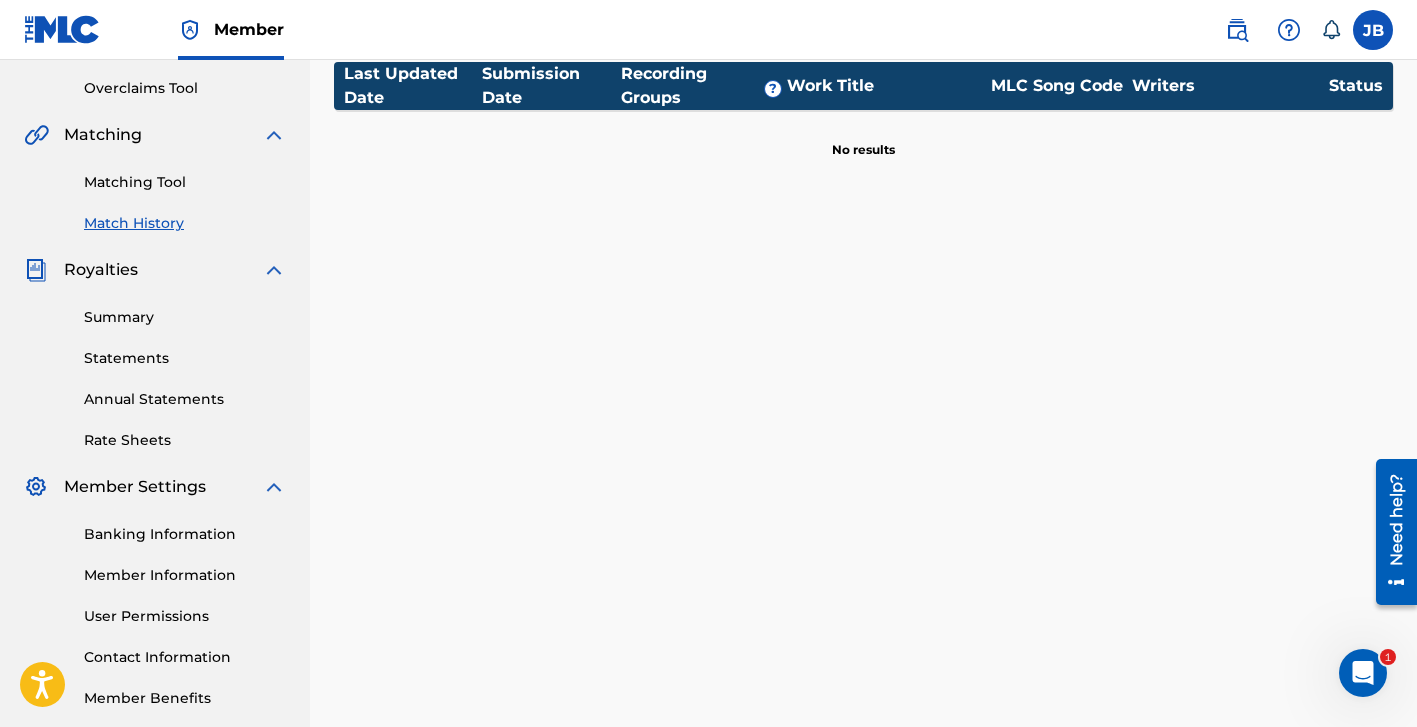 click on "Rate Sheets" at bounding box center [185, 440] 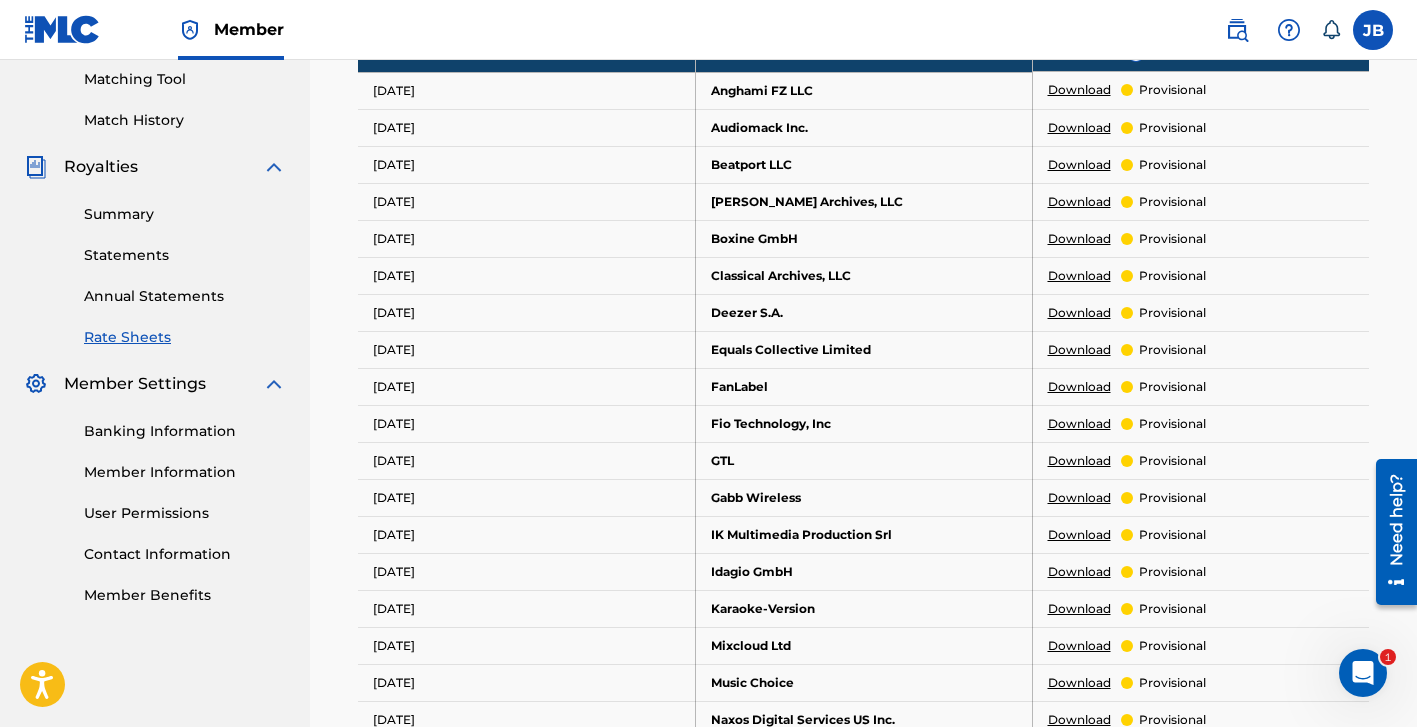scroll, scrollTop: 522, scrollLeft: 0, axis: vertical 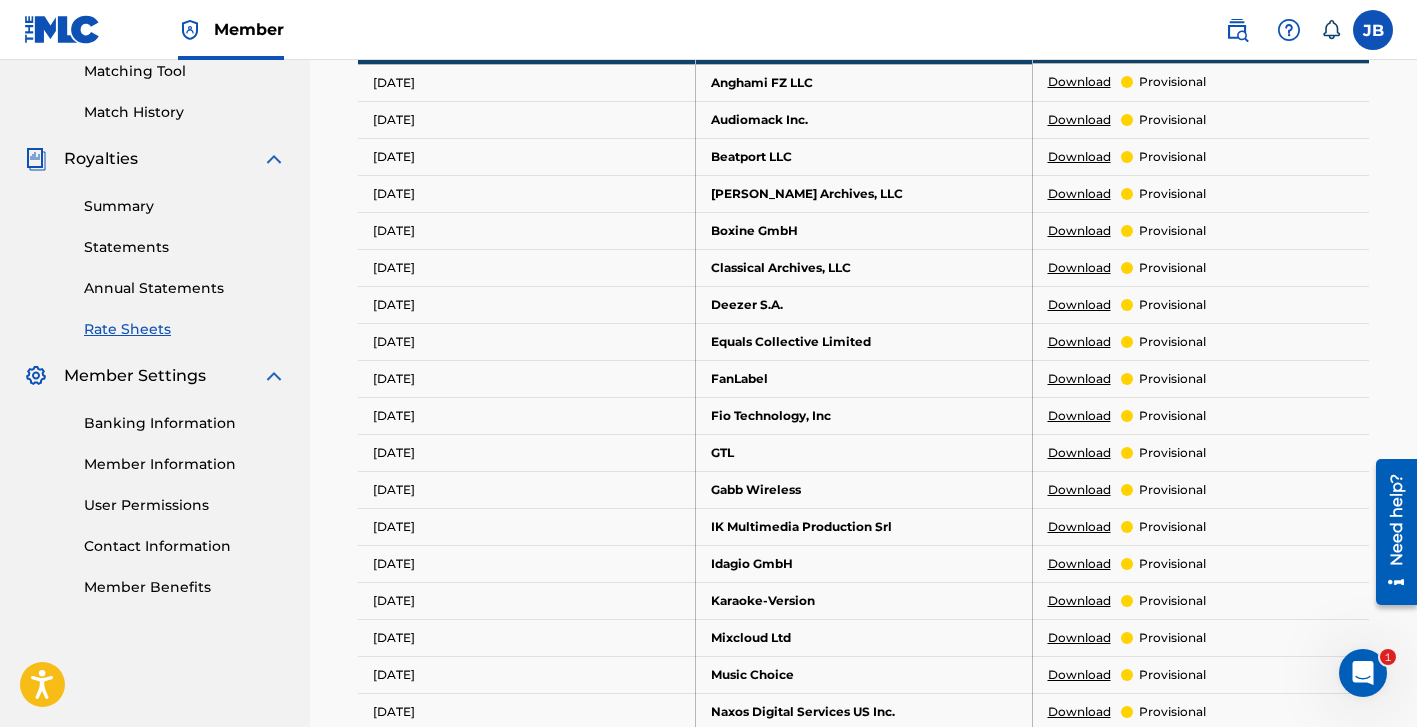 click on "User Permissions" at bounding box center [185, 505] 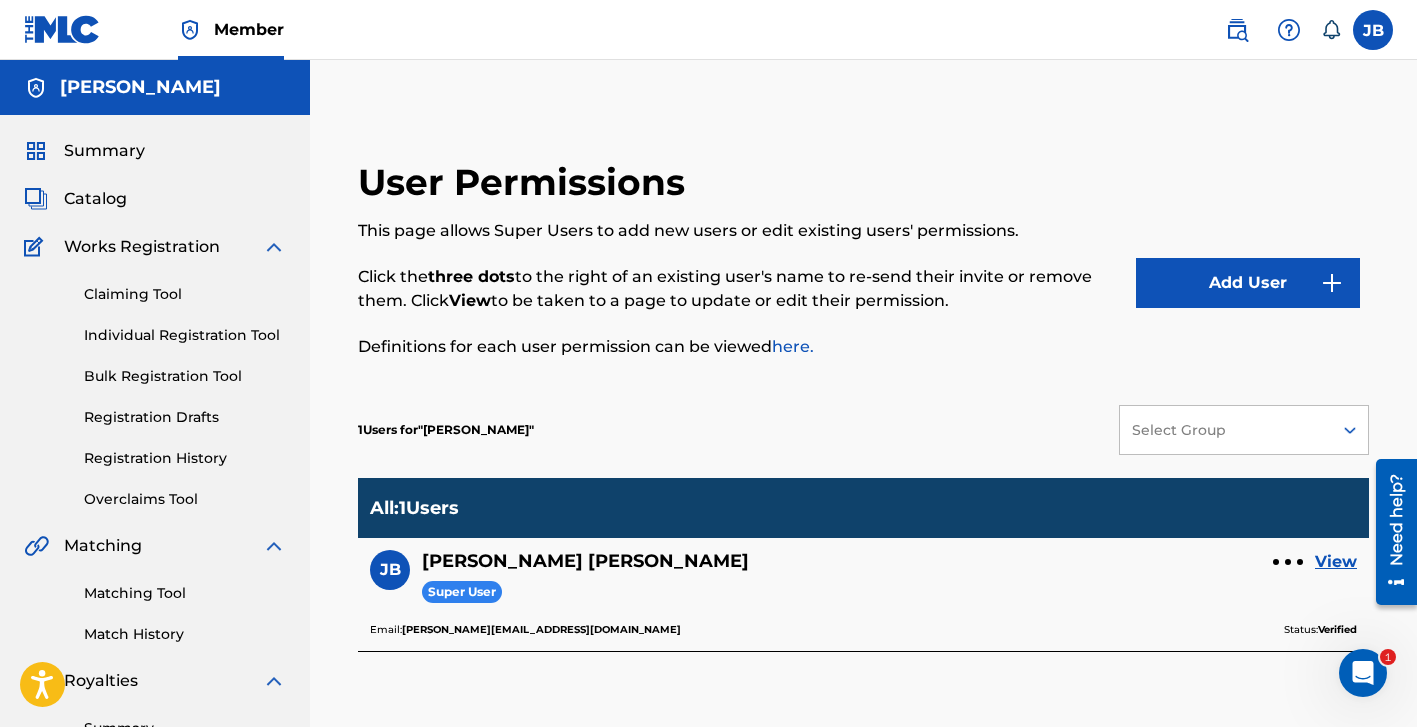scroll, scrollTop: 0, scrollLeft: 0, axis: both 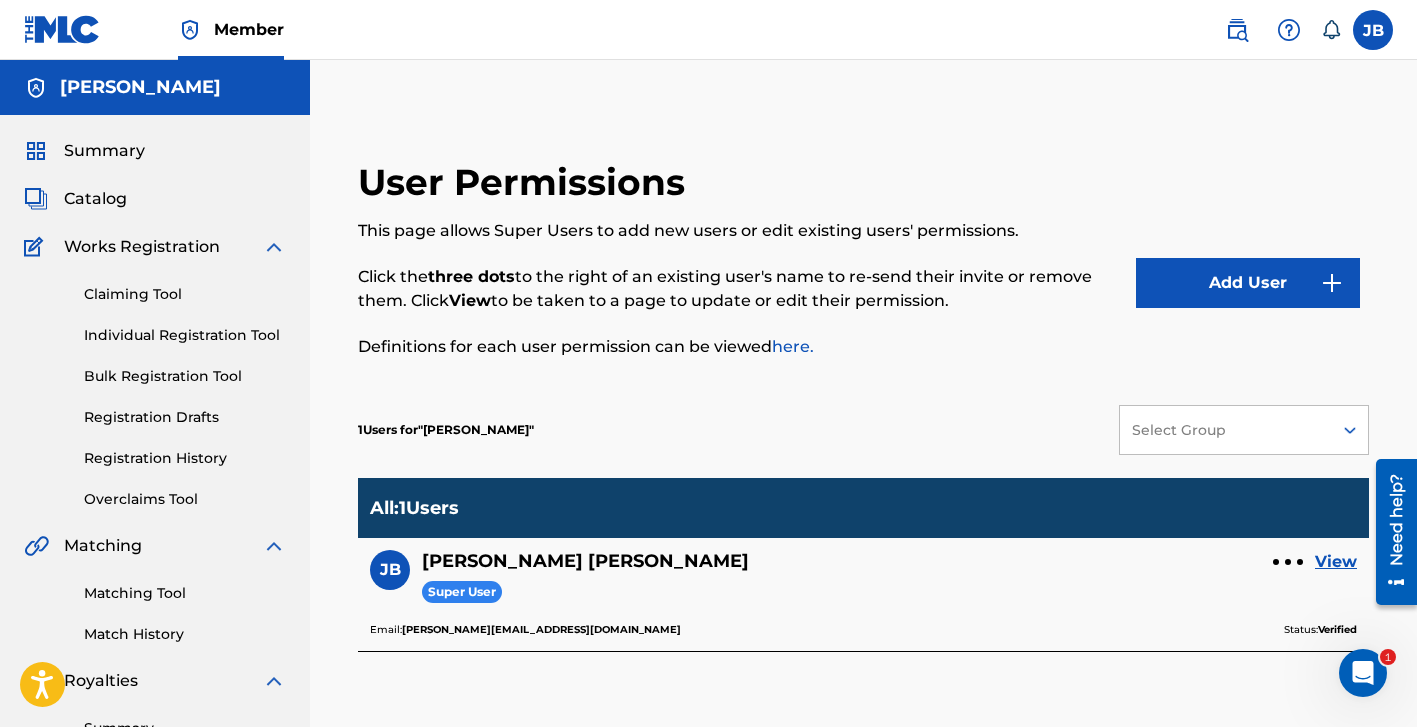 click on "Summary" at bounding box center (104, 151) 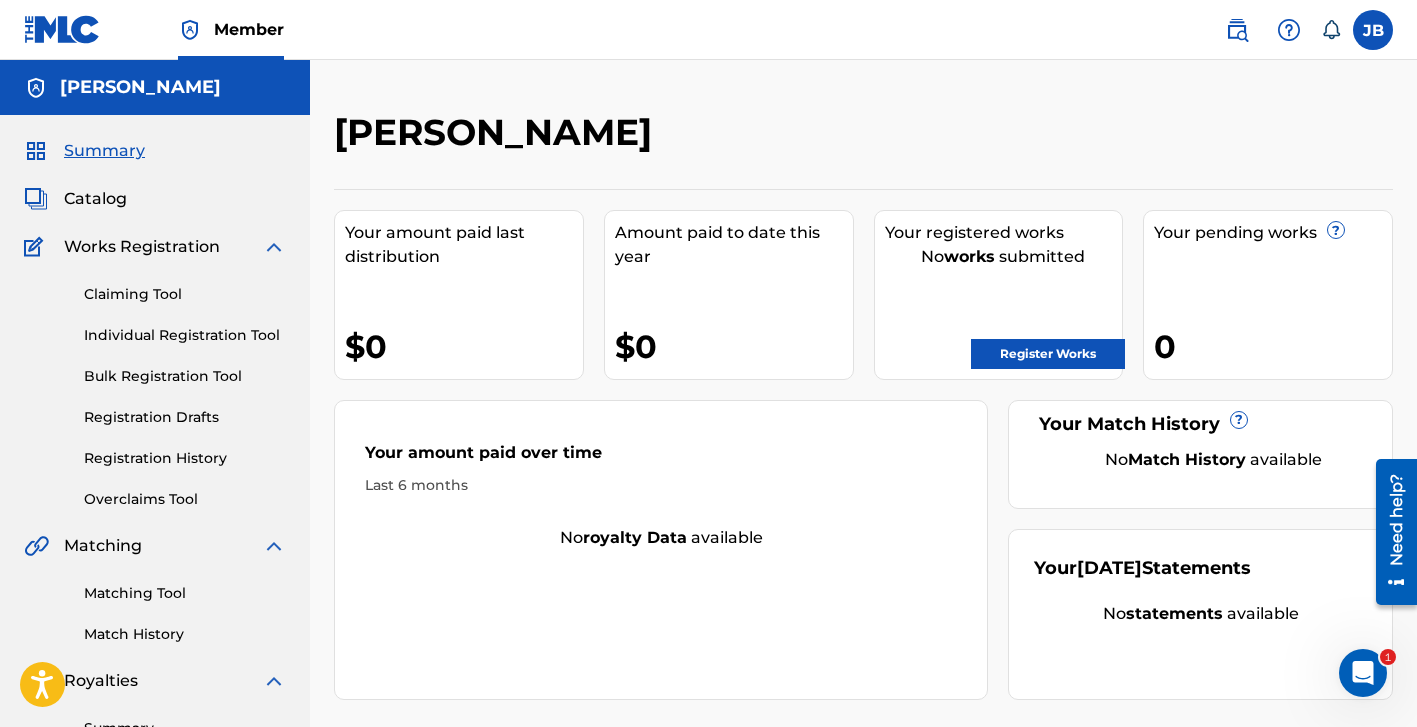 click 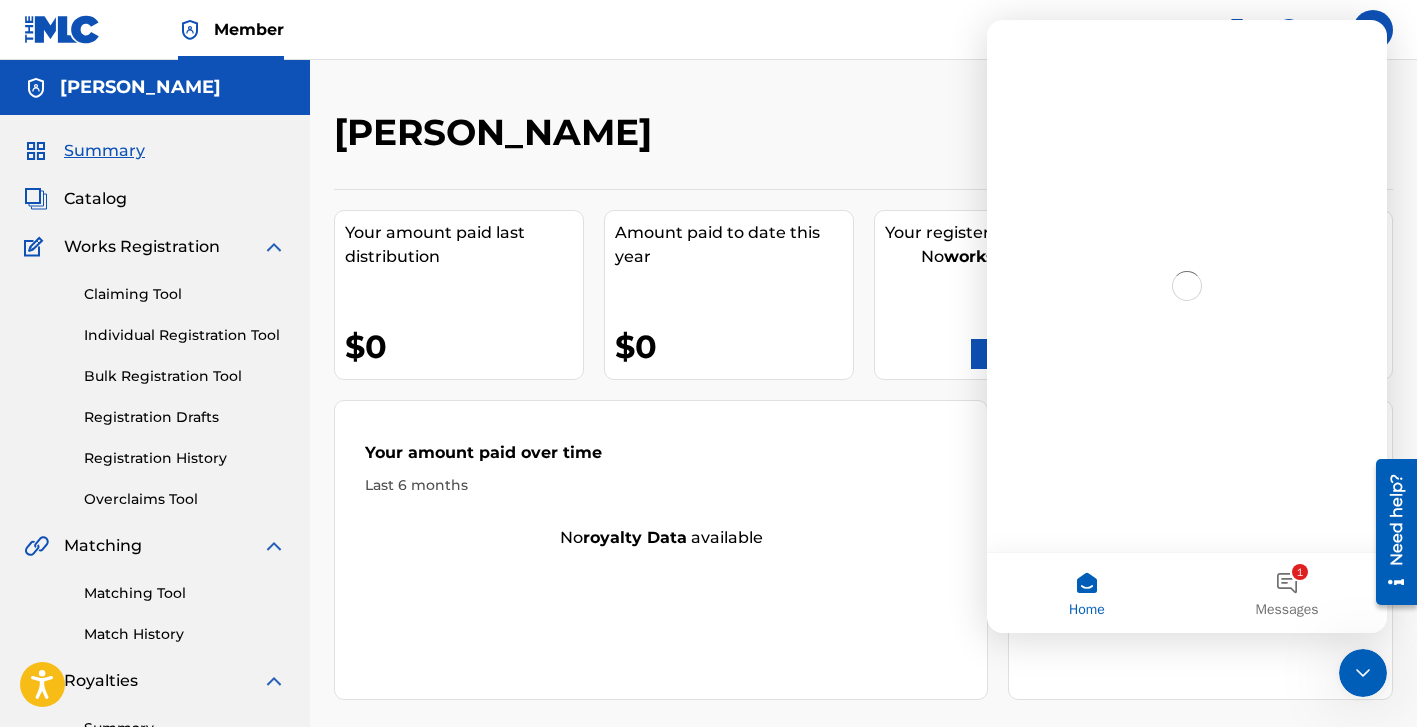 scroll, scrollTop: 0, scrollLeft: 0, axis: both 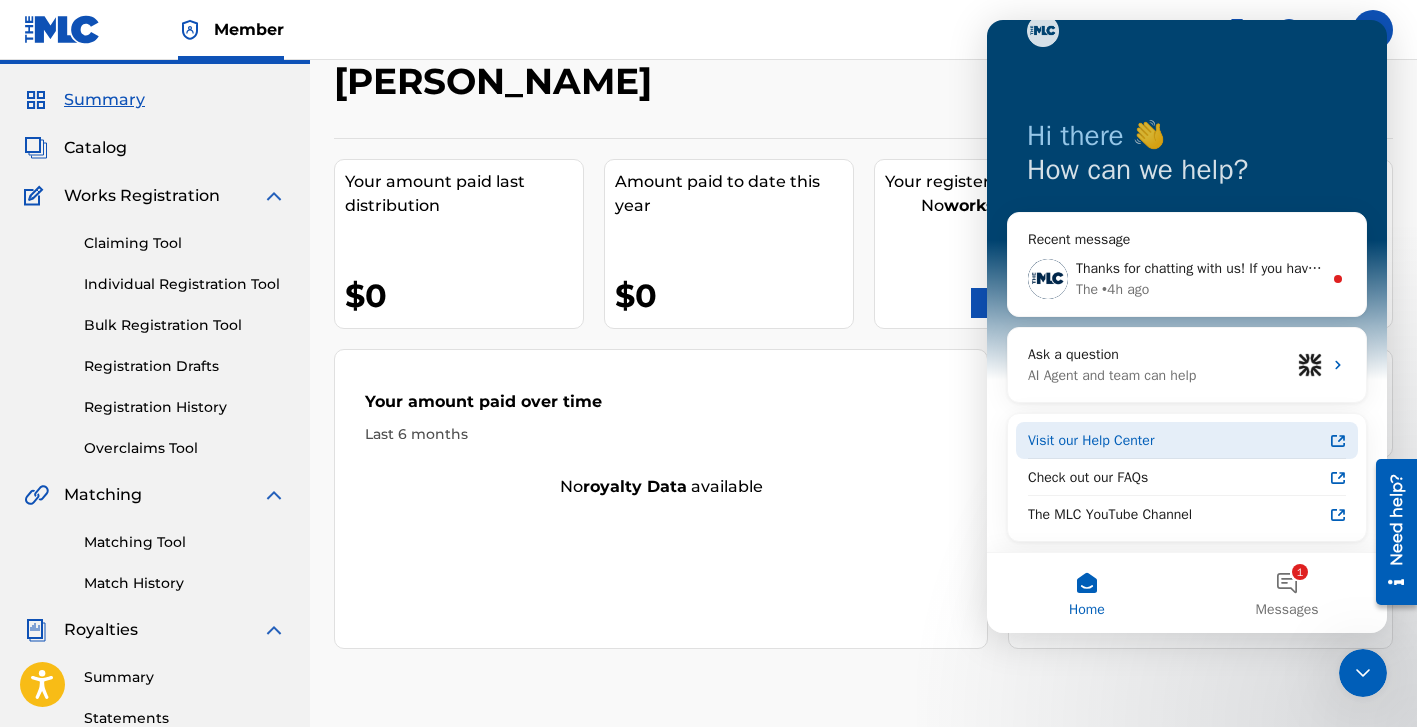 click on "Visit our Help Center" at bounding box center (1175, 440) 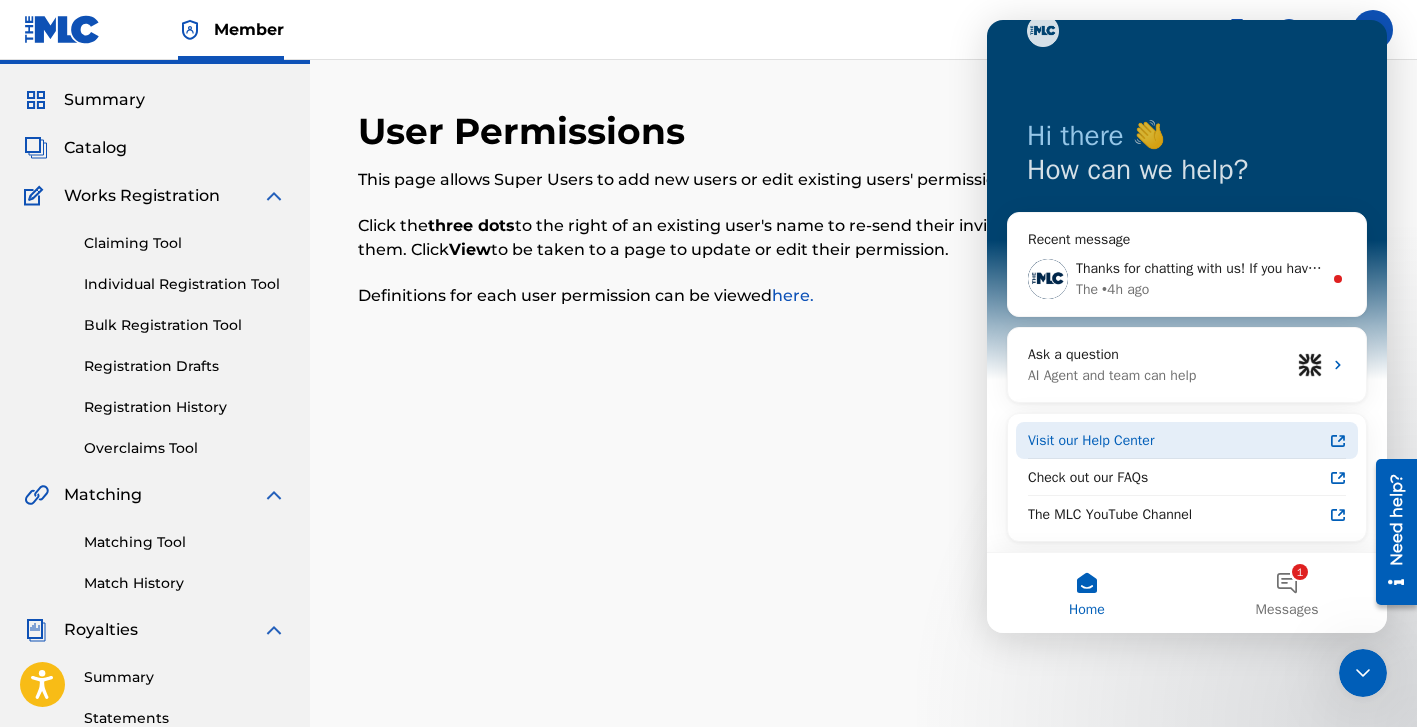 scroll, scrollTop: 0, scrollLeft: 0, axis: both 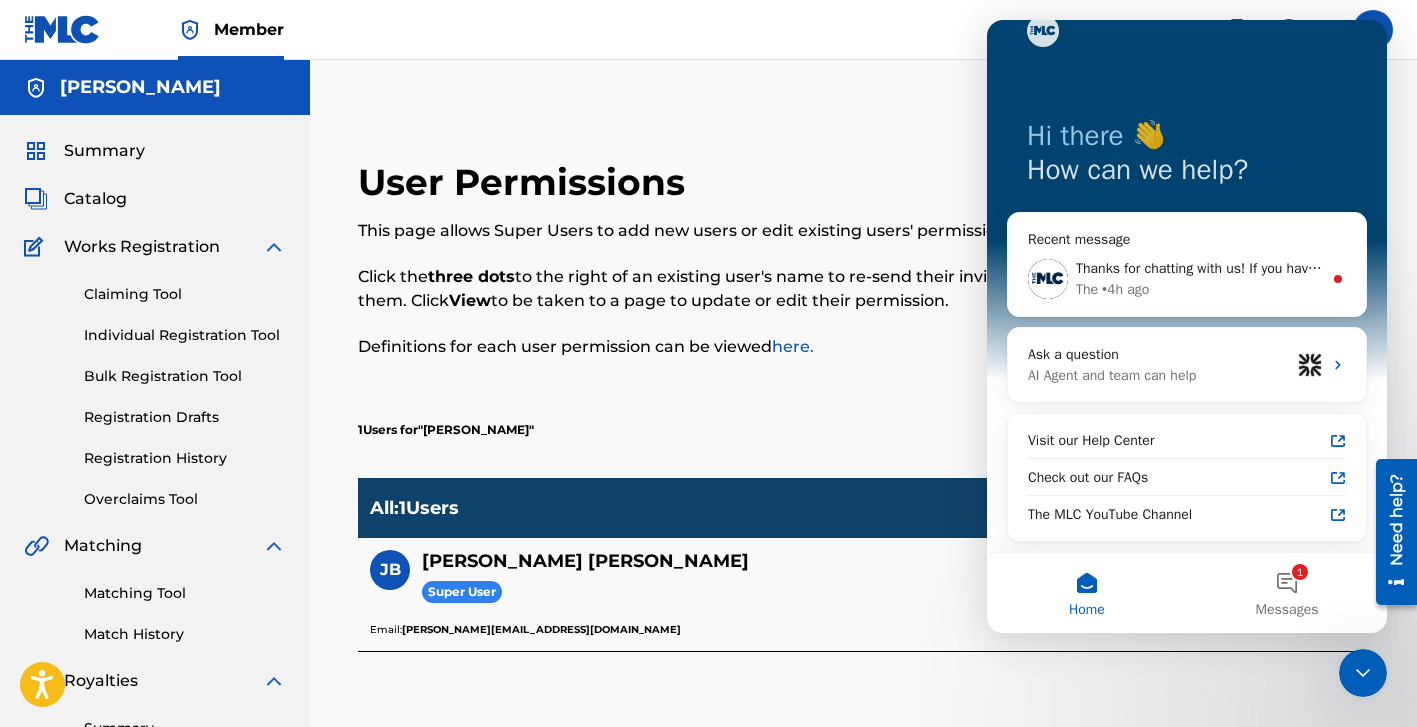 click on "User Permissions This page allows Super Users to add new users or edit existing users' permissions. Click the  three dots  to the right of an existing user's name to re-send their invite or remove them. Click  View   to be taken to a page to update or edit their permission. Definitions for each user permission can be viewed  here. Add User 1  Users for  " JOSHUA BLUM " Select Group All :  1  Users JB Joshua   Blum Super User View Email:  josh@narrowmoat.com Status:  Verified" at bounding box center (863, 602) 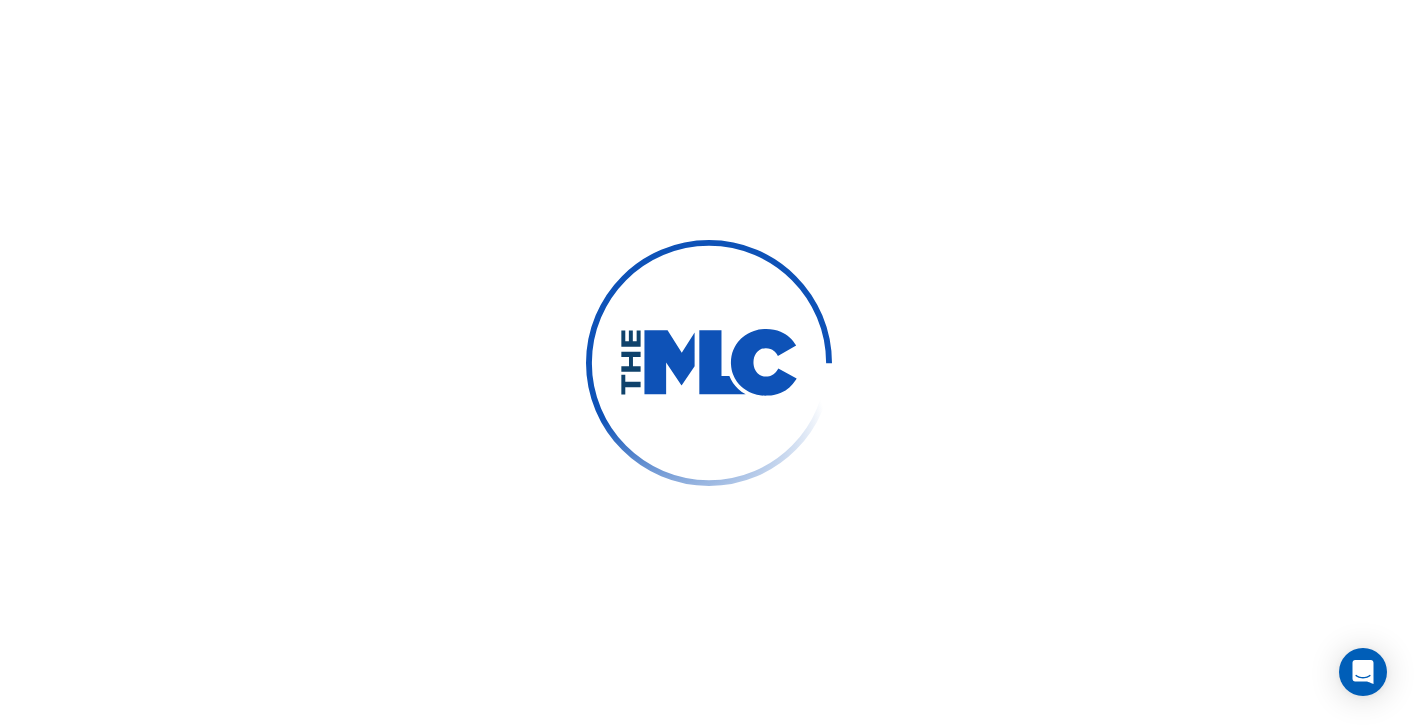 scroll, scrollTop: 0, scrollLeft: 0, axis: both 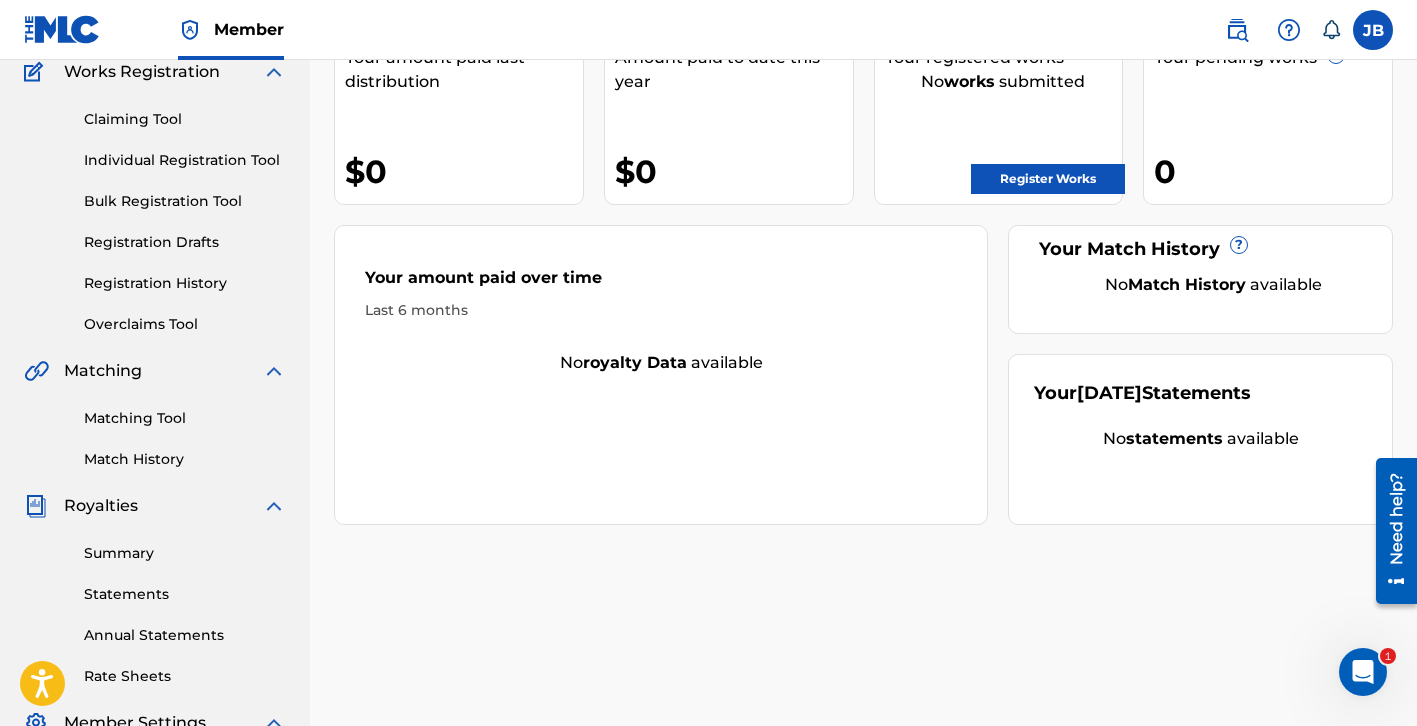 click on "Matching Tool" at bounding box center [185, 418] 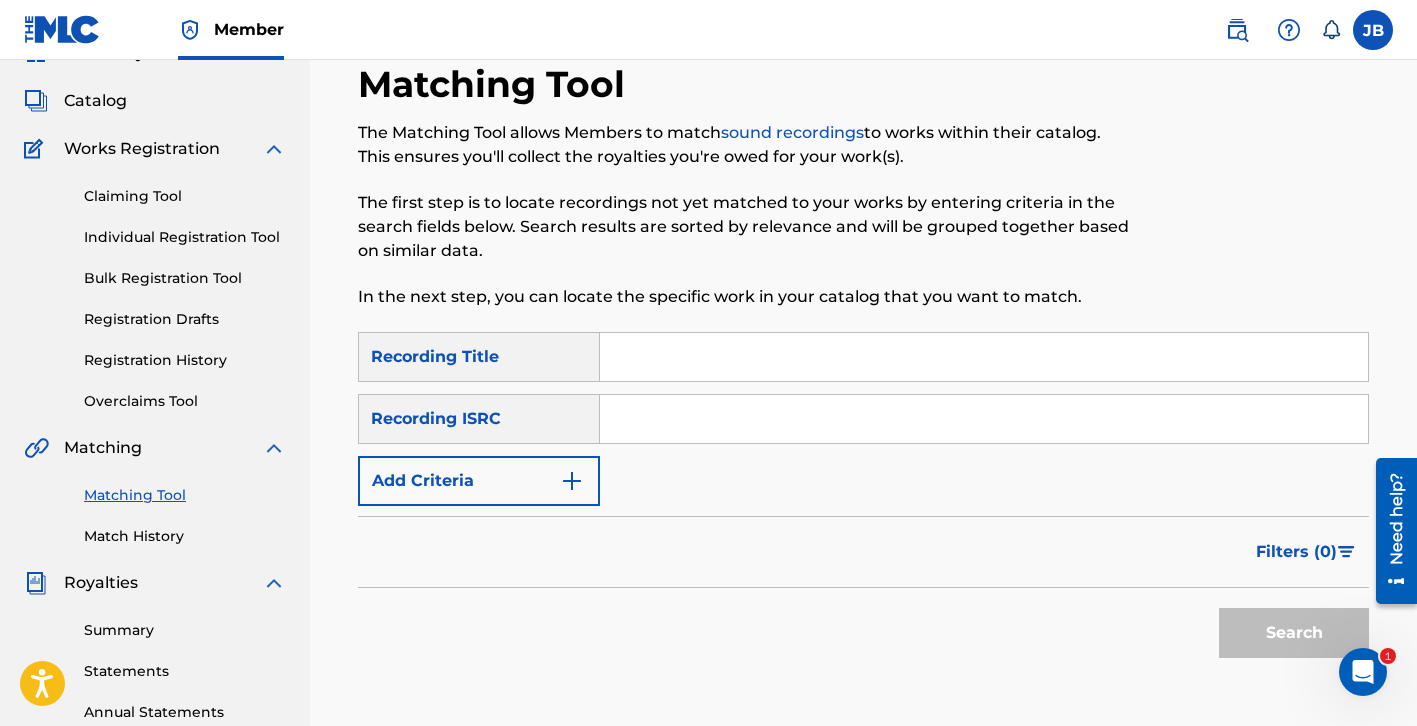 scroll, scrollTop: 114, scrollLeft: 0, axis: vertical 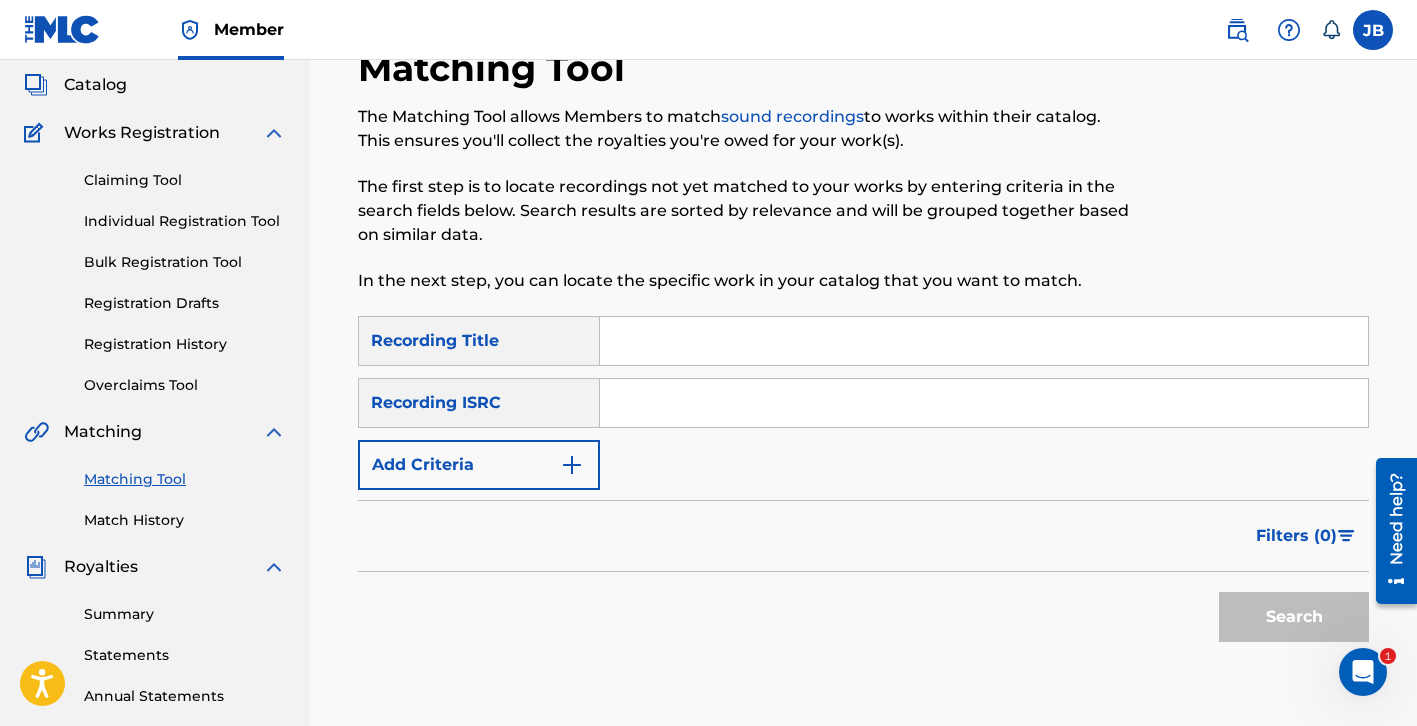 click at bounding box center (984, 341) 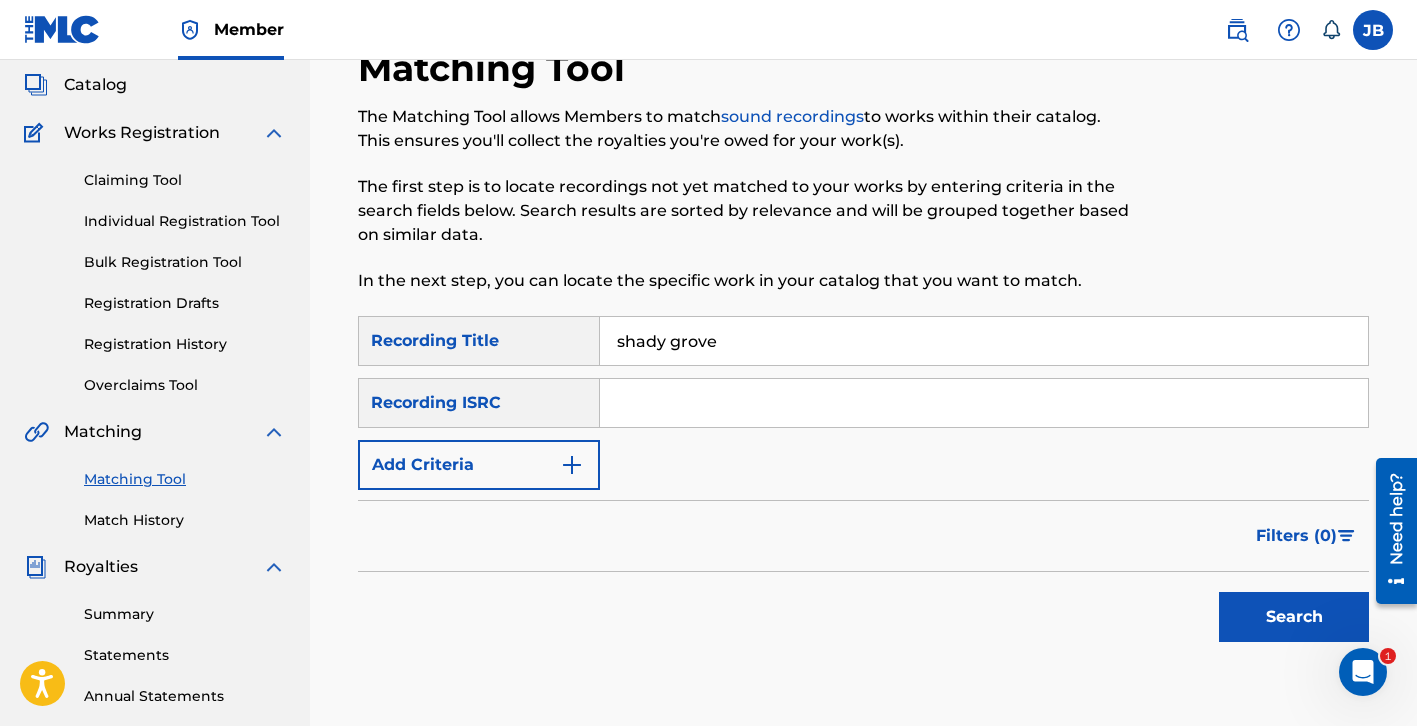 type on "shady grove" 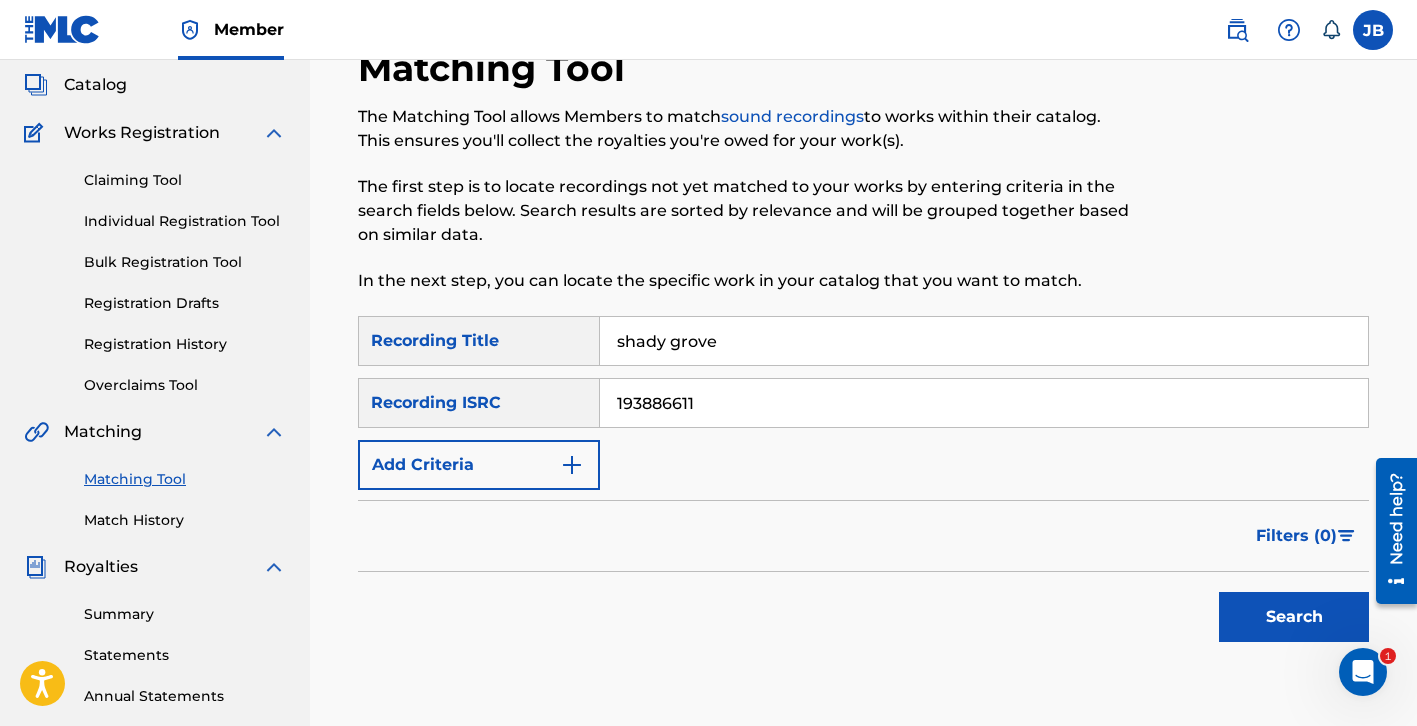 type on "193886611" 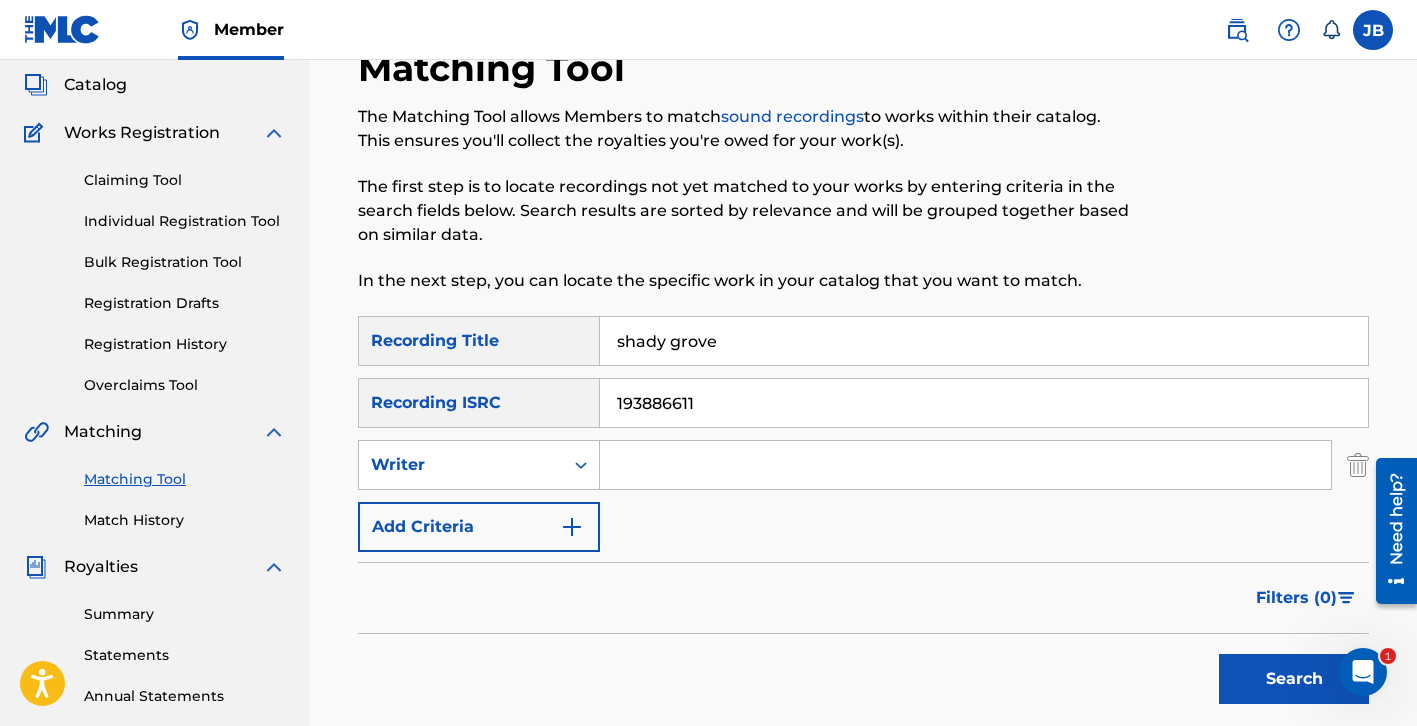 click at bounding box center [965, 465] 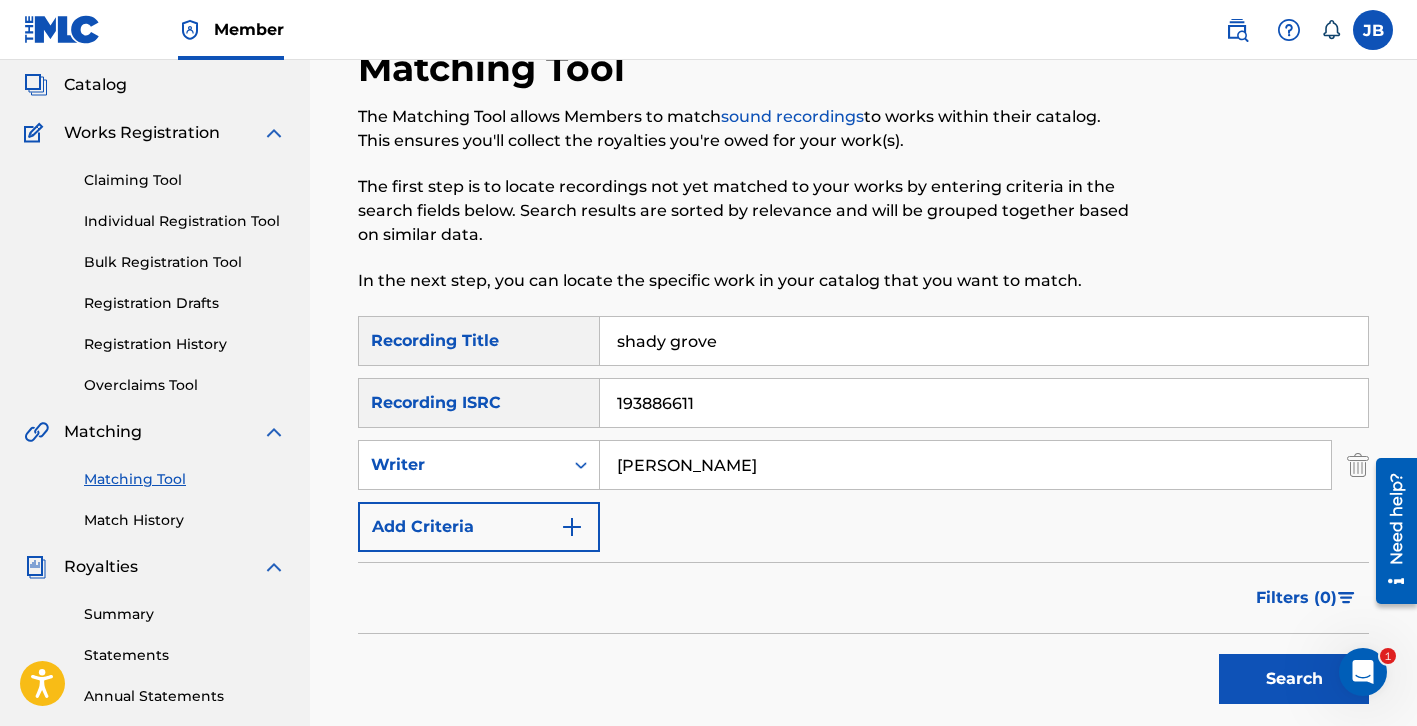 type on "josh joplin" 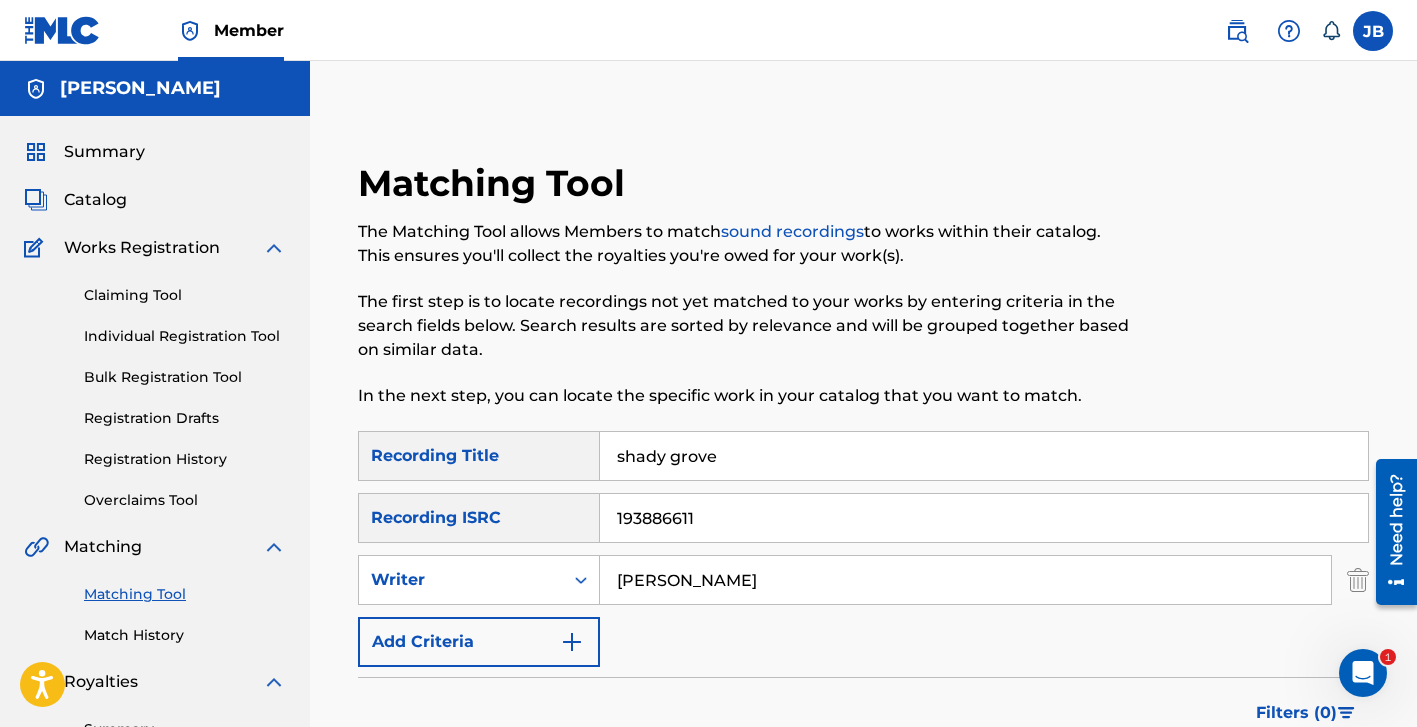 scroll, scrollTop: 0, scrollLeft: 0, axis: both 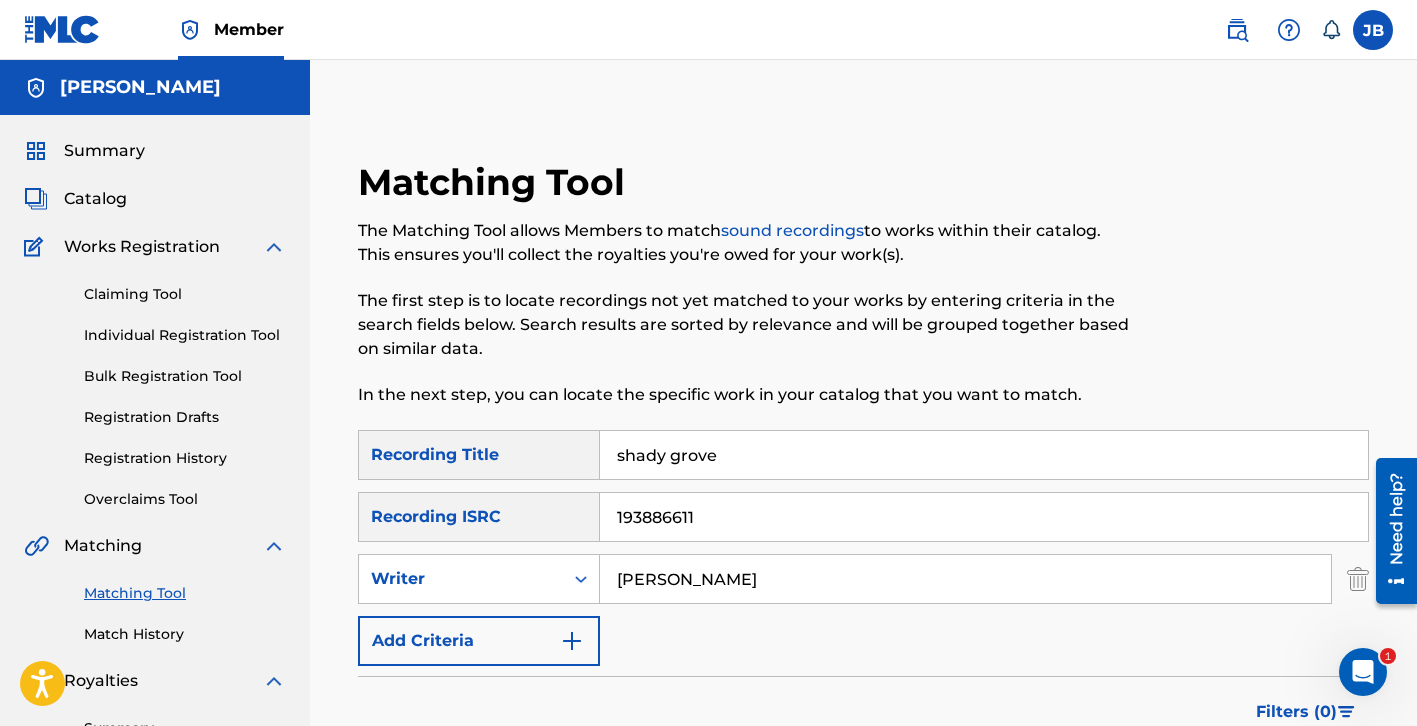 drag, startPoint x: 617, startPoint y: 519, endPoint x: 740, endPoint y: 517, distance: 123.01626 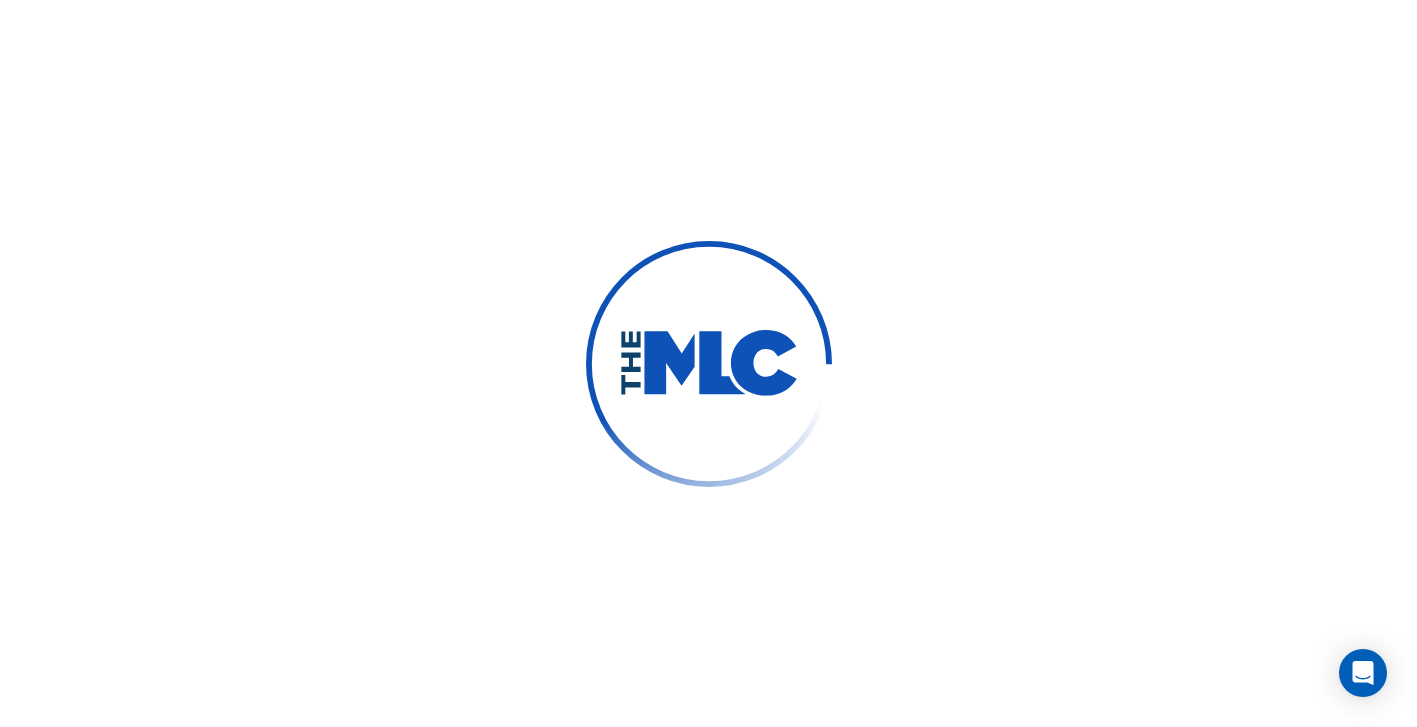 scroll, scrollTop: 0, scrollLeft: 0, axis: both 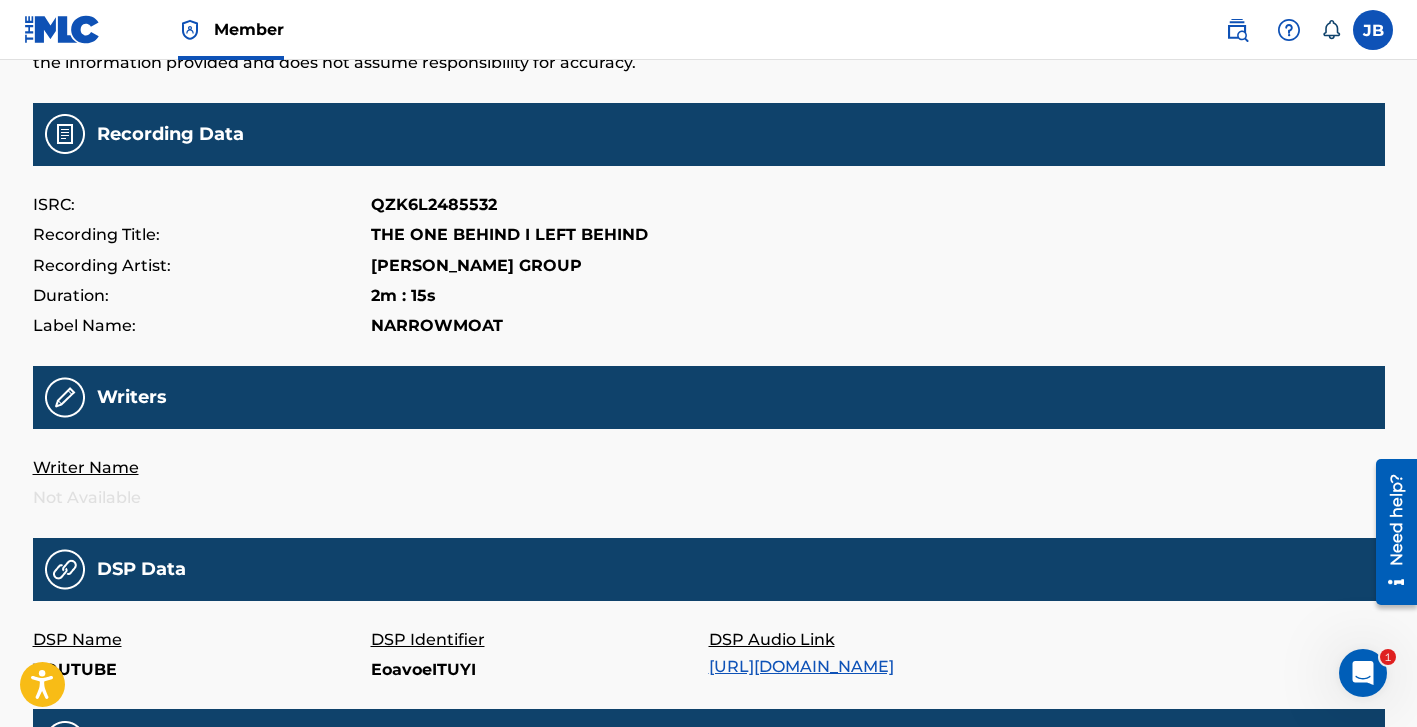 click at bounding box center [65, 397] 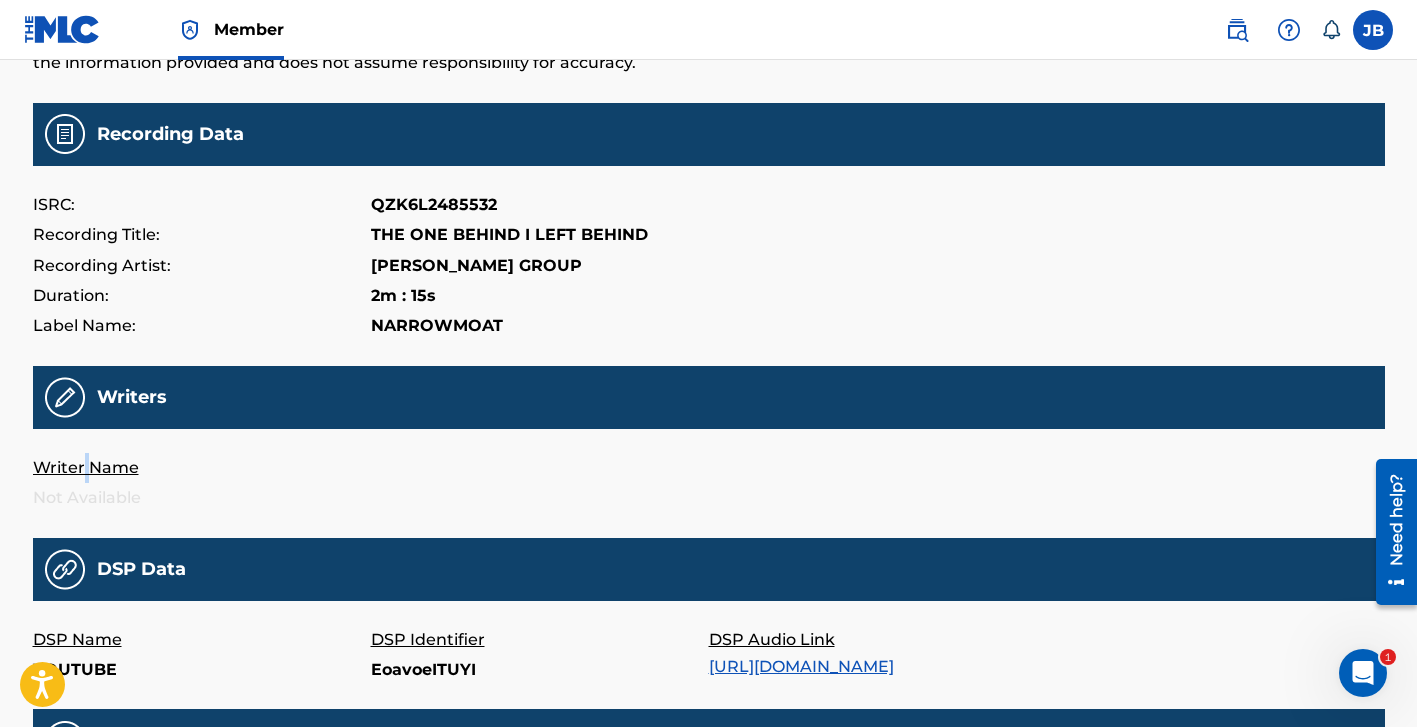 click on "Writer Name" at bounding box center [202, 468] 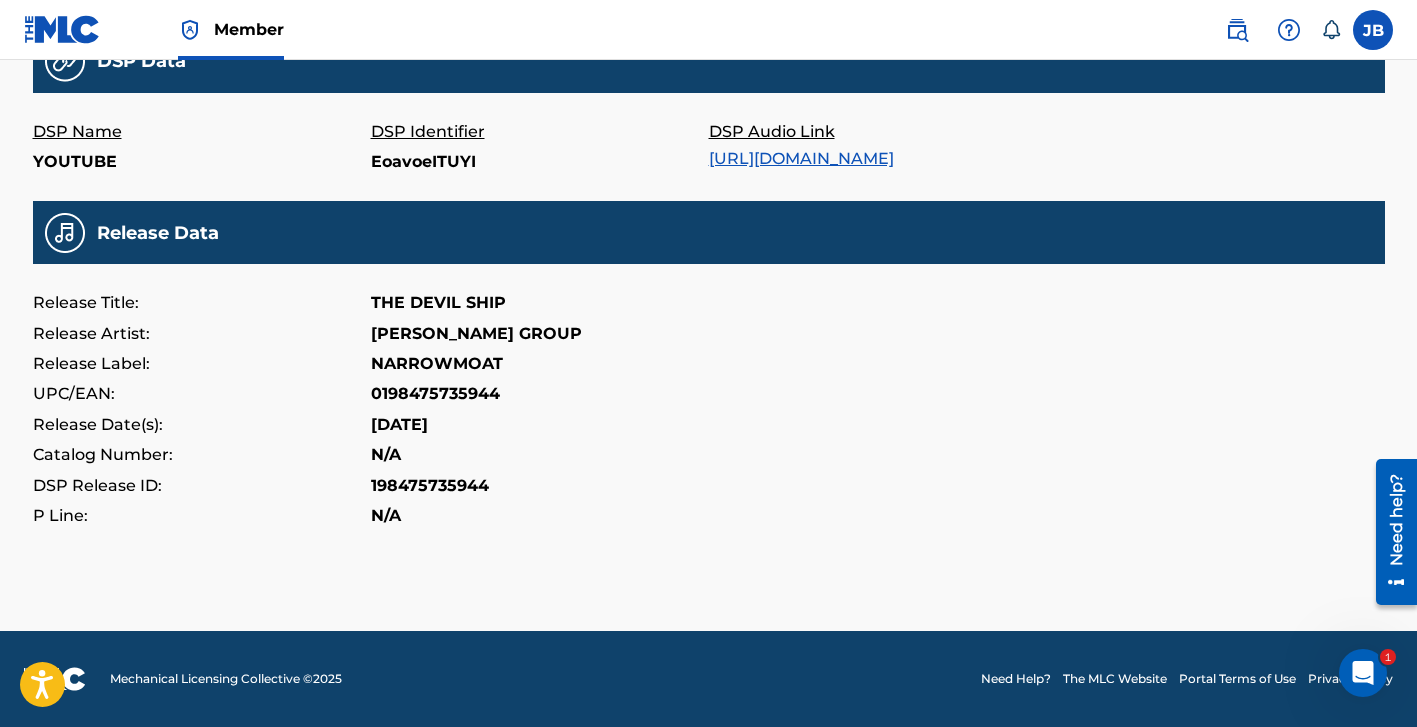 scroll, scrollTop: 694, scrollLeft: 0, axis: vertical 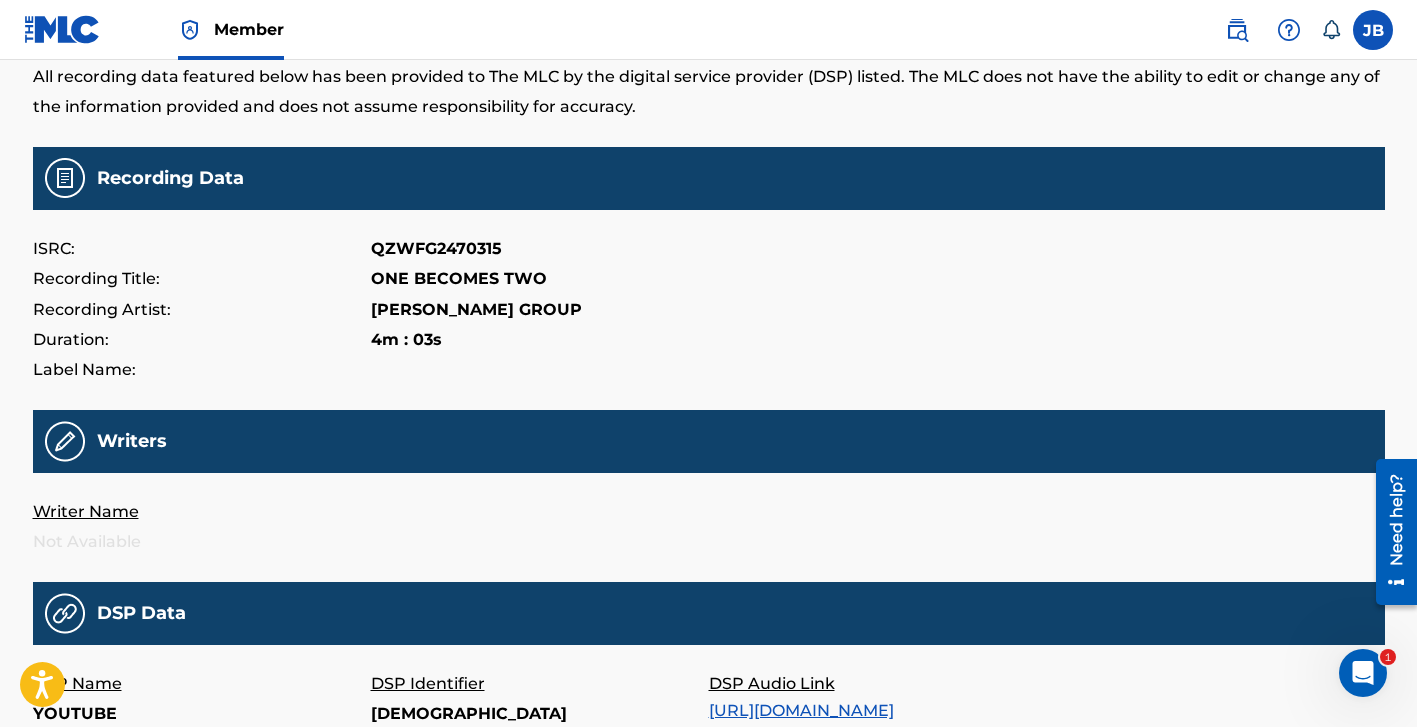 click on "Writer Name" at bounding box center (202, 512) 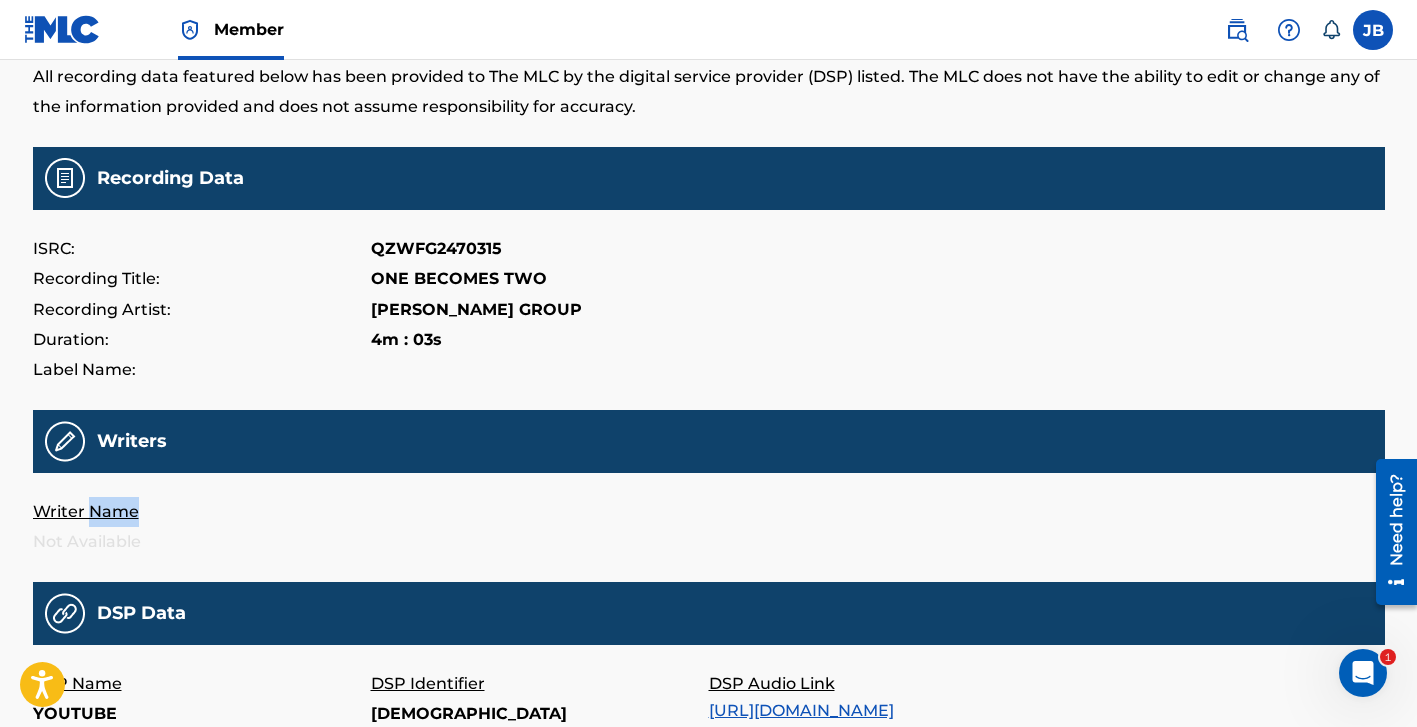 click on "Writer Name" at bounding box center [202, 512] 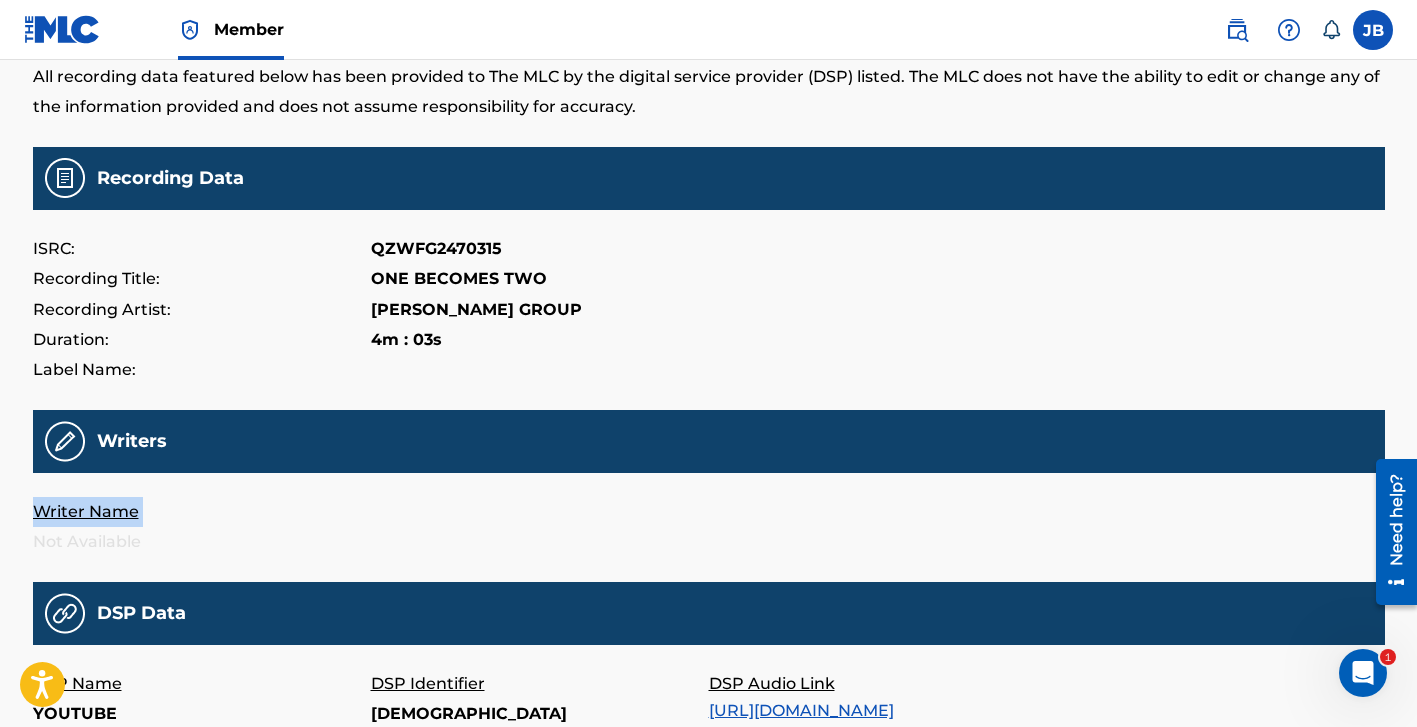 click on "Writer Name" at bounding box center (202, 512) 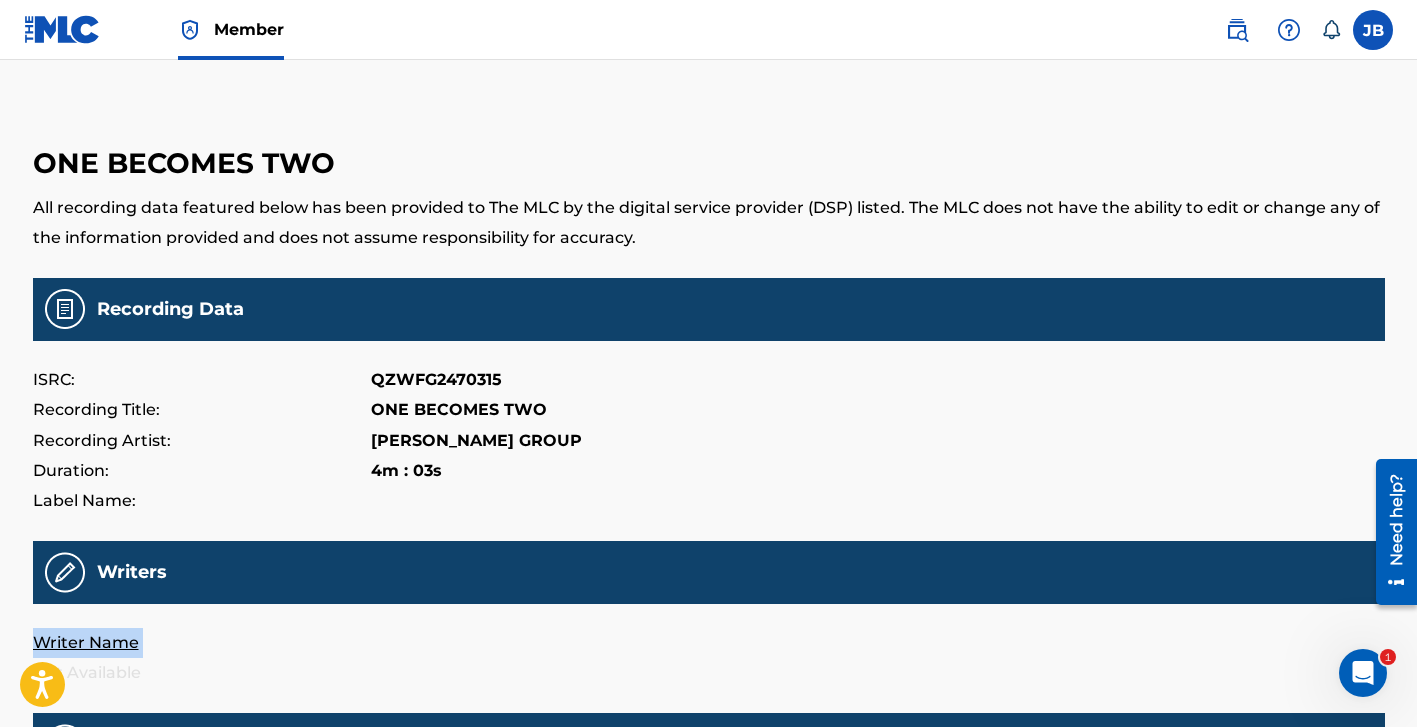 scroll, scrollTop: 0, scrollLeft: 0, axis: both 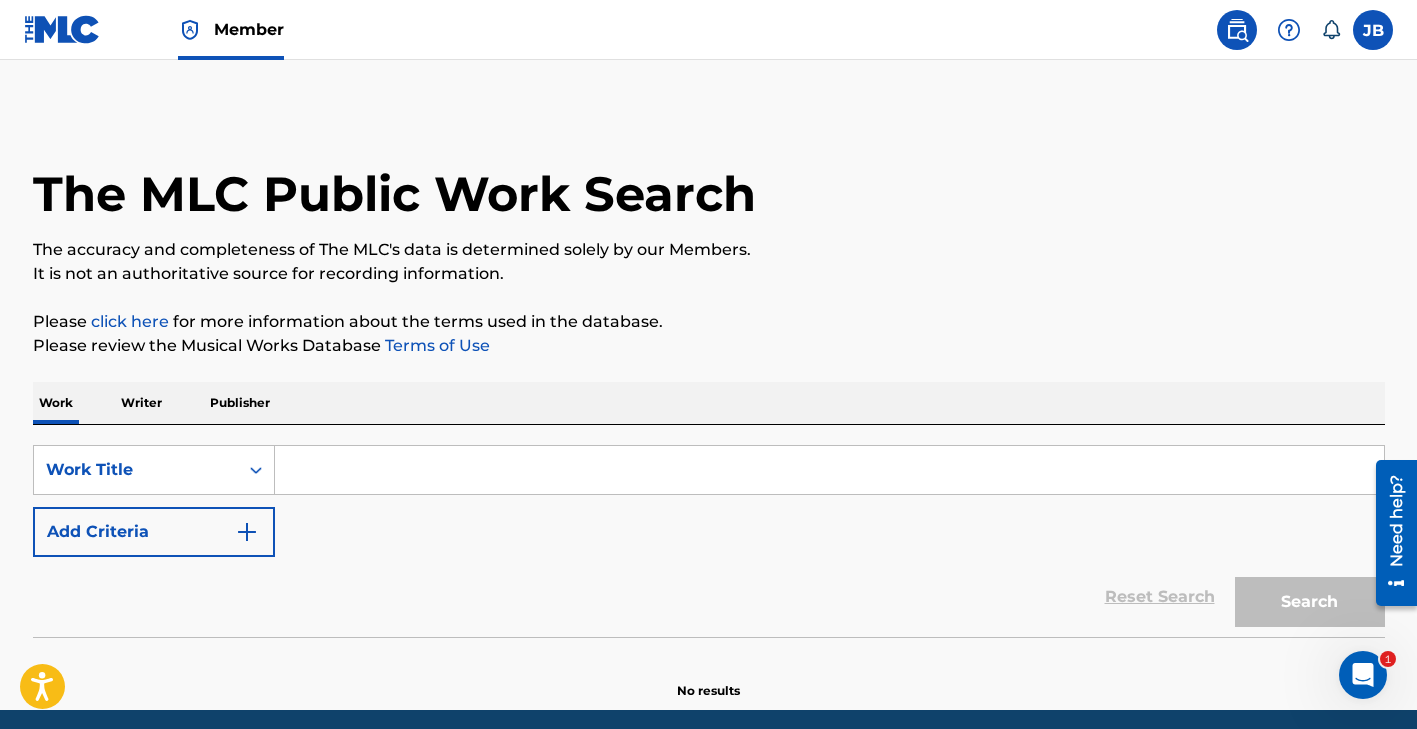 click at bounding box center [829, 470] 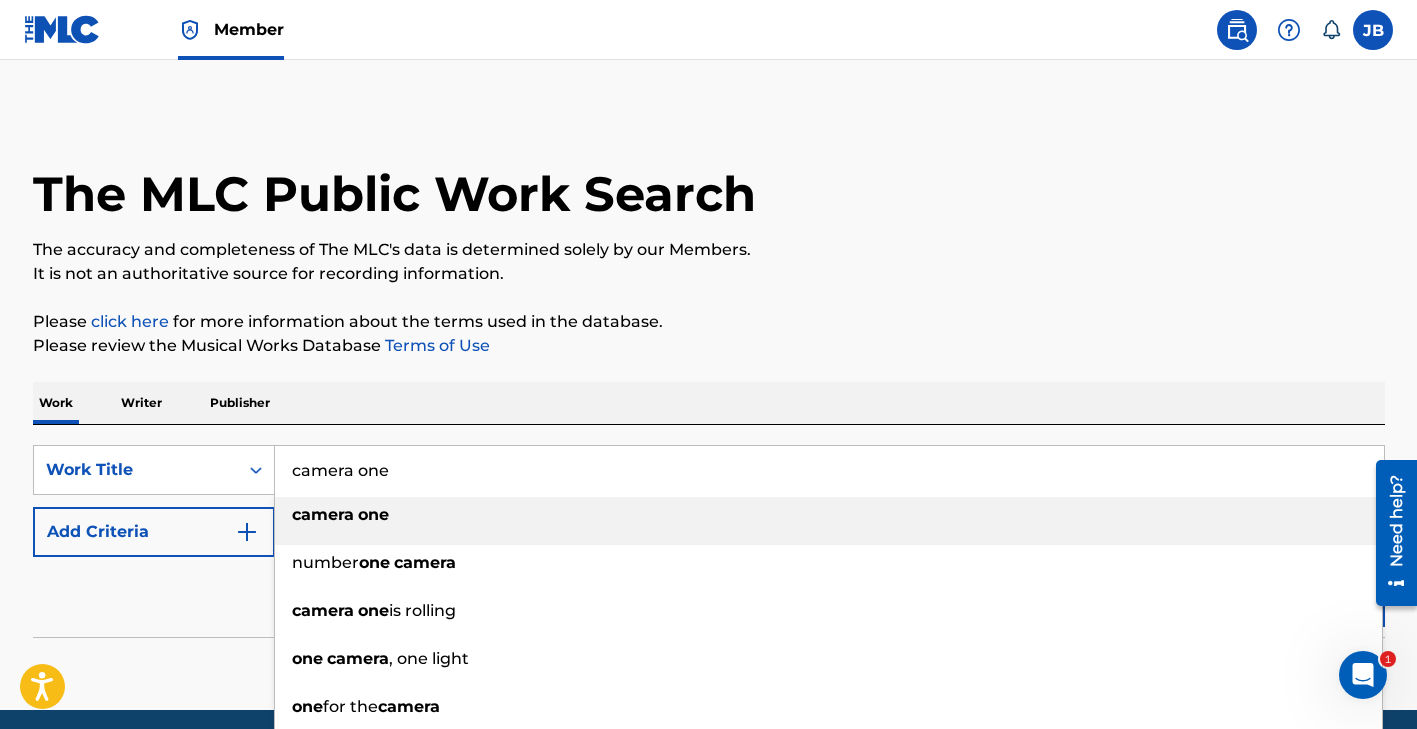 type on "camera one" 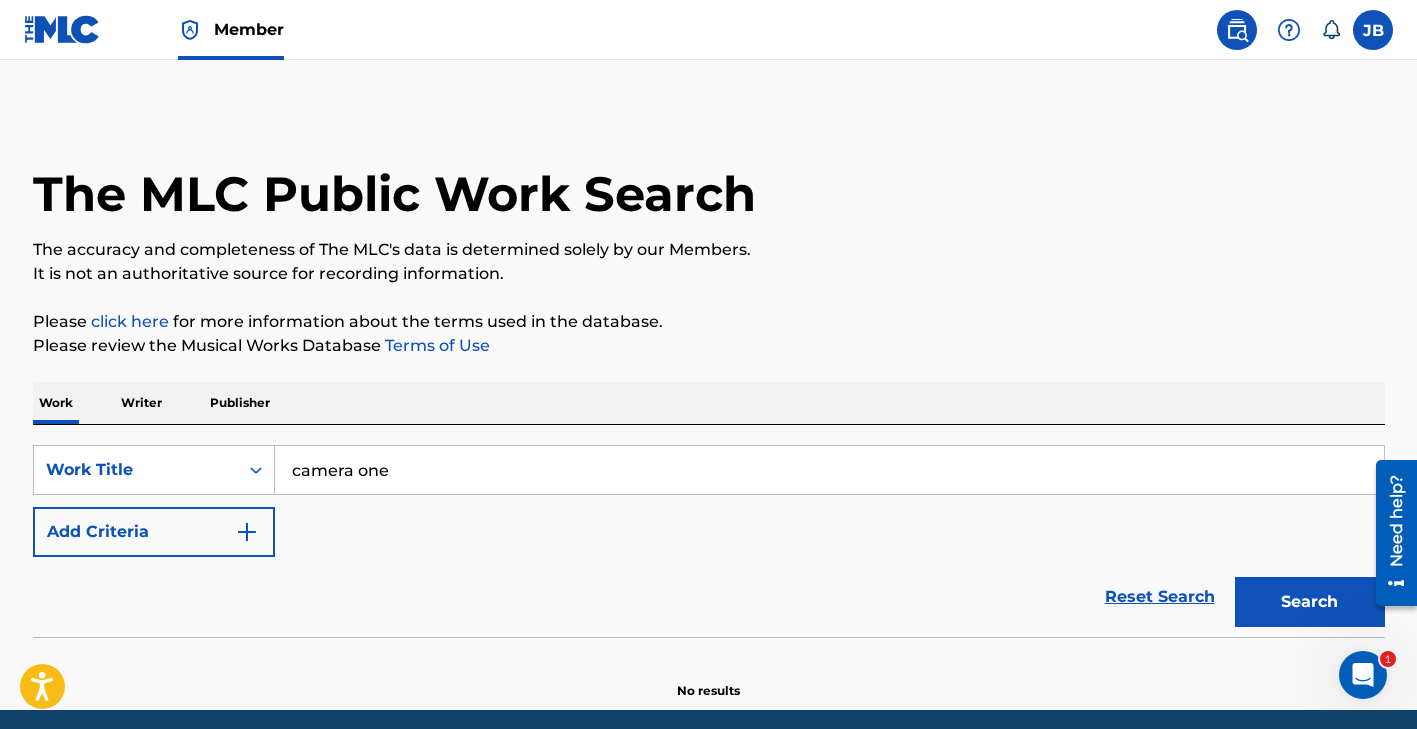 click on "Search" at bounding box center [1310, 602] 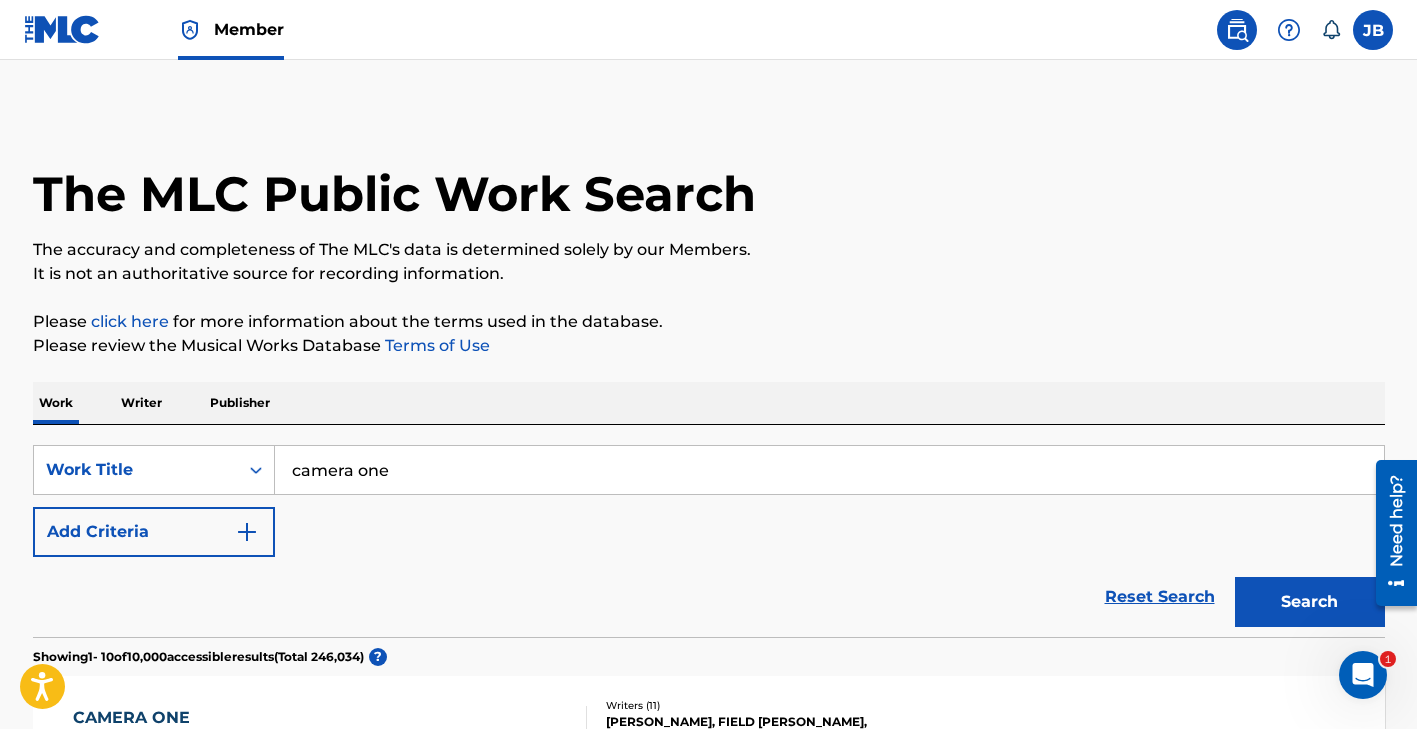 drag, startPoint x: 1289, startPoint y: 601, endPoint x: 1153, endPoint y: 601, distance: 136 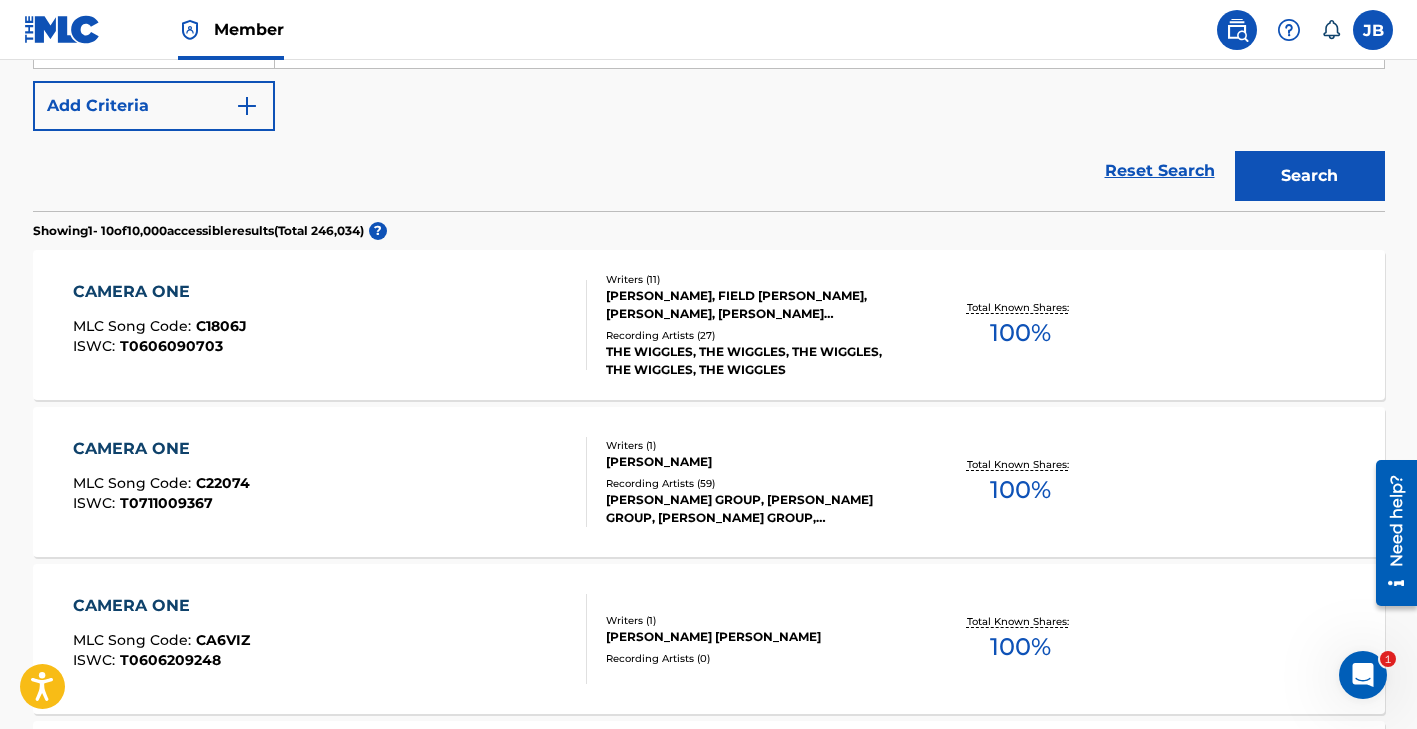 scroll, scrollTop: 446, scrollLeft: 0, axis: vertical 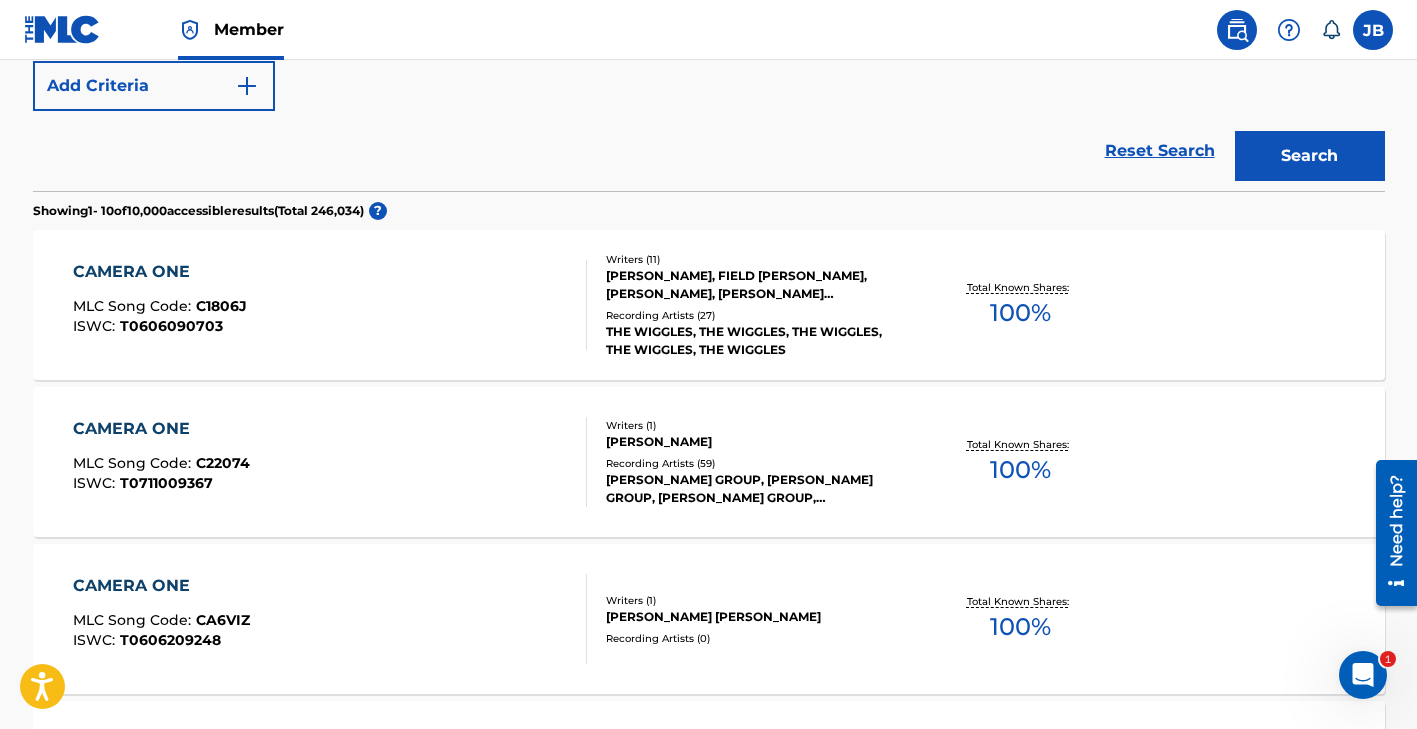click on "100 %" at bounding box center [1020, 470] 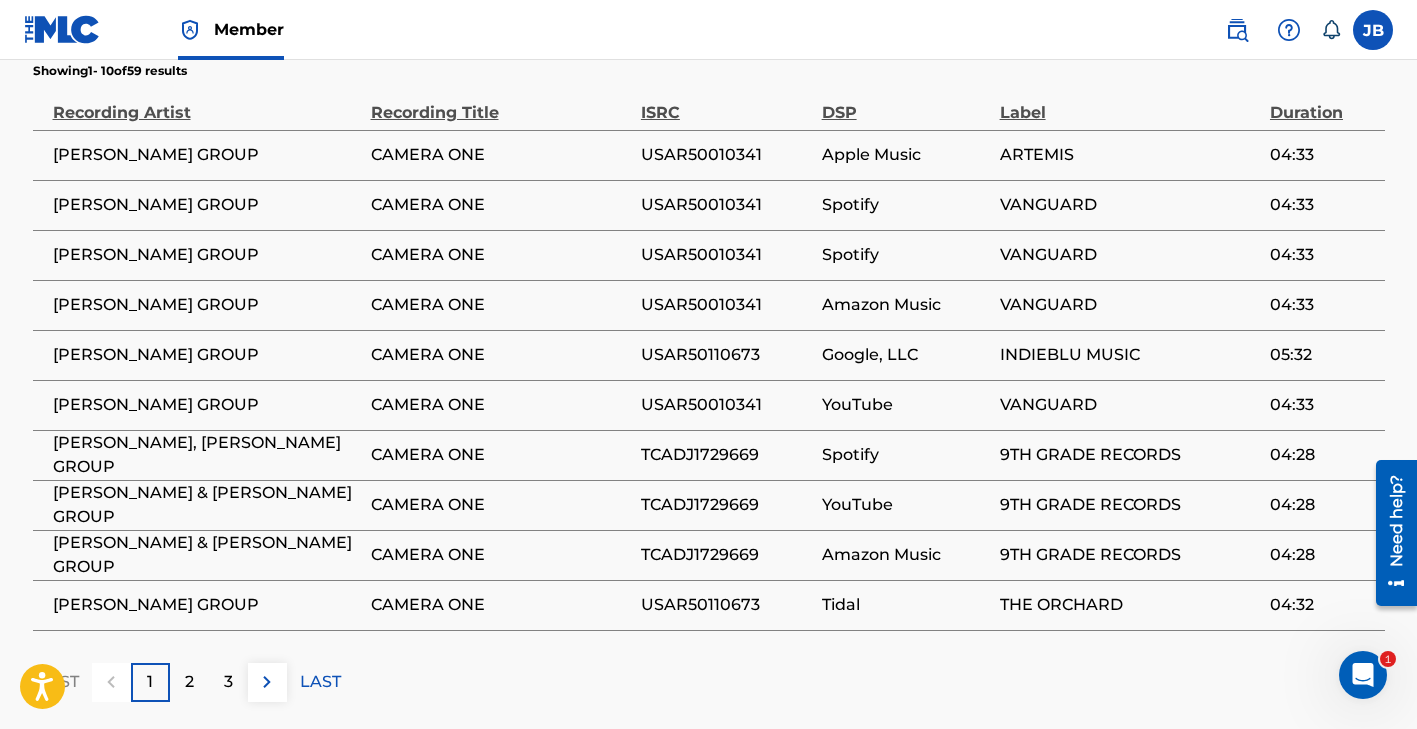 scroll, scrollTop: 1543, scrollLeft: 0, axis: vertical 